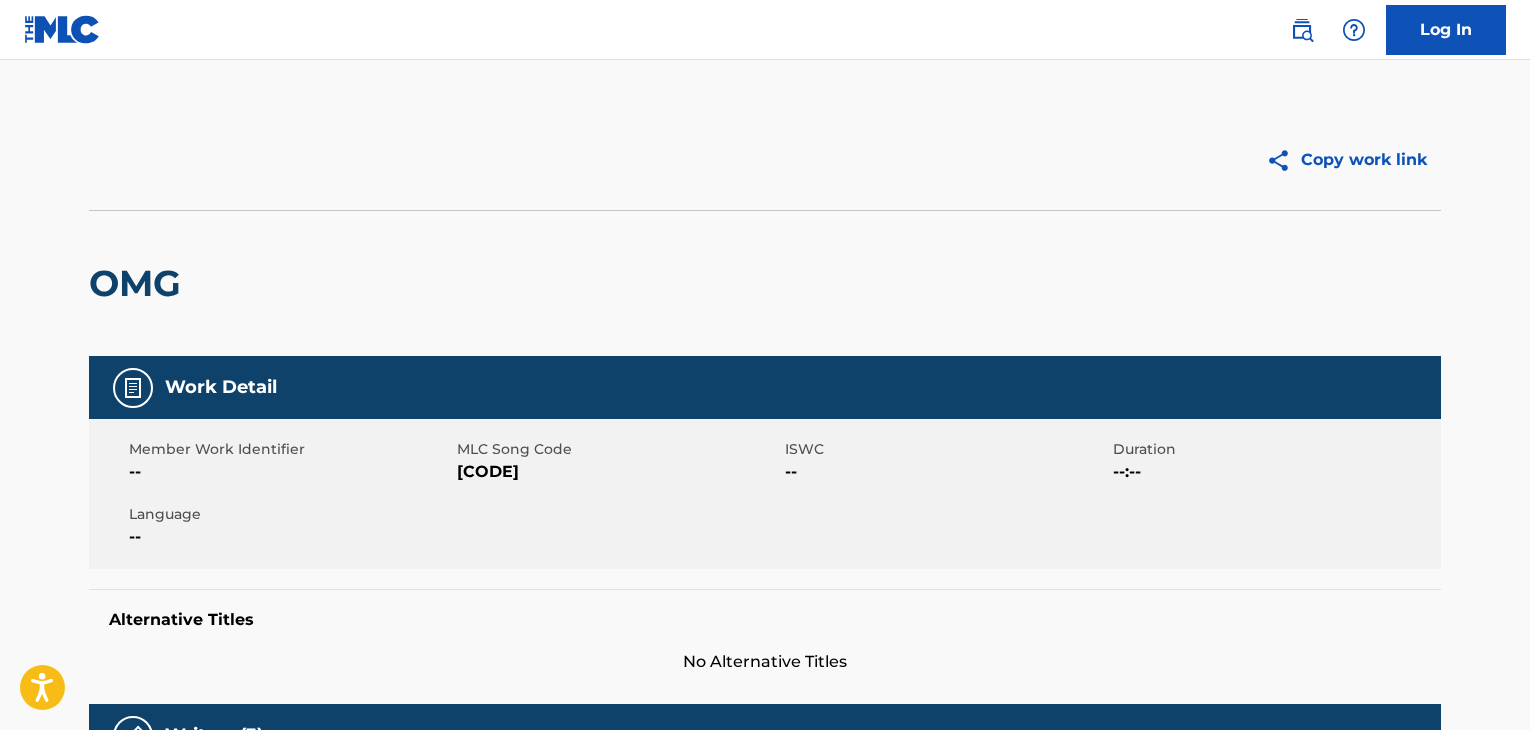 scroll, scrollTop: 0, scrollLeft: 0, axis: both 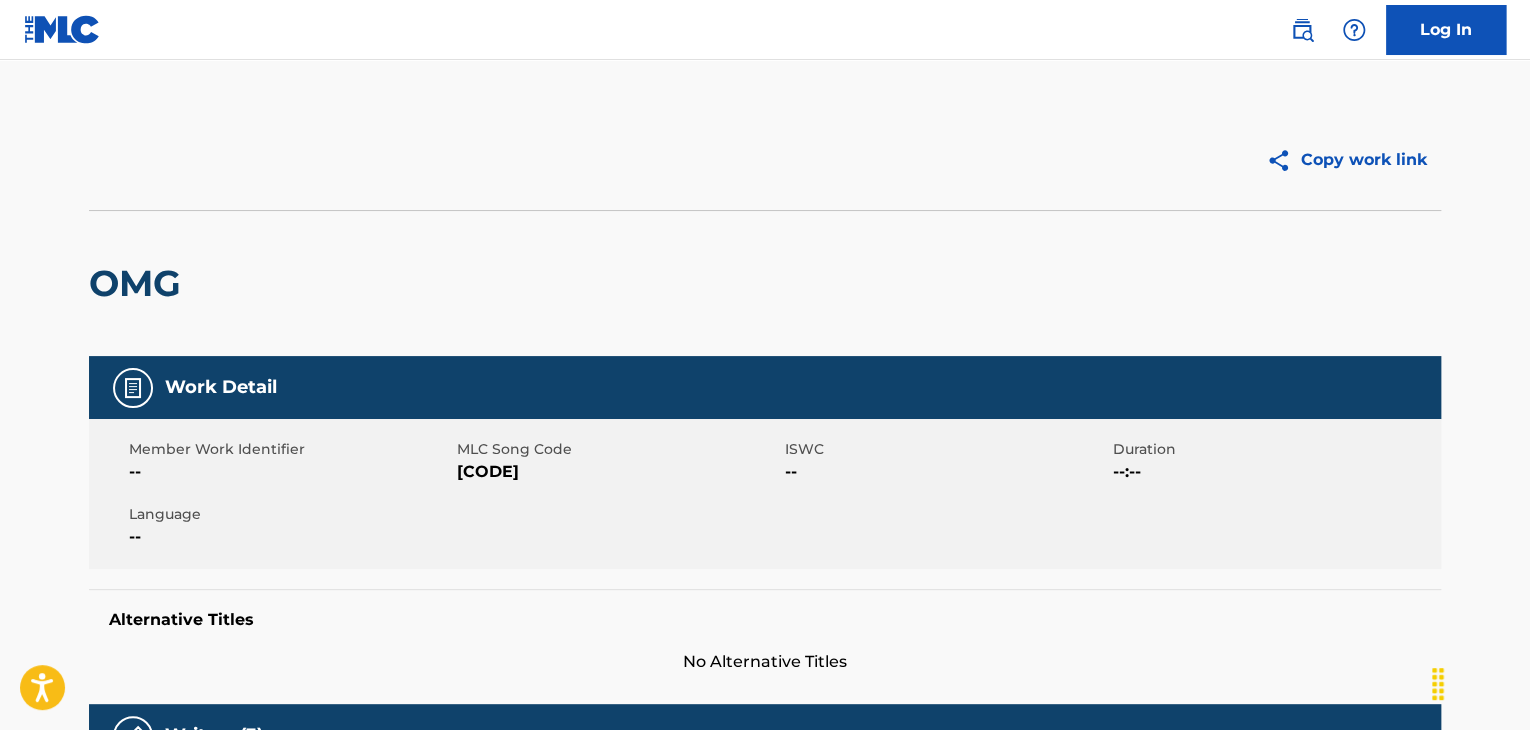 click at bounding box center (1302, 30) 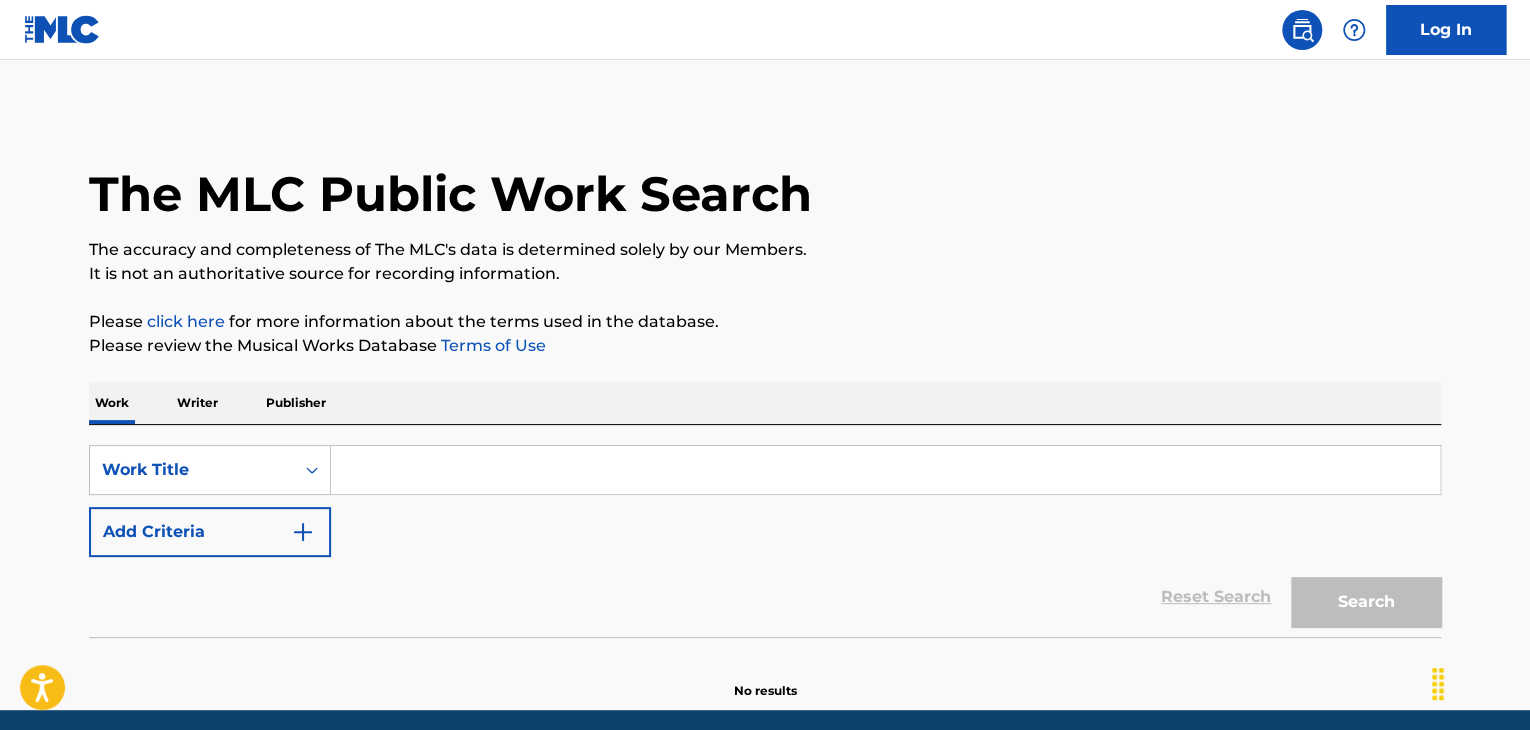 click at bounding box center (885, 470) 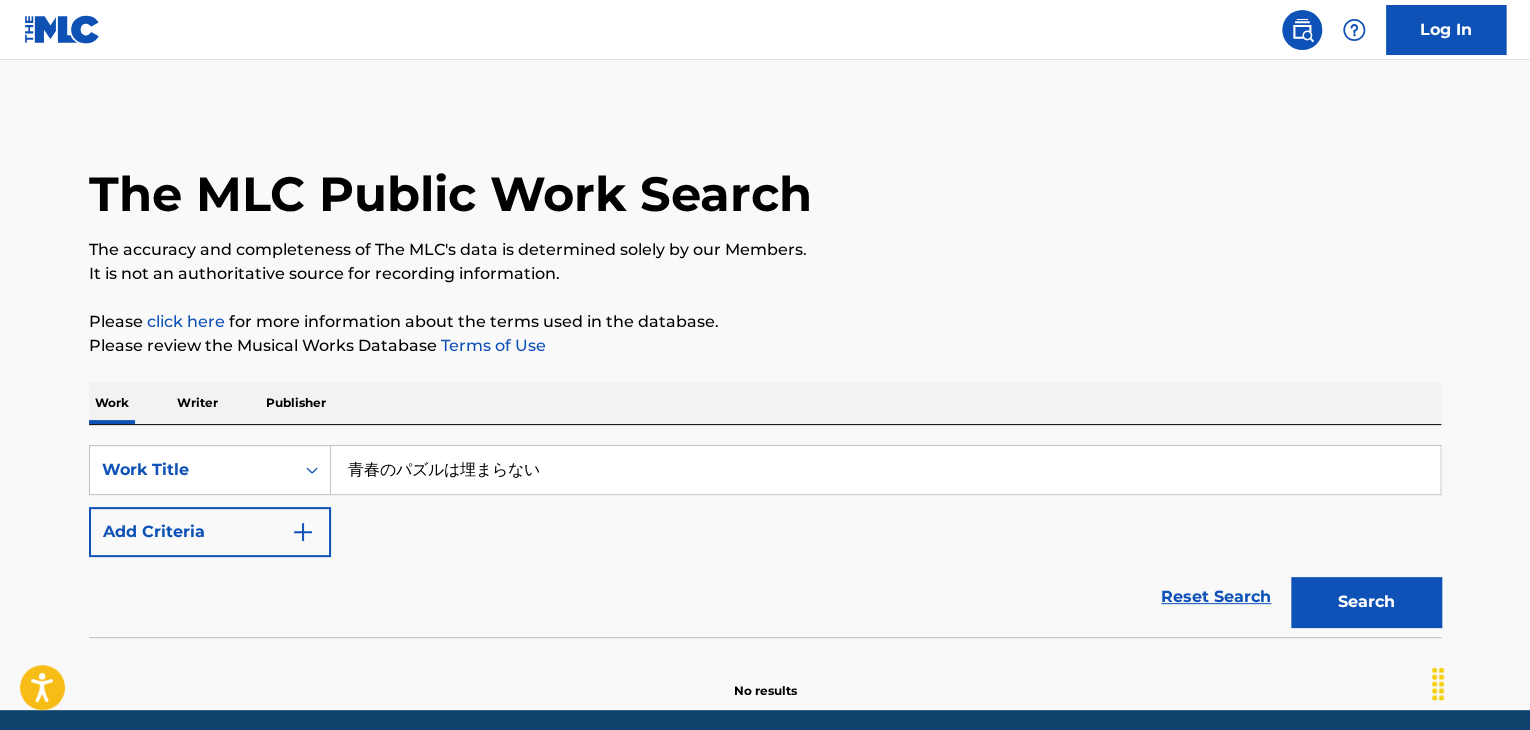 drag, startPoint x: 1004, startPoint y: 305, endPoint x: 1048, endPoint y: 341, distance: 56.85068 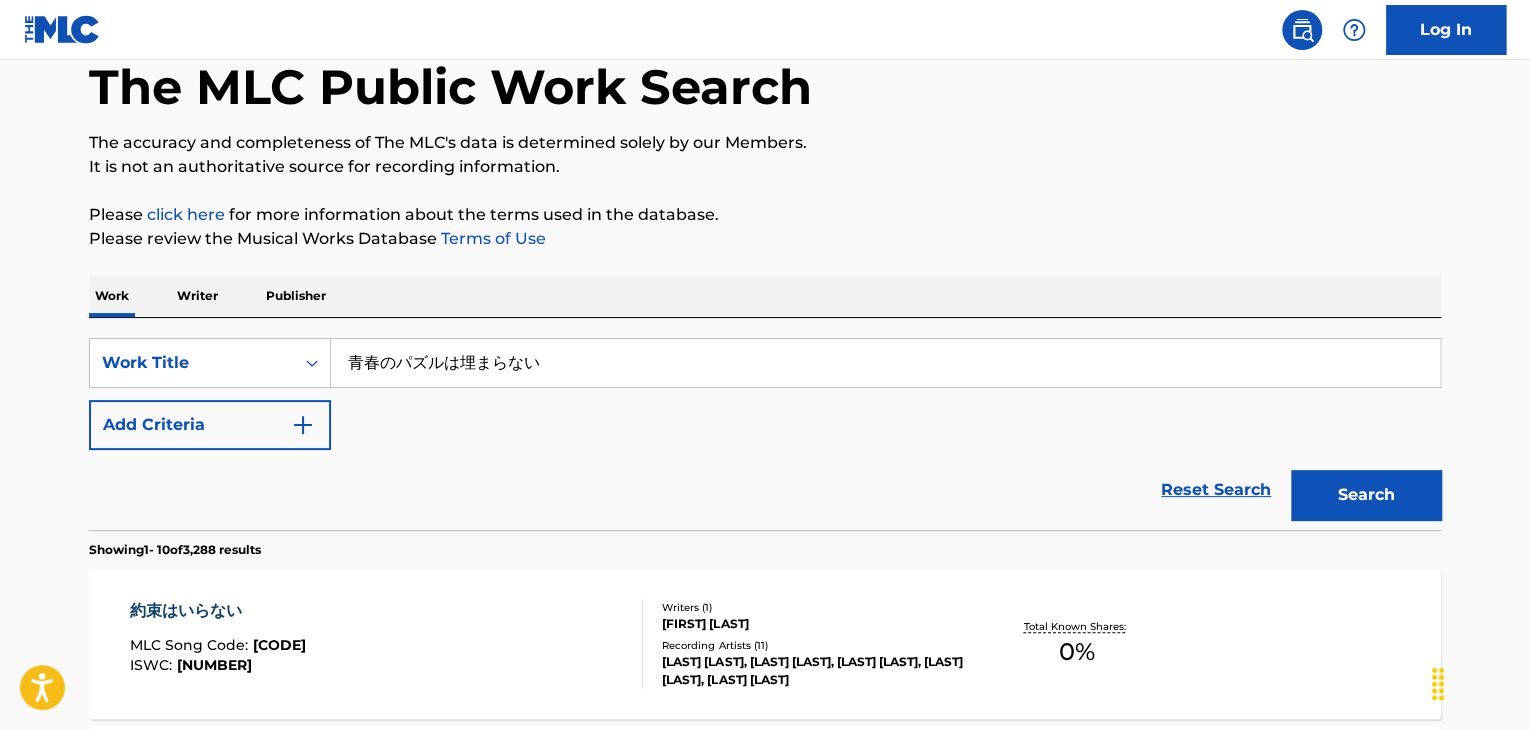 scroll, scrollTop: 41, scrollLeft: 0, axis: vertical 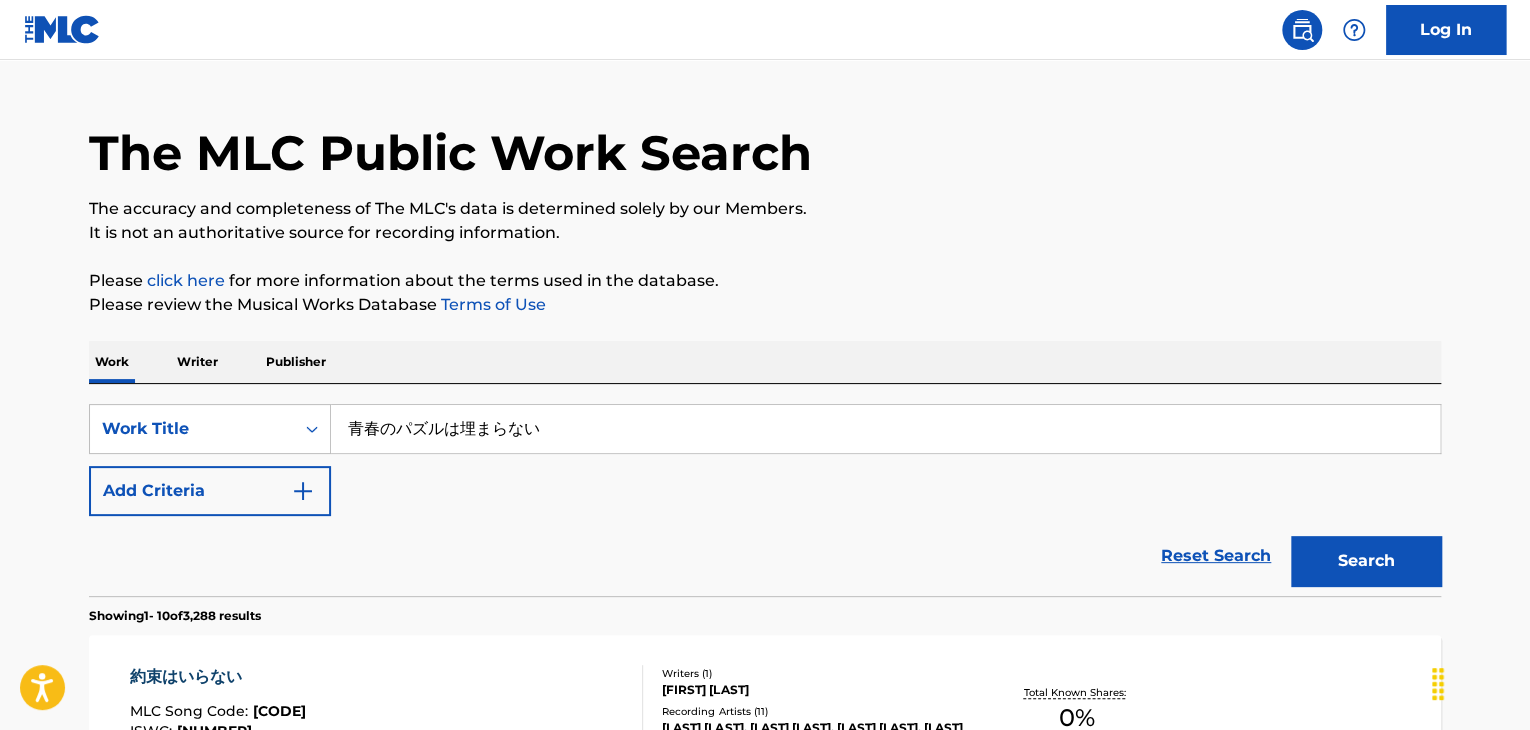 click on "青春のパズルは埋まらない" at bounding box center (885, 429) 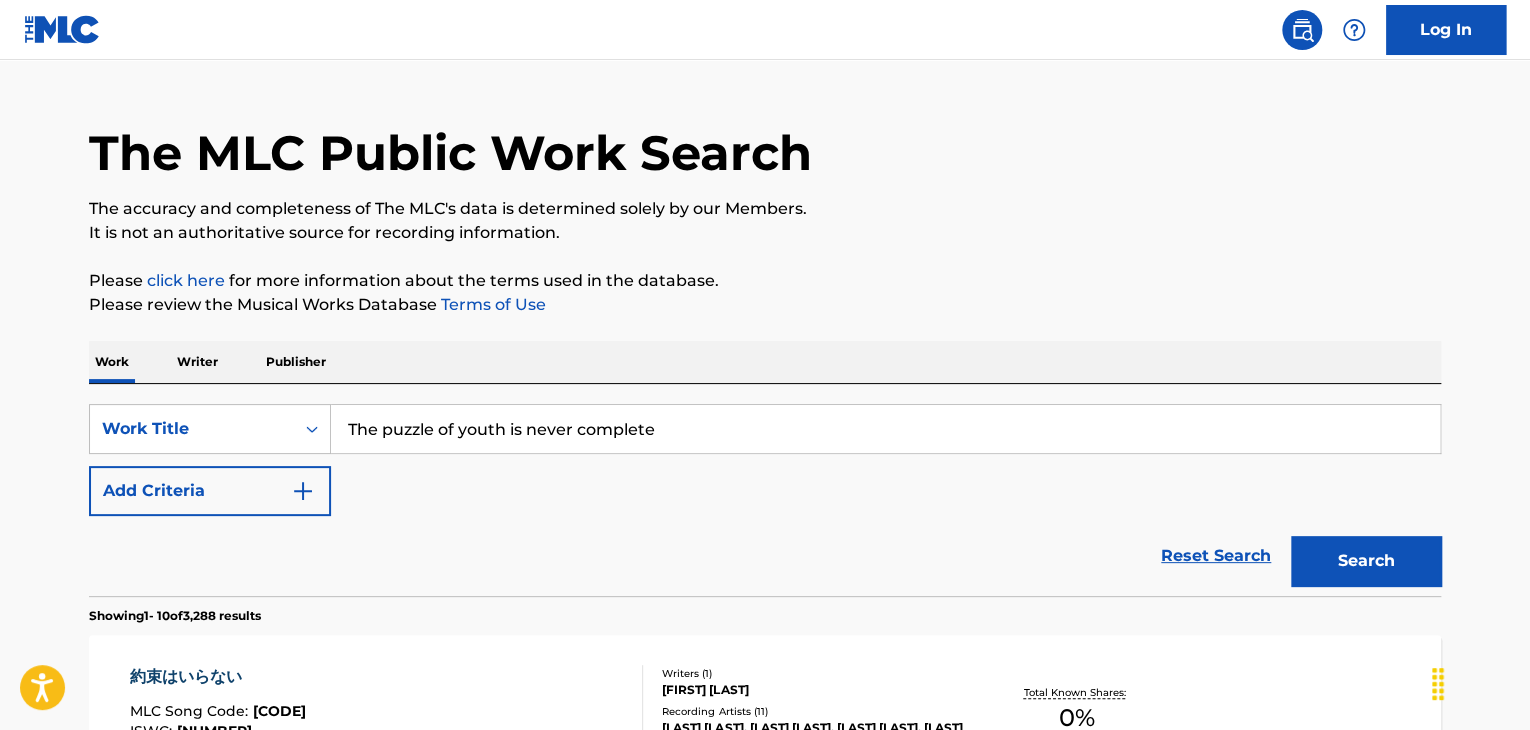 click on "The accuracy and completeness of The MLC's data is determined solely by our Members." at bounding box center [765, 209] 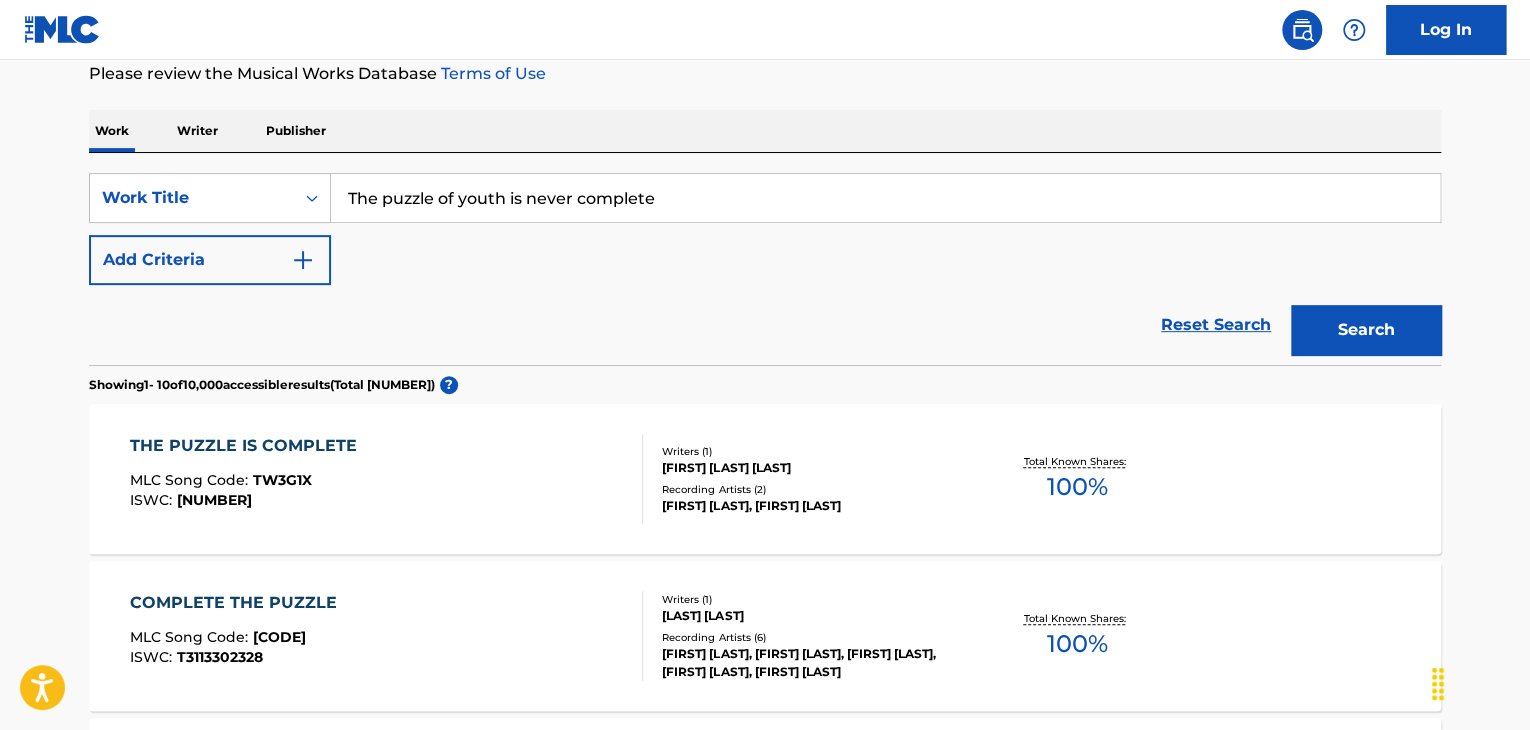 scroll, scrollTop: 41, scrollLeft: 0, axis: vertical 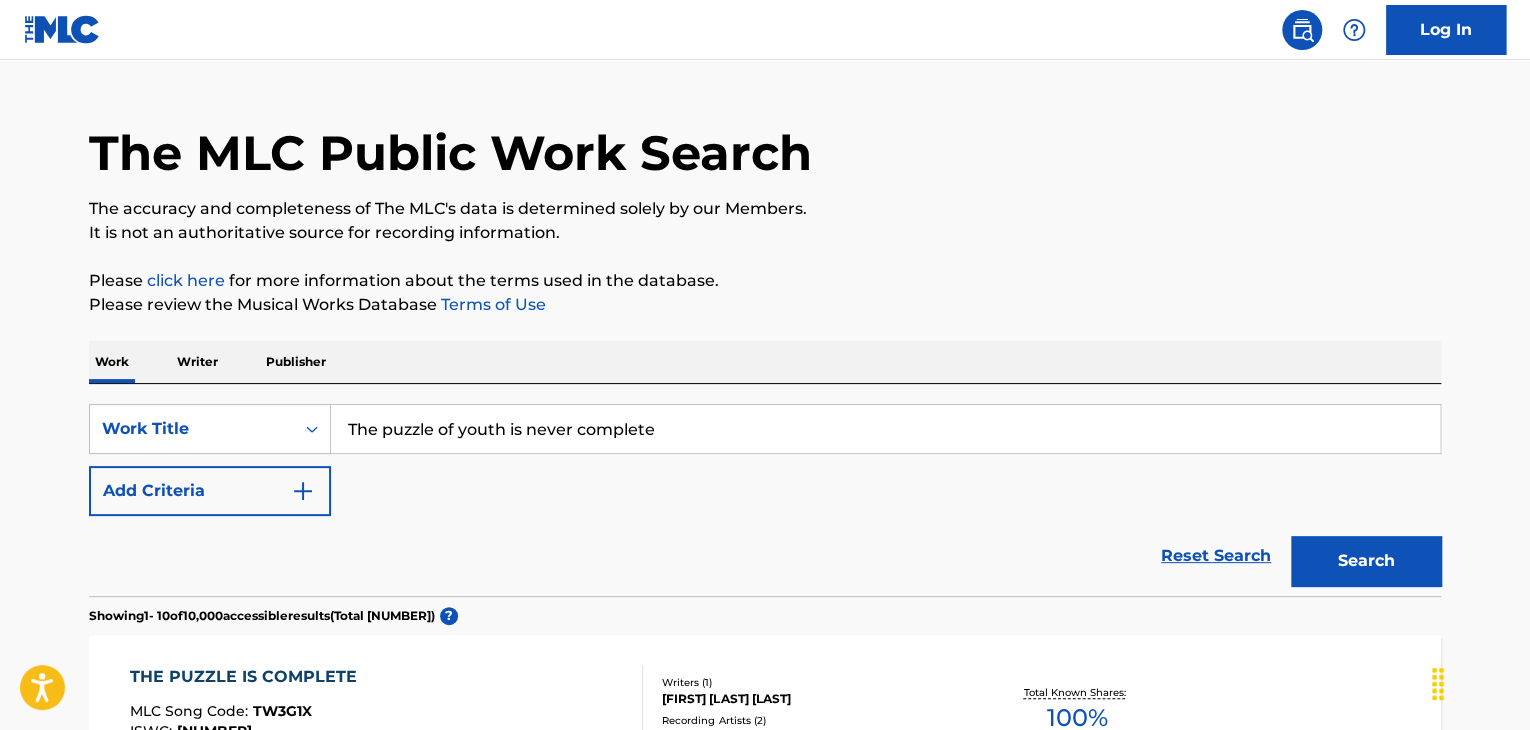 click on "The puzzle of youth is never complete" at bounding box center [885, 429] 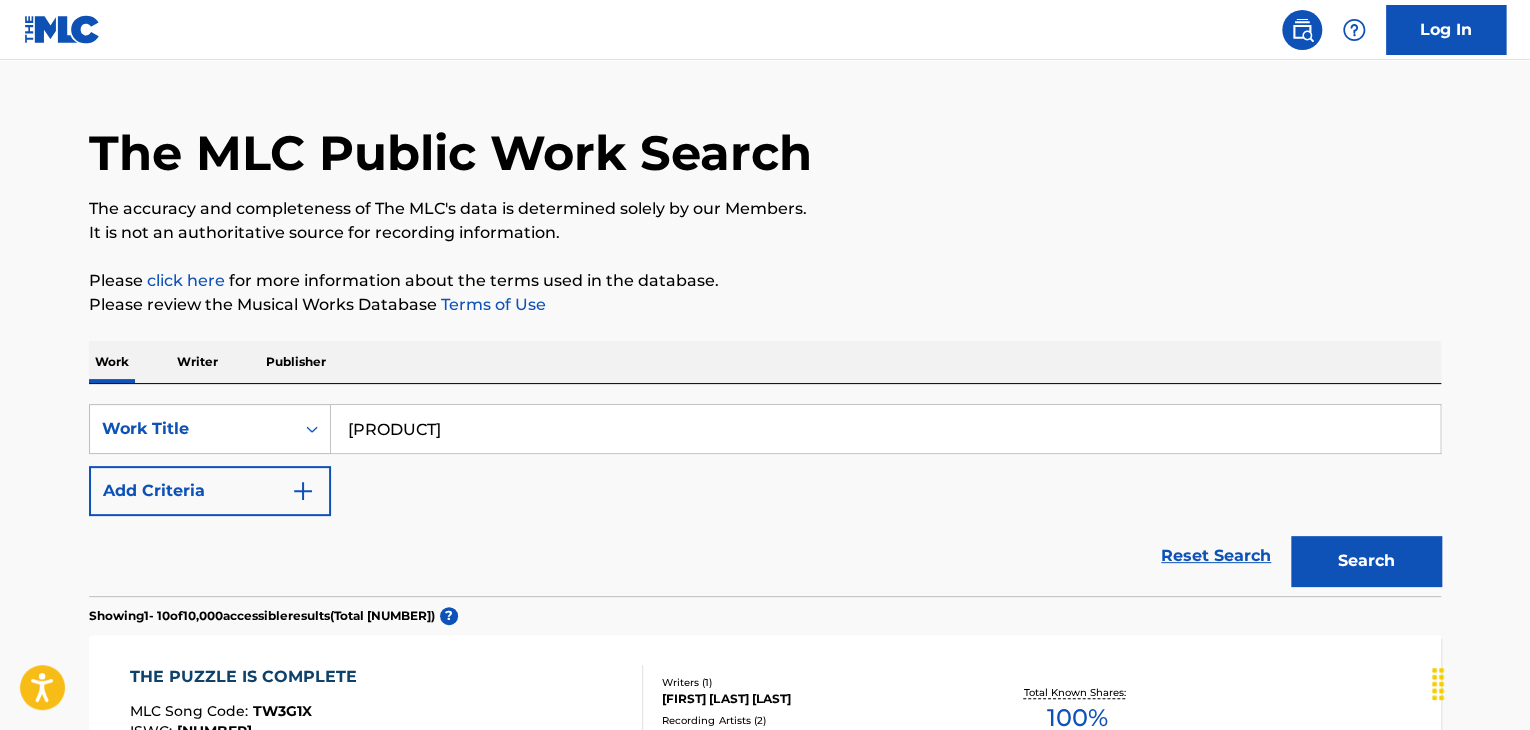 type on "[PRODUCT]" 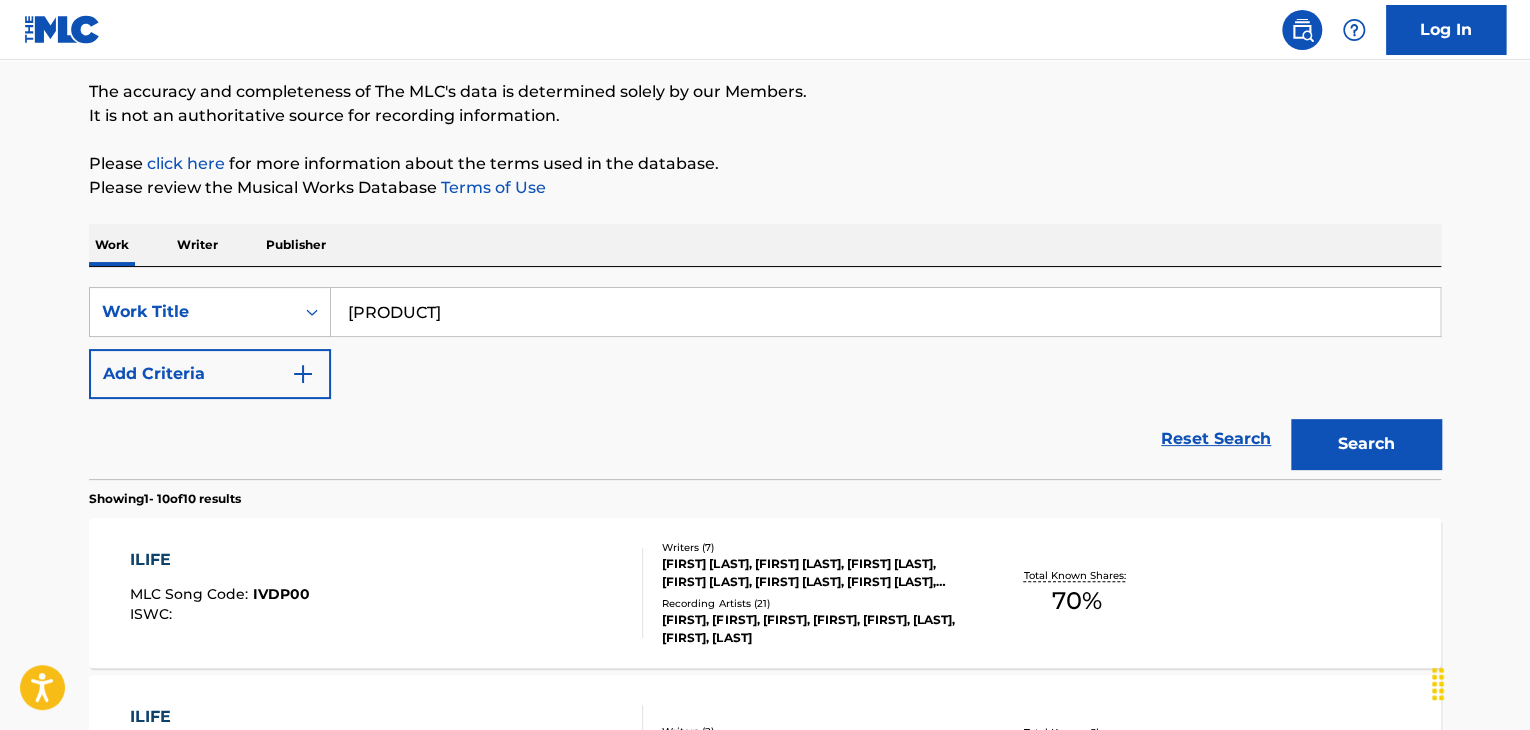 scroll, scrollTop: 241, scrollLeft: 0, axis: vertical 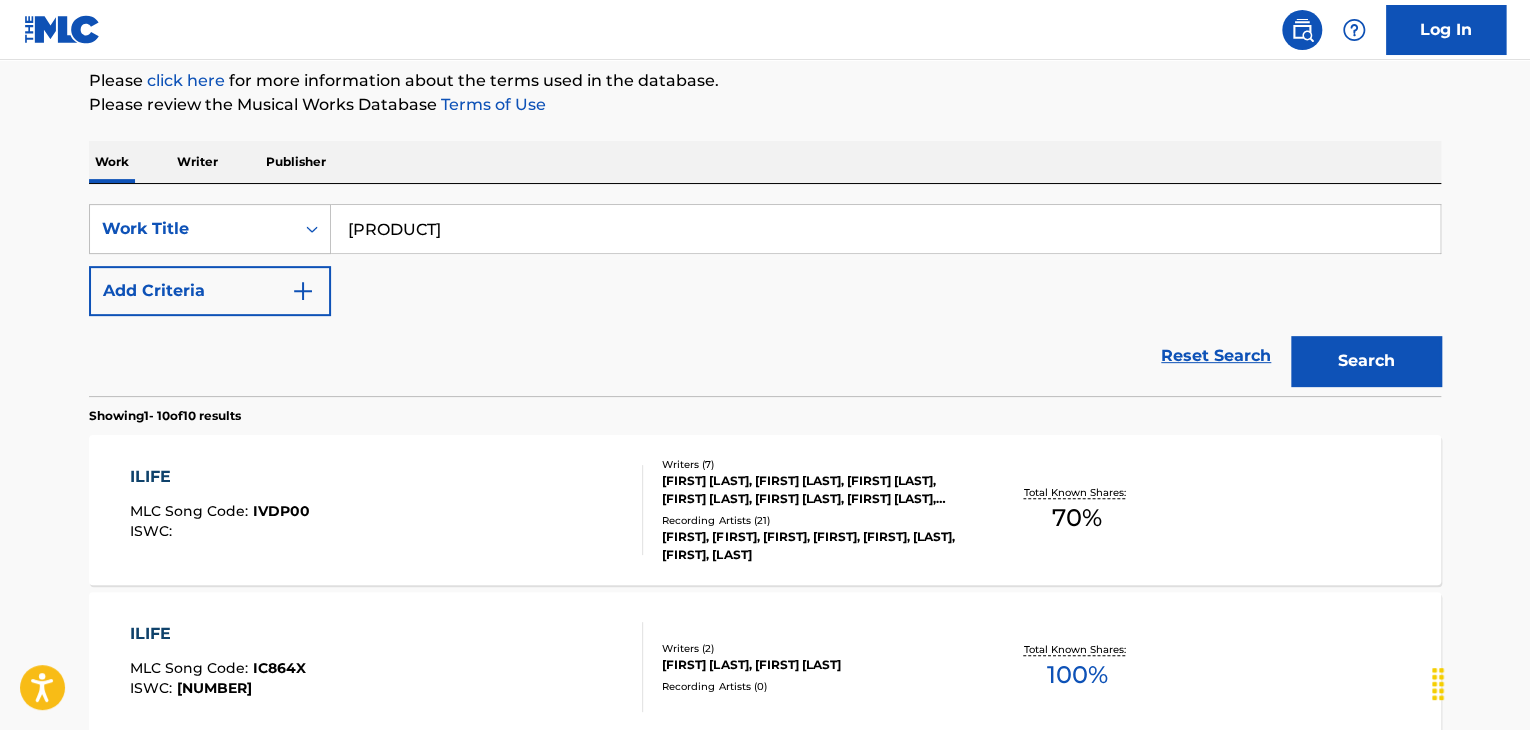click on "Writer" at bounding box center (197, 162) 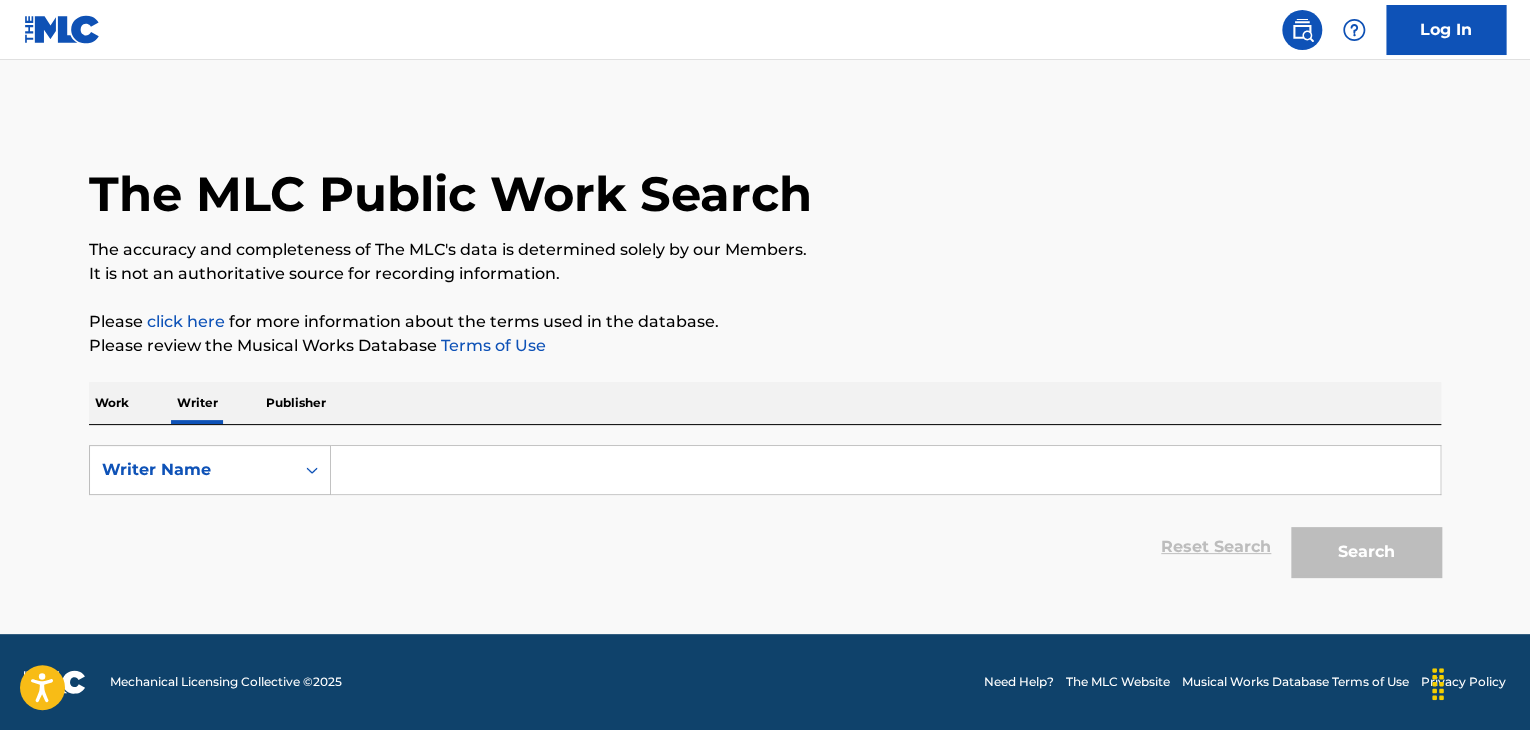 scroll, scrollTop: 0, scrollLeft: 0, axis: both 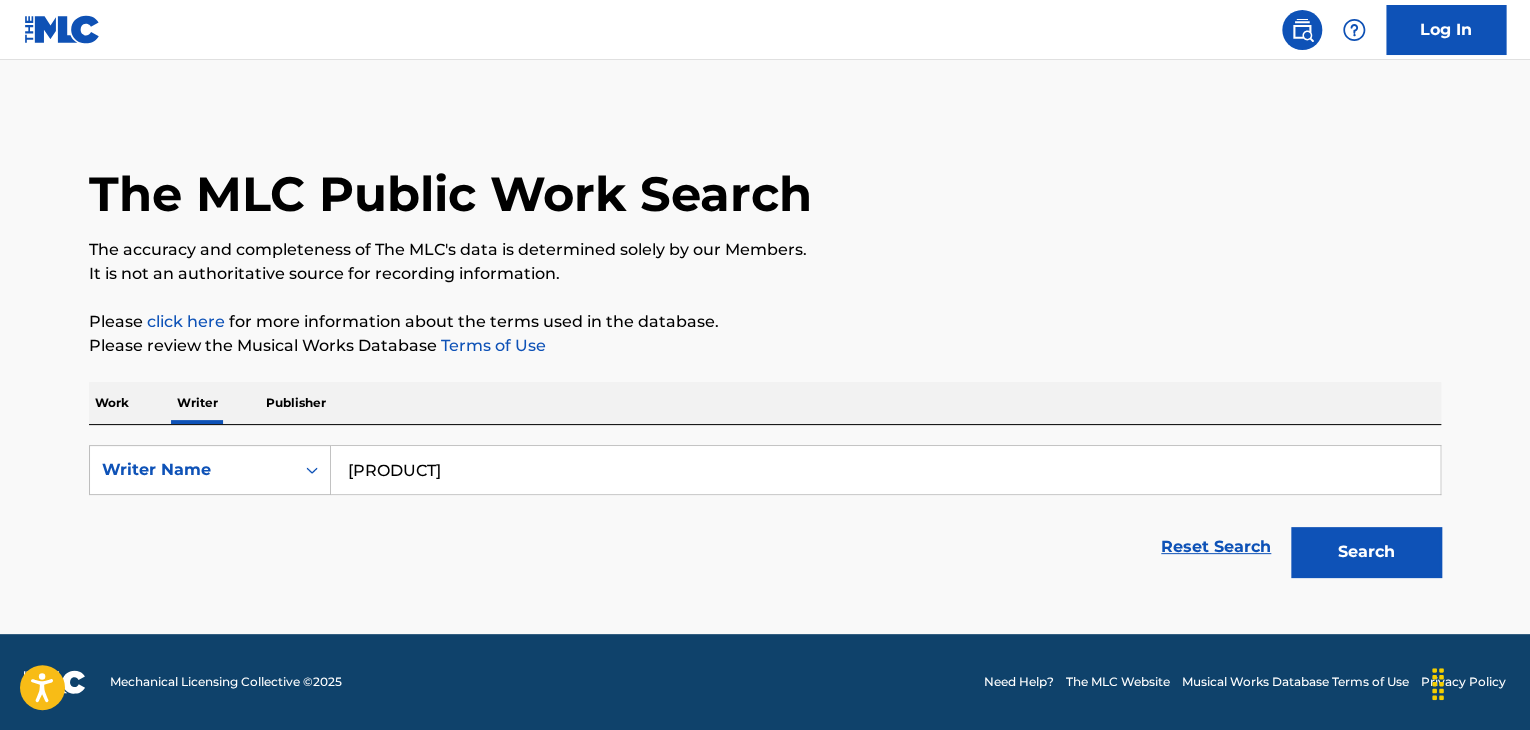 click on "Search" at bounding box center (1366, 552) 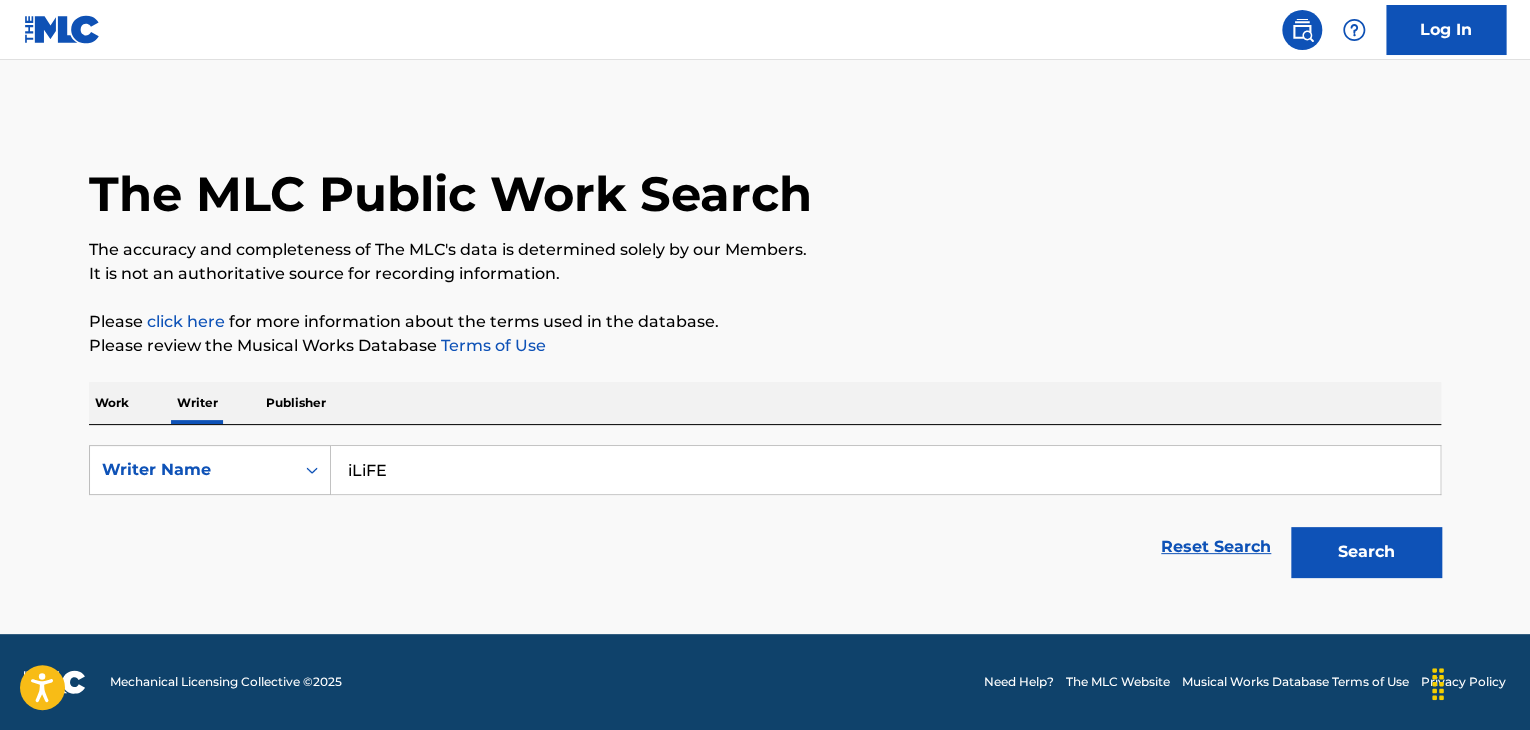 type on "iLiFE" 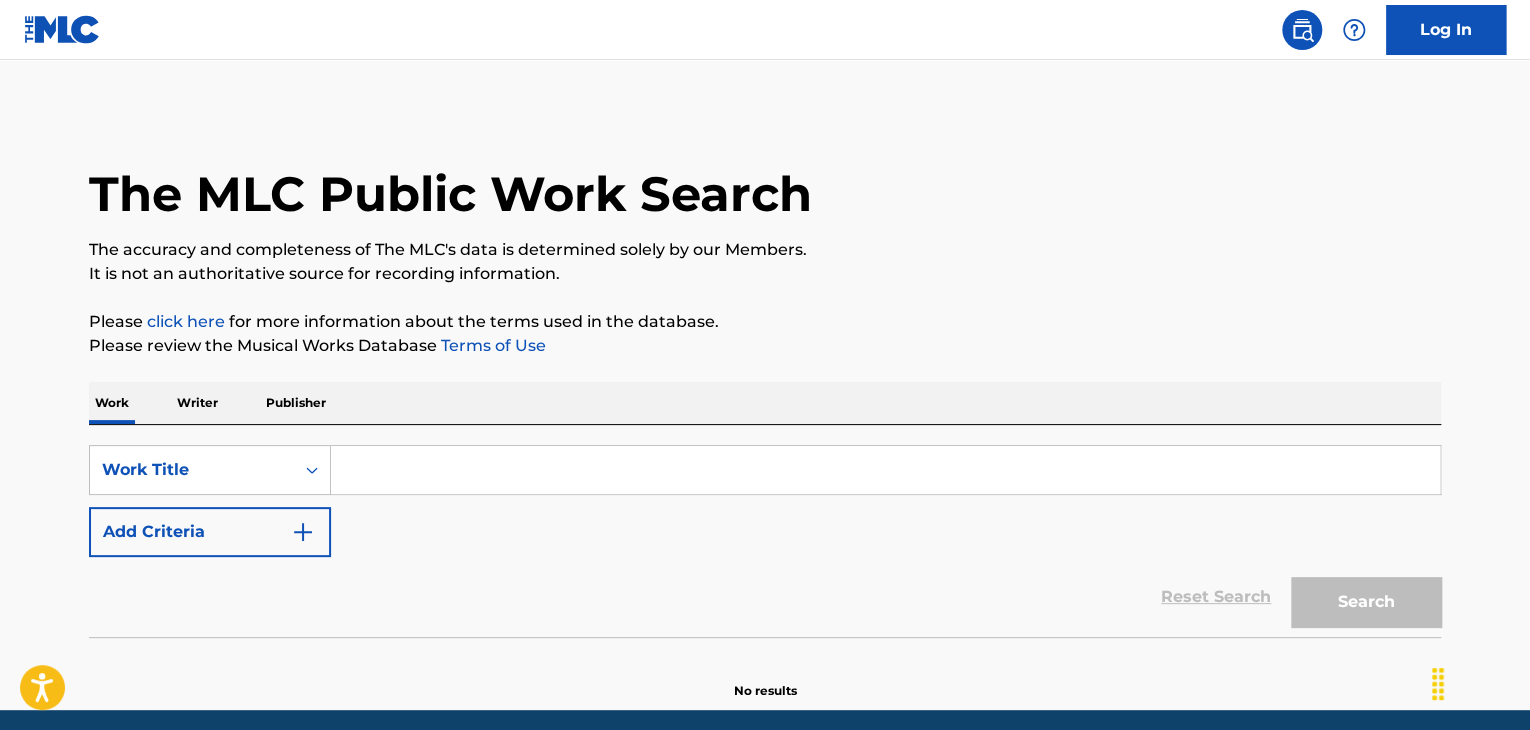 click on "SearchWithCriteriaf764c084-1de8-4ec0-b3fc-0181aa048db6 Work Title Add Criteria" at bounding box center [765, 501] 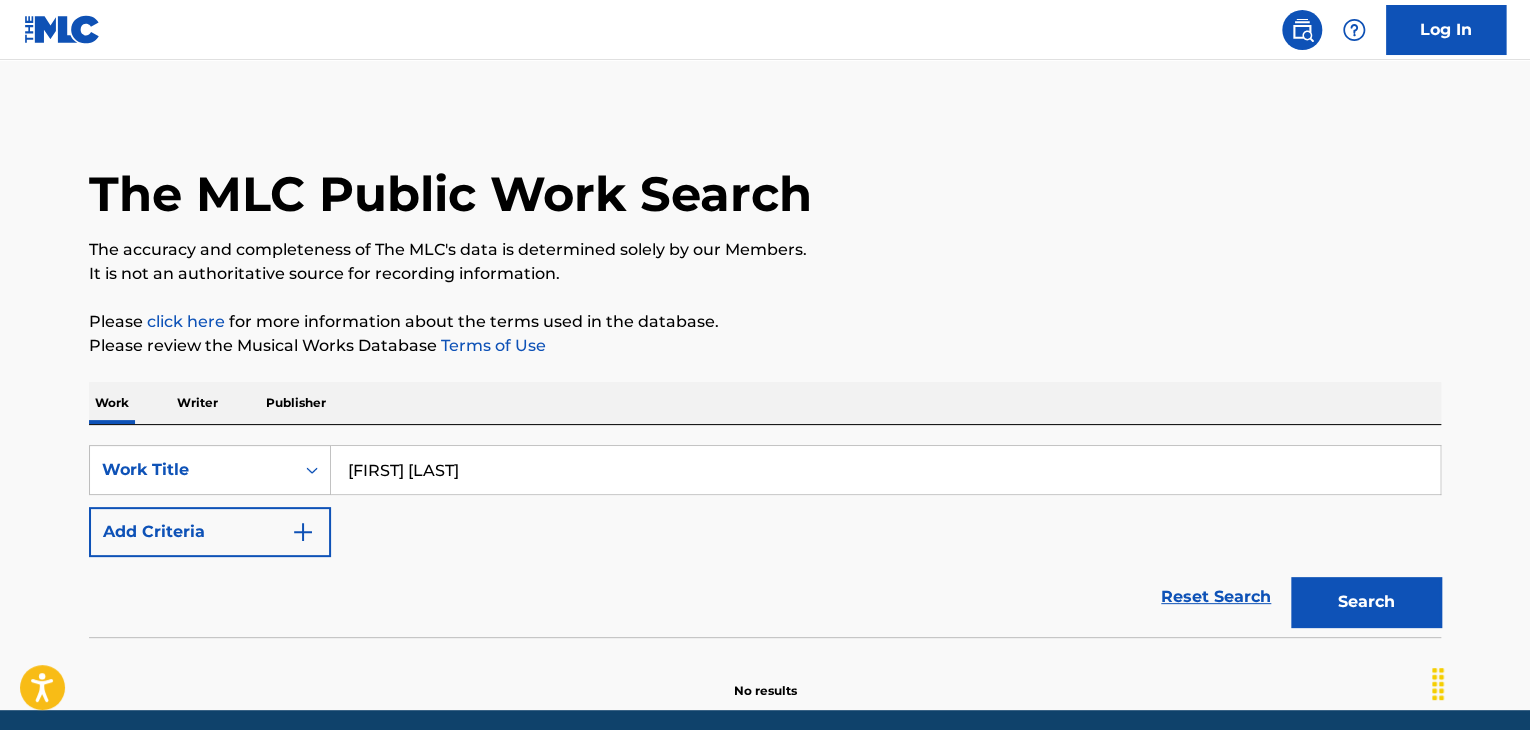 type on "[FIRST] [LAST]" 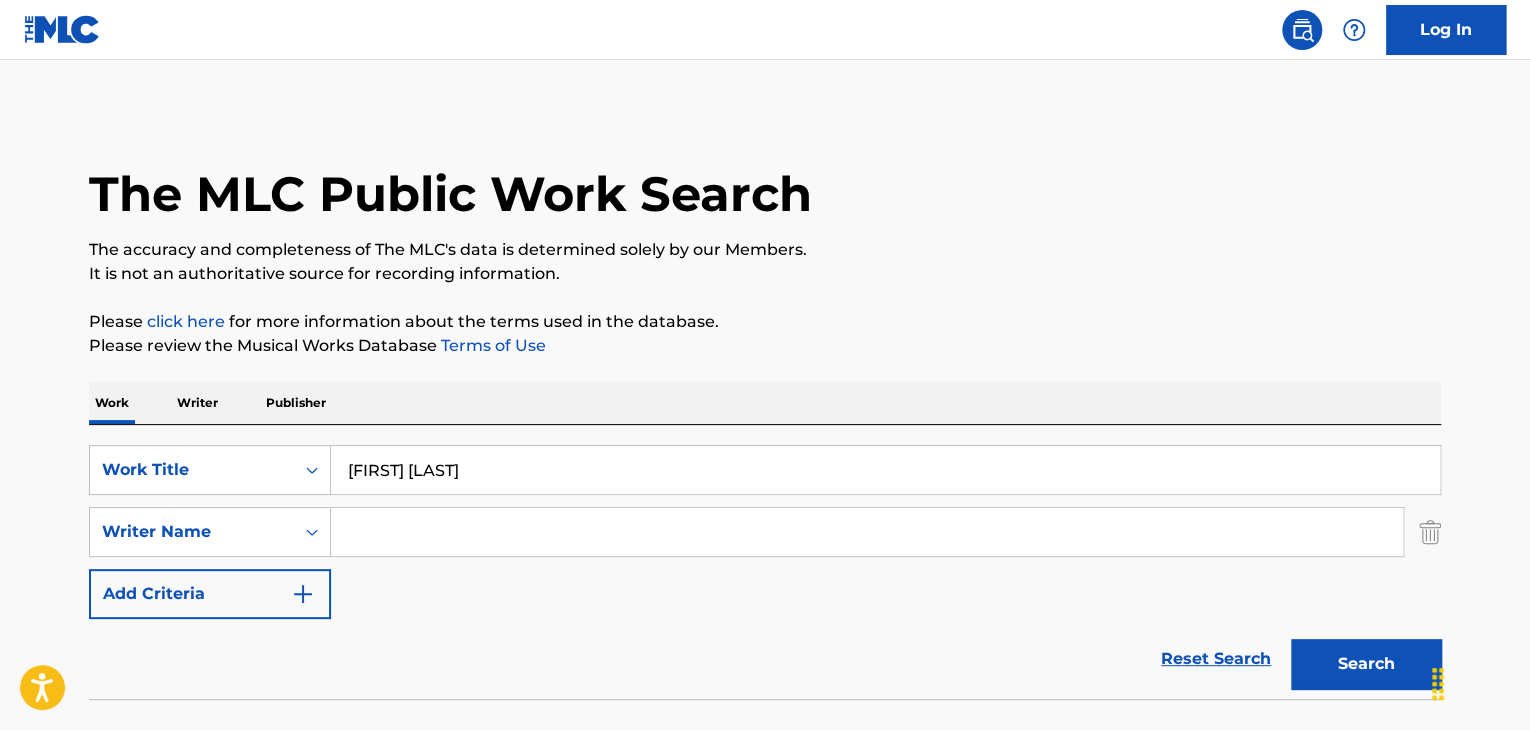 click at bounding box center (867, 532) 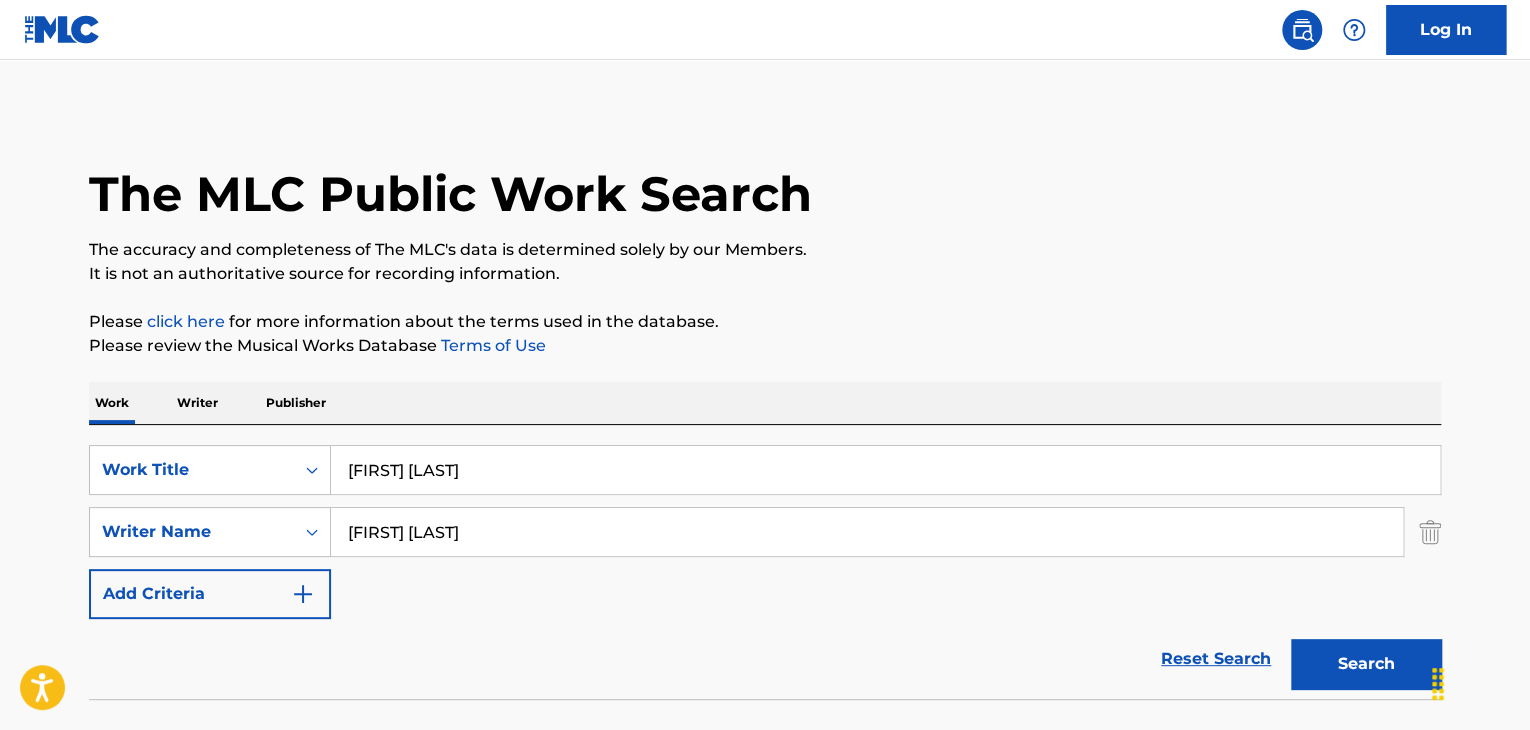 type on "[FIRST] [LAST]" 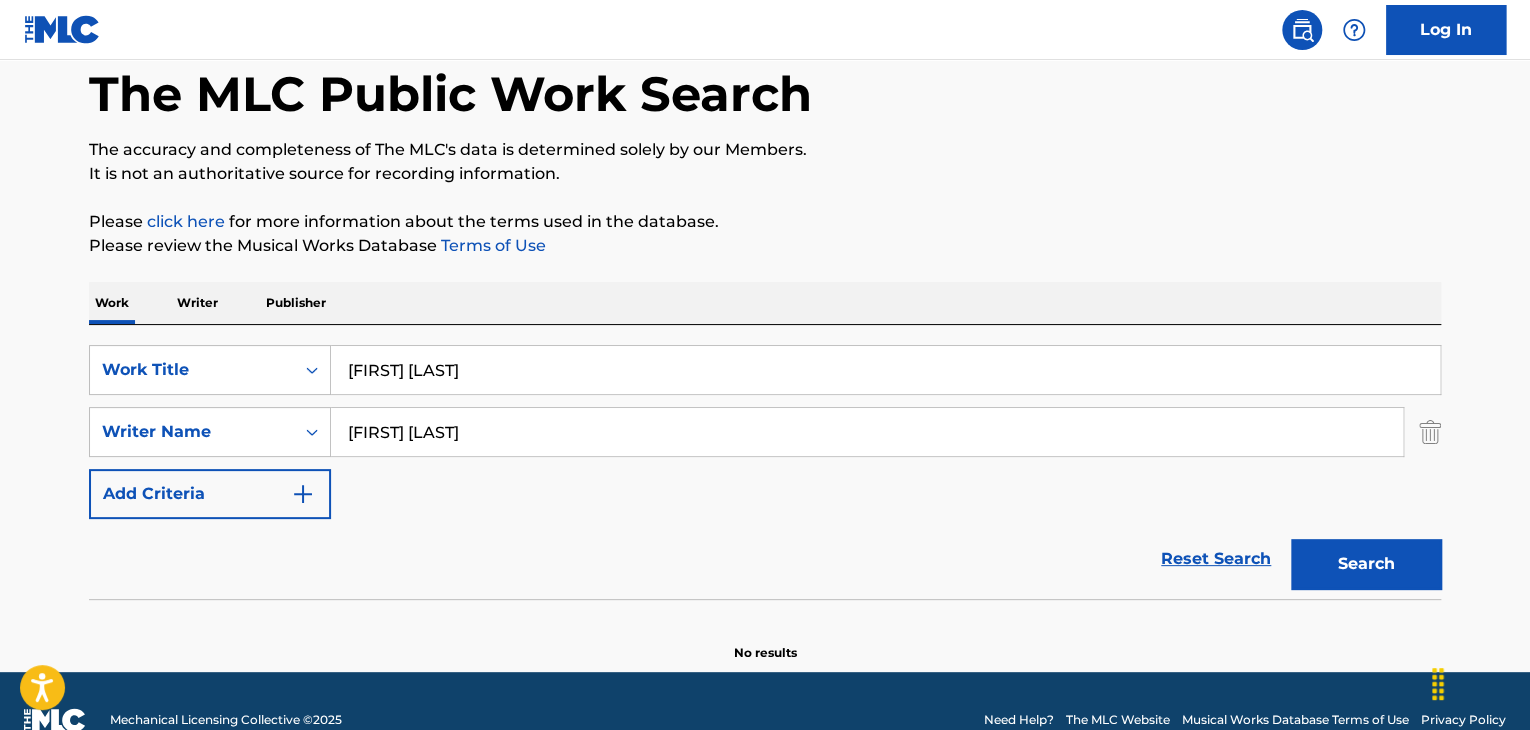 scroll, scrollTop: 138, scrollLeft: 0, axis: vertical 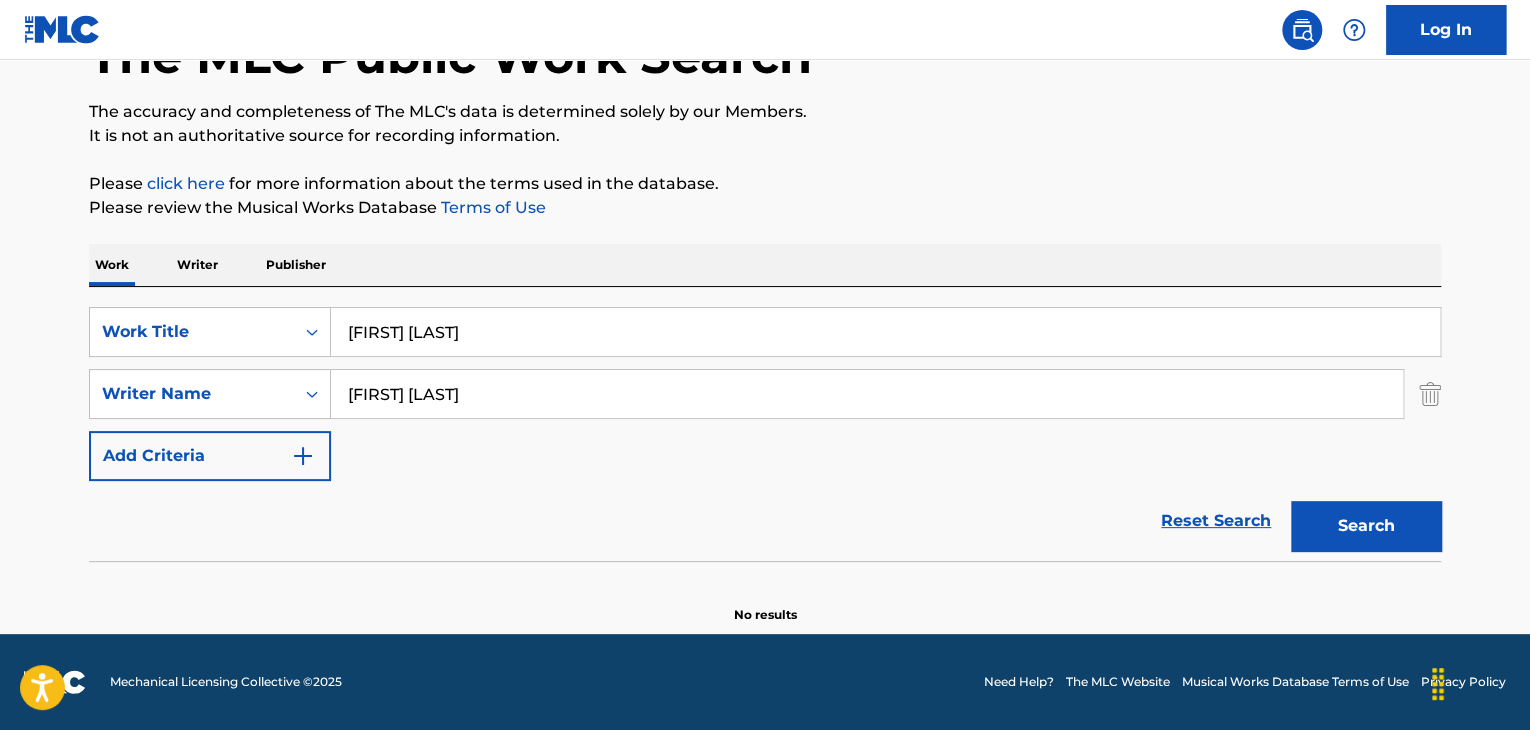 click on "Writer" at bounding box center [197, 265] 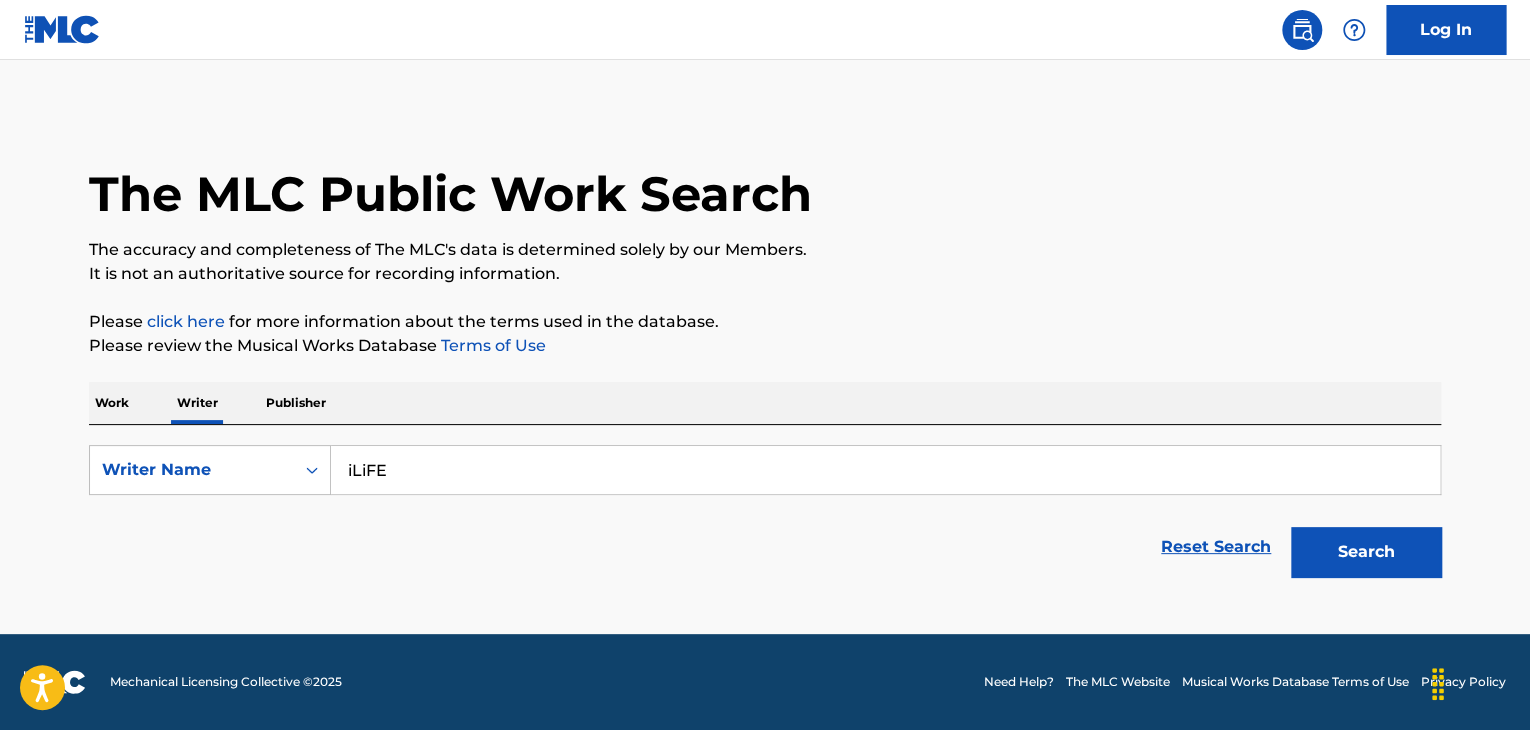 scroll, scrollTop: 0, scrollLeft: 0, axis: both 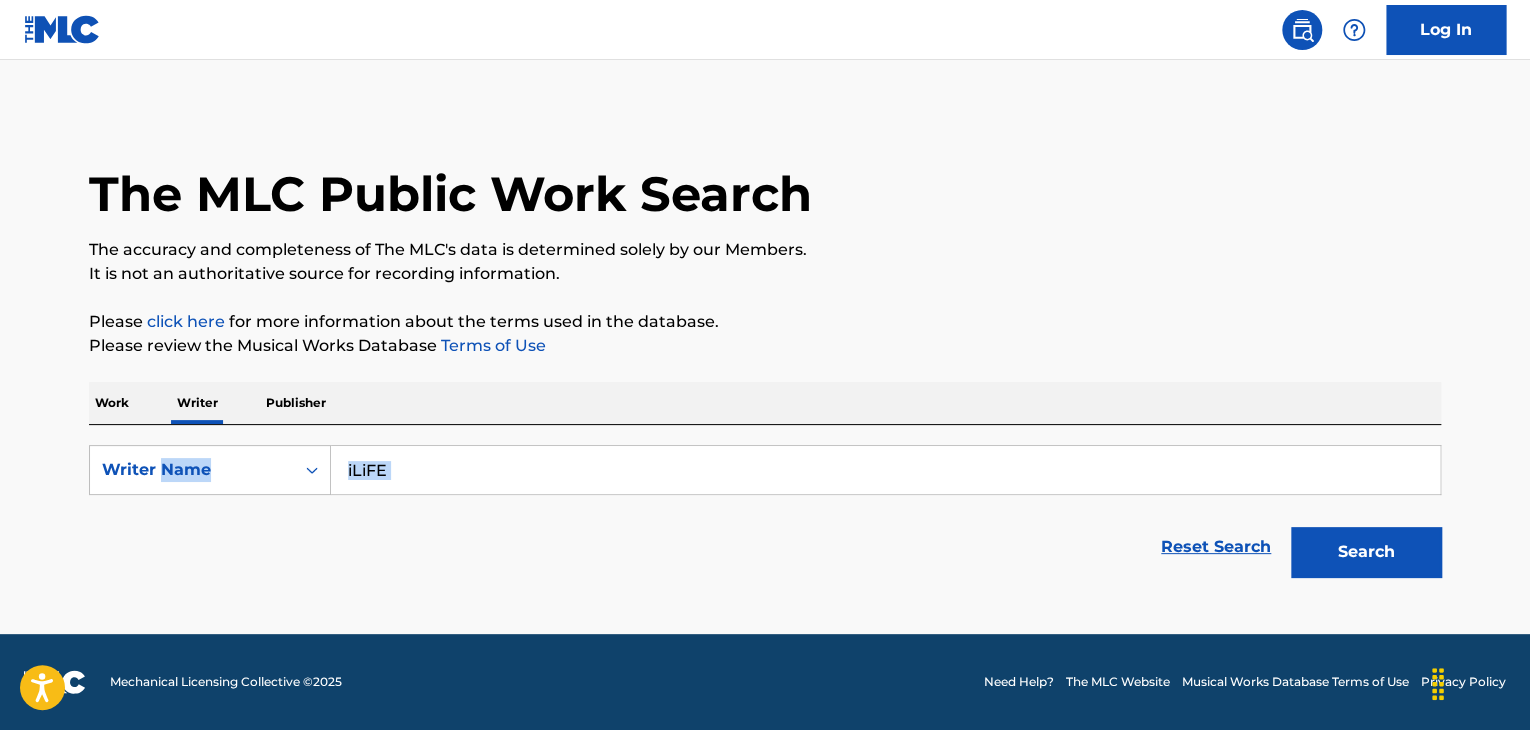 click on "SearchWithCriteria7b063fe9-66ff-4039-94d7-34caa68240cd Writer Name iLiFE Reset Search Search" at bounding box center [765, 506] 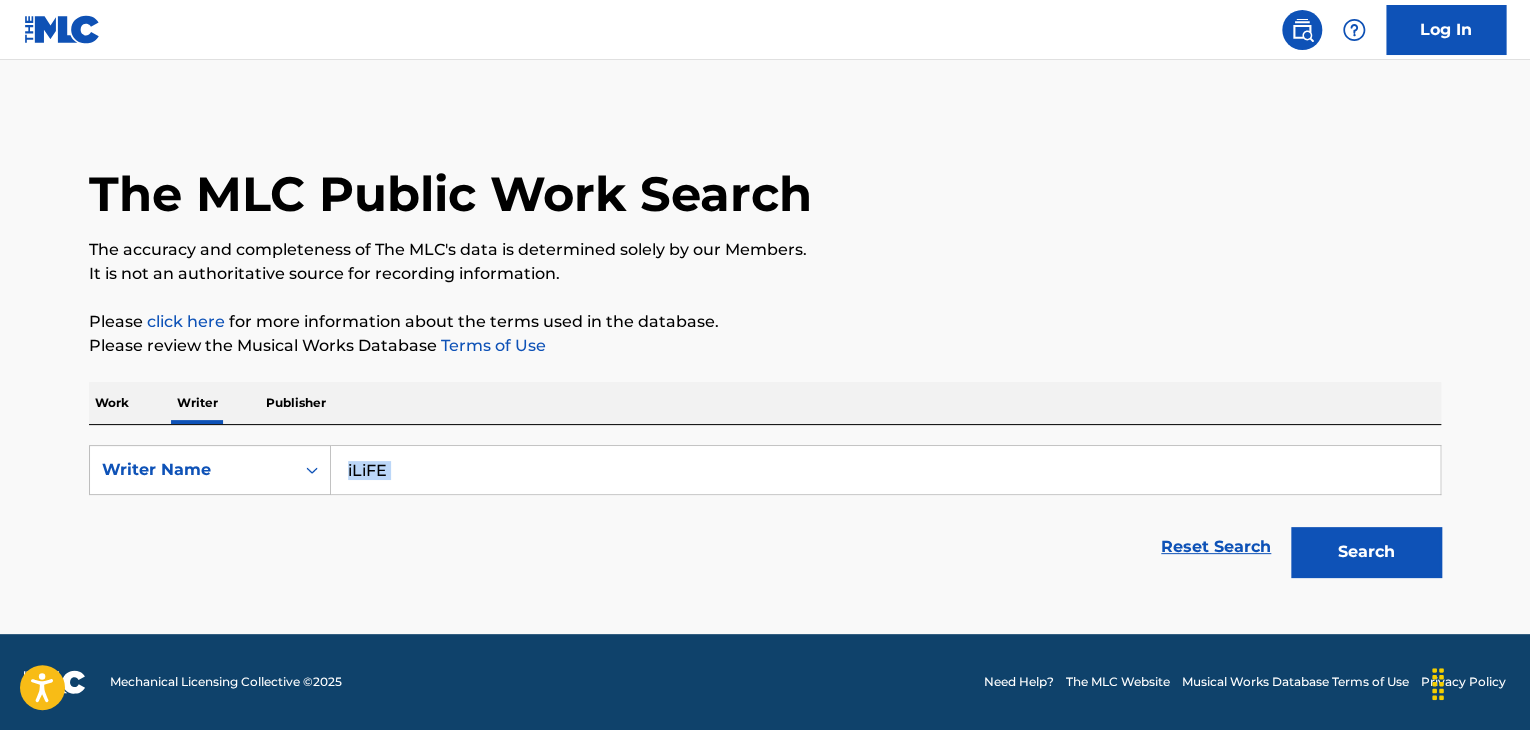 click on "iLiFE" at bounding box center [885, 470] 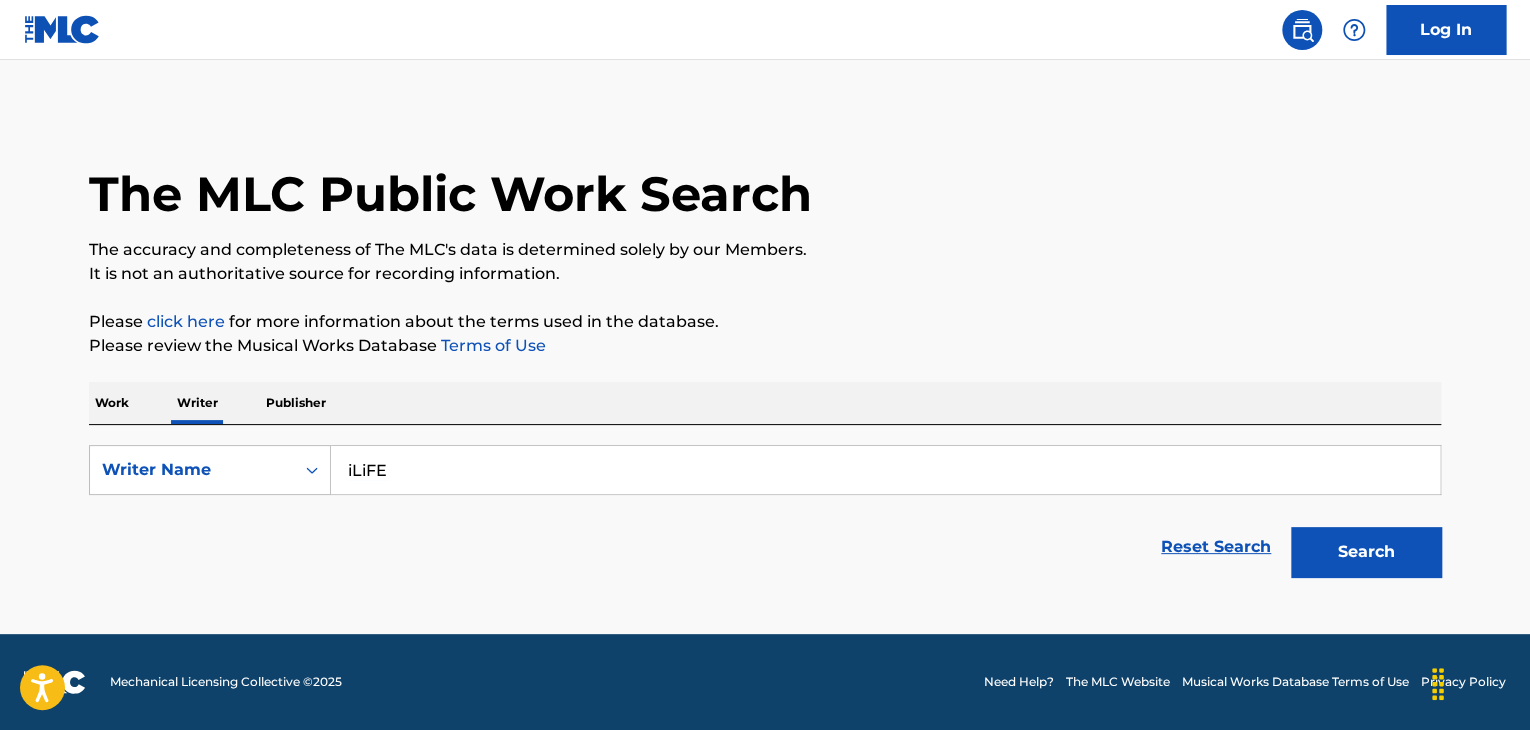 paste on "[FIRST] [LAST]" 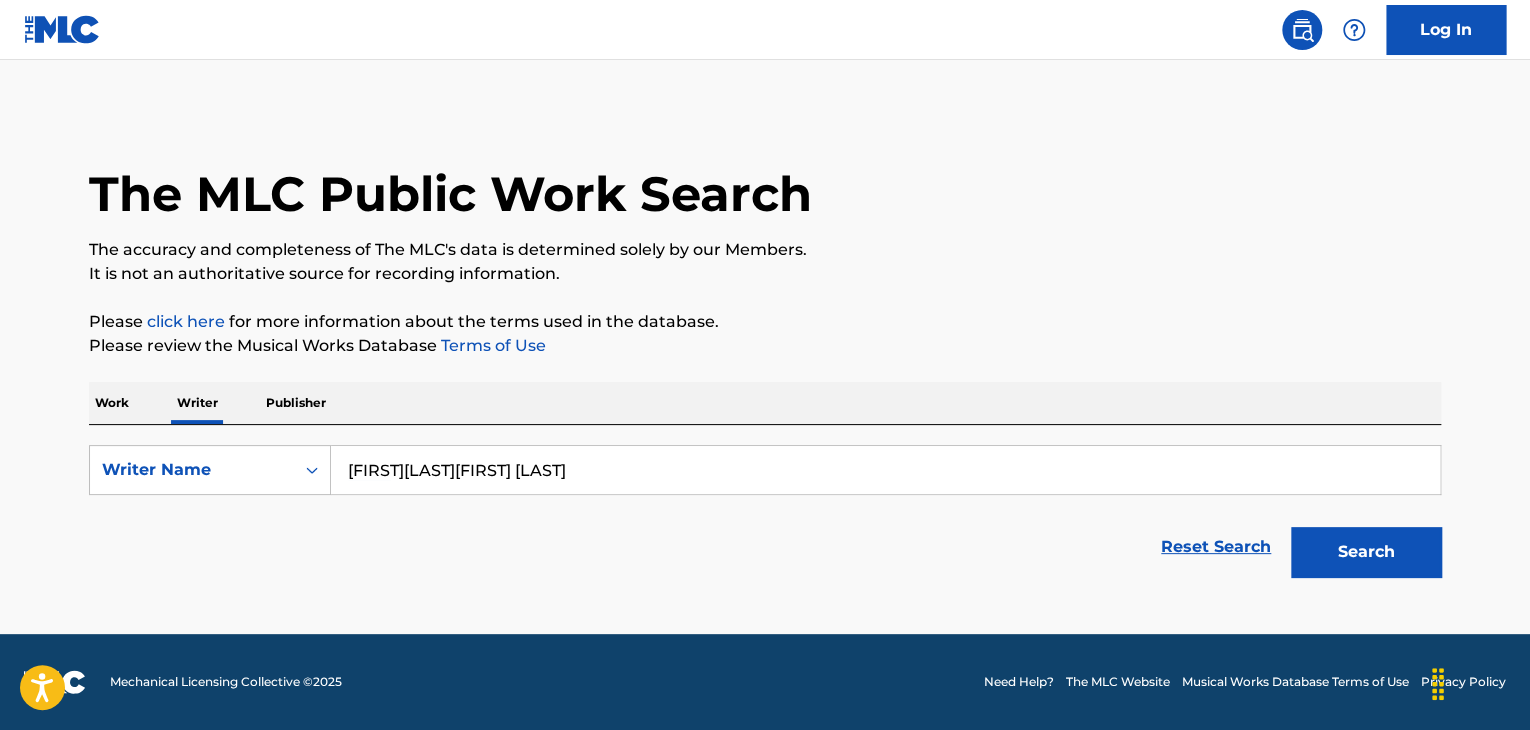 click on "[FIRST][LAST][FIRST] [LAST]" at bounding box center [885, 470] 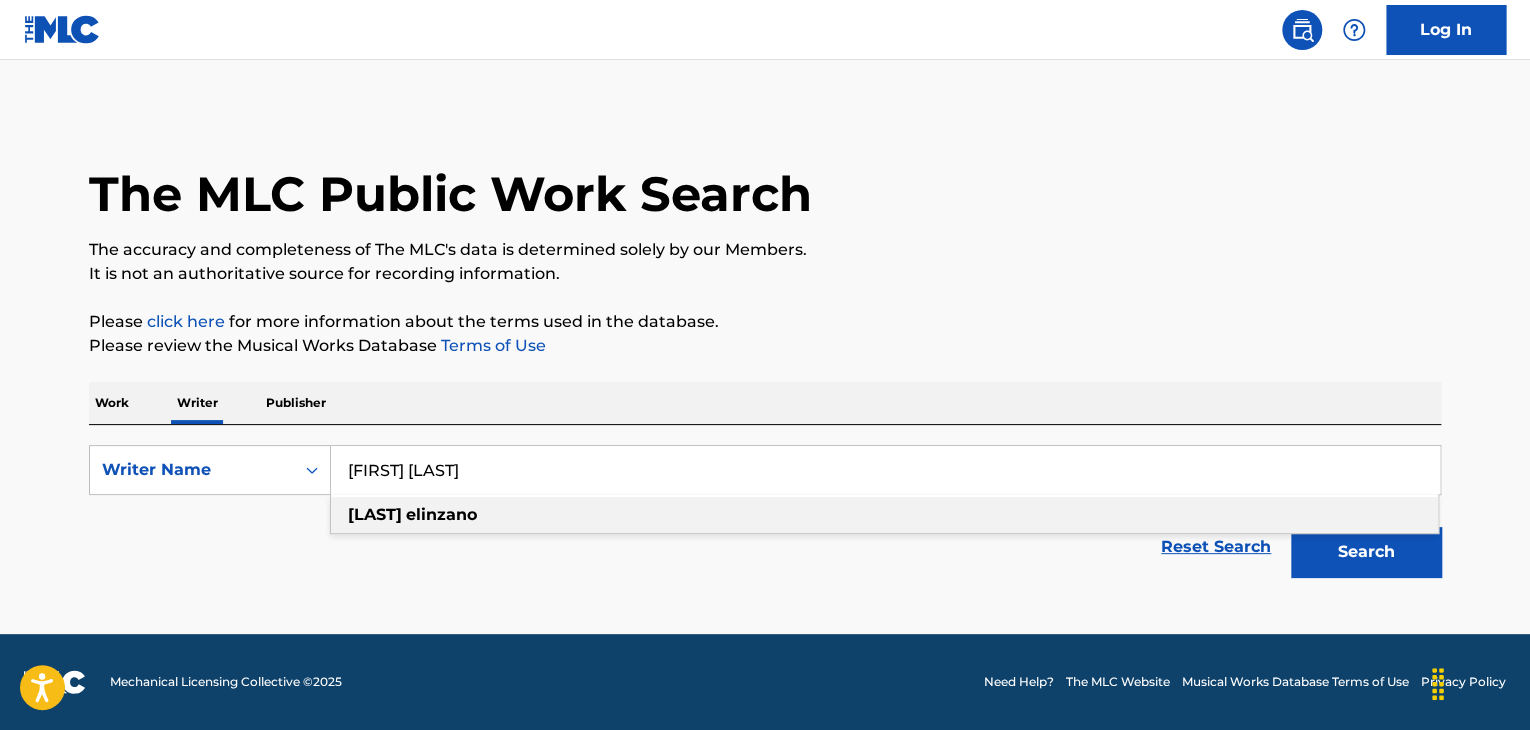 type on "[FIRST] [LAST]" 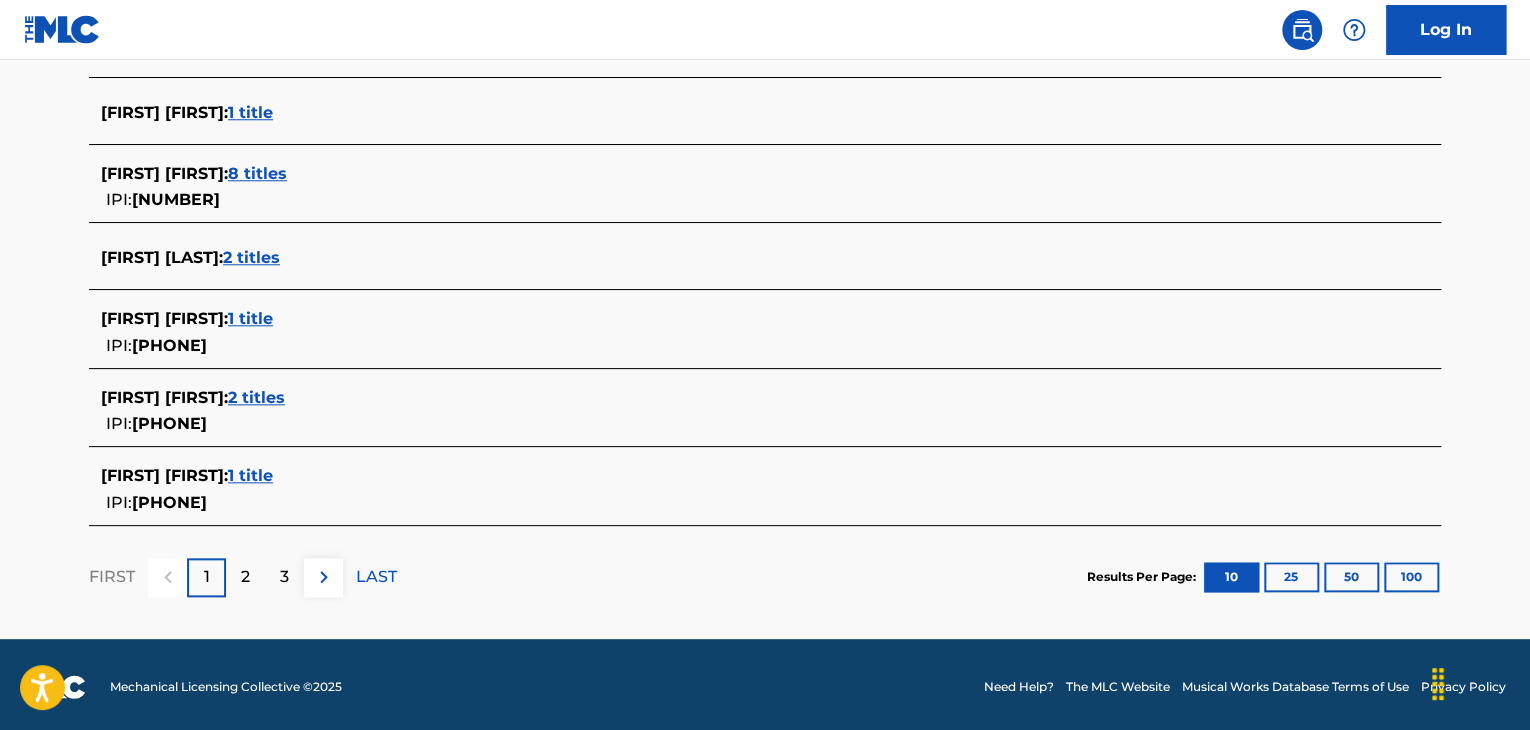 scroll, scrollTop: 847, scrollLeft: 0, axis: vertical 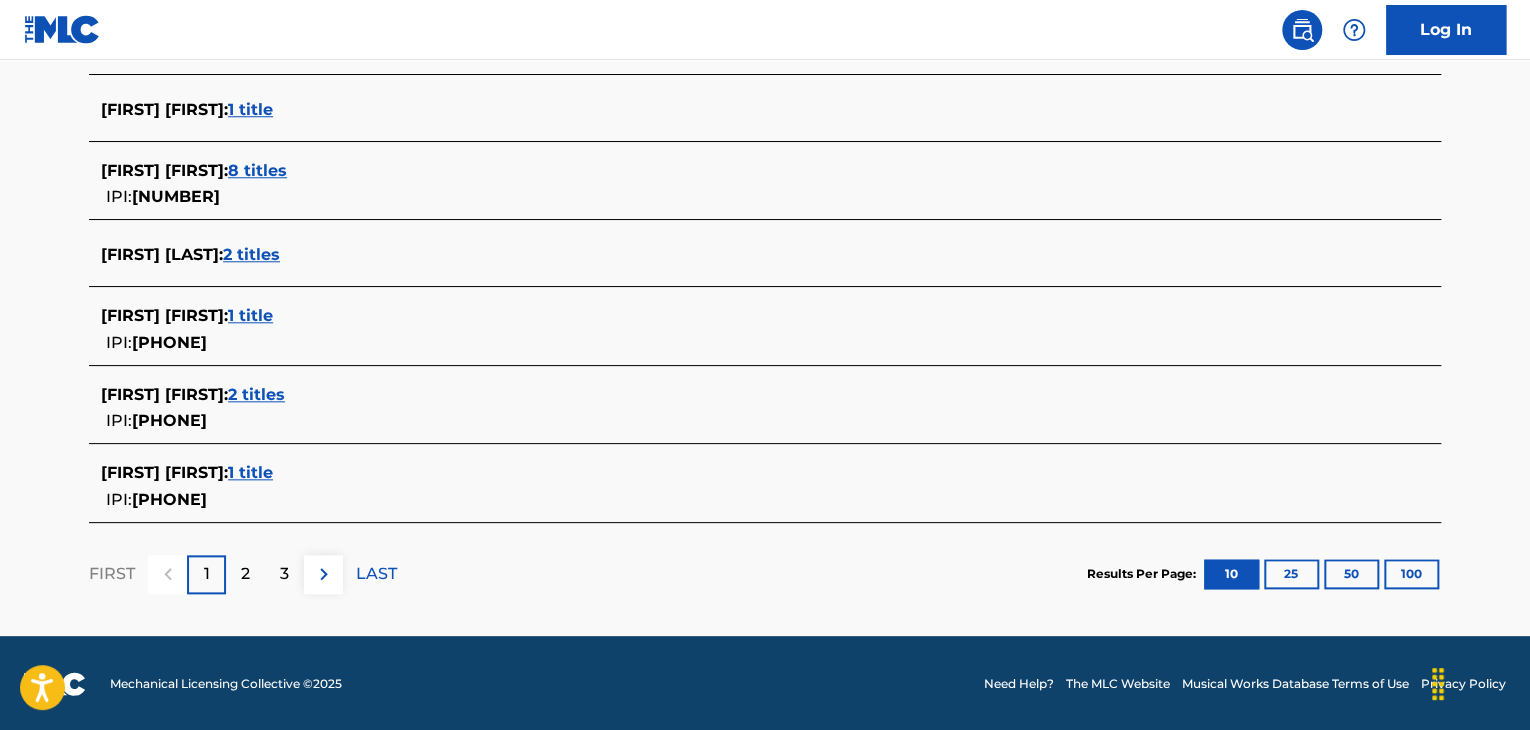 click on "2 titles" at bounding box center [251, 254] 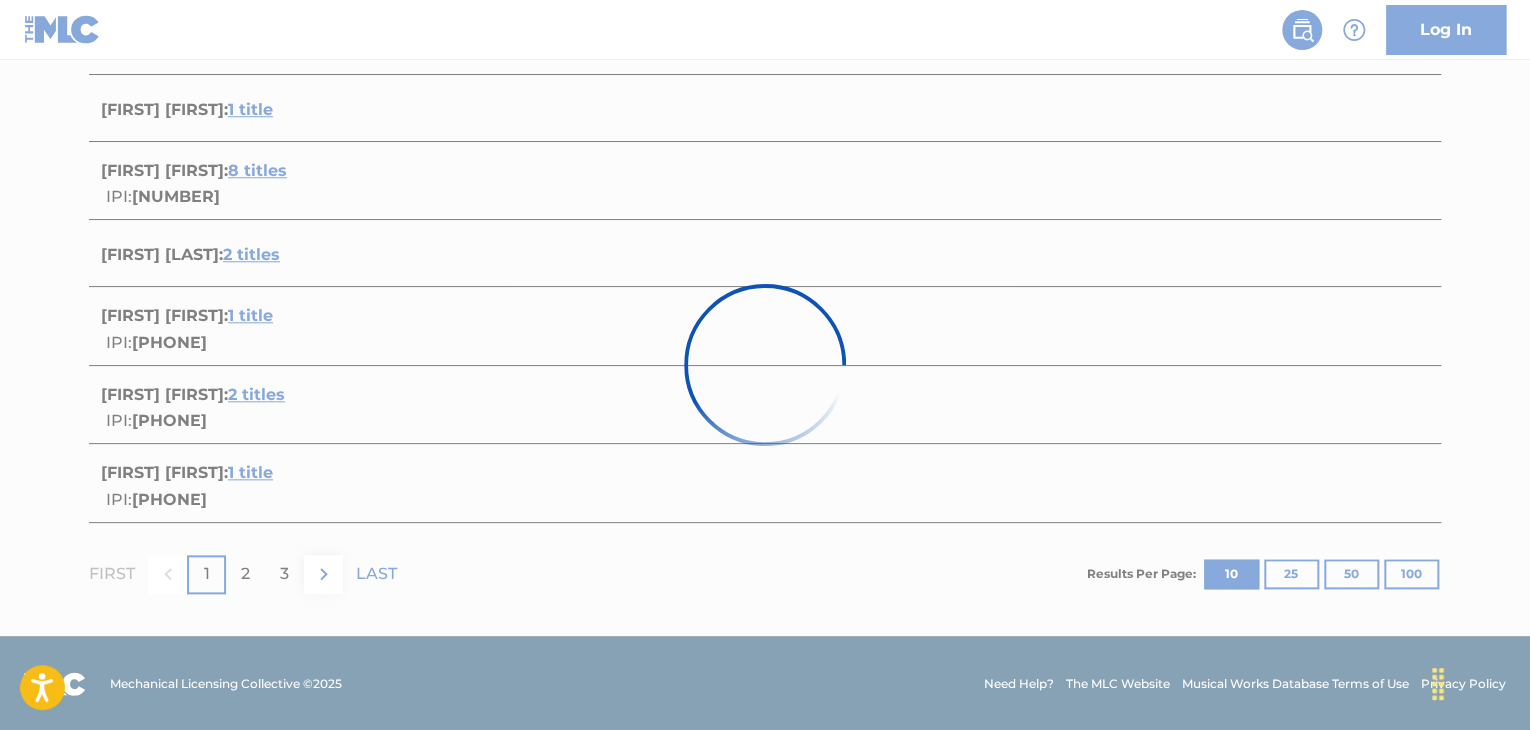 scroll, scrollTop: 452, scrollLeft: 0, axis: vertical 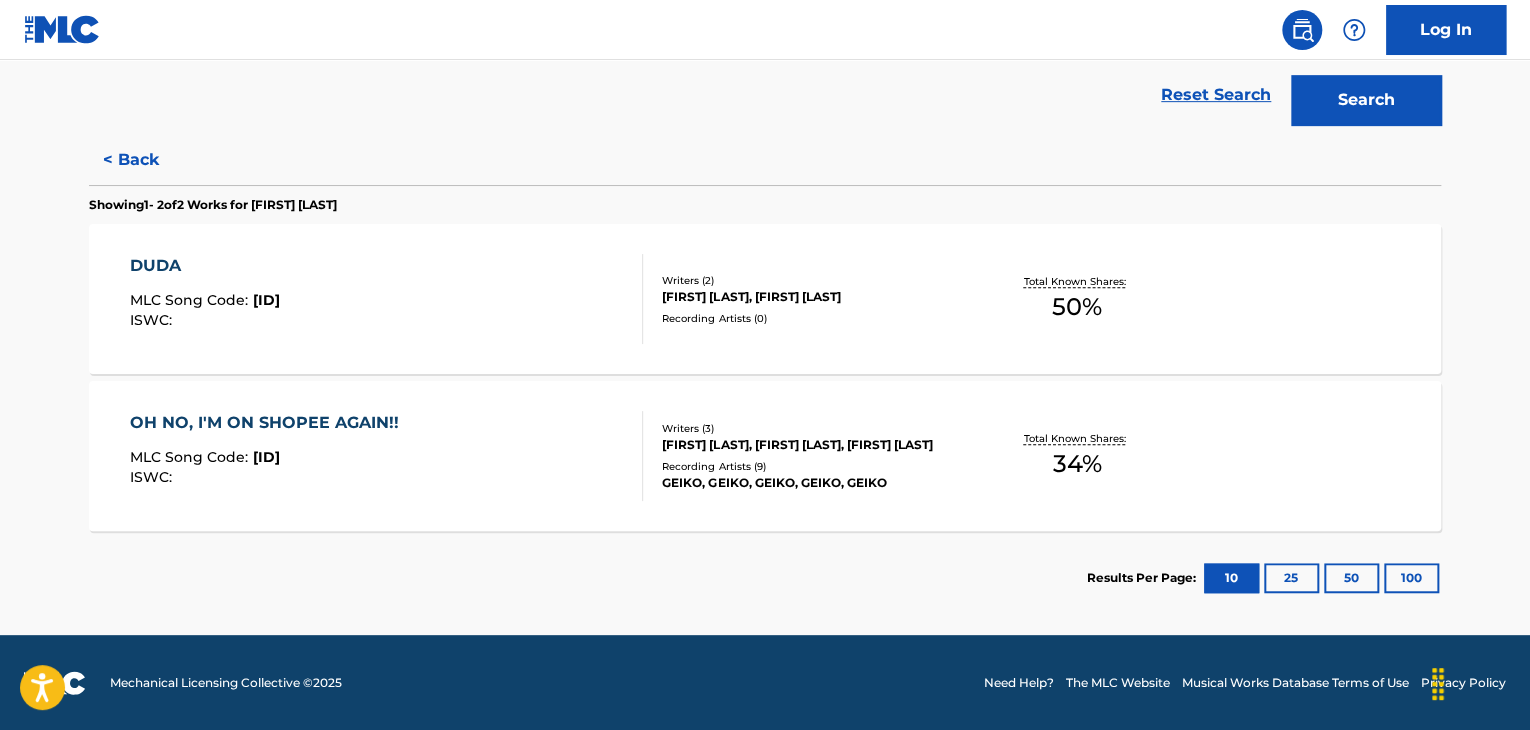 click on "DUDA MLC Song Code : DB9T07 ISWC :" at bounding box center [387, 299] 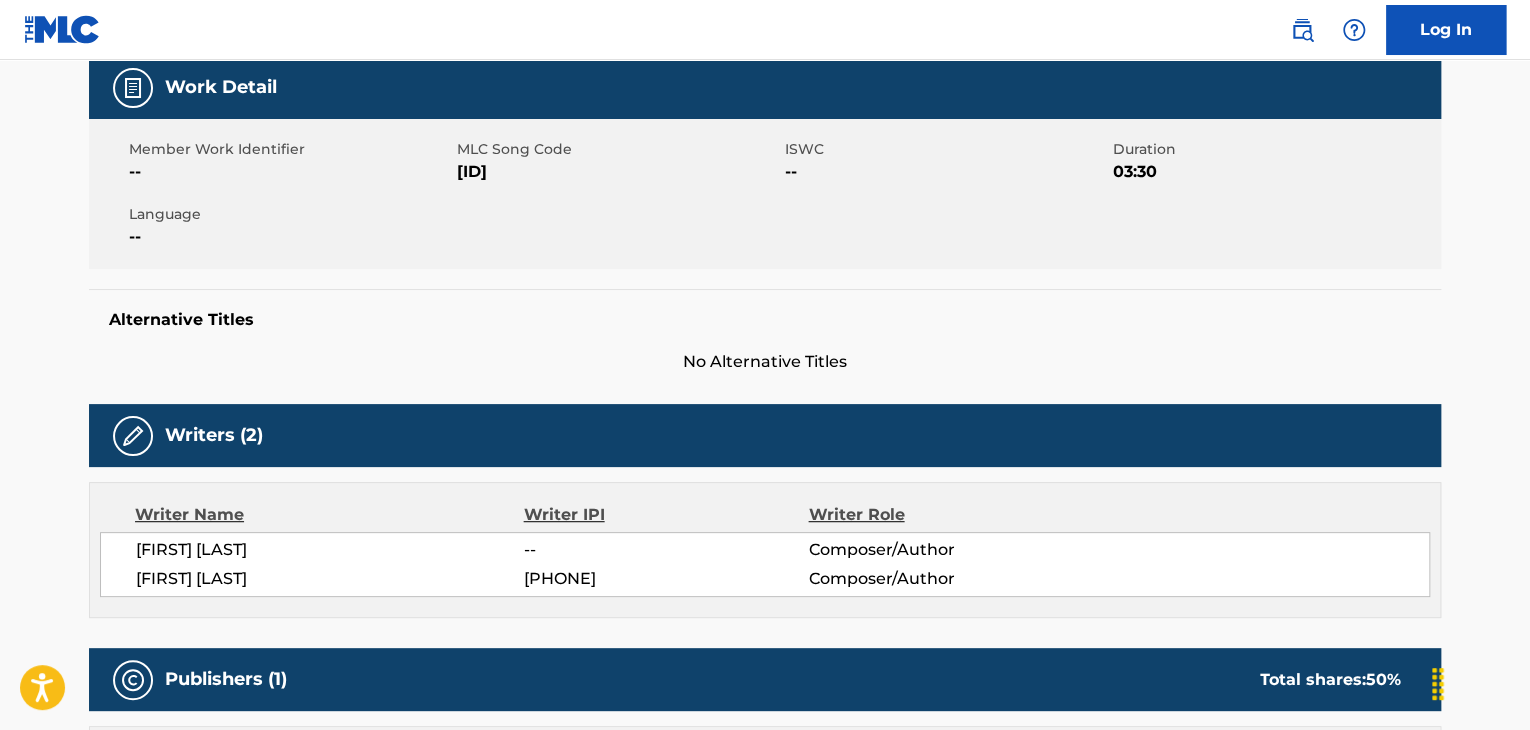 scroll, scrollTop: 0, scrollLeft: 0, axis: both 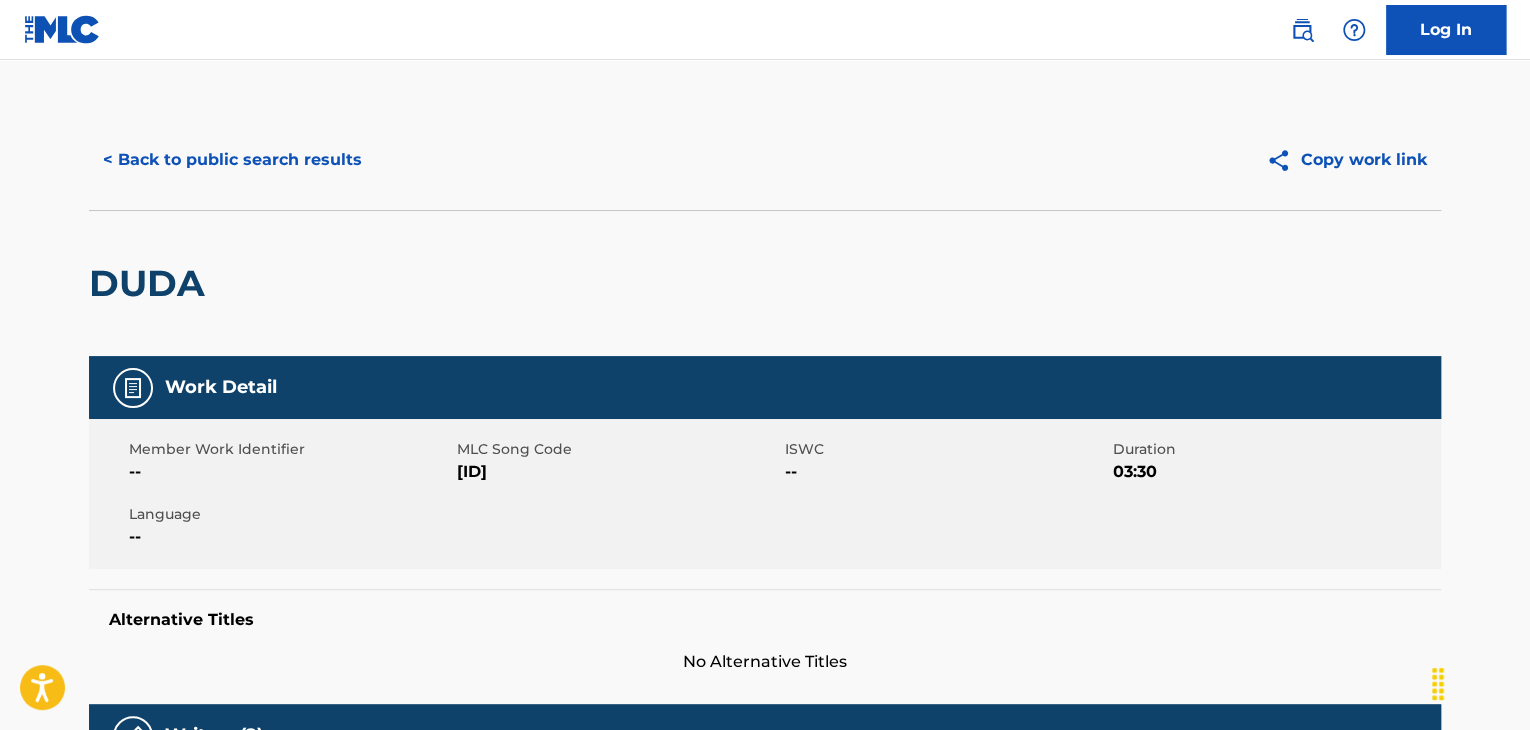 click on "< Back to public search results" at bounding box center (232, 160) 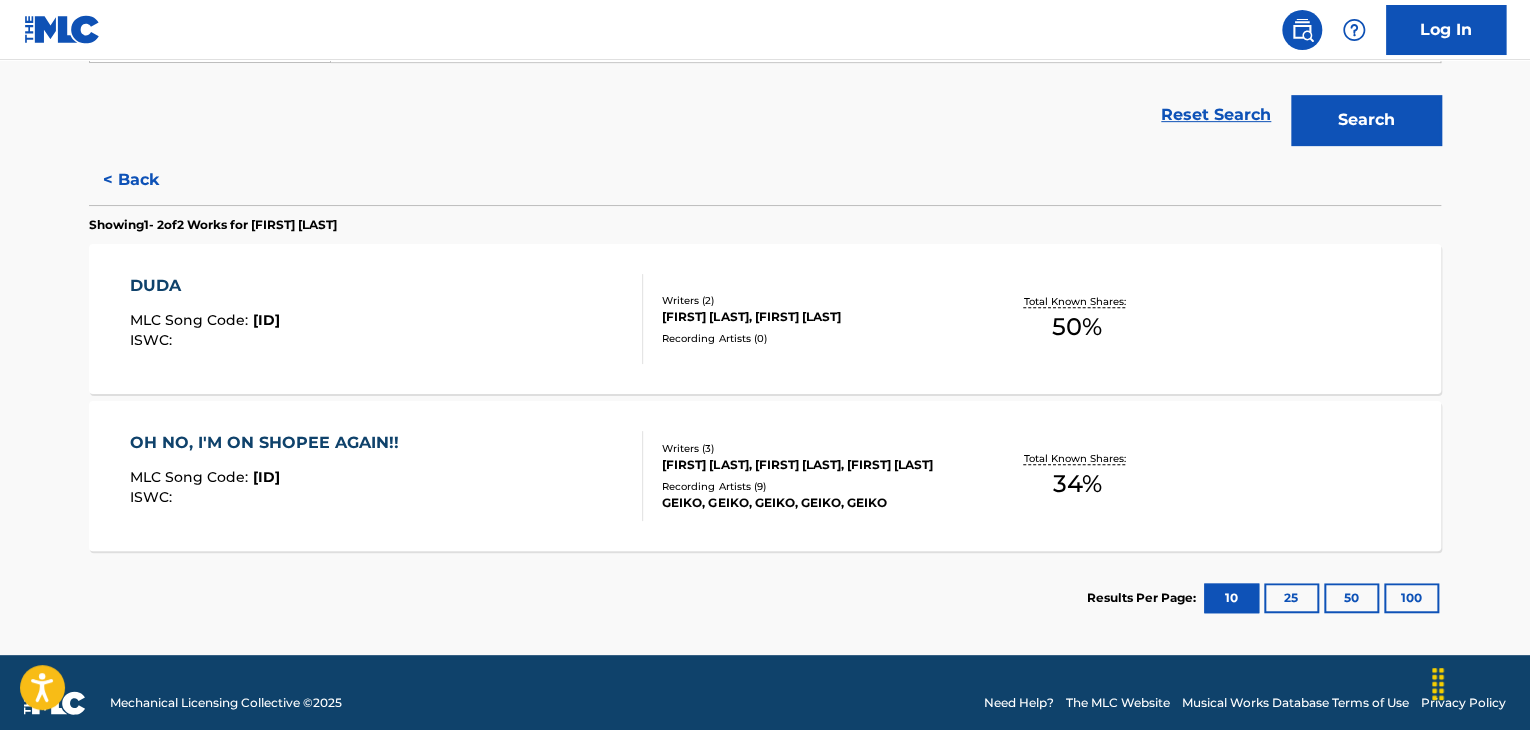 scroll, scrollTop: 452, scrollLeft: 0, axis: vertical 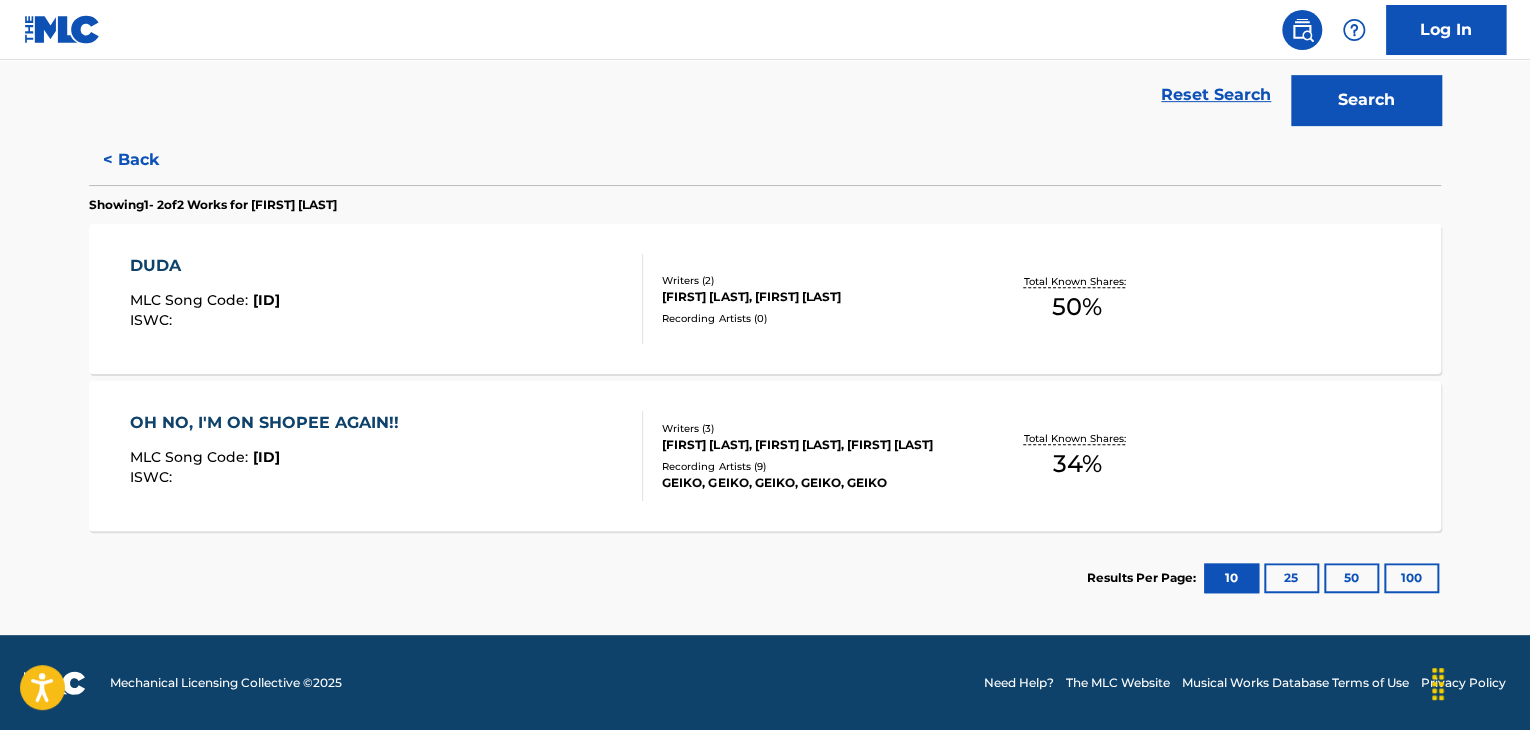 click on "OH NO, I'M ON SHOPEE AGAIN!! MLC Song Code : [CODE] ISWC : Writers ( 3 ) [FIRST] [LAST], [FIRST] [LAST], [FIRST] [LAST] Recording Artists ( 9 ) GEIKO, GEIKO, GEIKO, GEIKO, GEIKO Total Known Shares: 34 %" at bounding box center [765, 456] 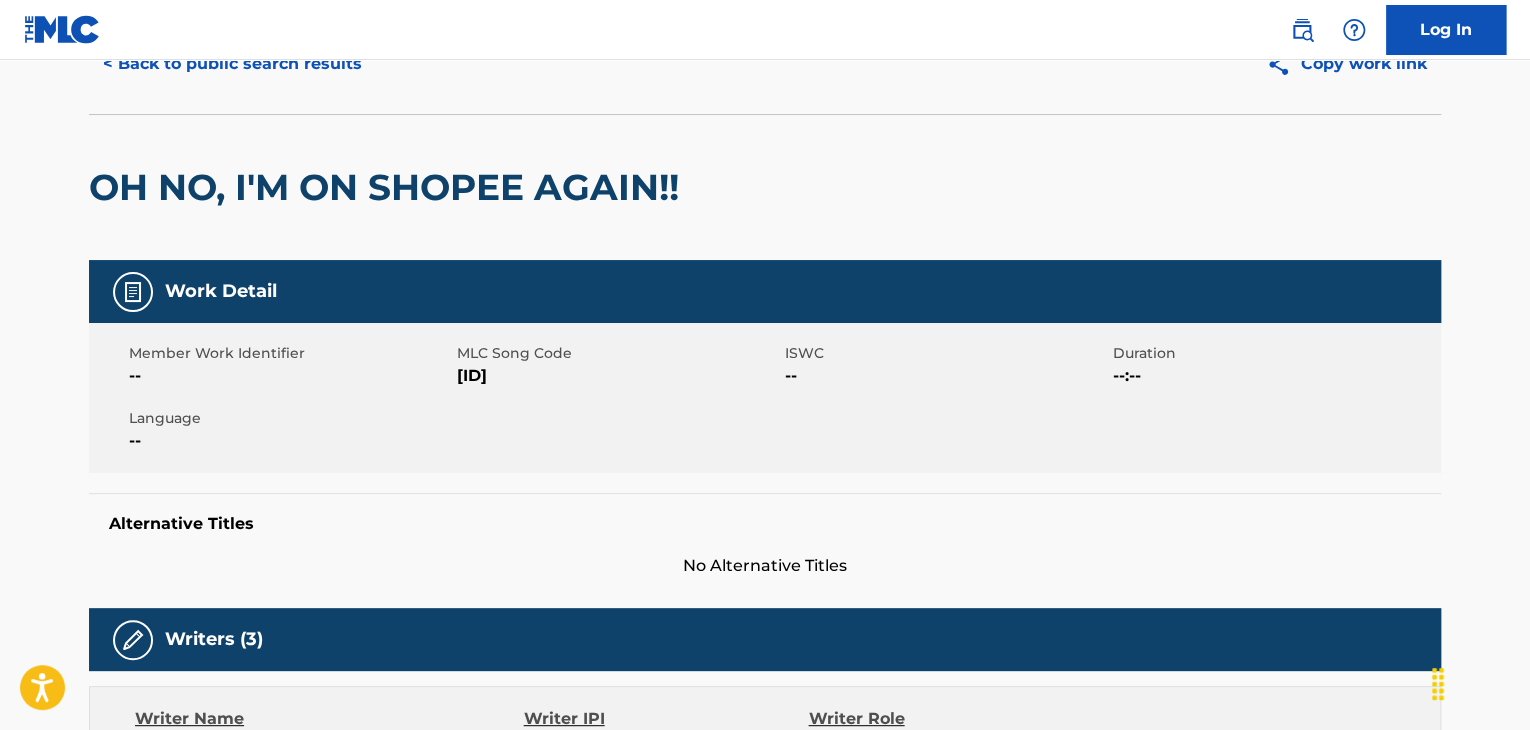 scroll, scrollTop: 0, scrollLeft: 0, axis: both 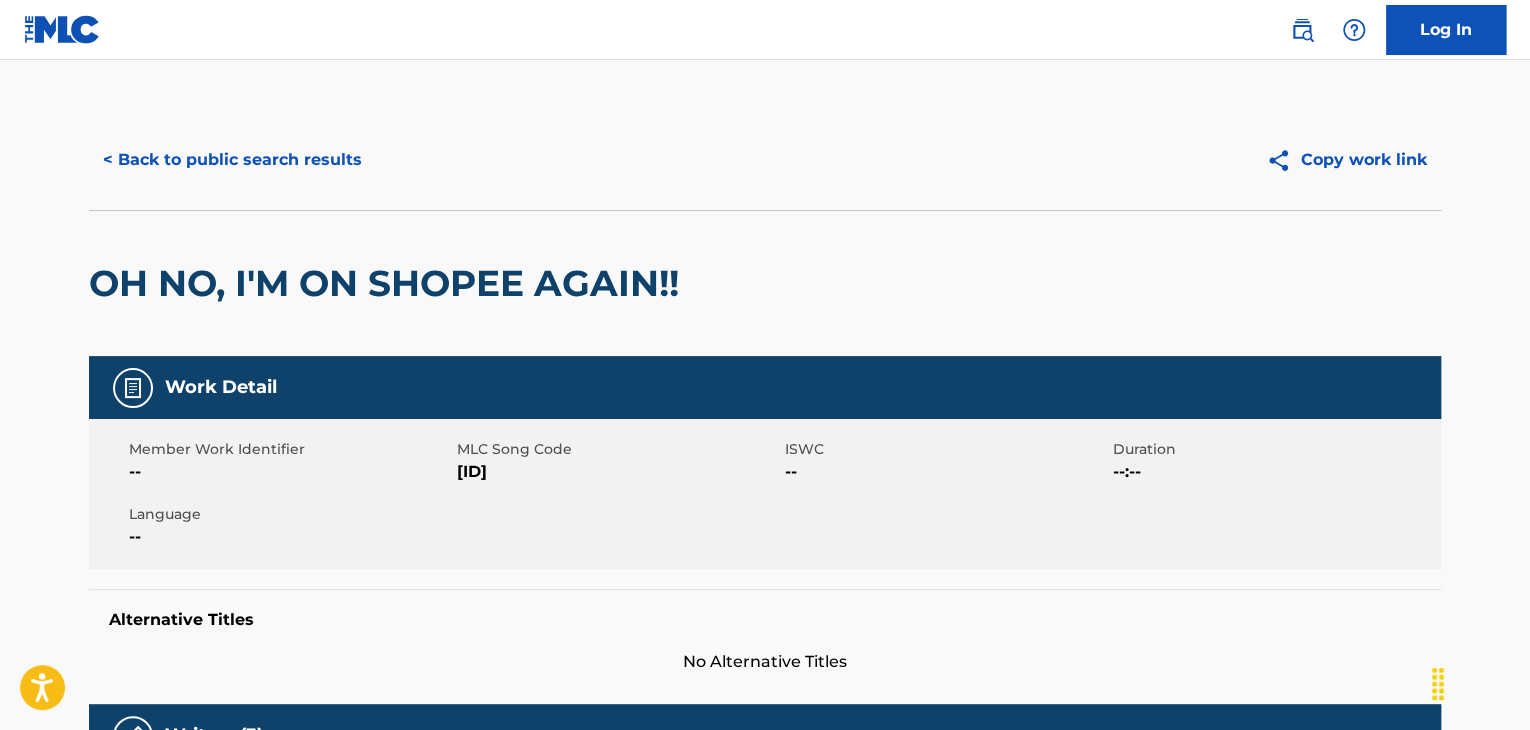 click on "< Back to public search results" at bounding box center (232, 160) 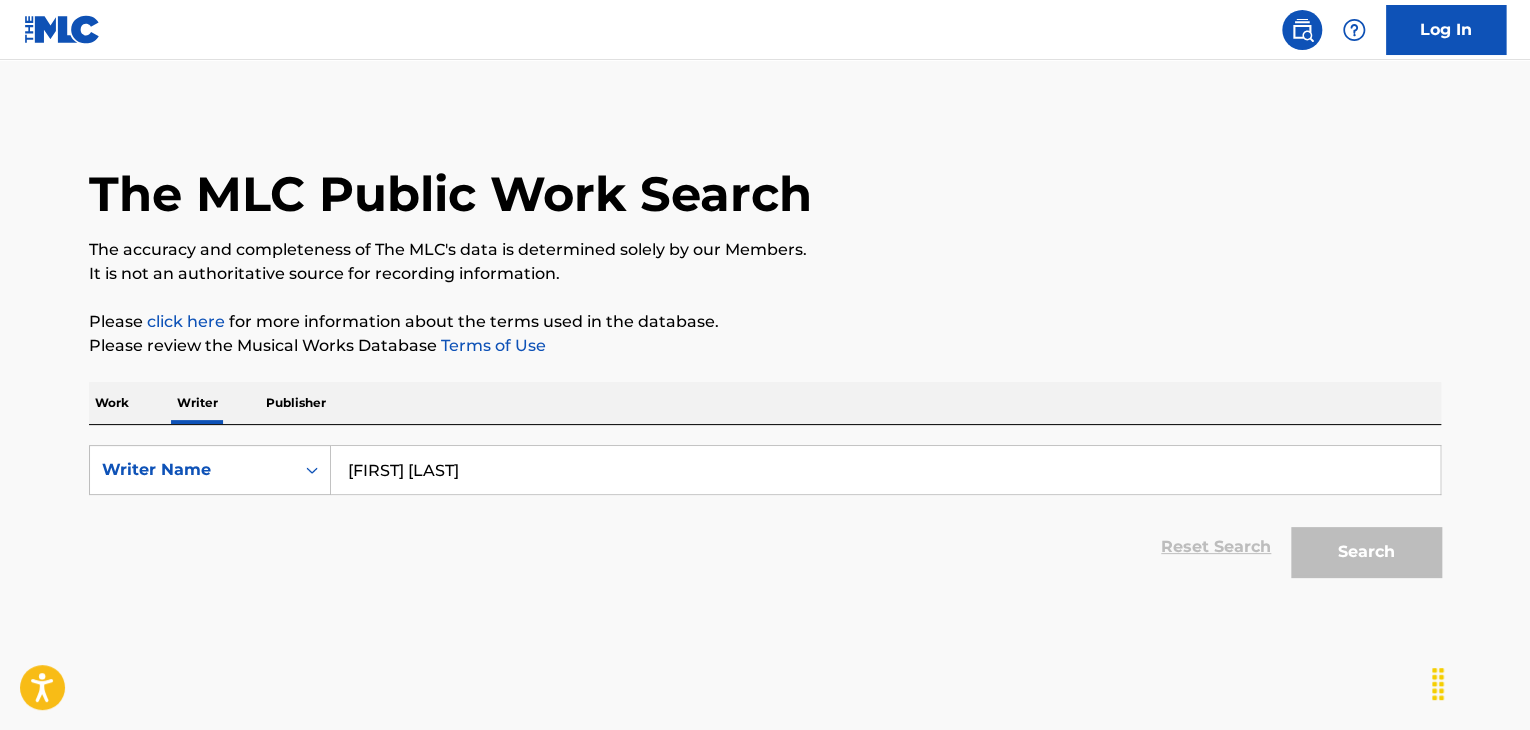 scroll, scrollTop: 24, scrollLeft: 0, axis: vertical 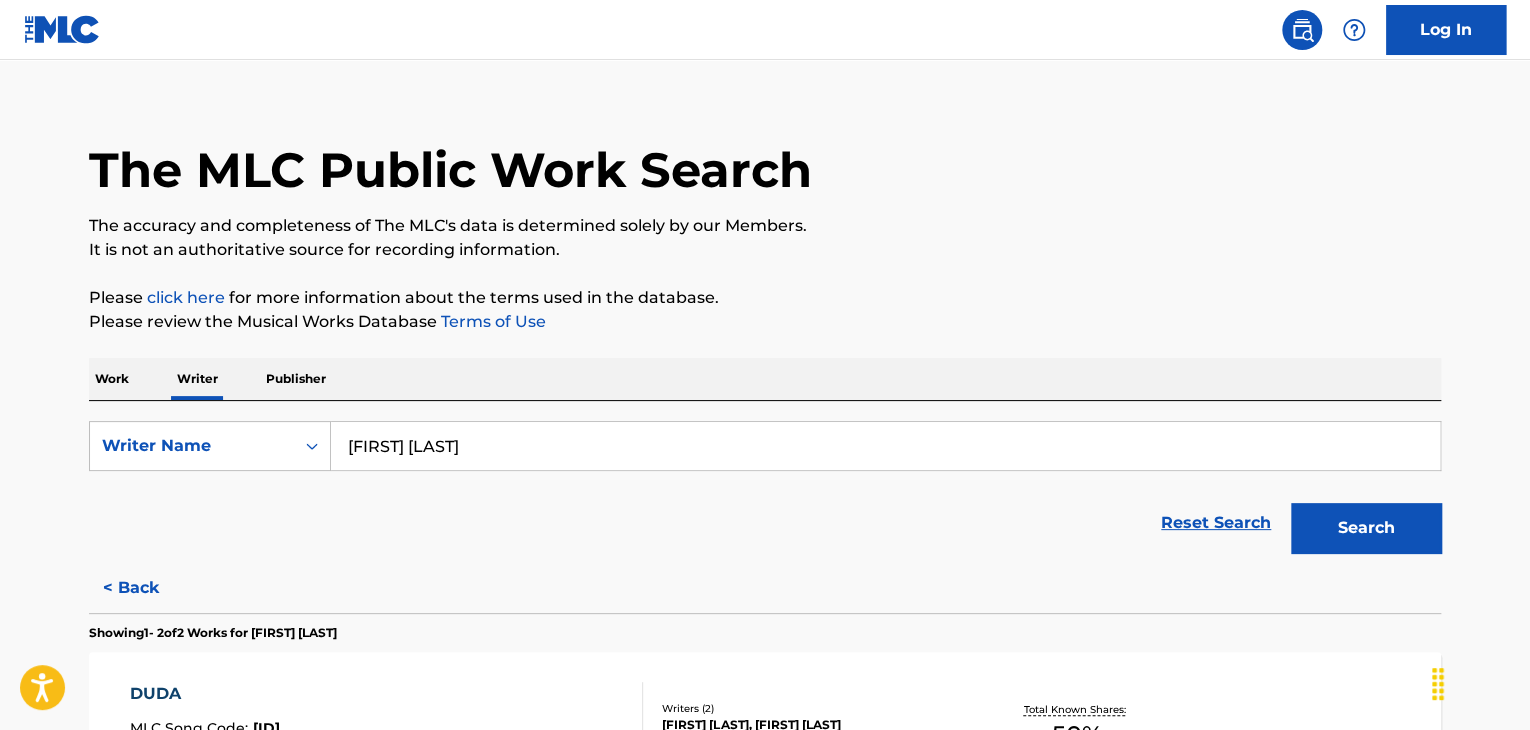 click on "[FIRST] [LAST]" at bounding box center (885, 446) 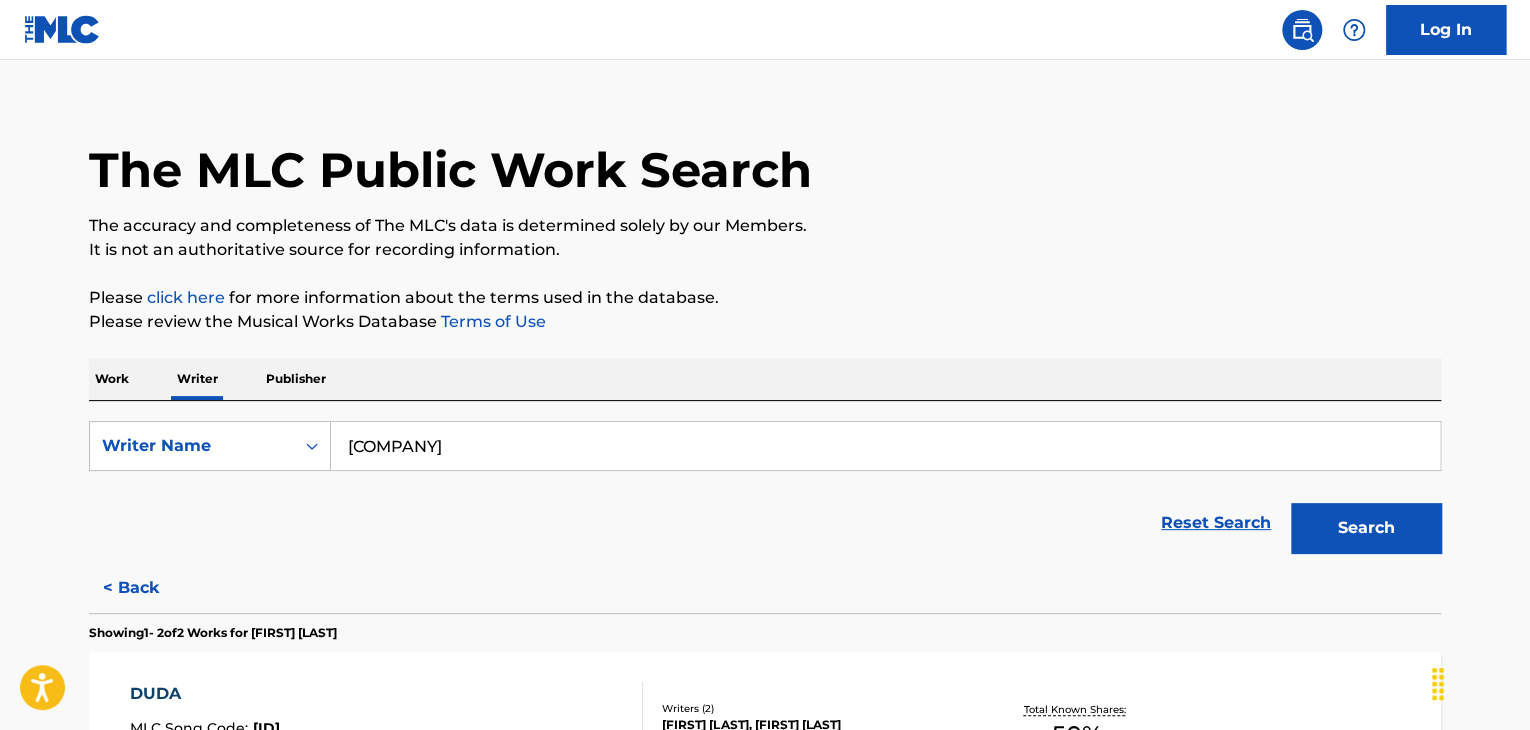type on "[COMPANY]" 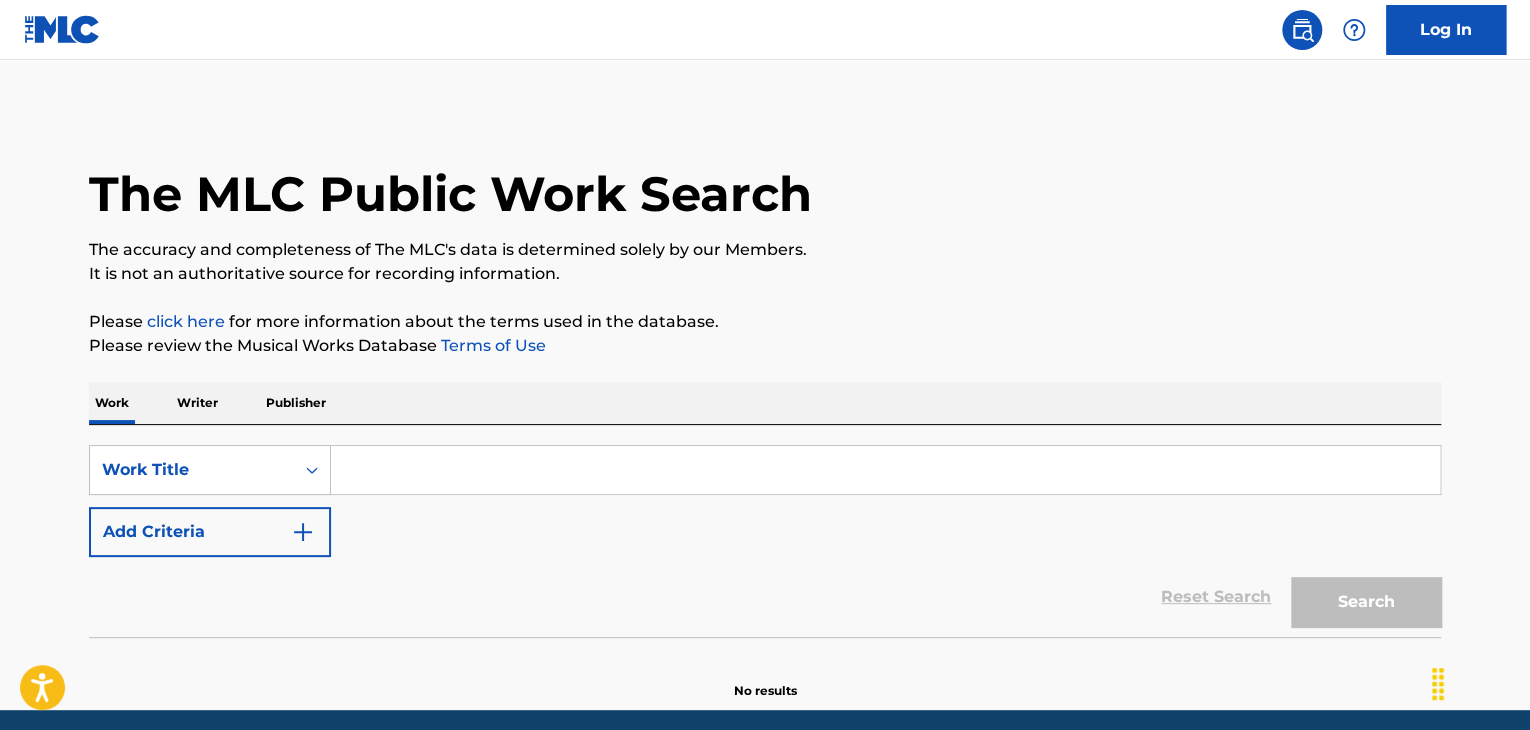 click at bounding box center [885, 470] 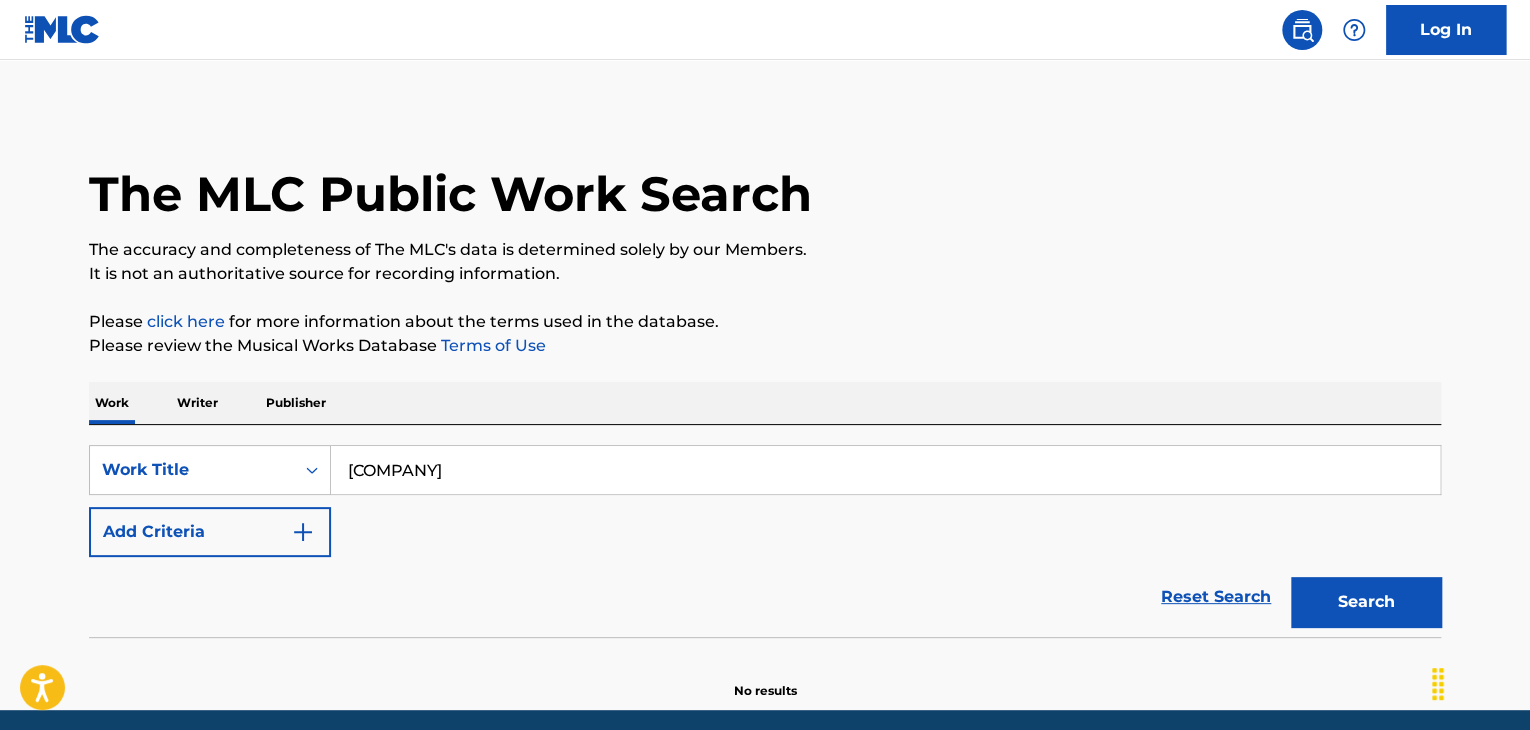 type on "[COMPANY]" 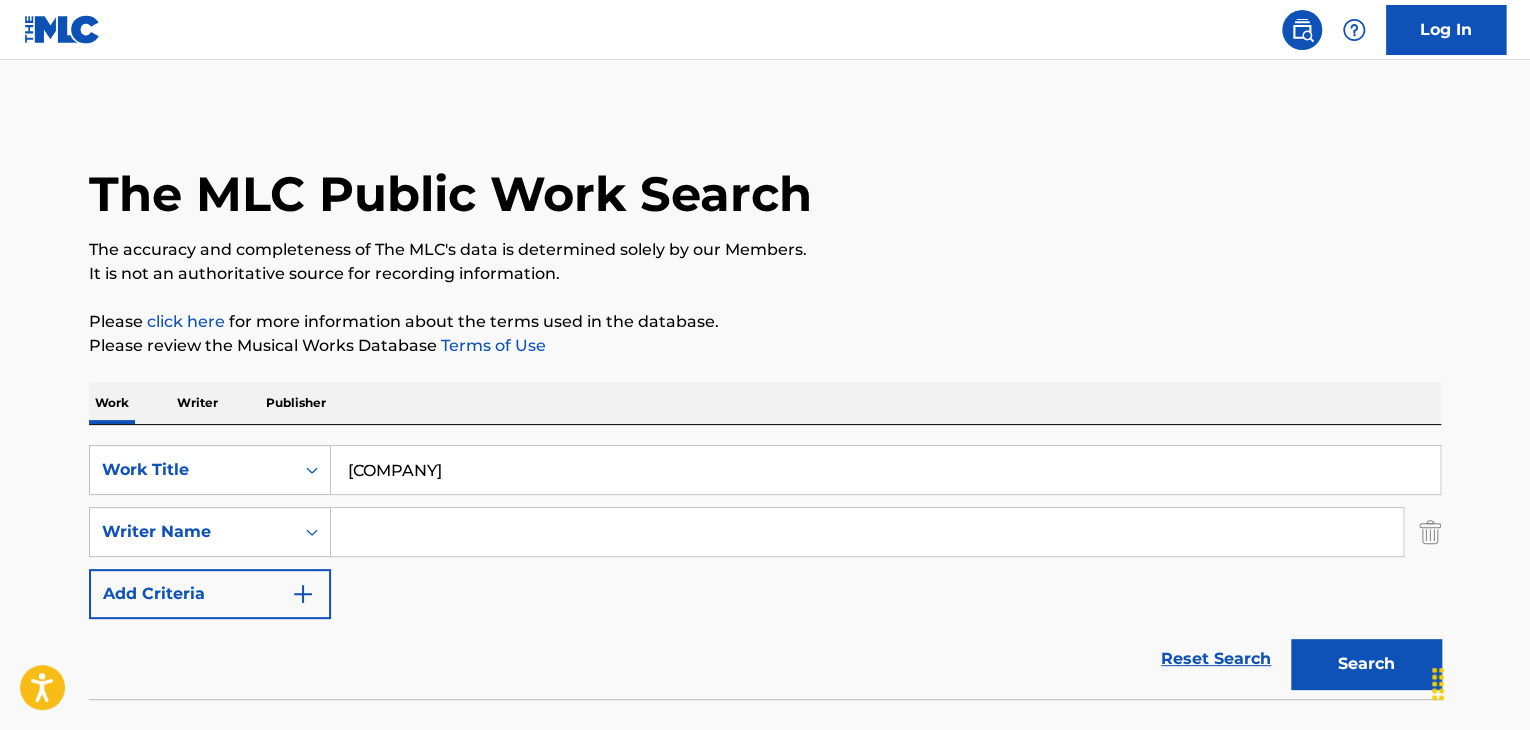 click at bounding box center (867, 532) 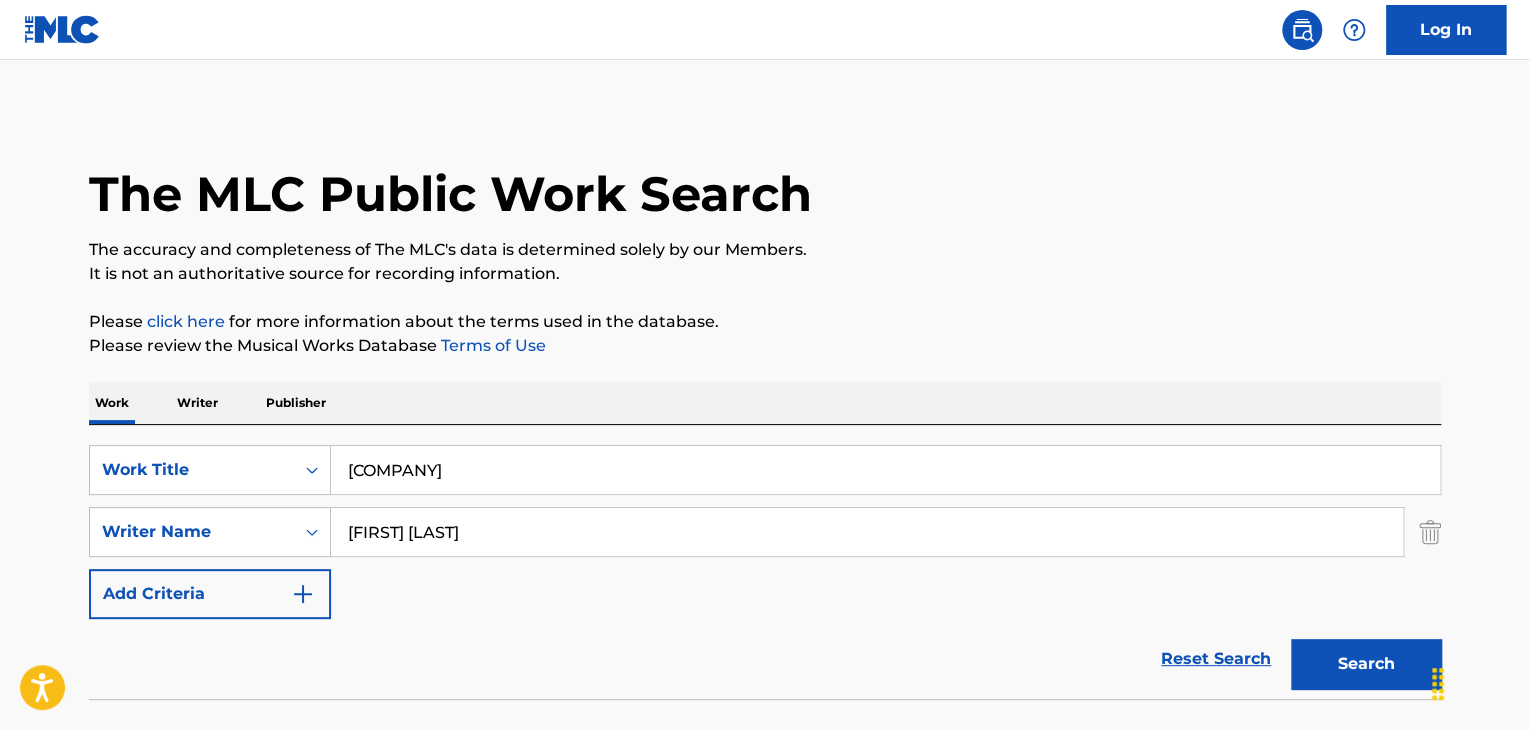 type on "[FIRST] [LAST]" 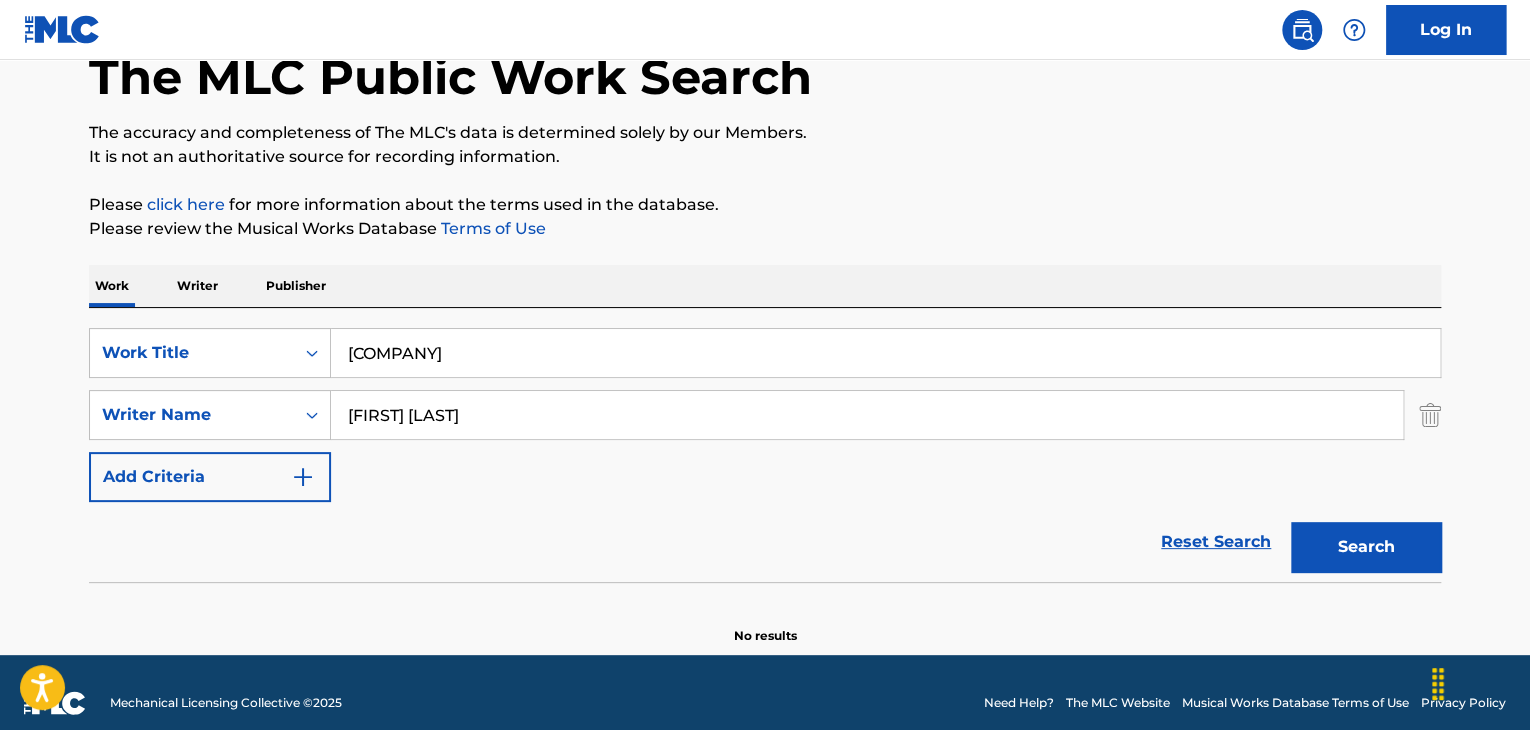 scroll, scrollTop: 138, scrollLeft: 0, axis: vertical 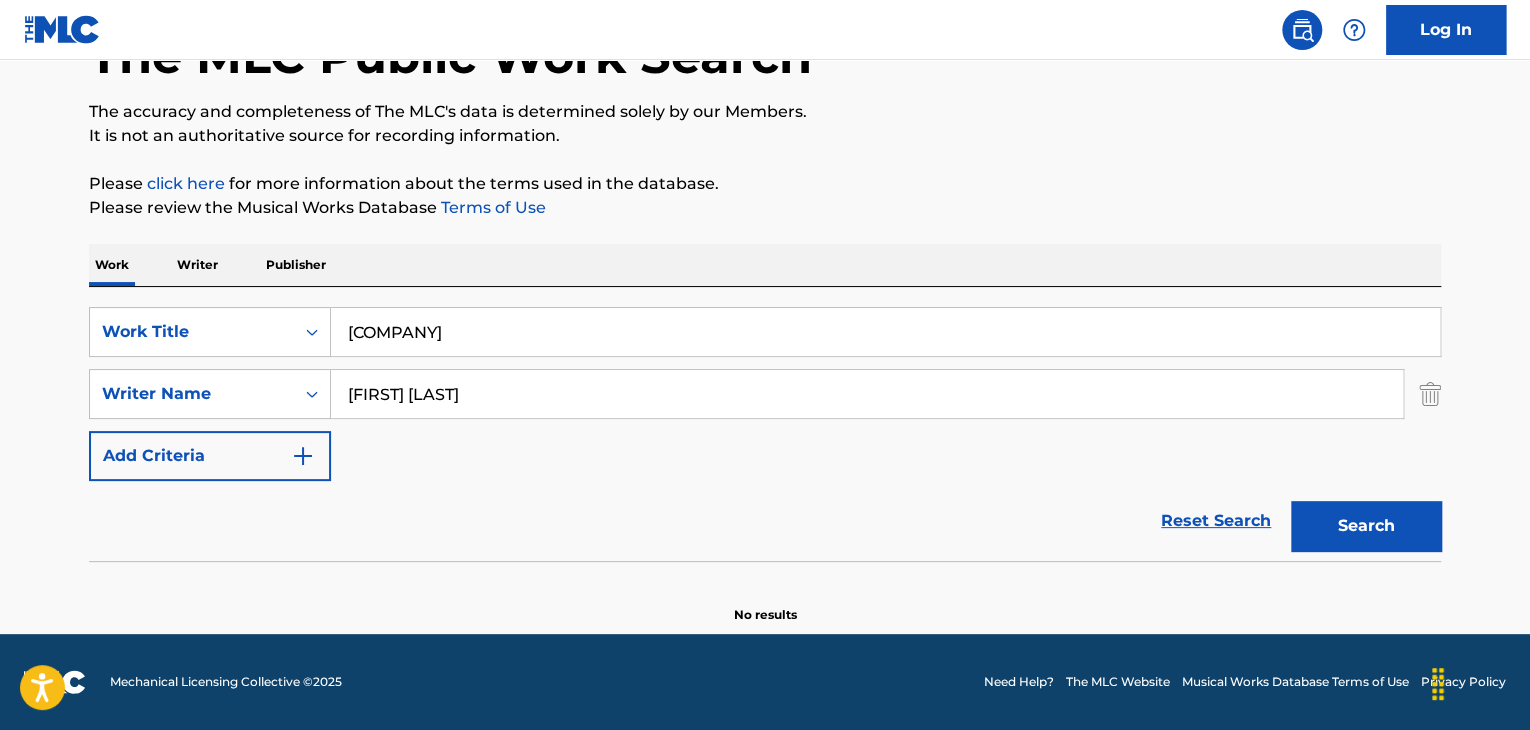 click on "Writer" at bounding box center [197, 265] 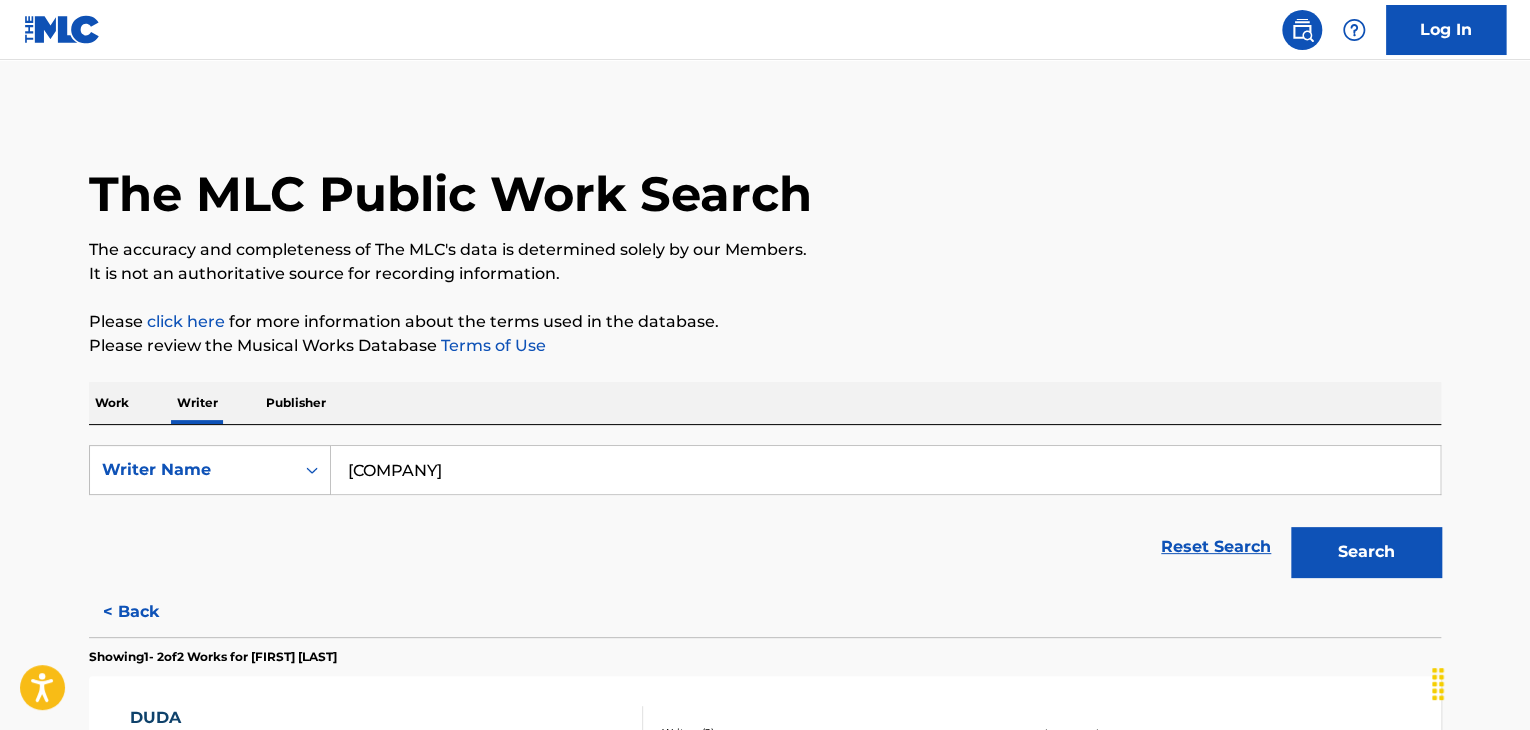 click on "[COMPANY]" at bounding box center [885, 470] 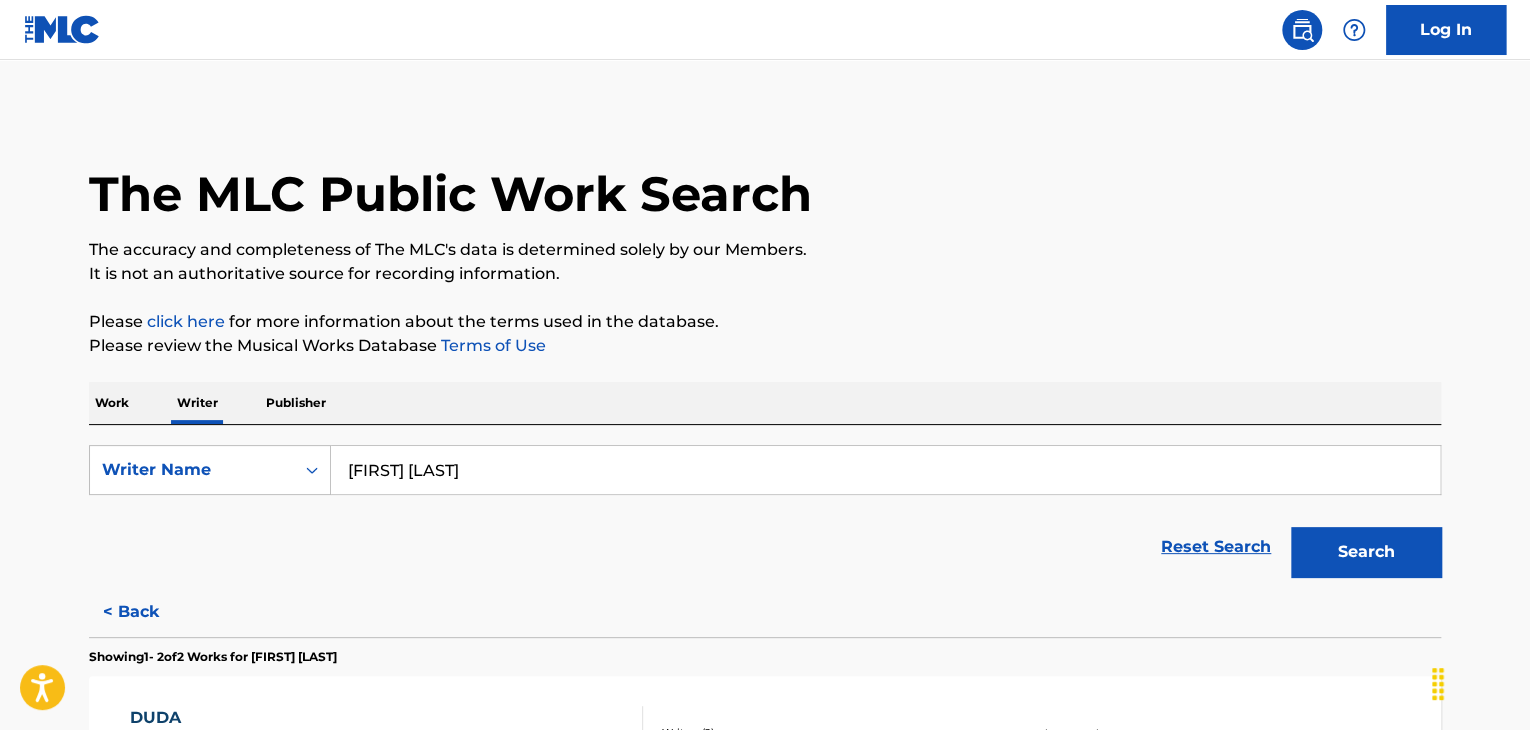 click on "Search" at bounding box center (1366, 552) 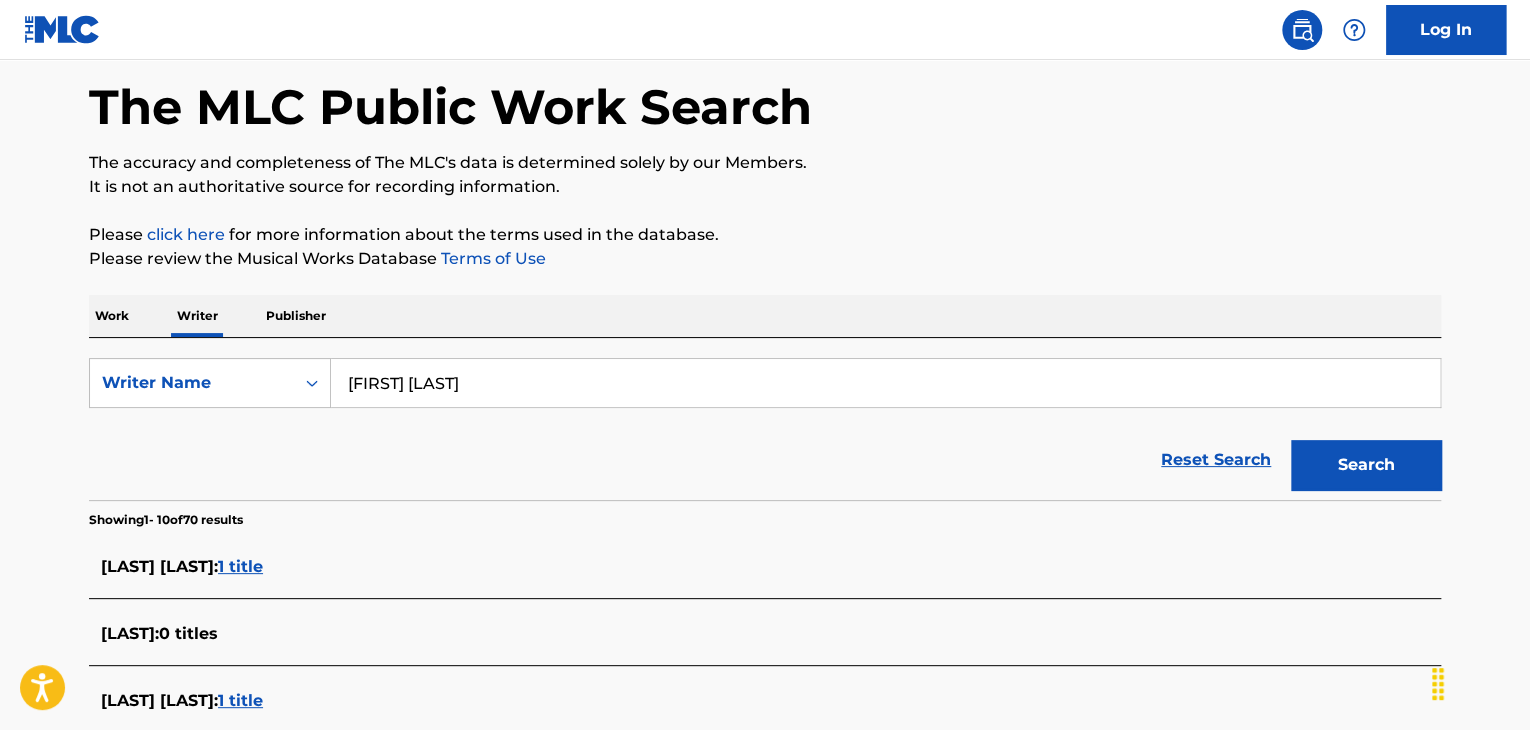 scroll, scrollTop: 0, scrollLeft: 0, axis: both 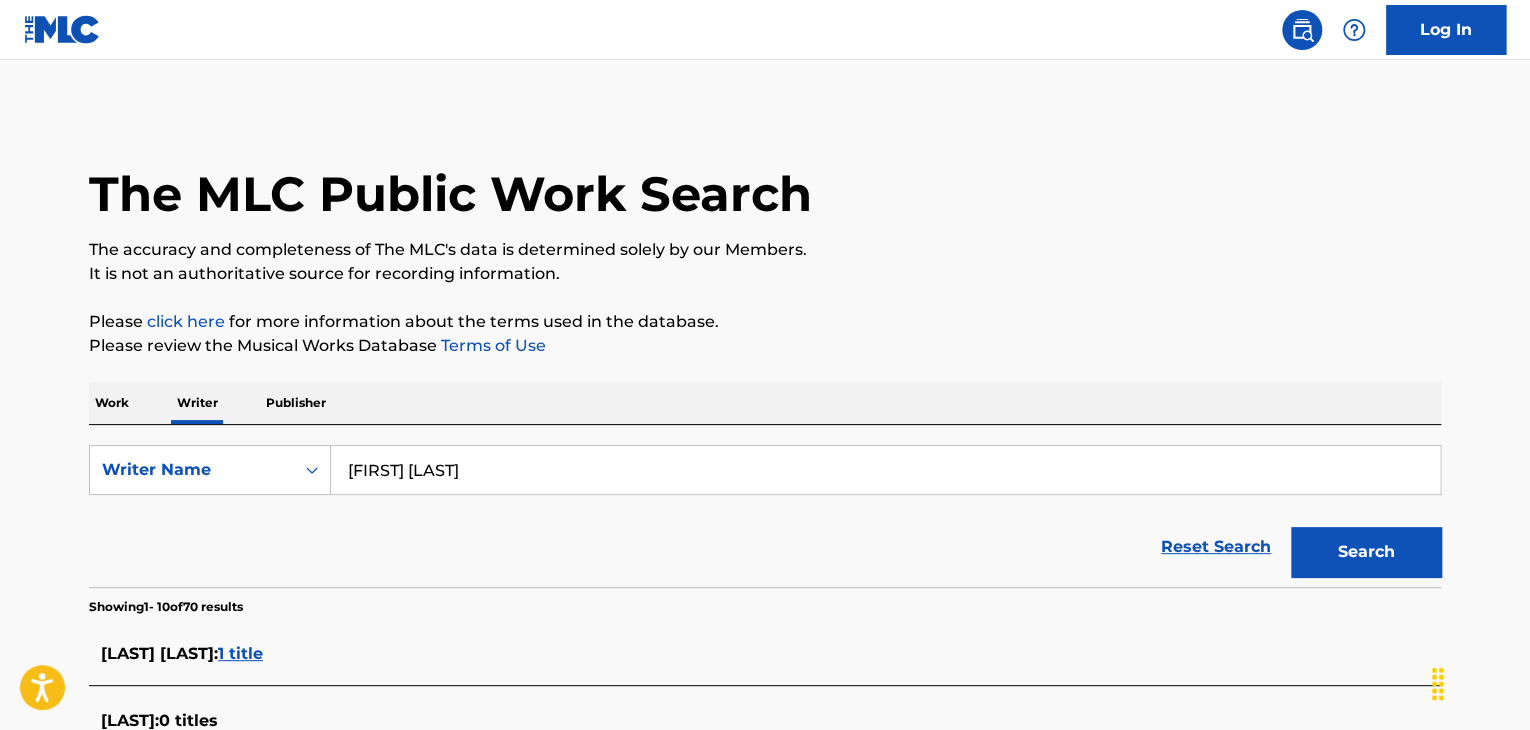 click on "[FIRST] [LAST]" at bounding box center [885, 470] 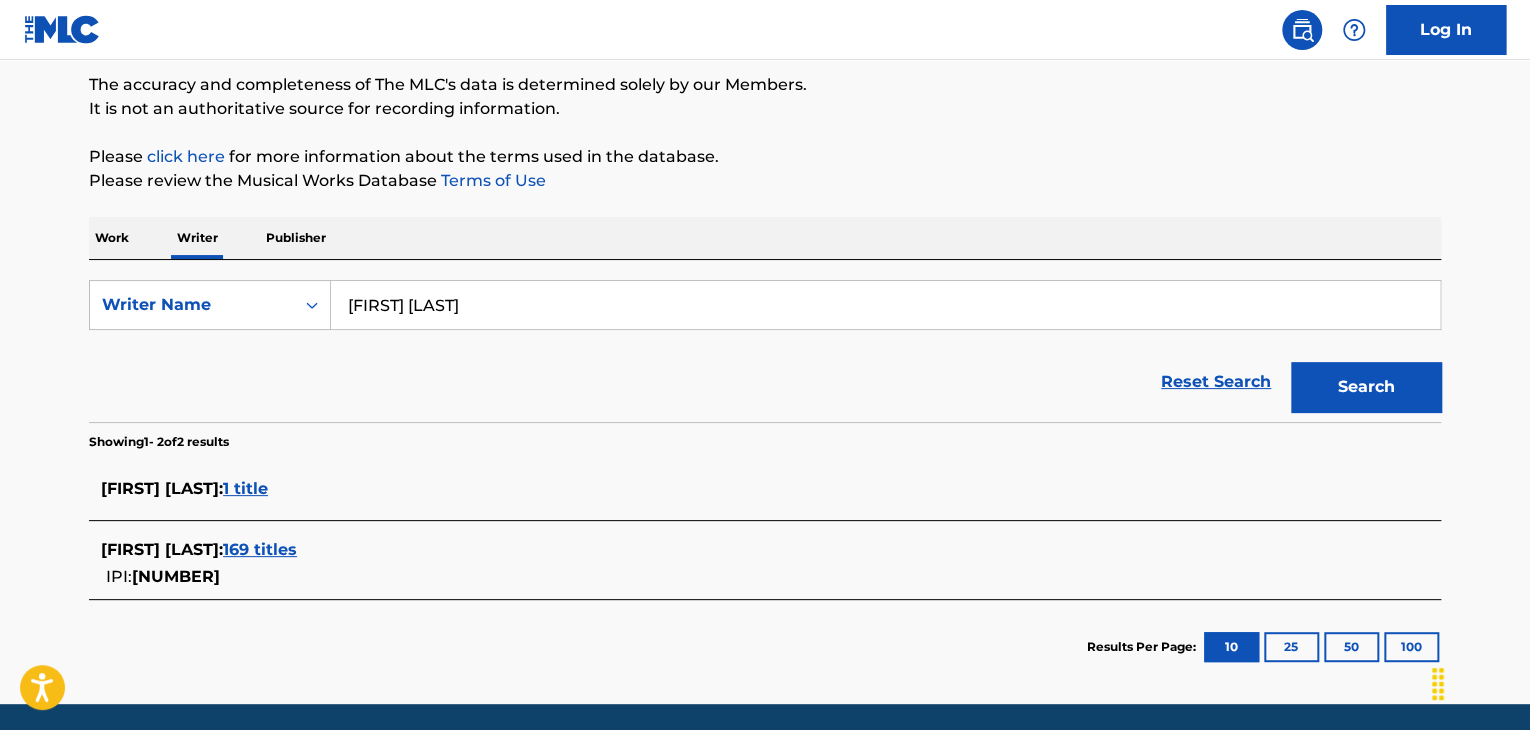 scroll, scrollTop: 234, scrollLeft: 0, axis: vertical 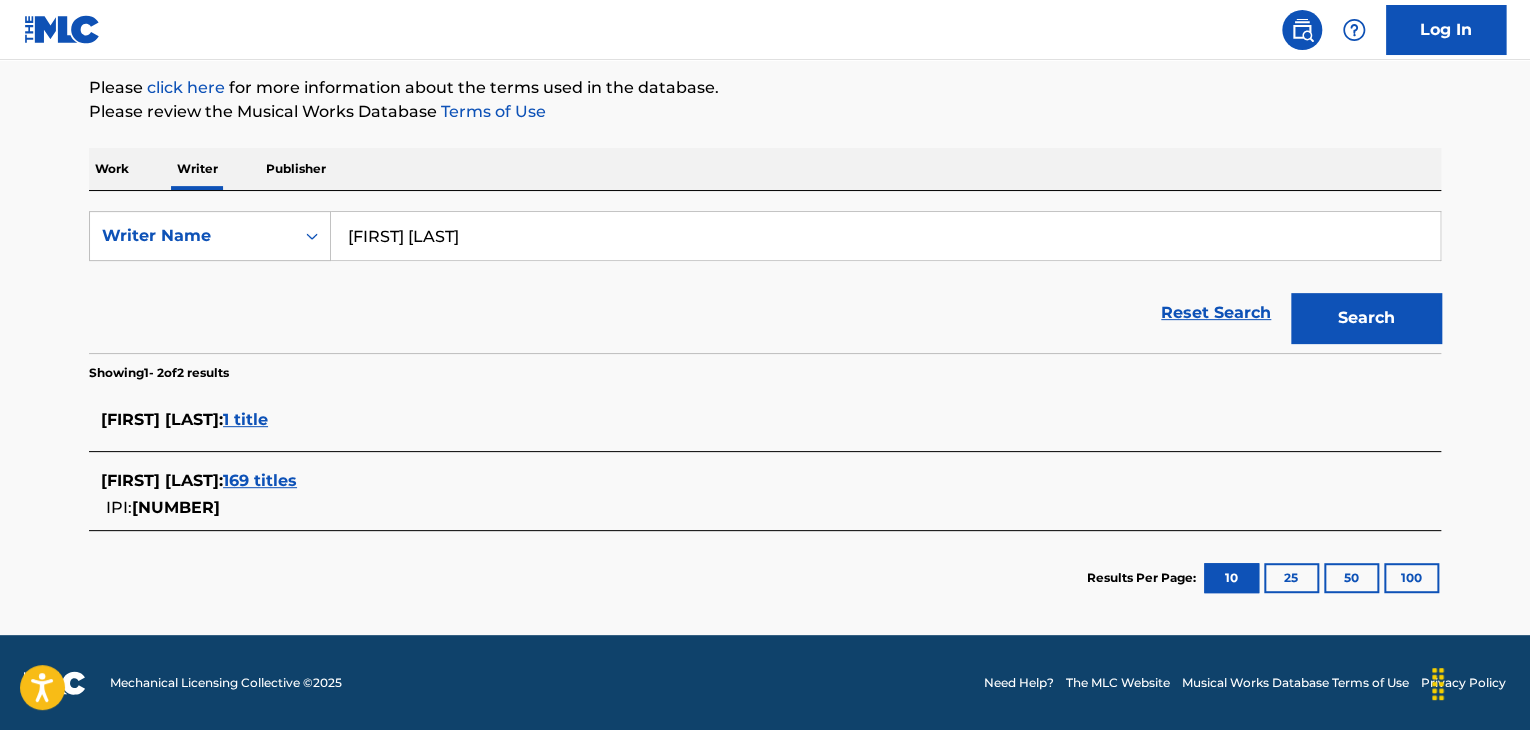 click on "169 titles" at bounding box center (260, 480) 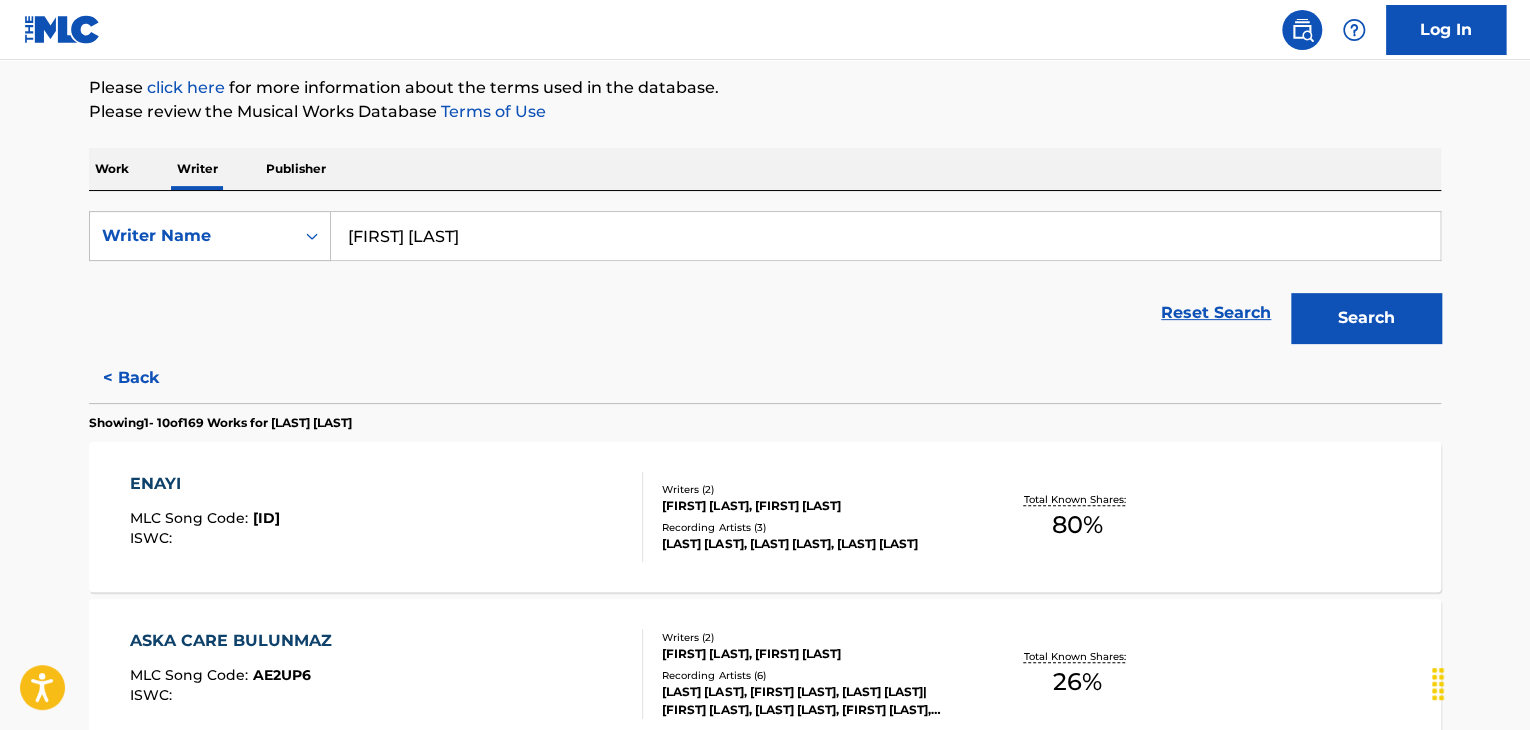 click on "Work" at bounding box center (112, 169) 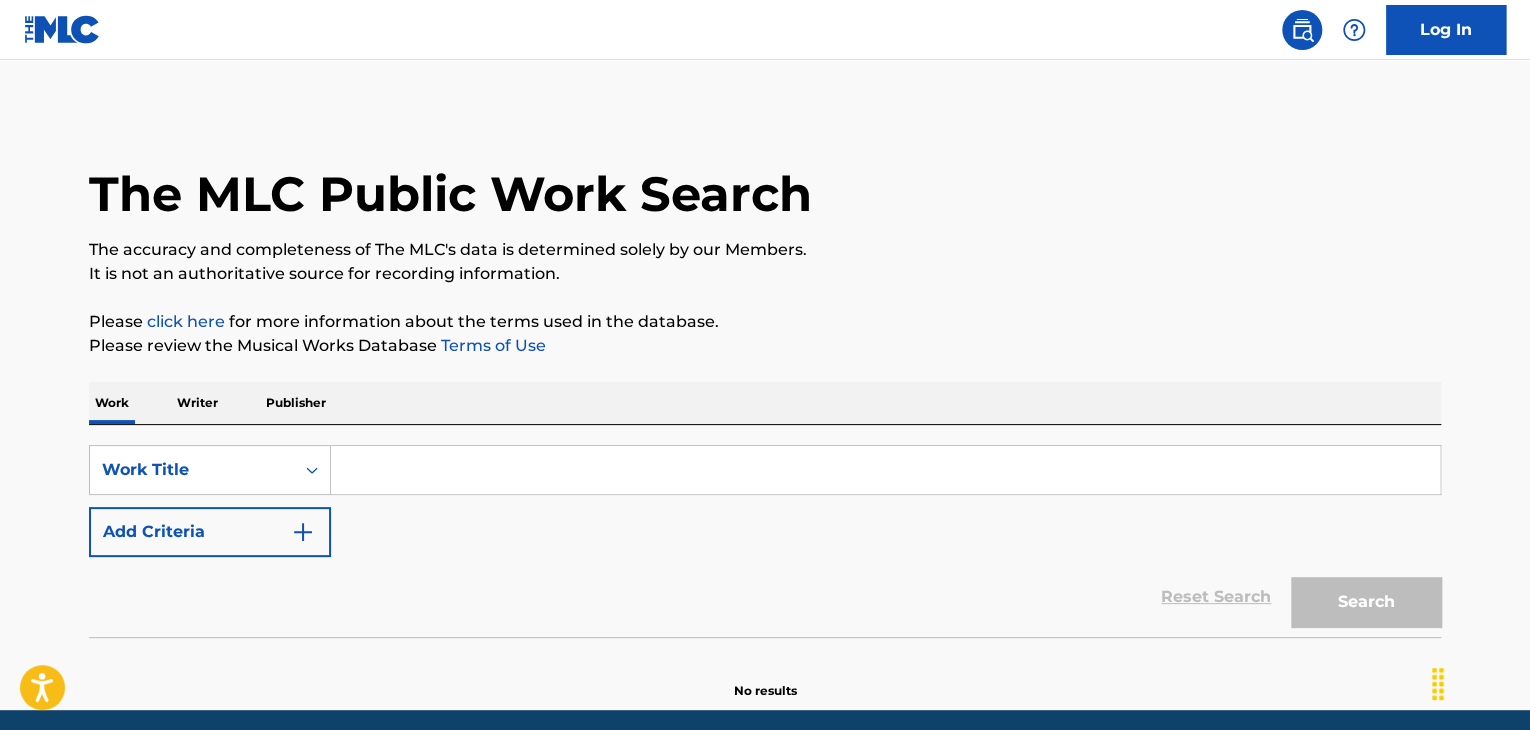 click at bounding box center (885, 470) 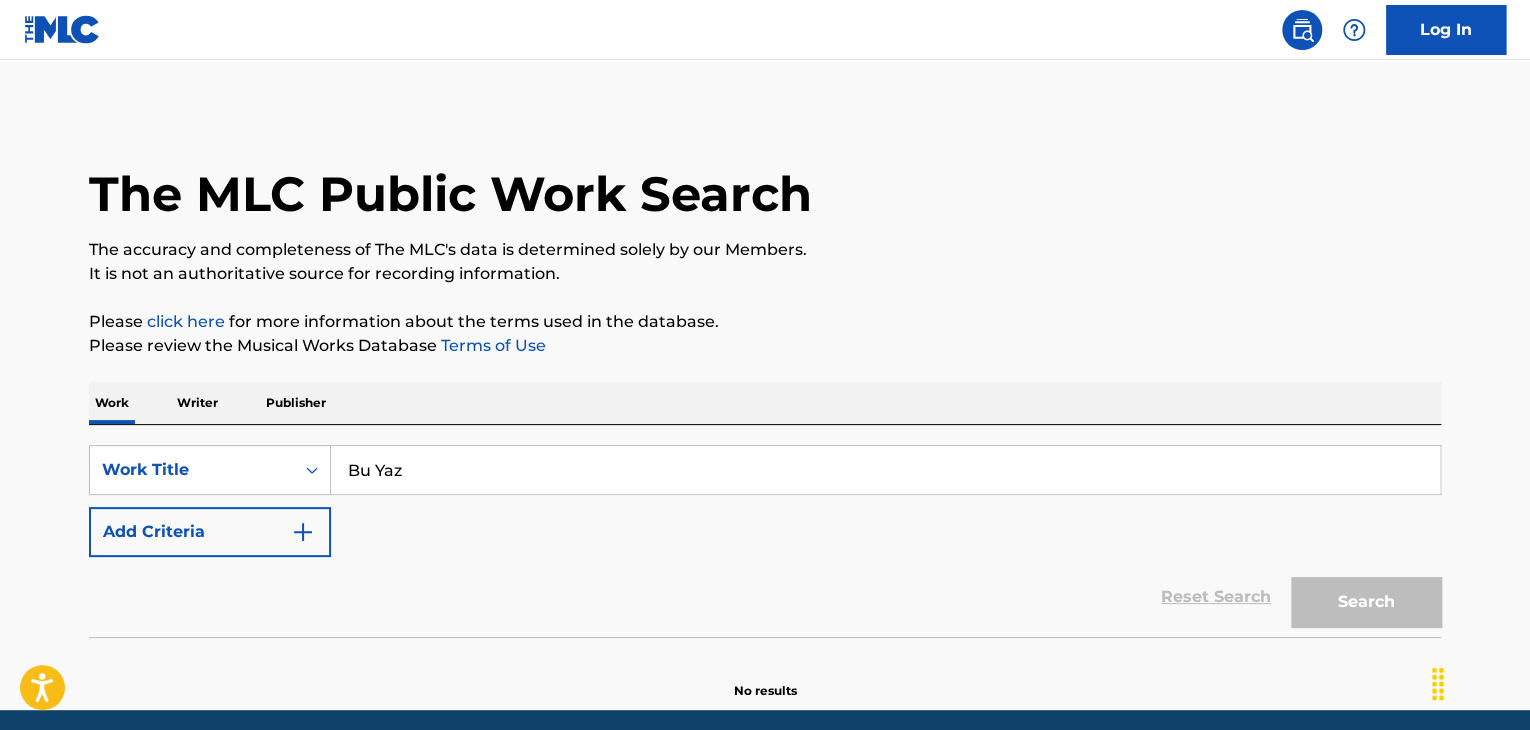type on "Bu Yaz" 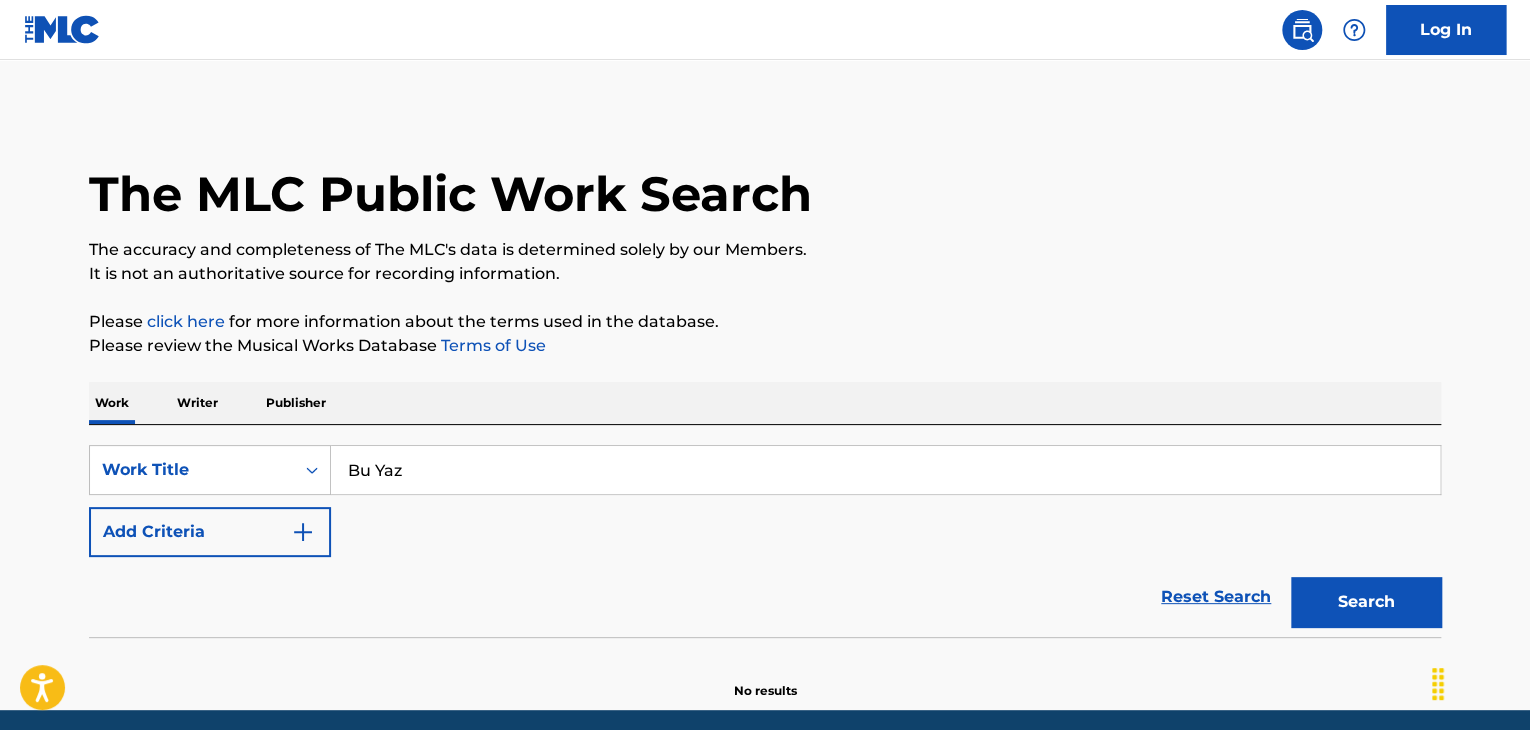 click on "Please   click here   for more information about the terms used in the database." at bounding box center [765, 322] 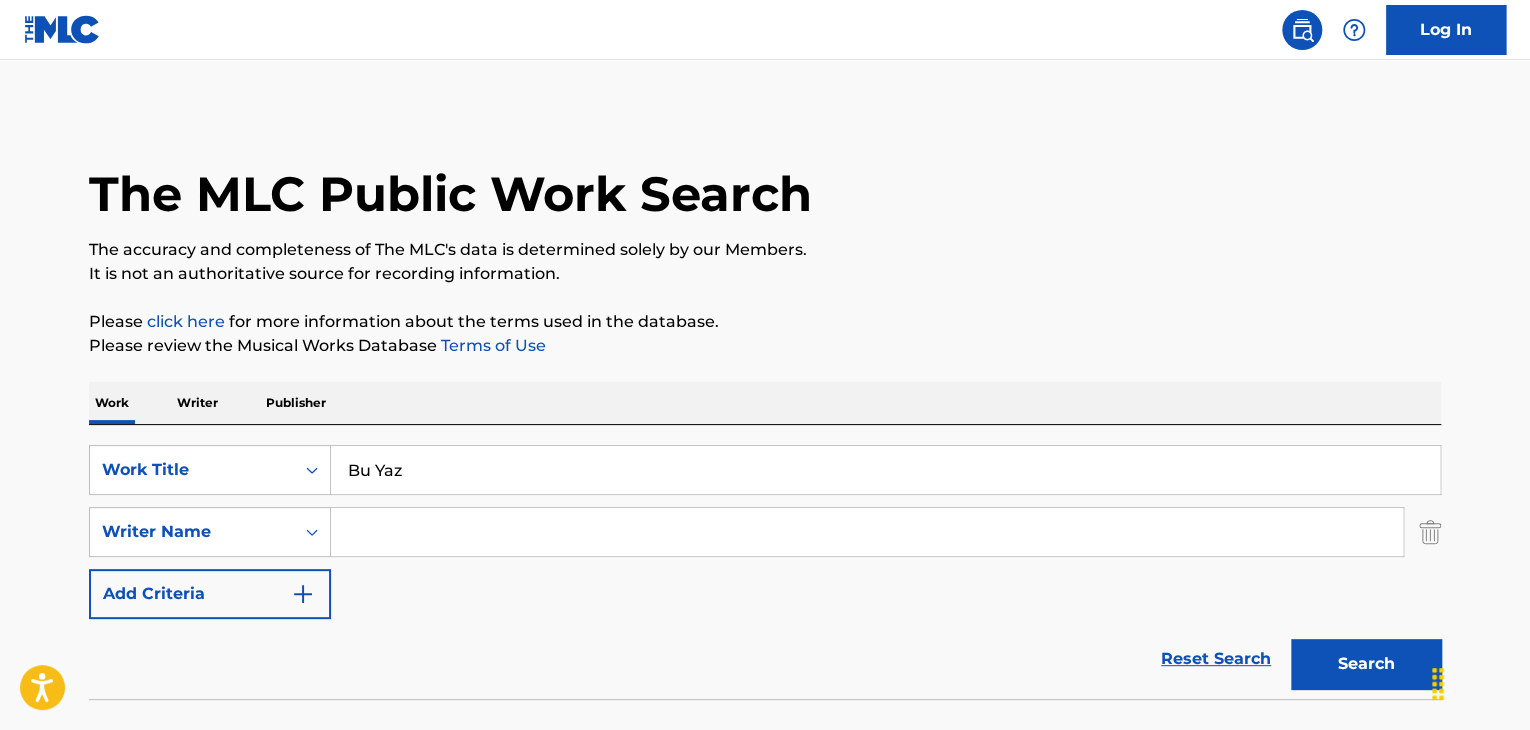 click at bounding box center (867, 532) 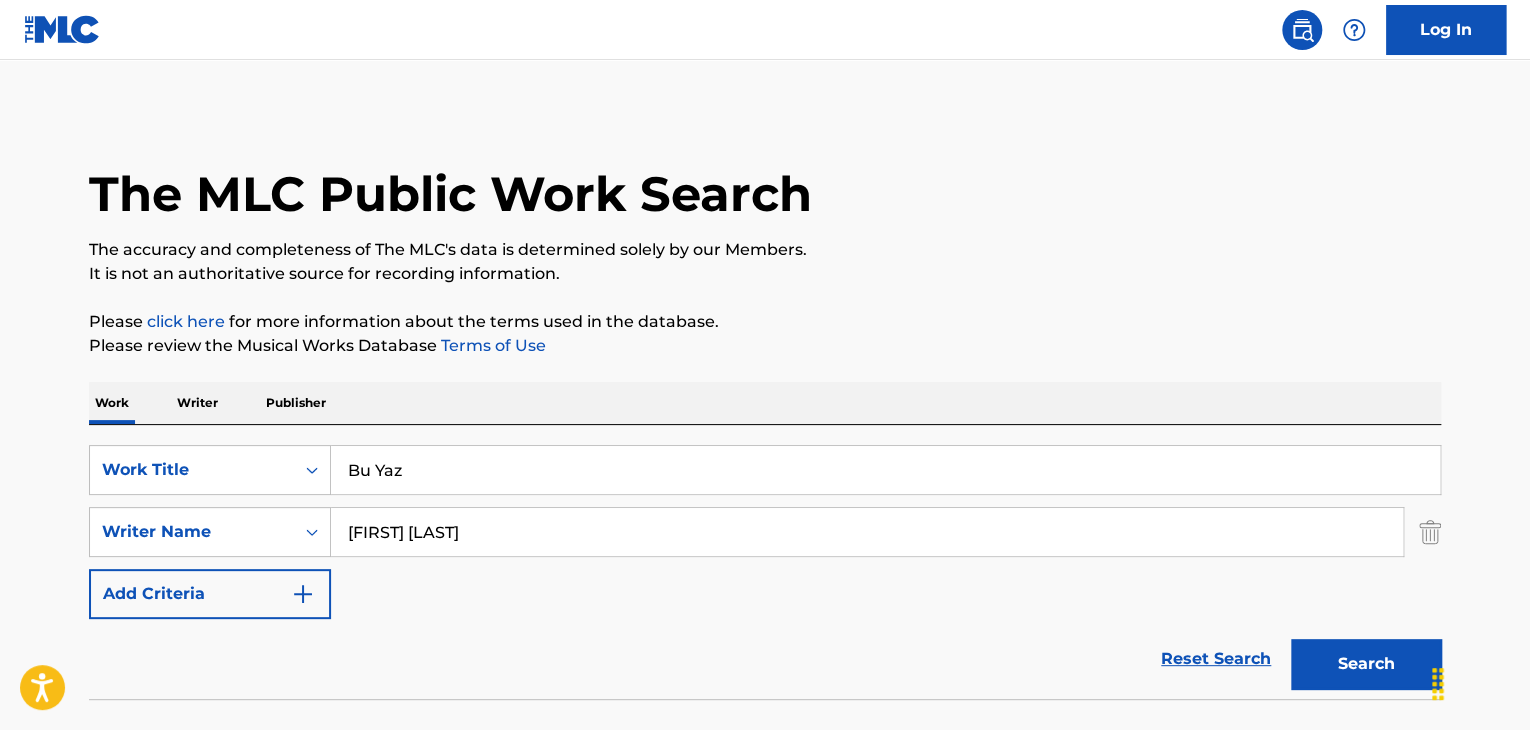 type on "[FIRST] [LAST]" 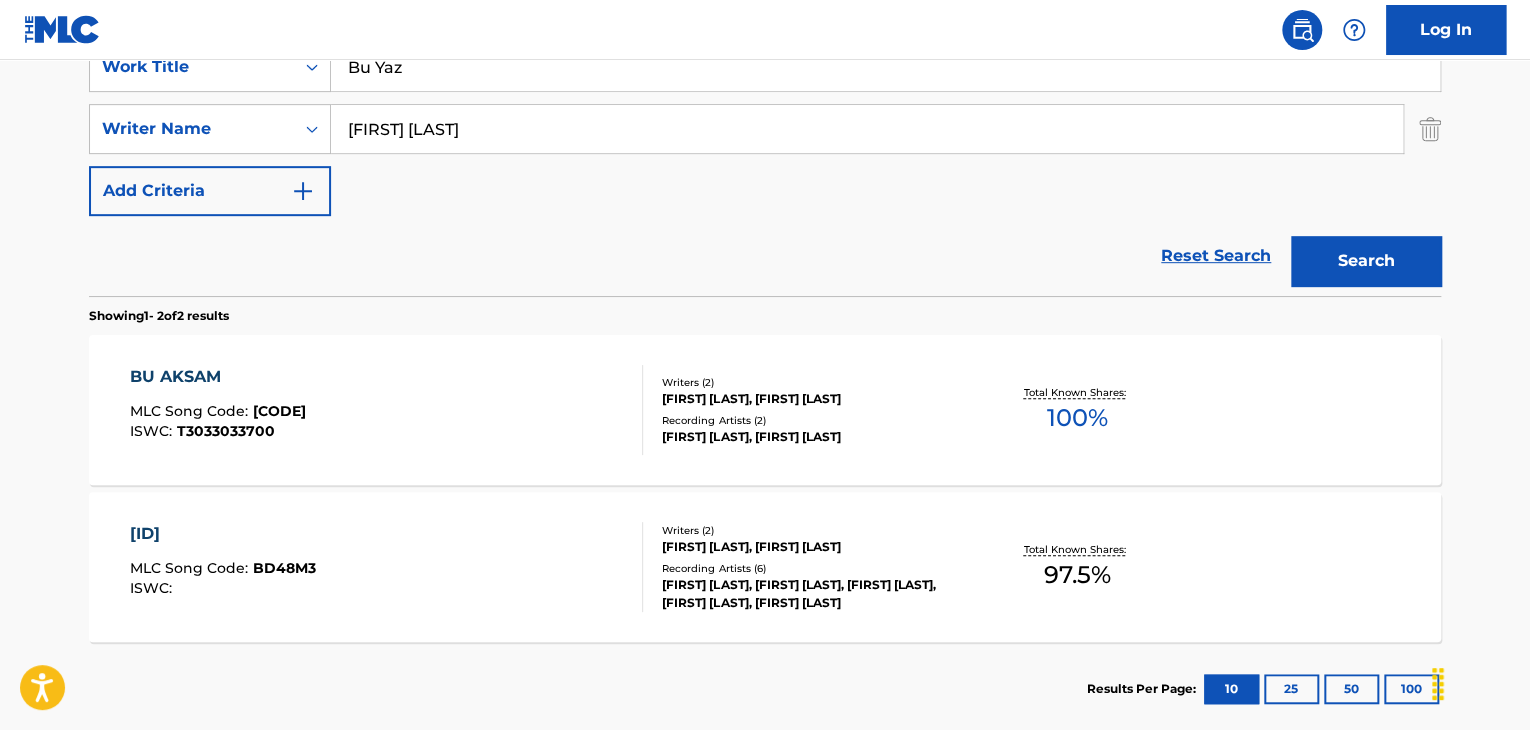 scroll, scrollTop: 103, scrollLeft: 0, axis: vertical 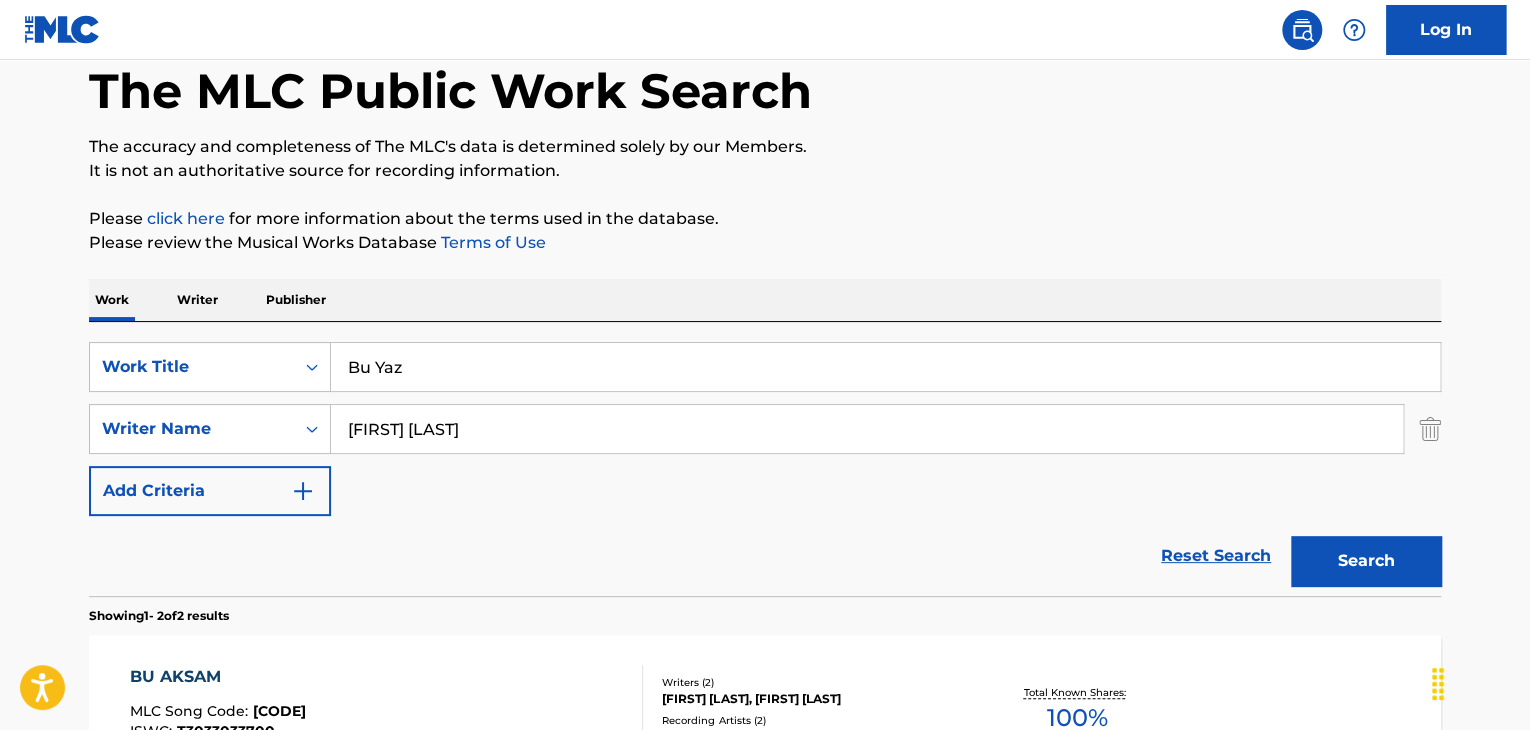 click on "Writer" at bounding box center [197, 300] 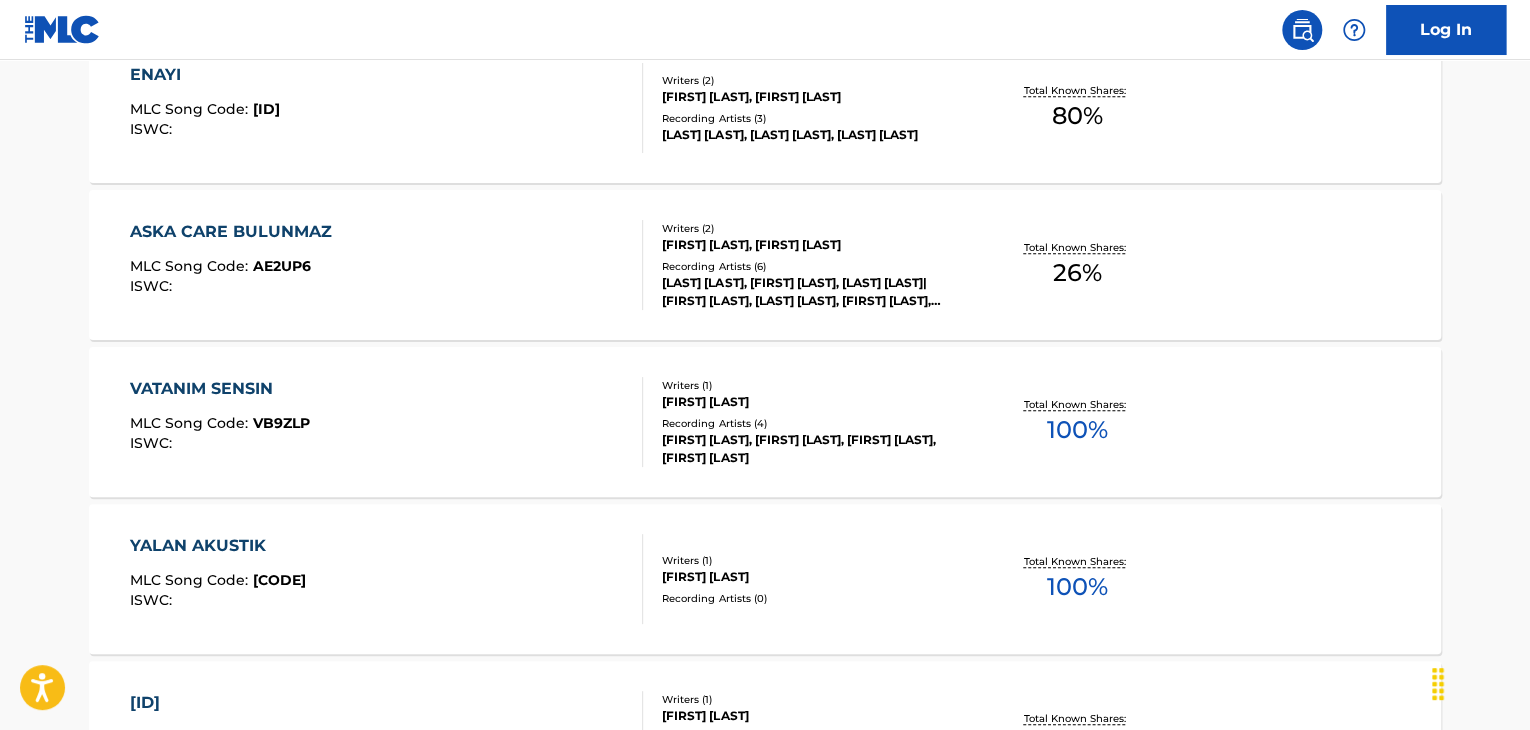 scroll, scrollTop: 700, scrollLeft: 0, axis: vertical 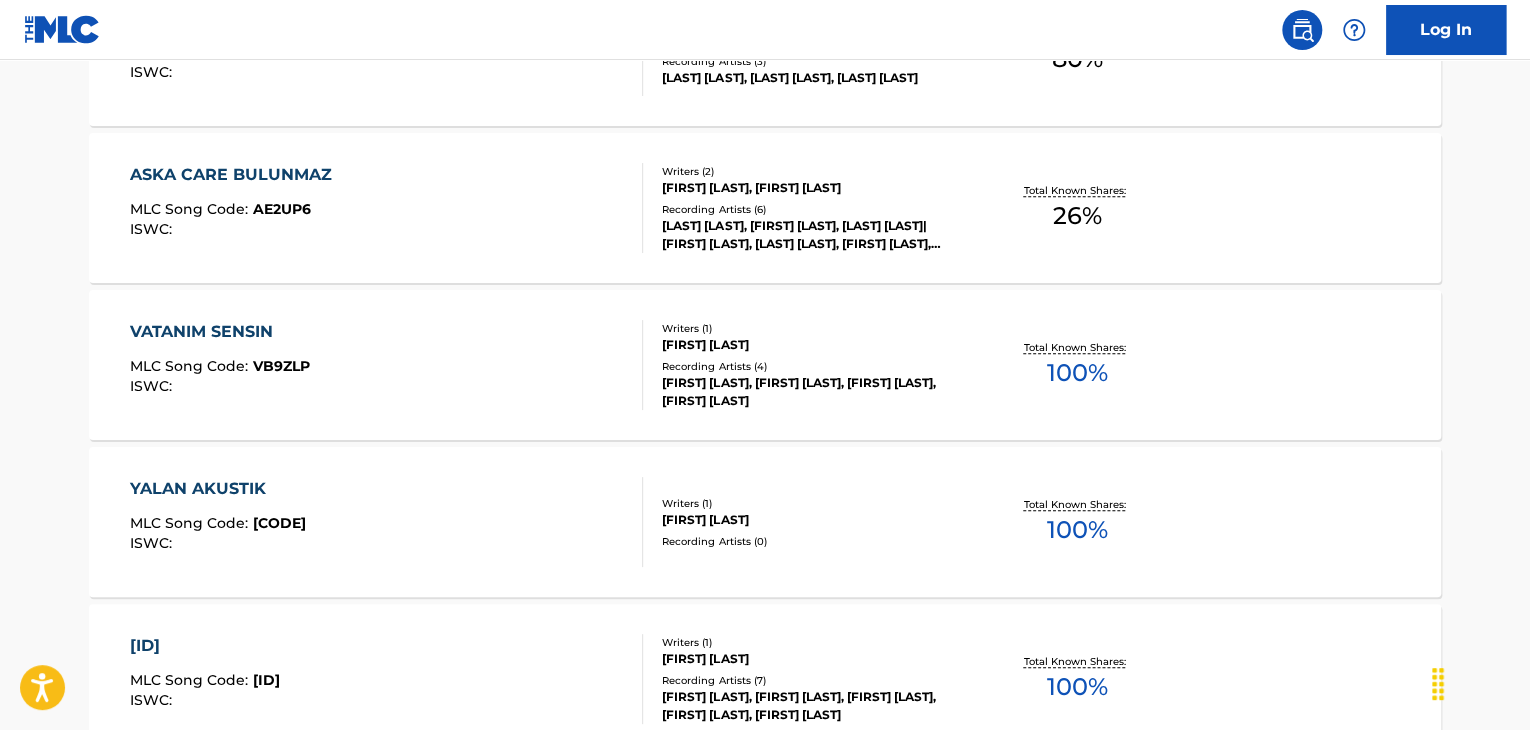 click on "VATANIM SENSIN MLC Song Code : [CODE] ISWC :" at bounding box center (387, 365) 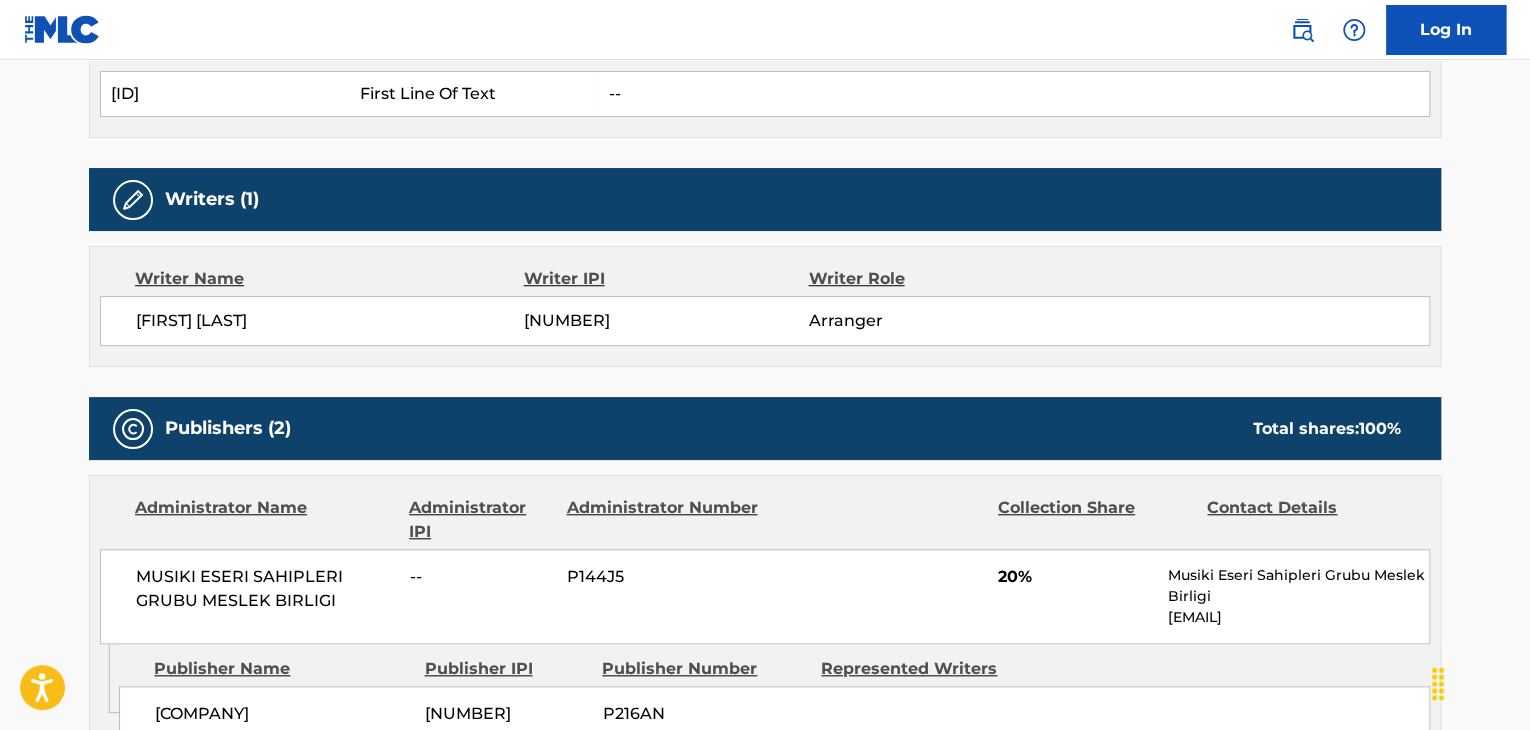 scroll, scrollTop: 700, scrollLeft: 0, axis: vertical 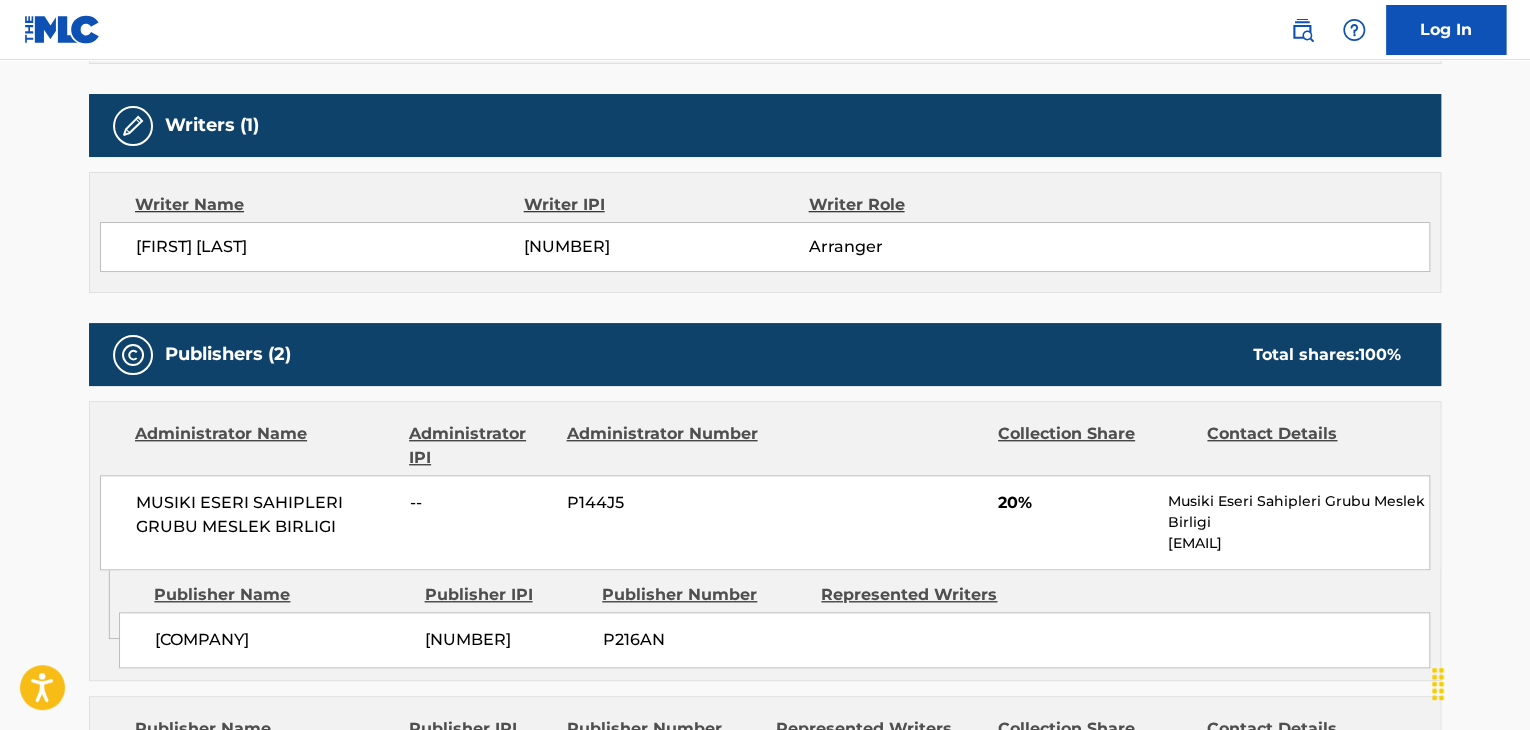 click on "MUSIKI ESERI SAHIPLERI GRUBU MESLEK BIRLIGI" at bounding box center (265, 515) 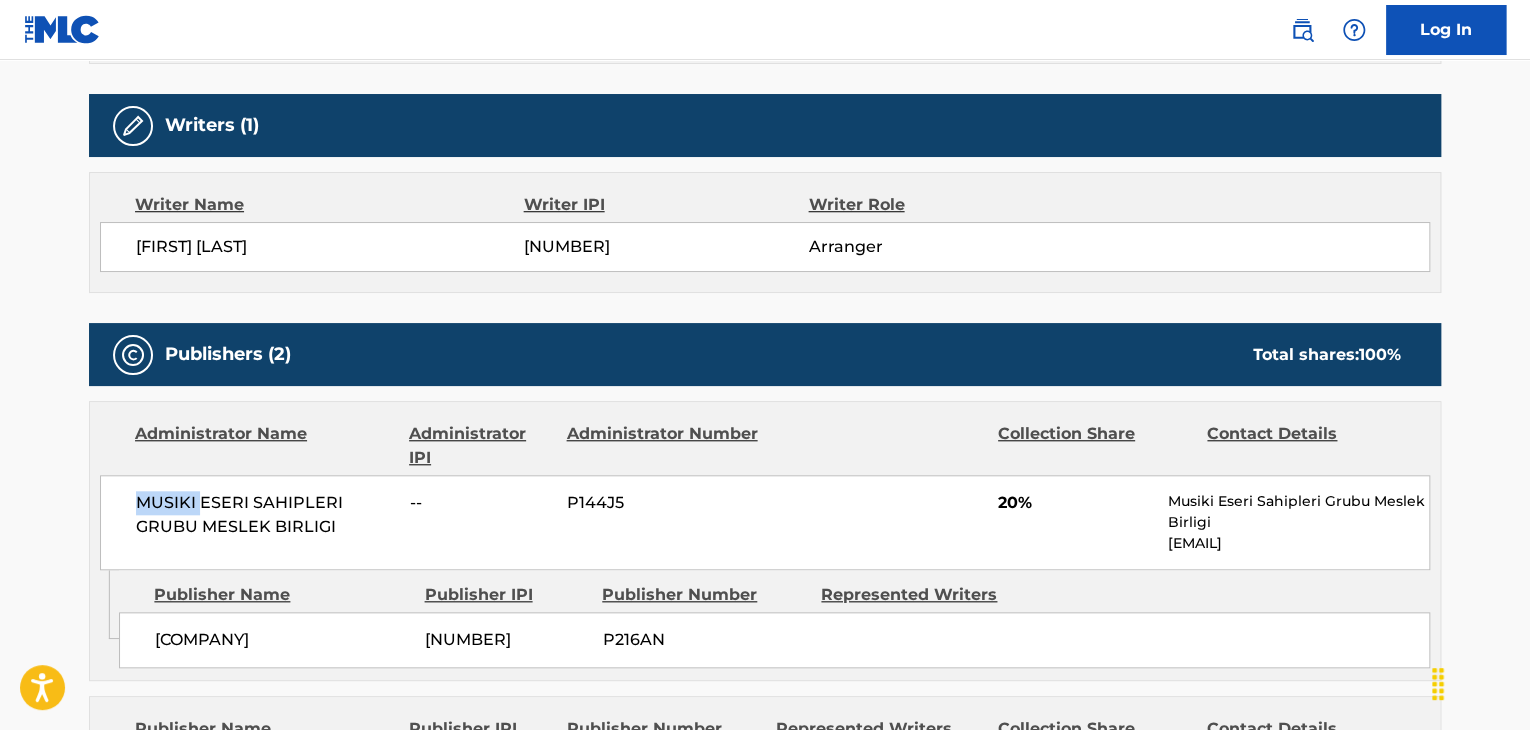 click on "MUSIKI ESERI SAHIPLERI GRUBU MESLEK BIRLIGI" at bounding box center [265, 515] 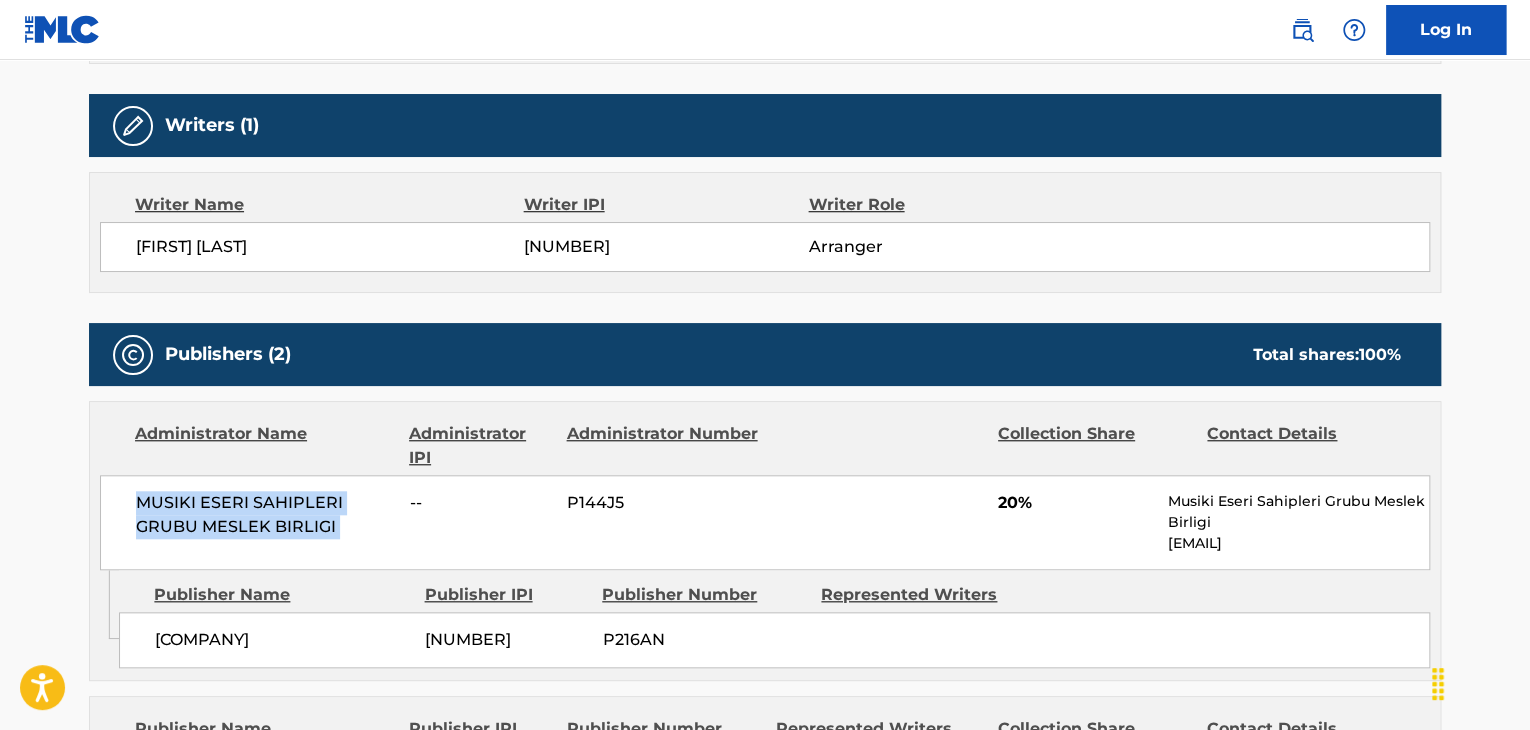 click on "MUSIKI ESERI SAHIPLERI GRUBU MESLEK BIRLIGI" at bounding box center (265, 515) 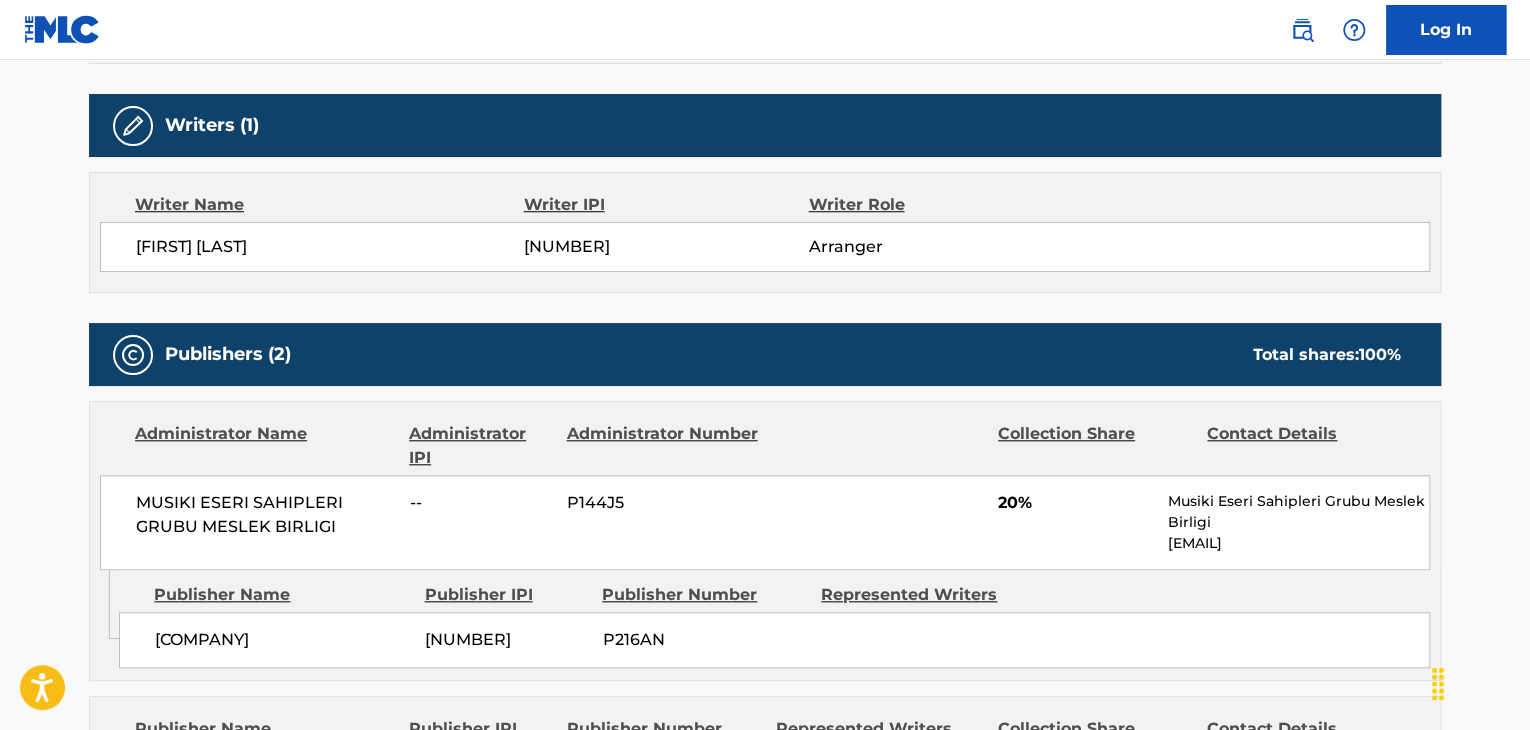 click on "[NUMBER]" at bounding box center [666, 247] 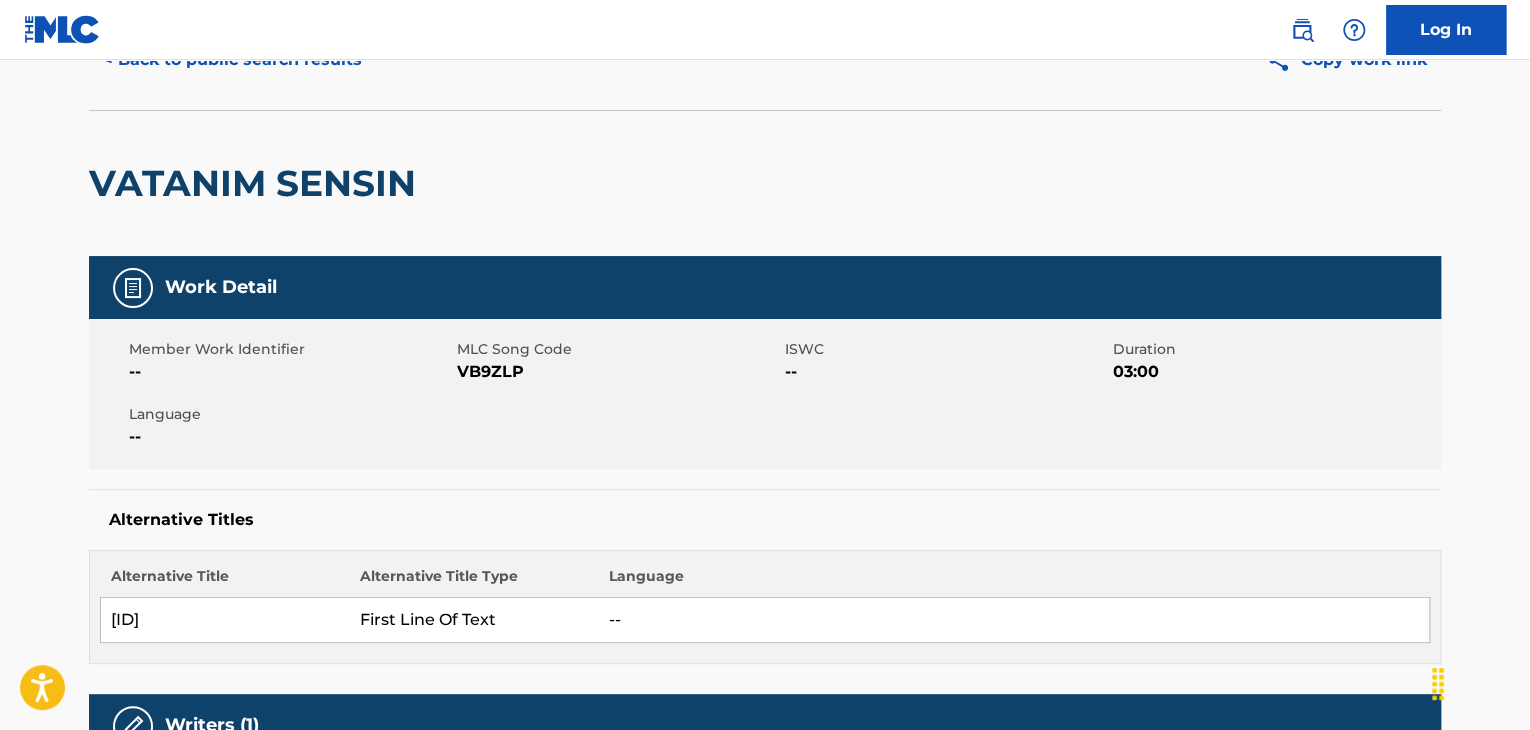 scroll, scrollTop: 100, scrollLeft: 0, axis: vertical 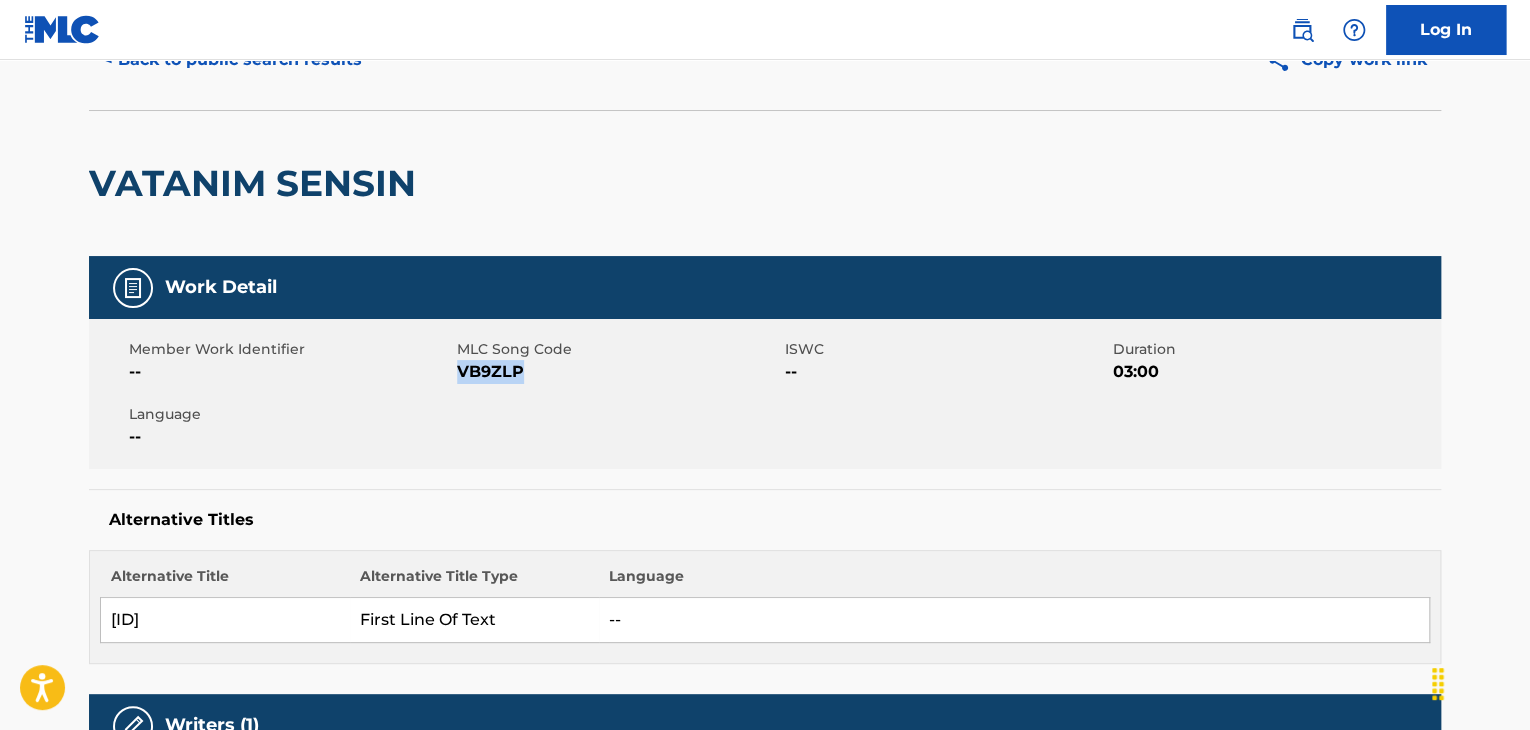 click on "VB9ZLP" at bounding box center [618, 372] 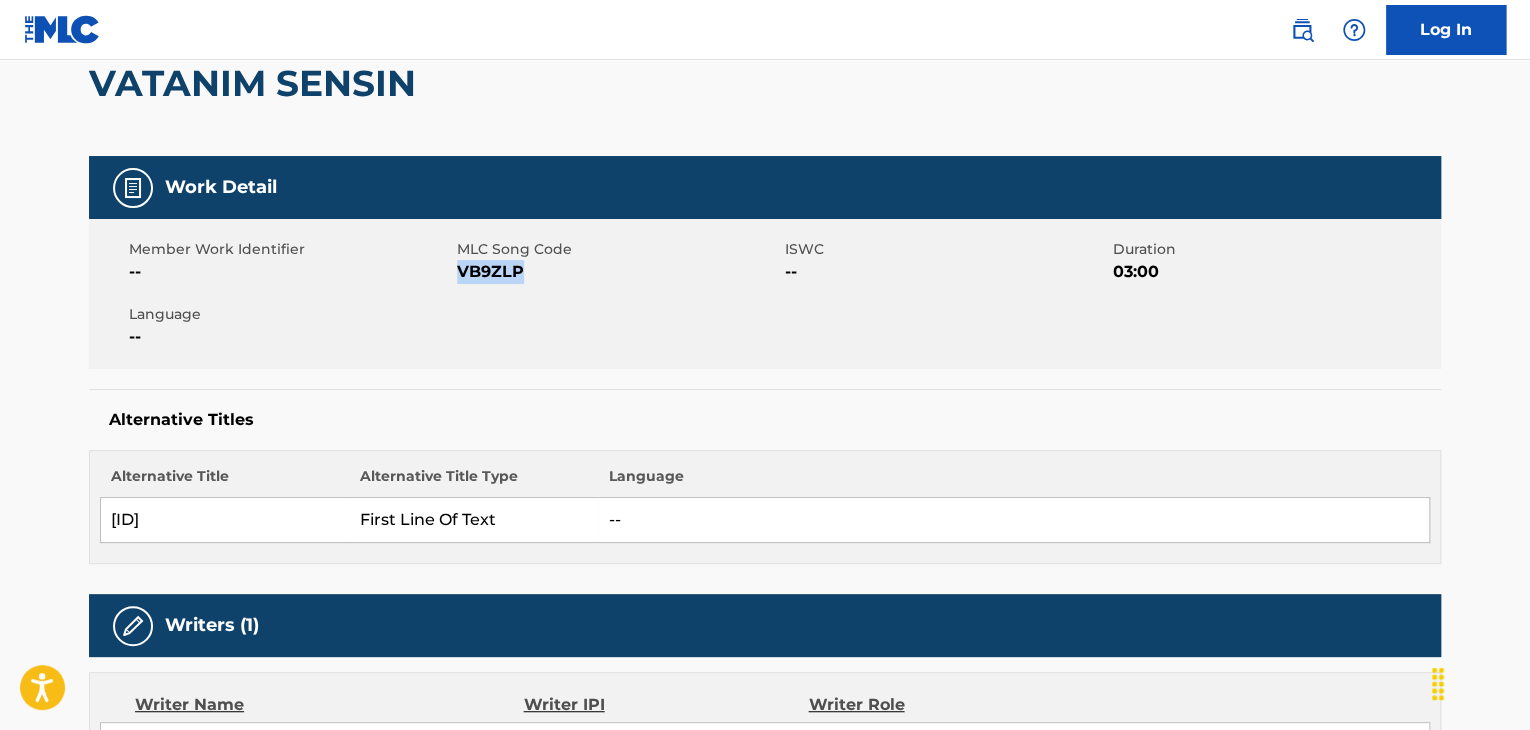 scroll, scrollTop: 0, scrollLeft: 0, axis: both 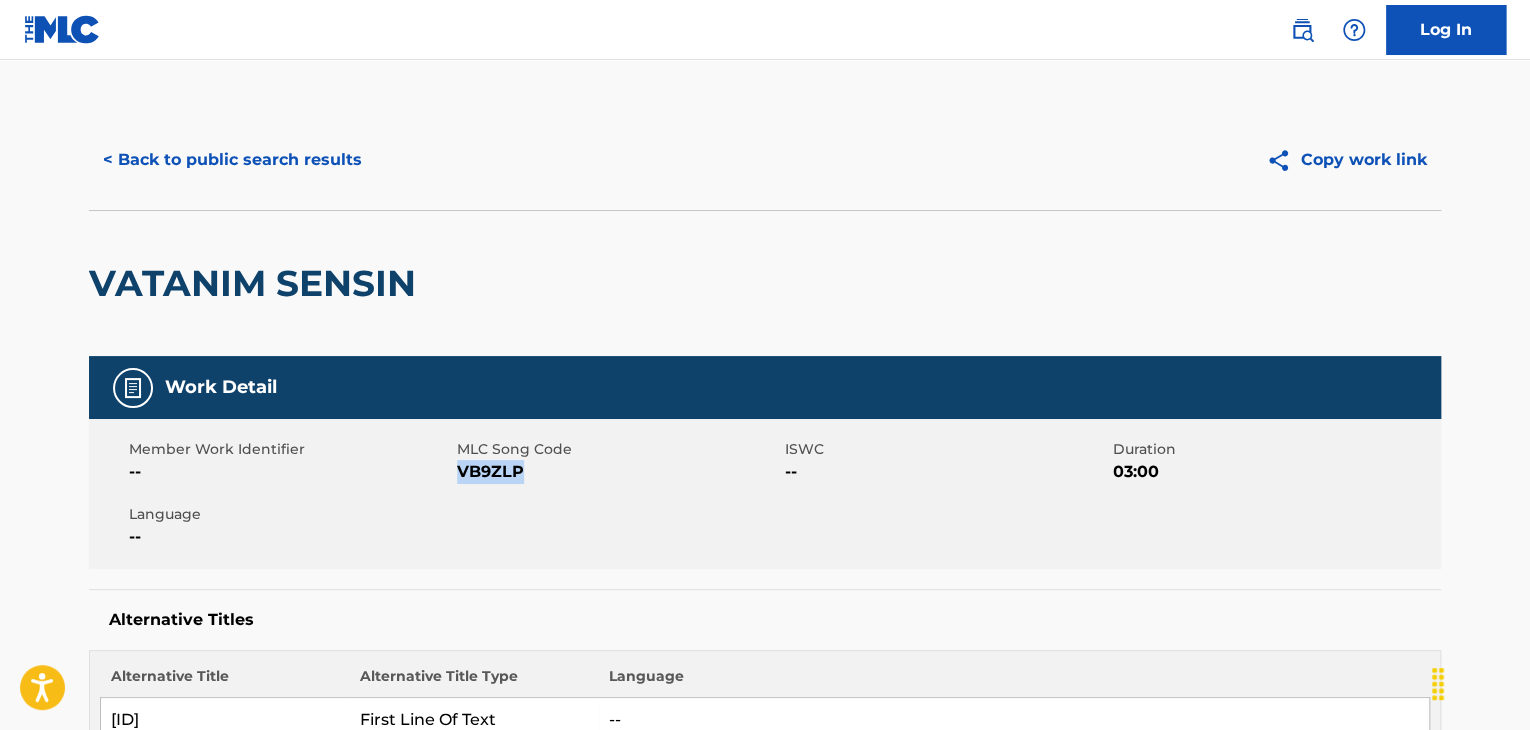 click on "< Back to public search results" at bounding box center [232, 160] 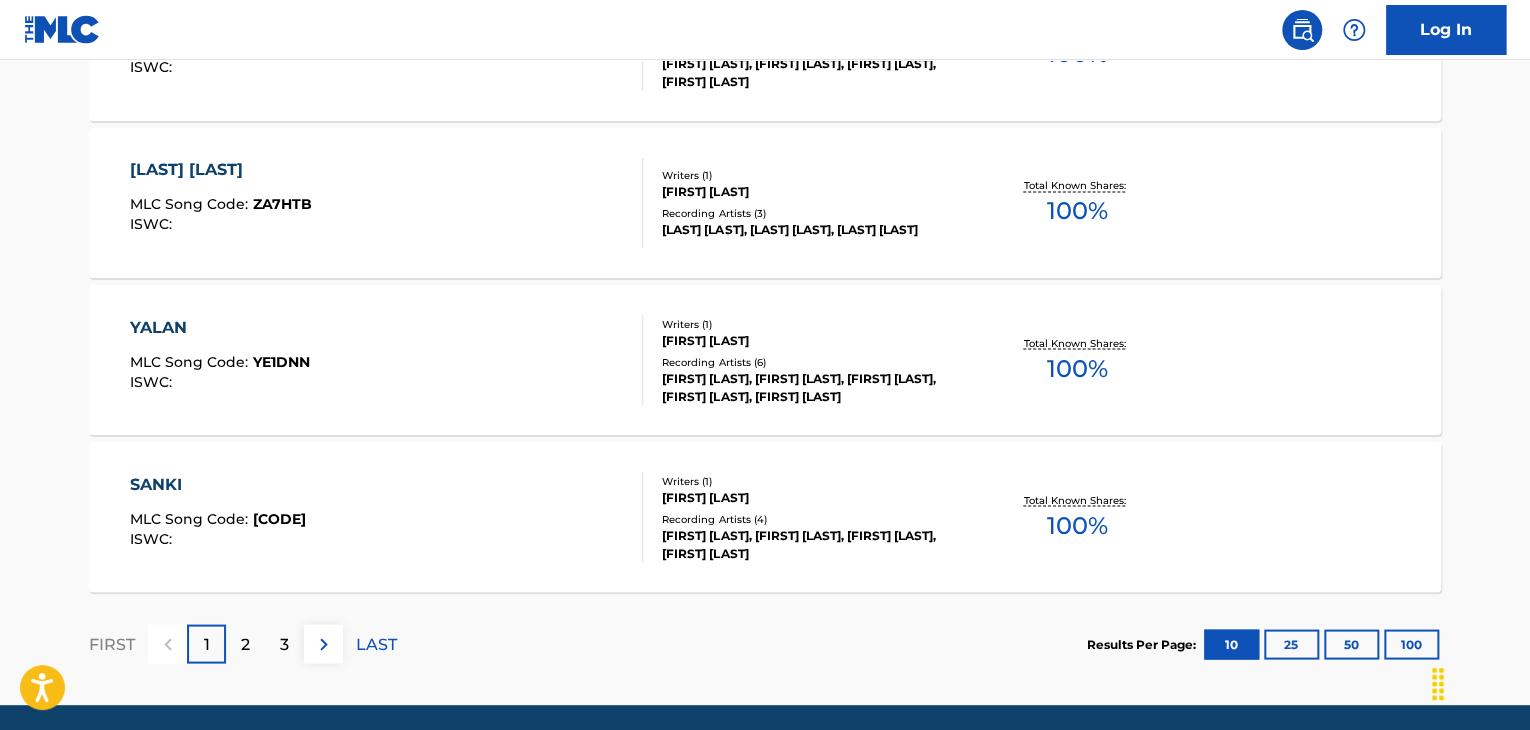 scroll, scrollTop: 1718, scrollLeft: 0, axis: vertical 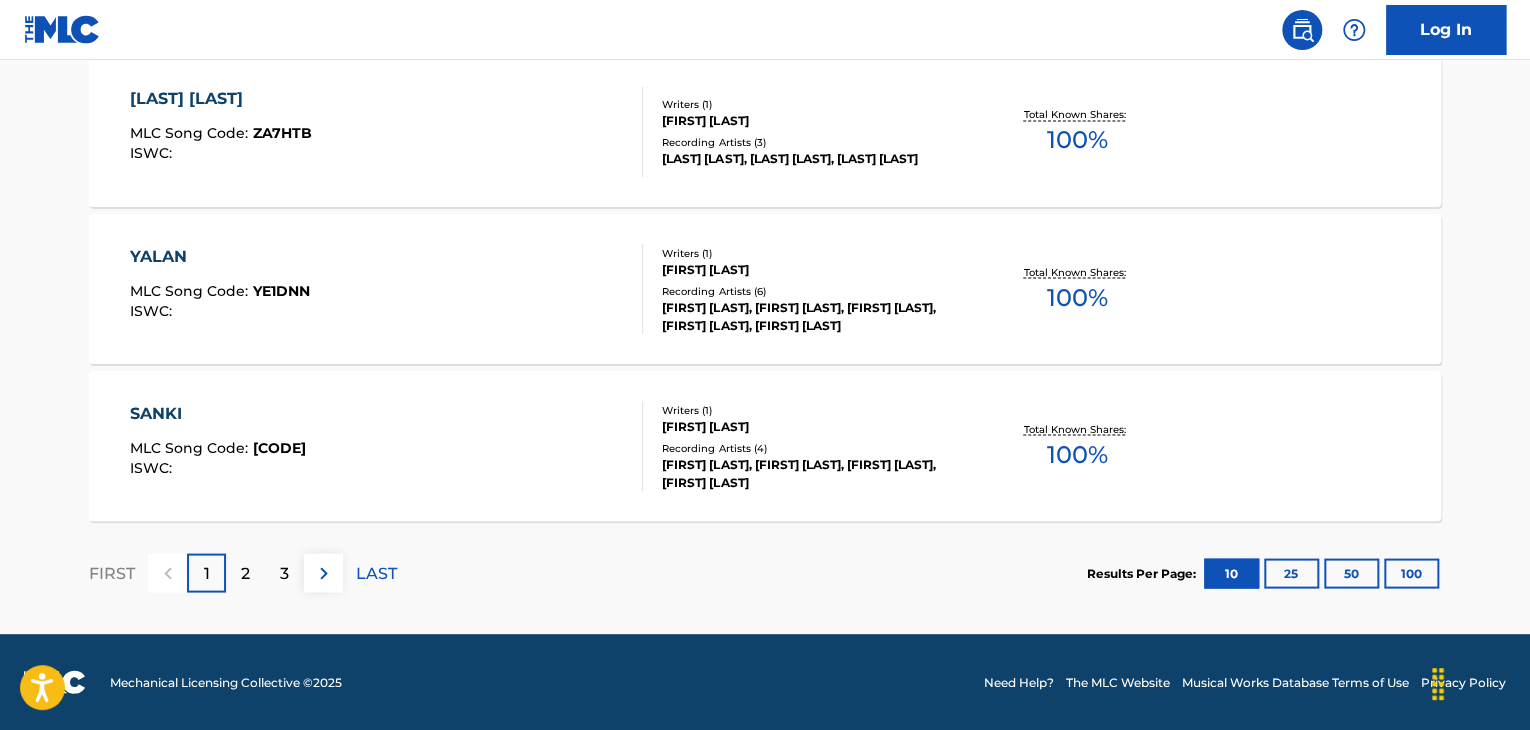 click on "SANKI MLC Song Code : SI4CRS ISWC :" at bounding box center (387, 446) 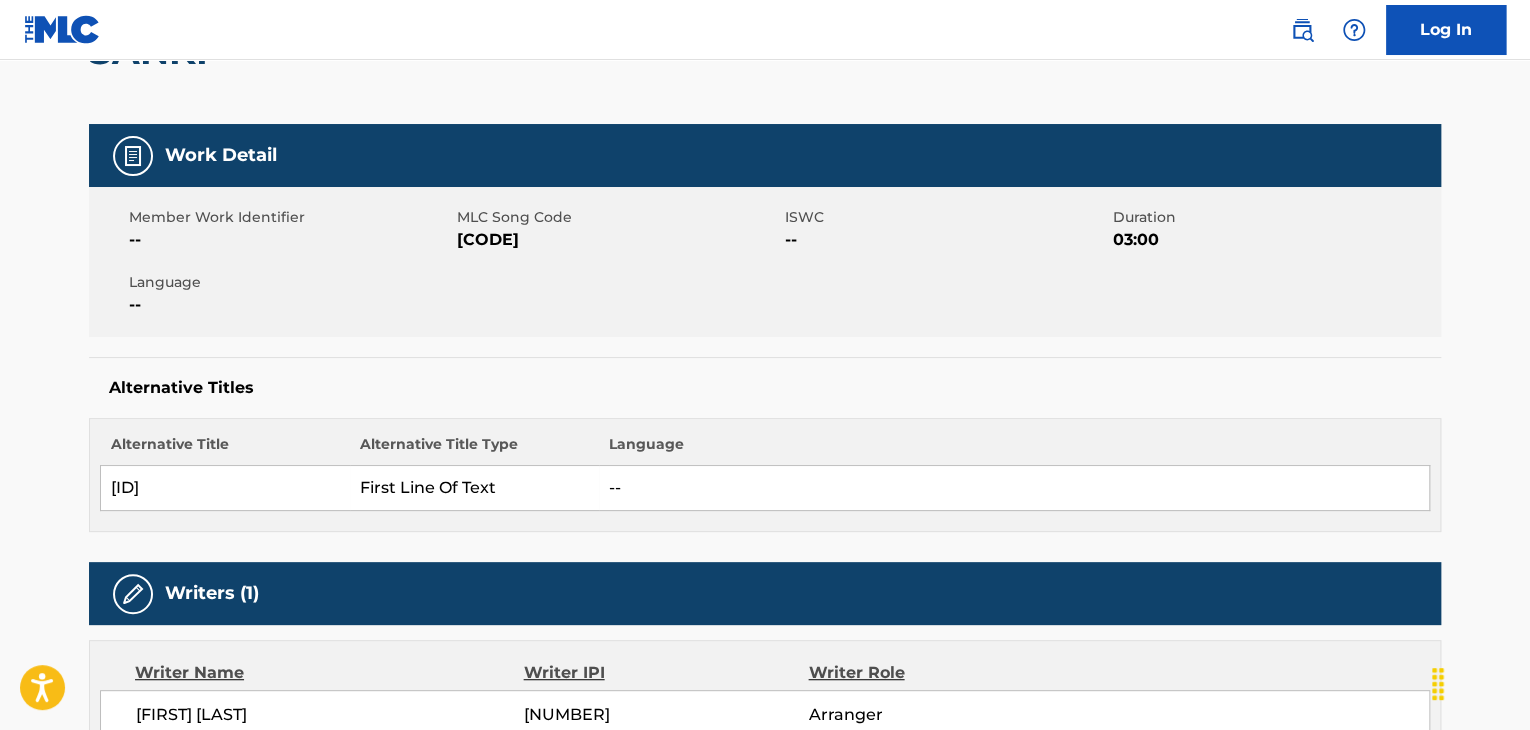 scroll, scrollTop: 0, scrollLeft: 0, axis: both 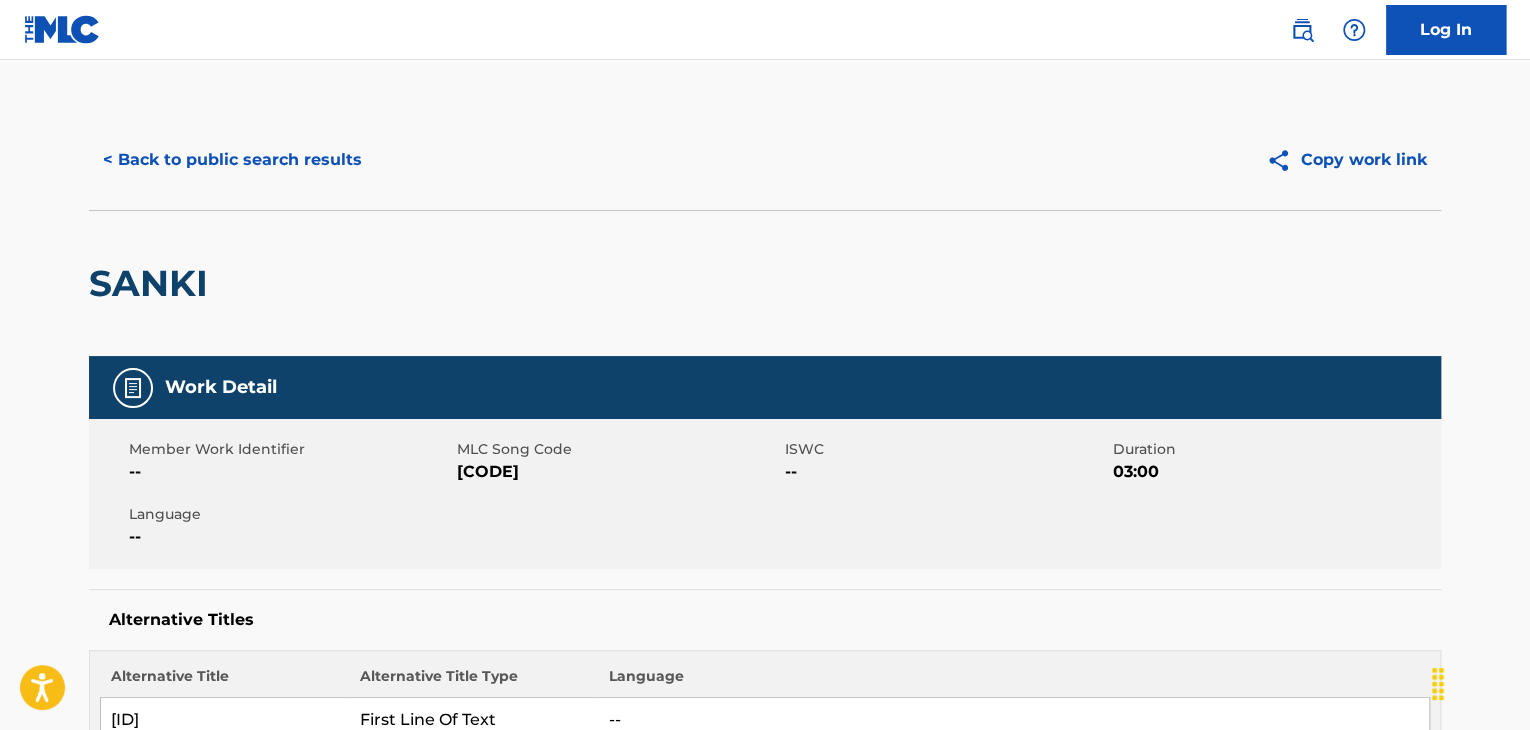 click on "< Back to public search results" at bounding box center [232, 160] 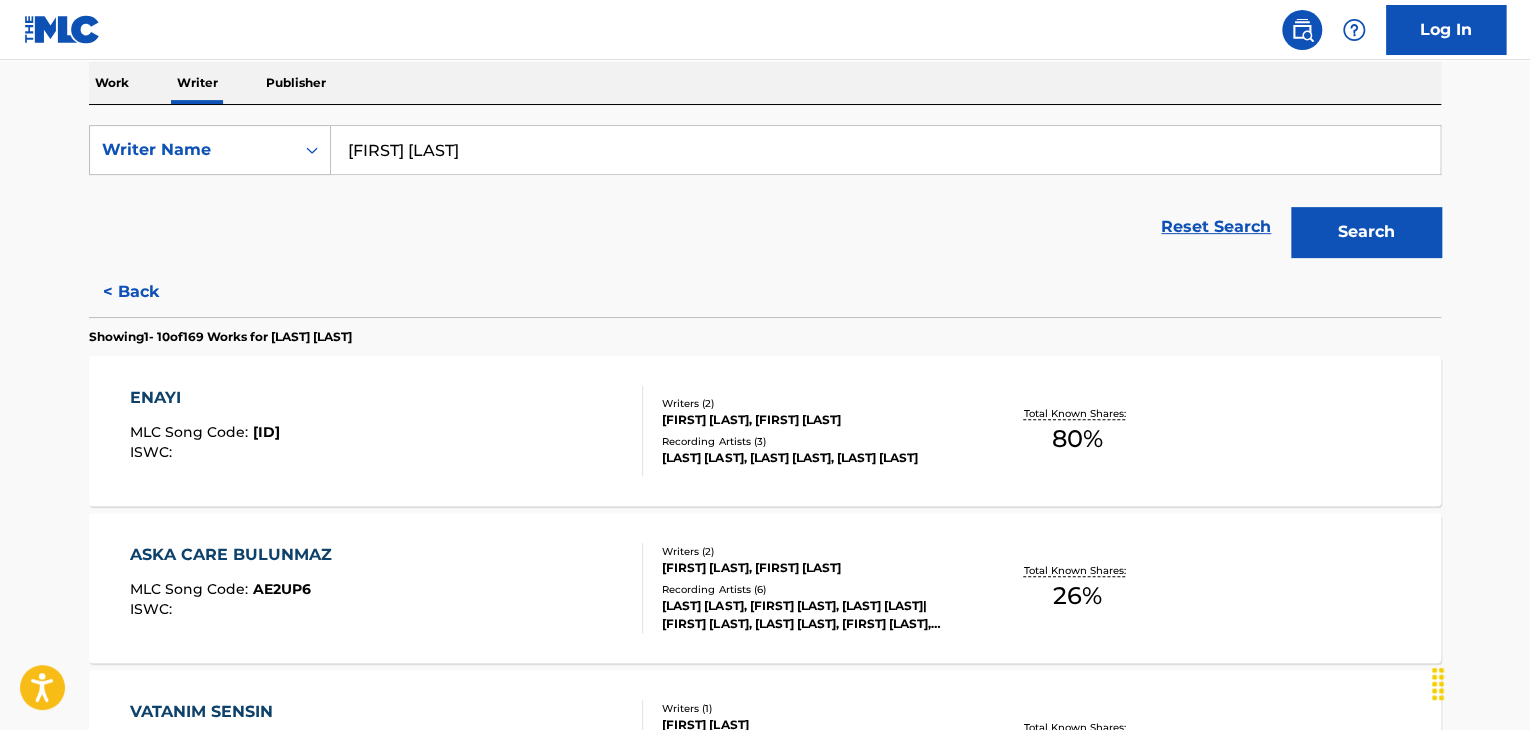scroll, scrollTop: 318, scrollLeft: 0, axis: vertical 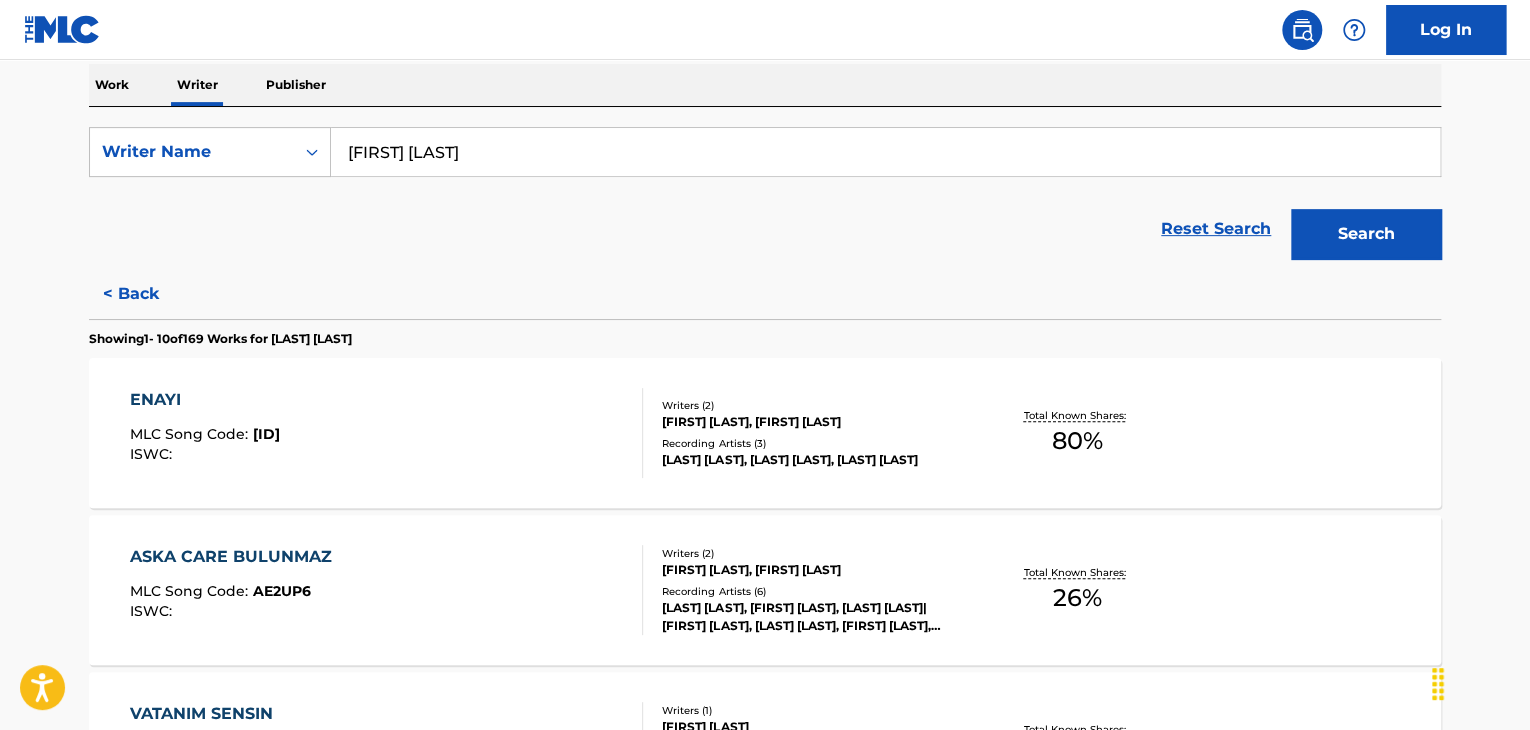click on "ASKA CARE BULUNMAZ MLC Song Code : AE2UP6 ISWC :" at bounding box center (387, 590) 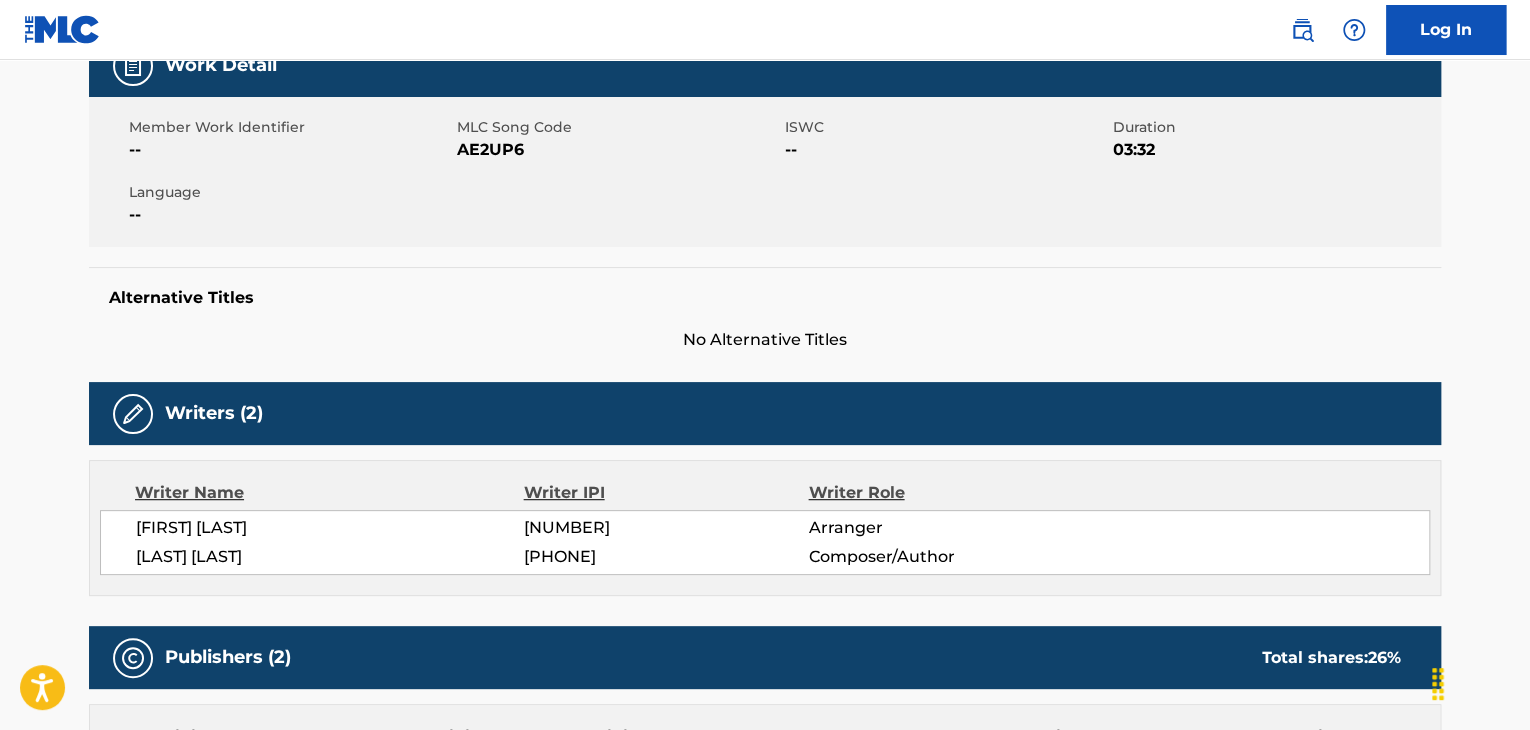 scroll, scrollTop: 0, scrollLeft: 0, axis: both 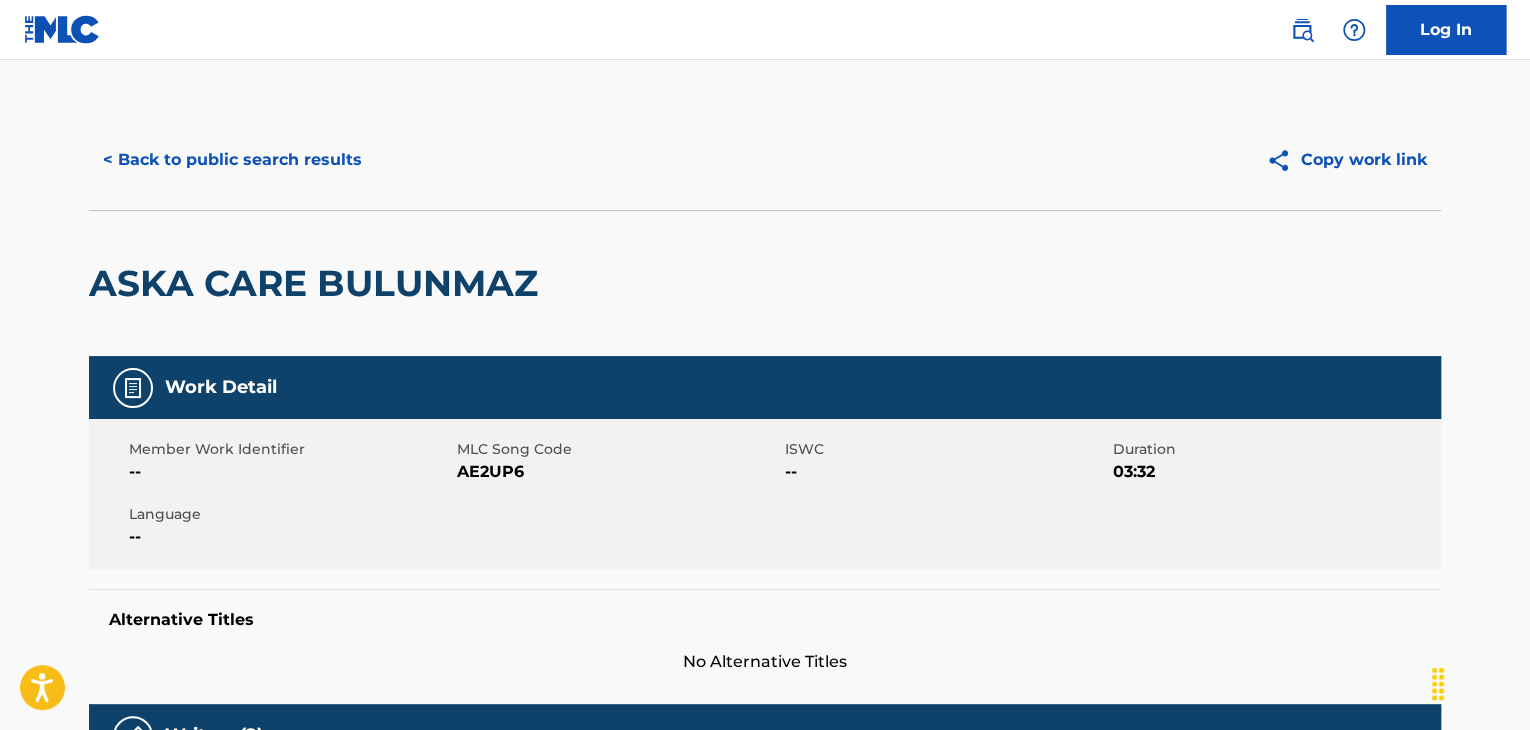 click on "< Back to public search results Copy work link" at bounding box center (765, 160) 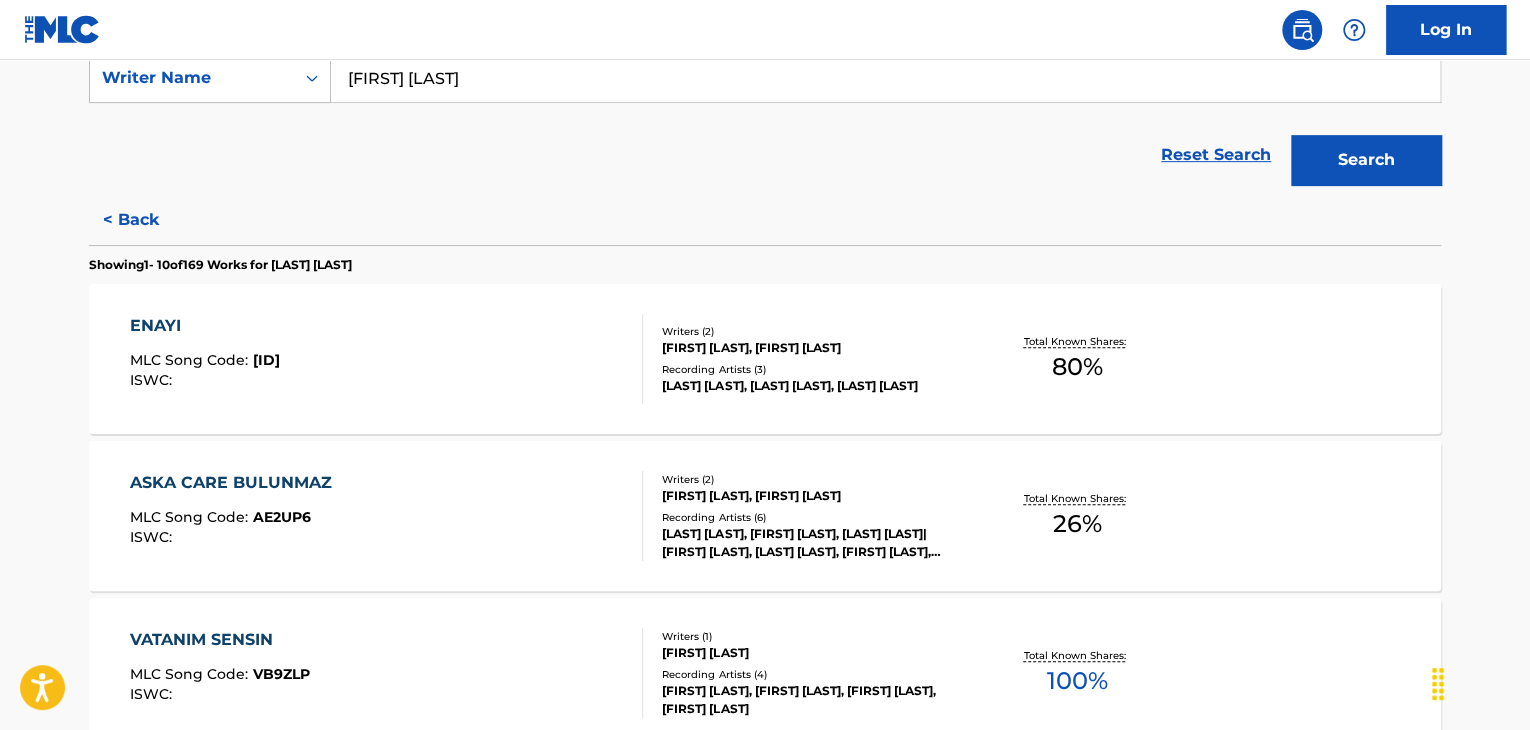 scroll, scrollTop: 424, scrollLeft: 0, axis: vertical 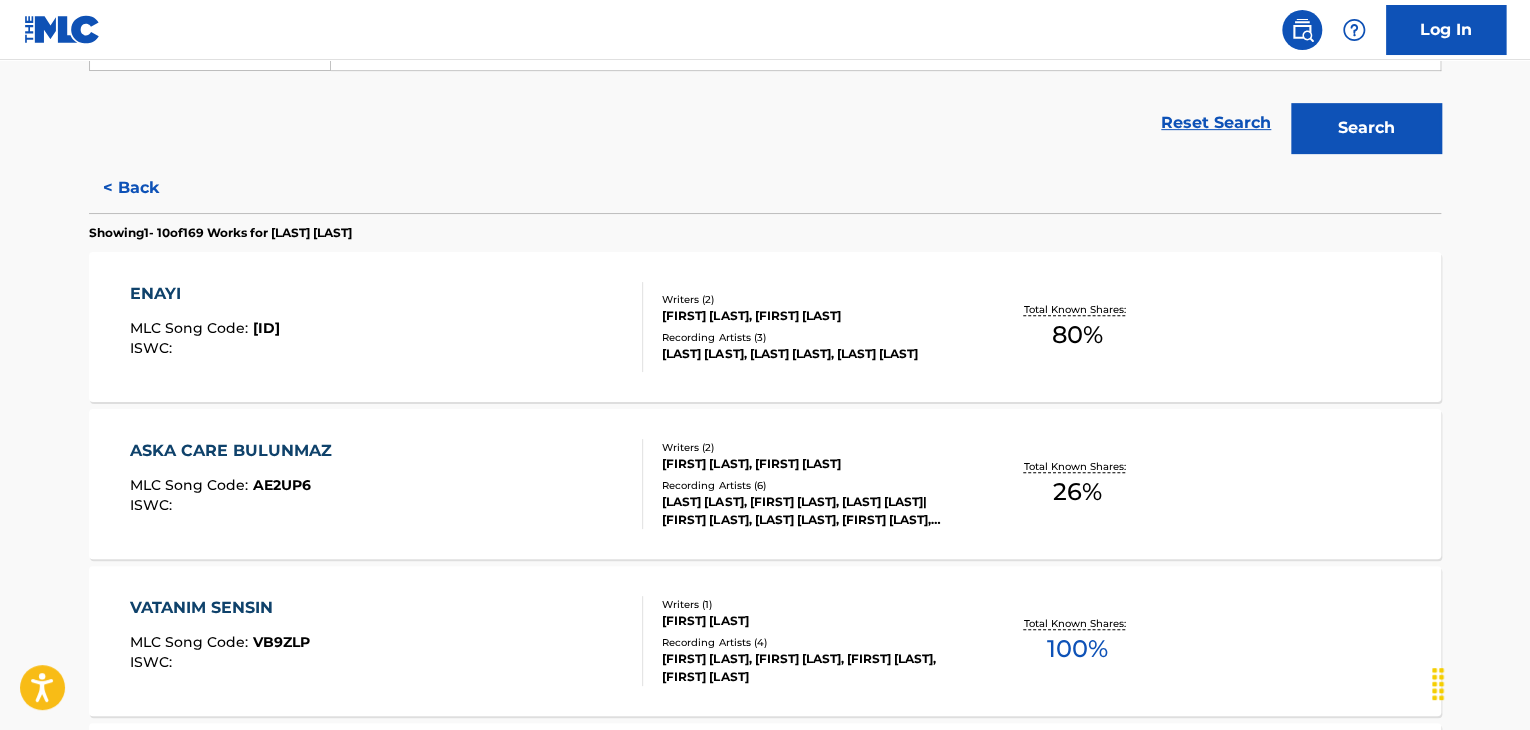 click on "ENAYI MLC Song Code : [CODE] ISWC :" at bounding box center (387, 327) 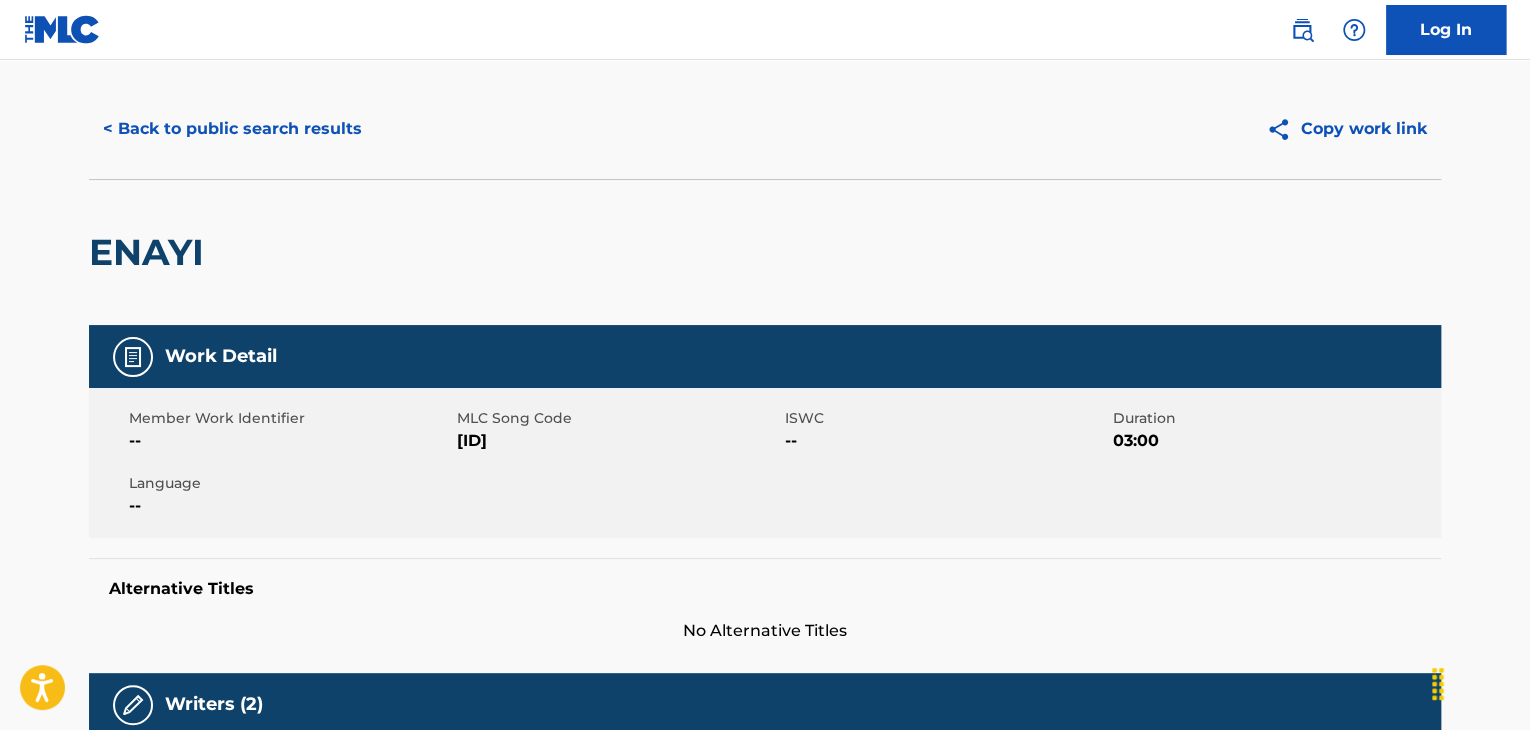 scroll, scrollTop: 0, scrollLeft: 0, axis: both 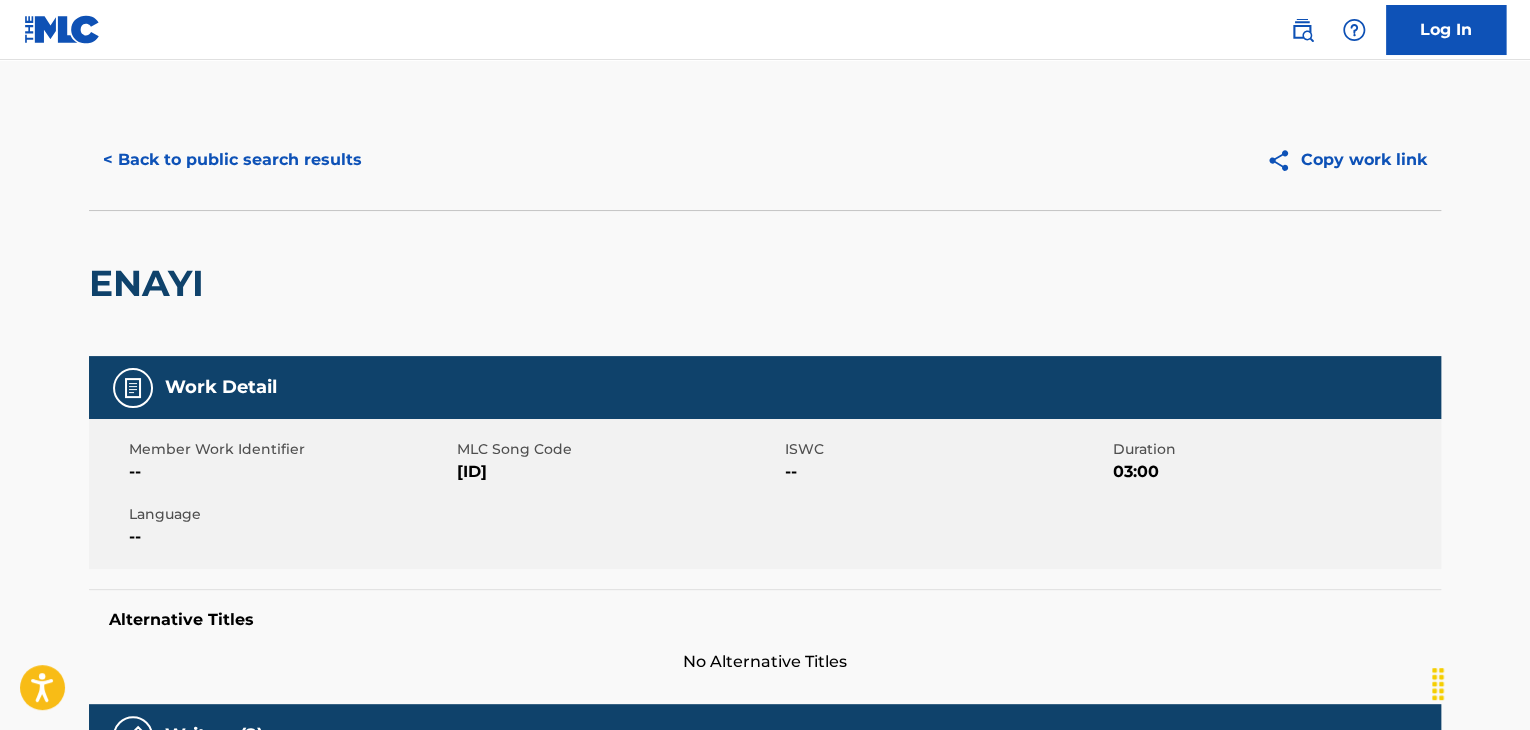 click on "< Back to public search results" at bounding box center [232, 160] 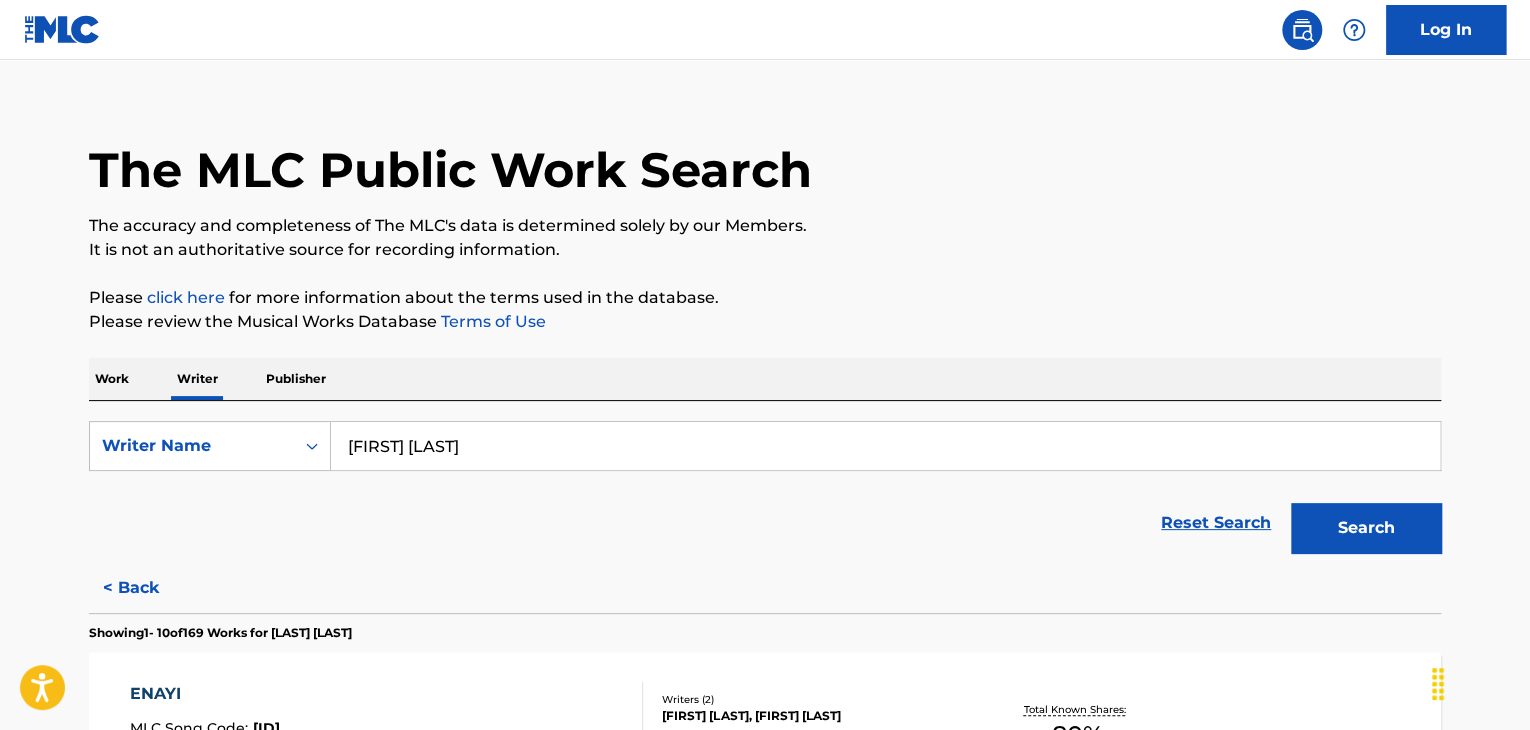 click on "Work" at bounding box center (112, 379) 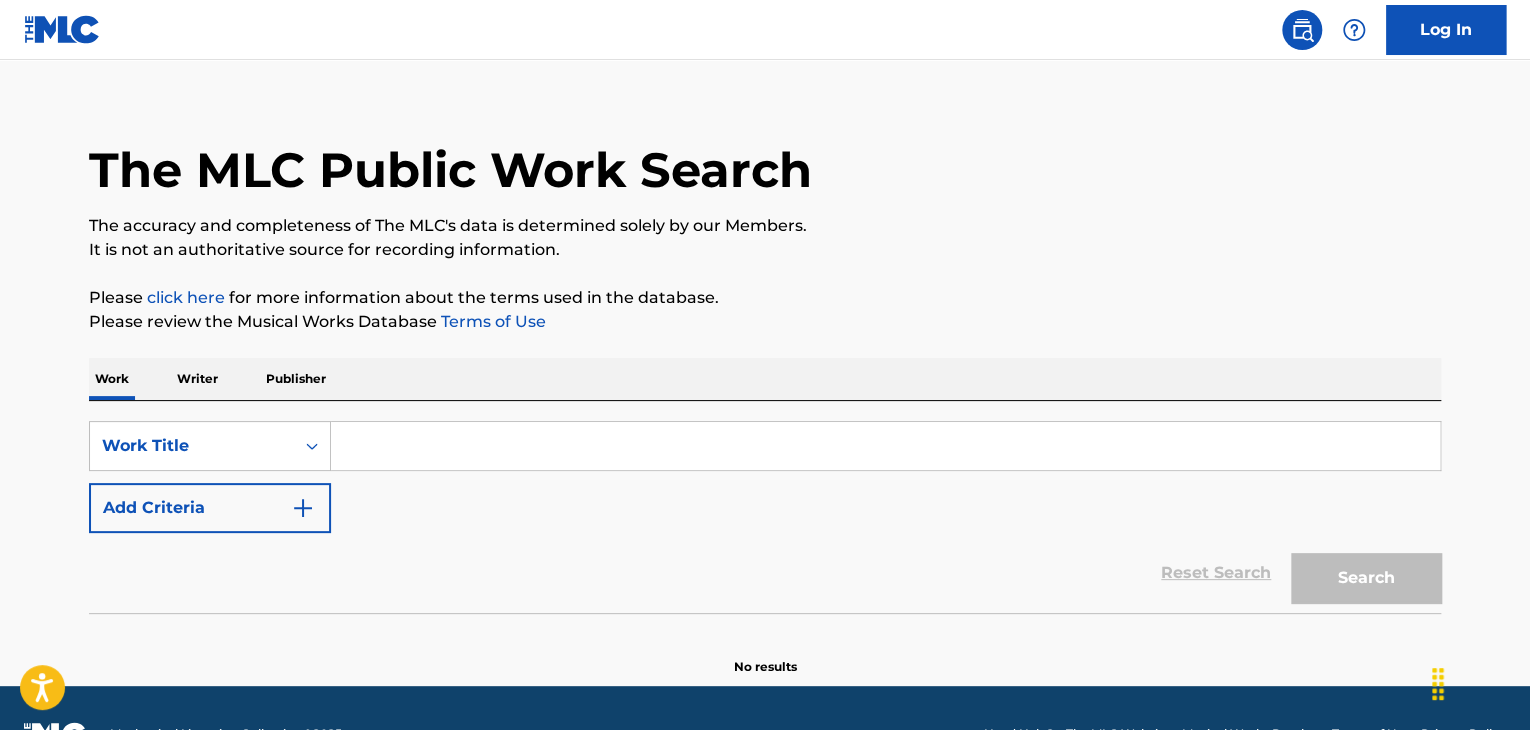 scroll, scrollTop: 0, scrollLeft: 0, axis: both 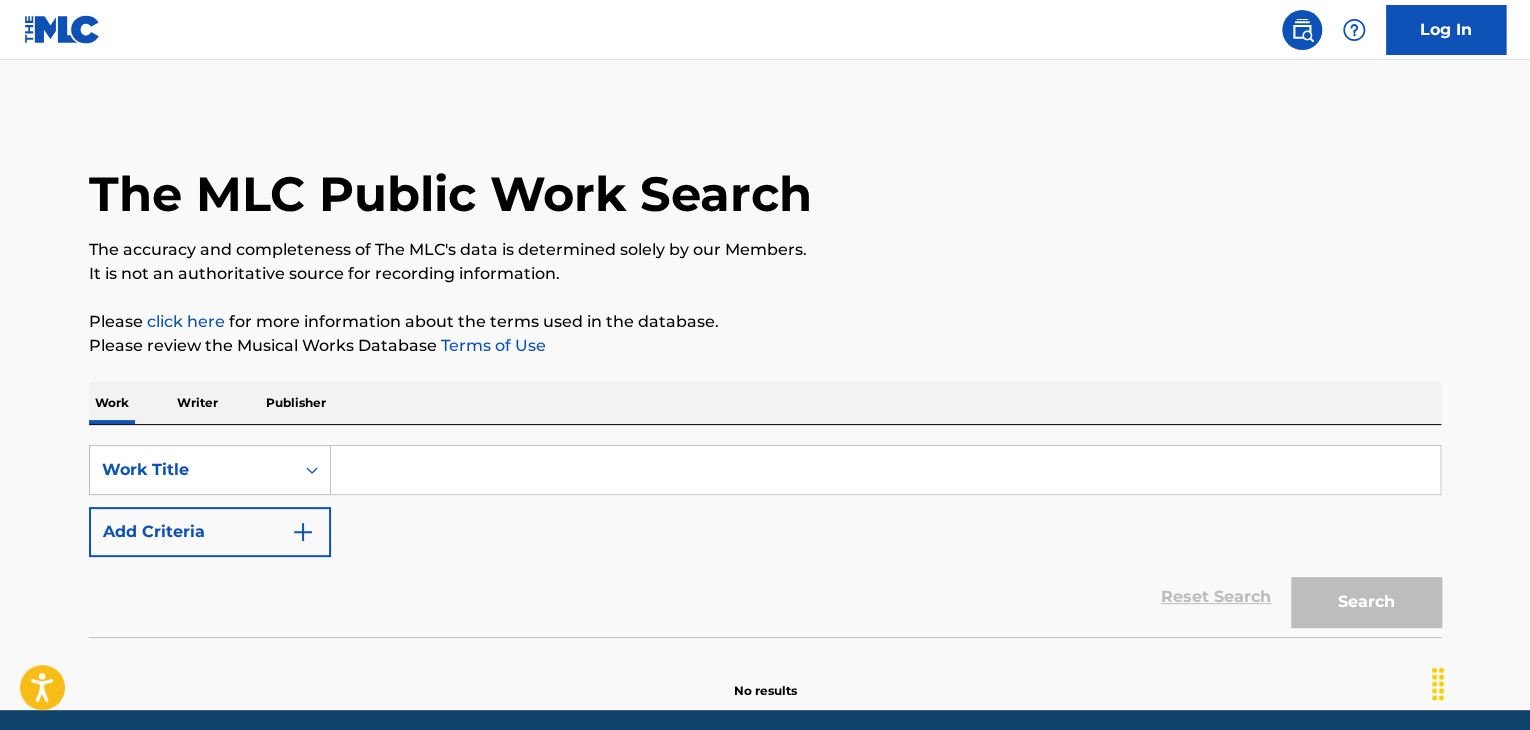 click on "SearchWithCriteriaf764c084-1de8-4ec0-b3fc-0181aa048db6 Work Title Add Criteria" at bounding box center [765, 501] 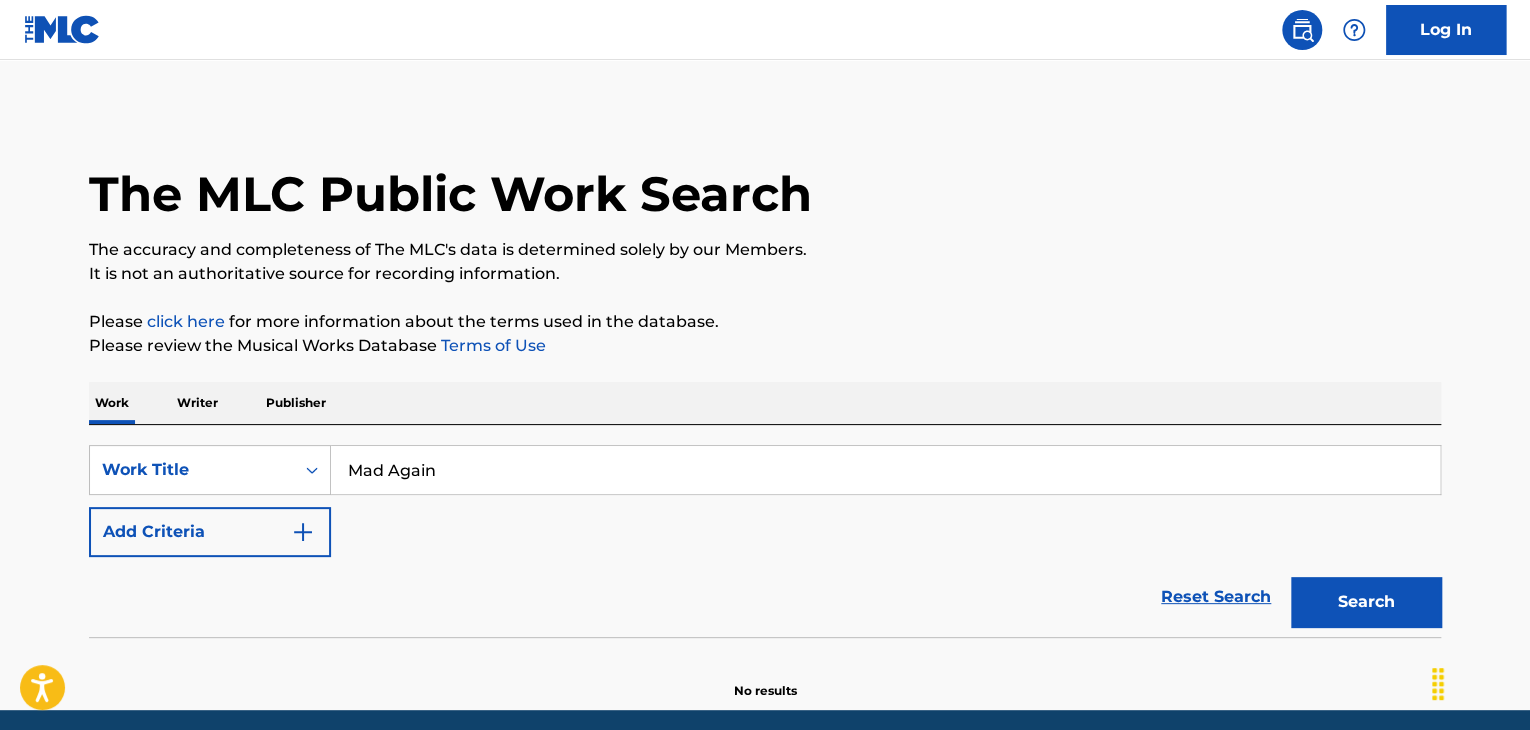 type on "Mad Again" 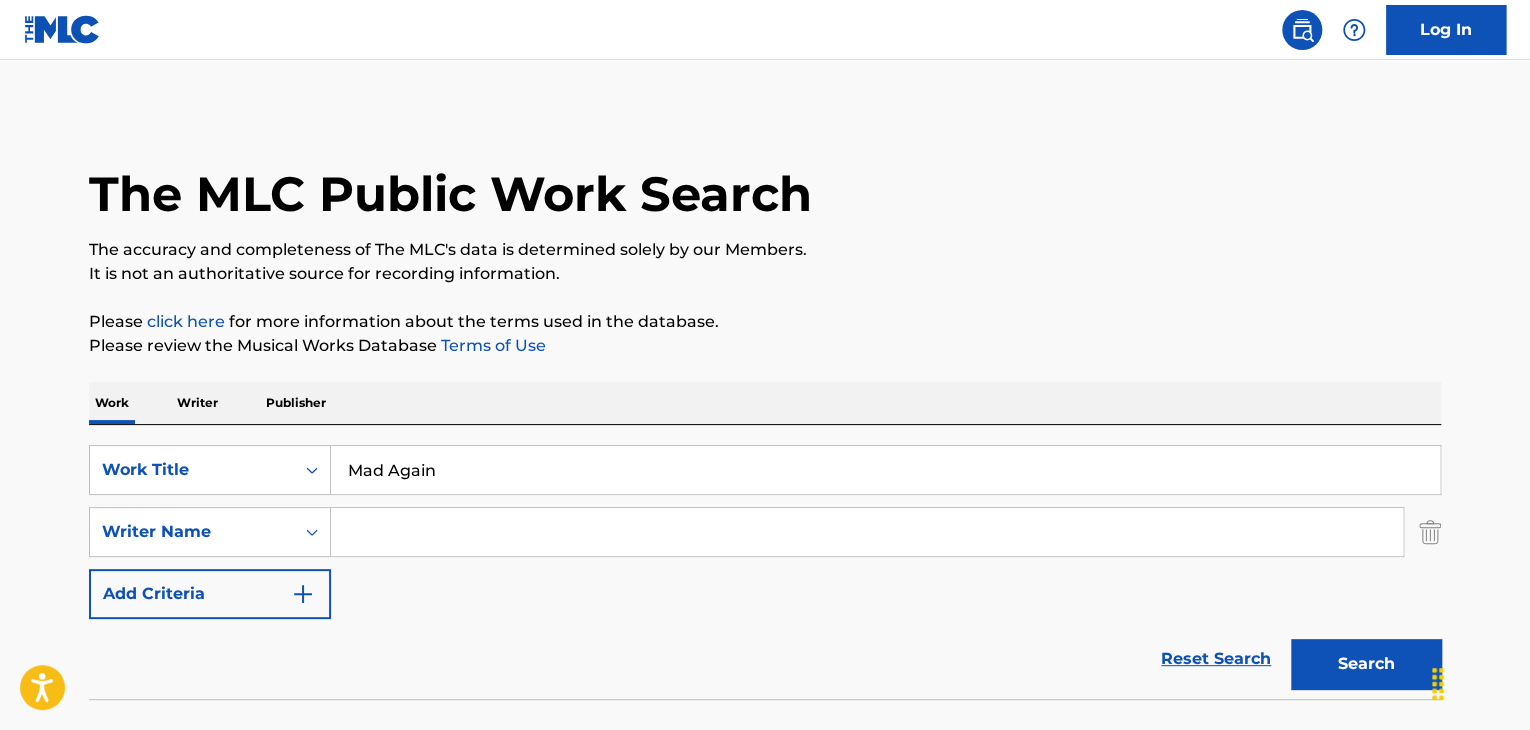 click at bounding box center (867, 532) 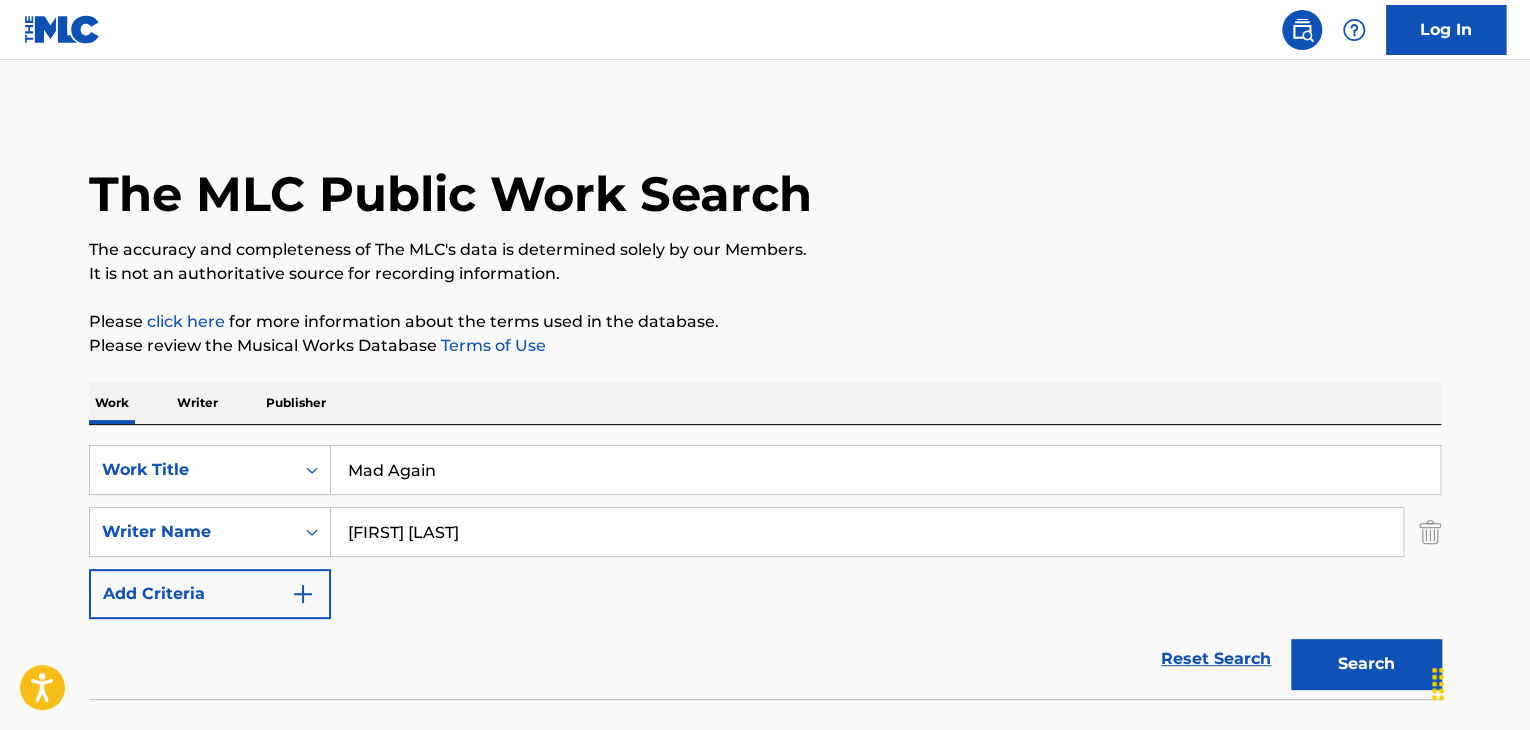 type on "[FIRST] [LAST]" 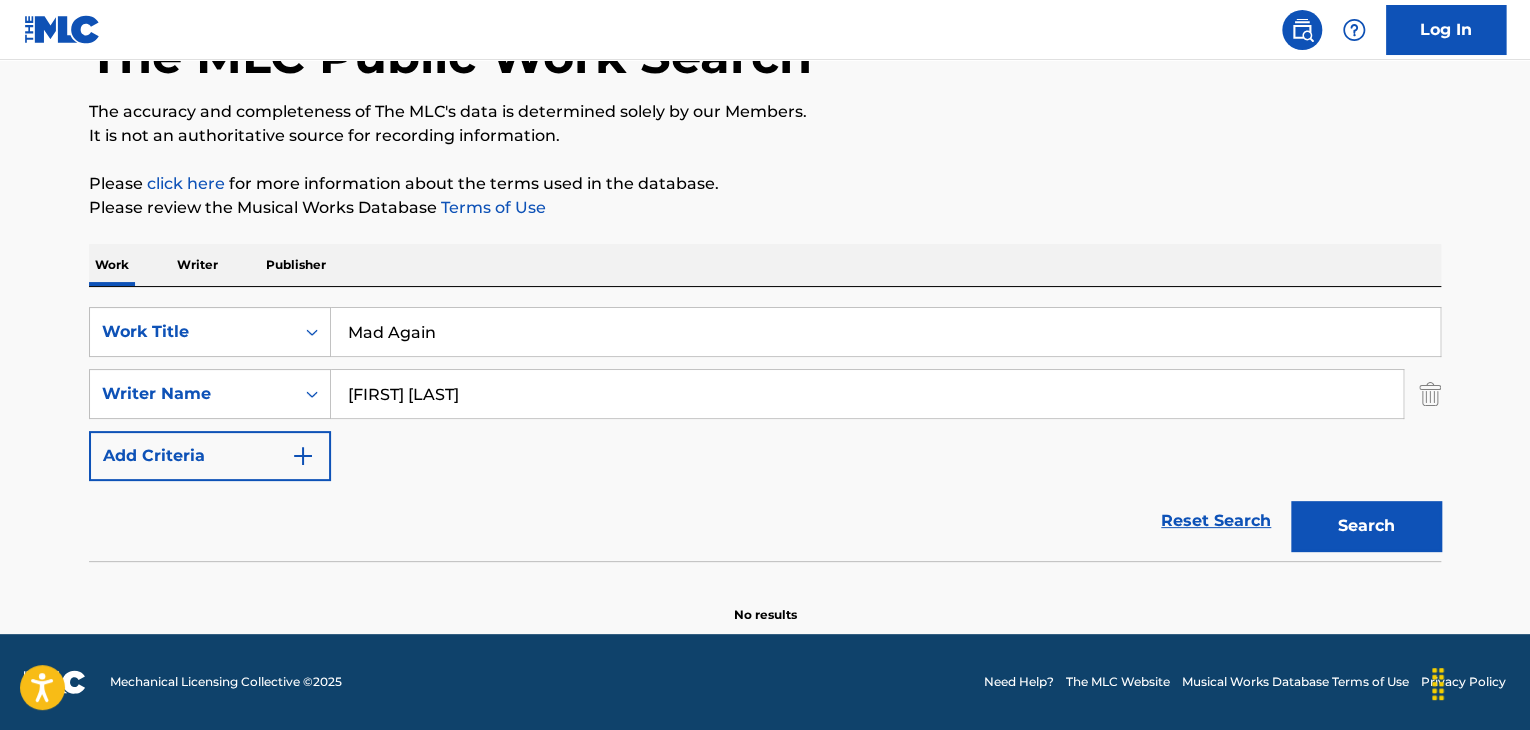 scroll, scrollTop: 138, scrollLeft: 0, axis: vertical 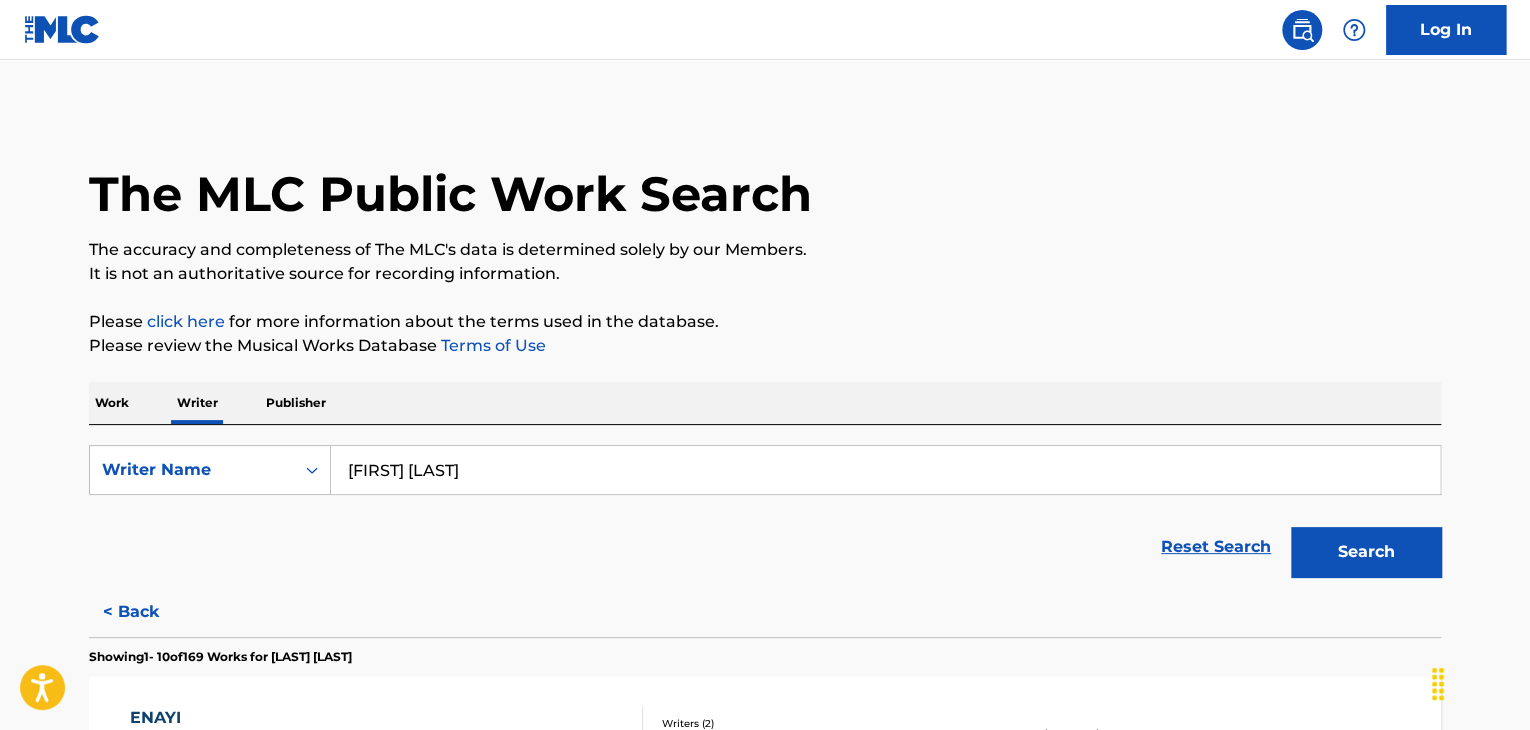 click on "[FIRST] [LAST]" at bounding box center [885, 470] 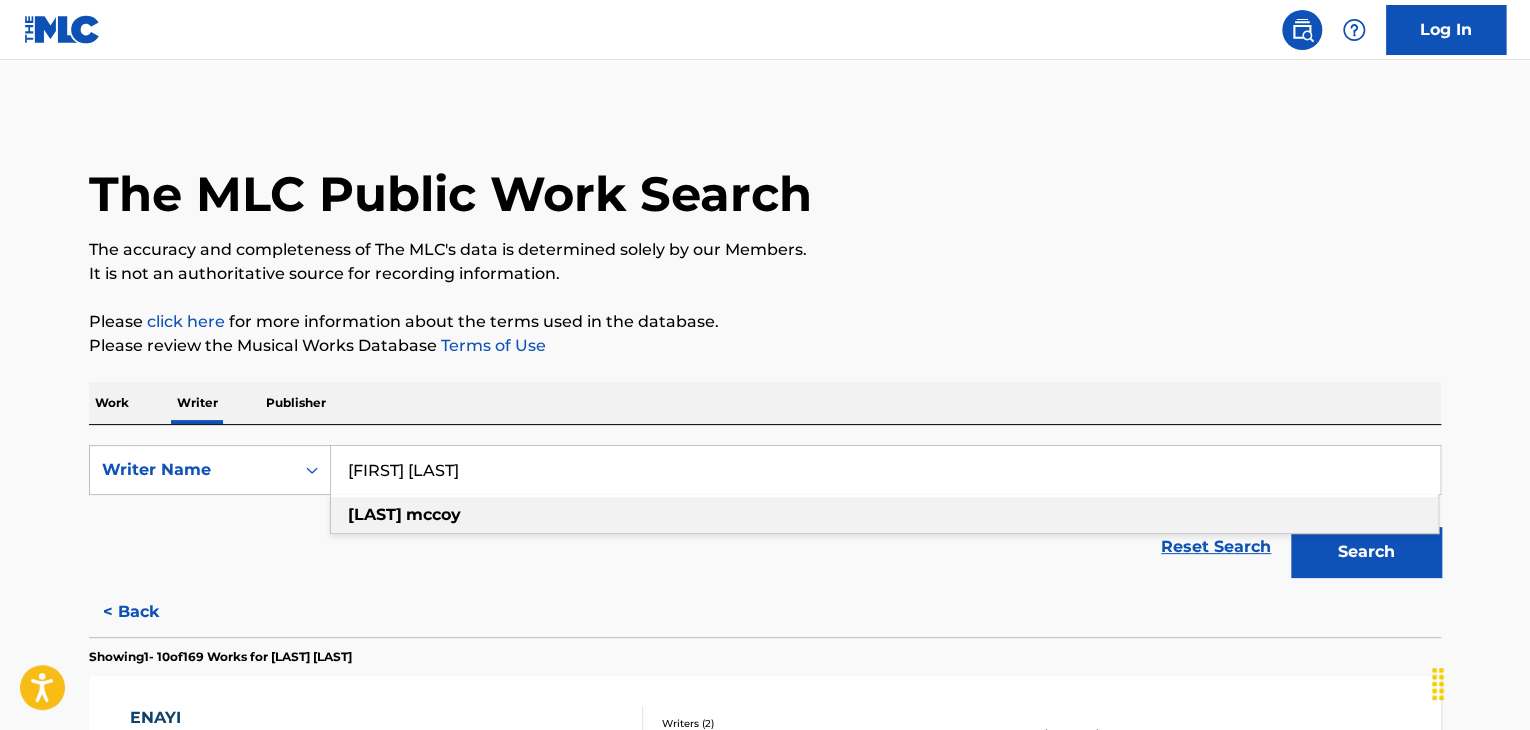 type on "[FIRST] [LAST]" 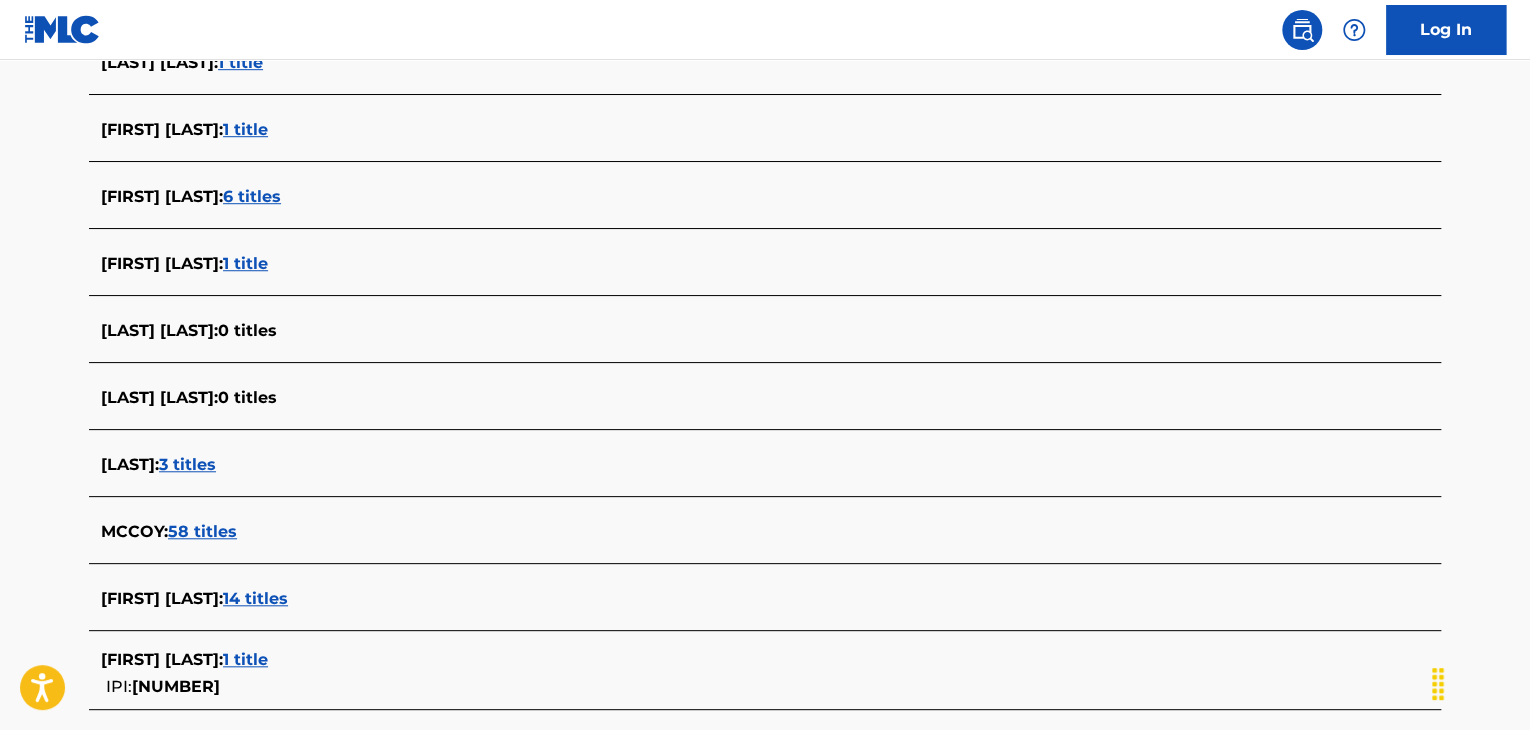 scroll, scrollTop: 691, scrollLeft: 0, axis: vertical 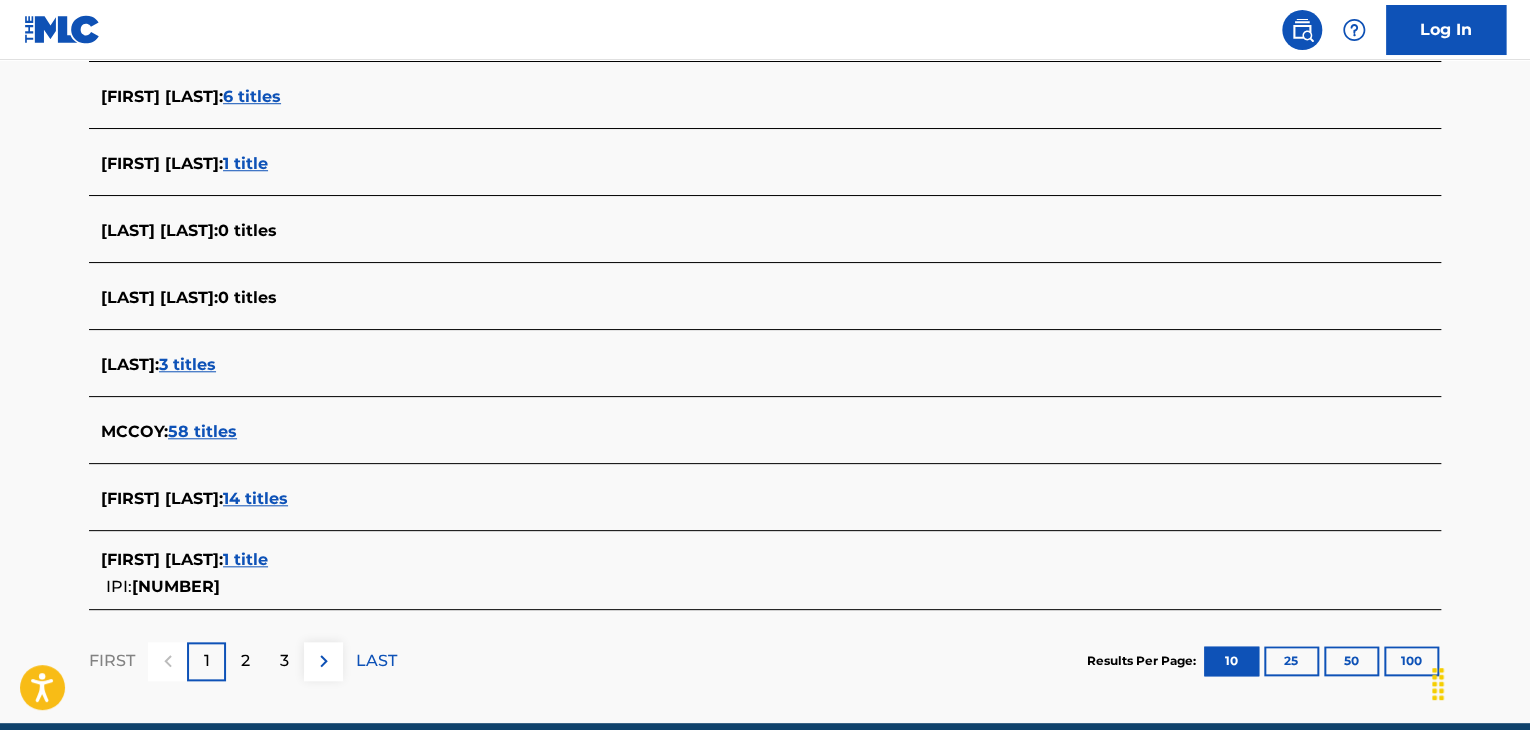 click on "14 titles" at bounding box center [255, 498] 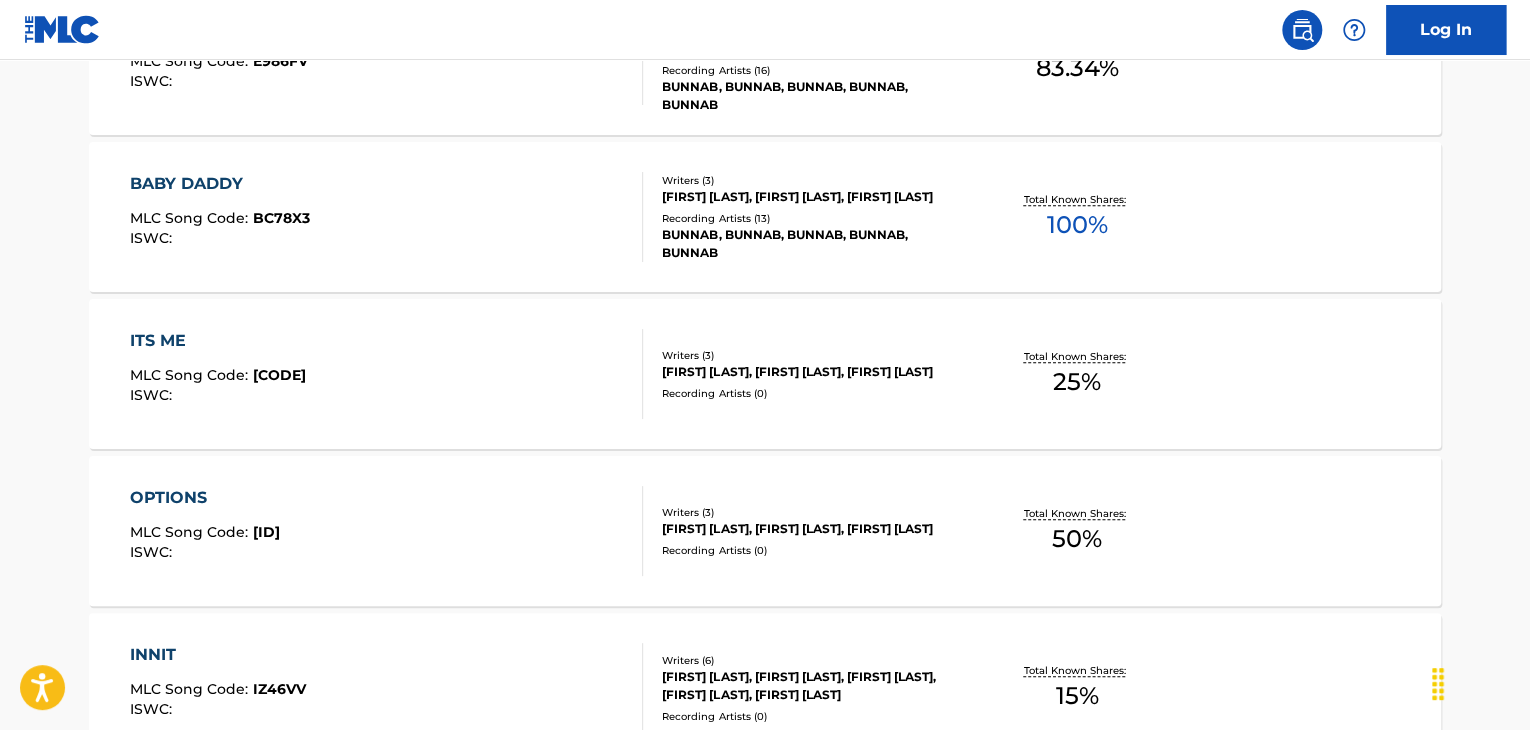 click on "BABY DADDY MLC Song Code : [CODE] ISWC :" at bounding box center [387, 217] 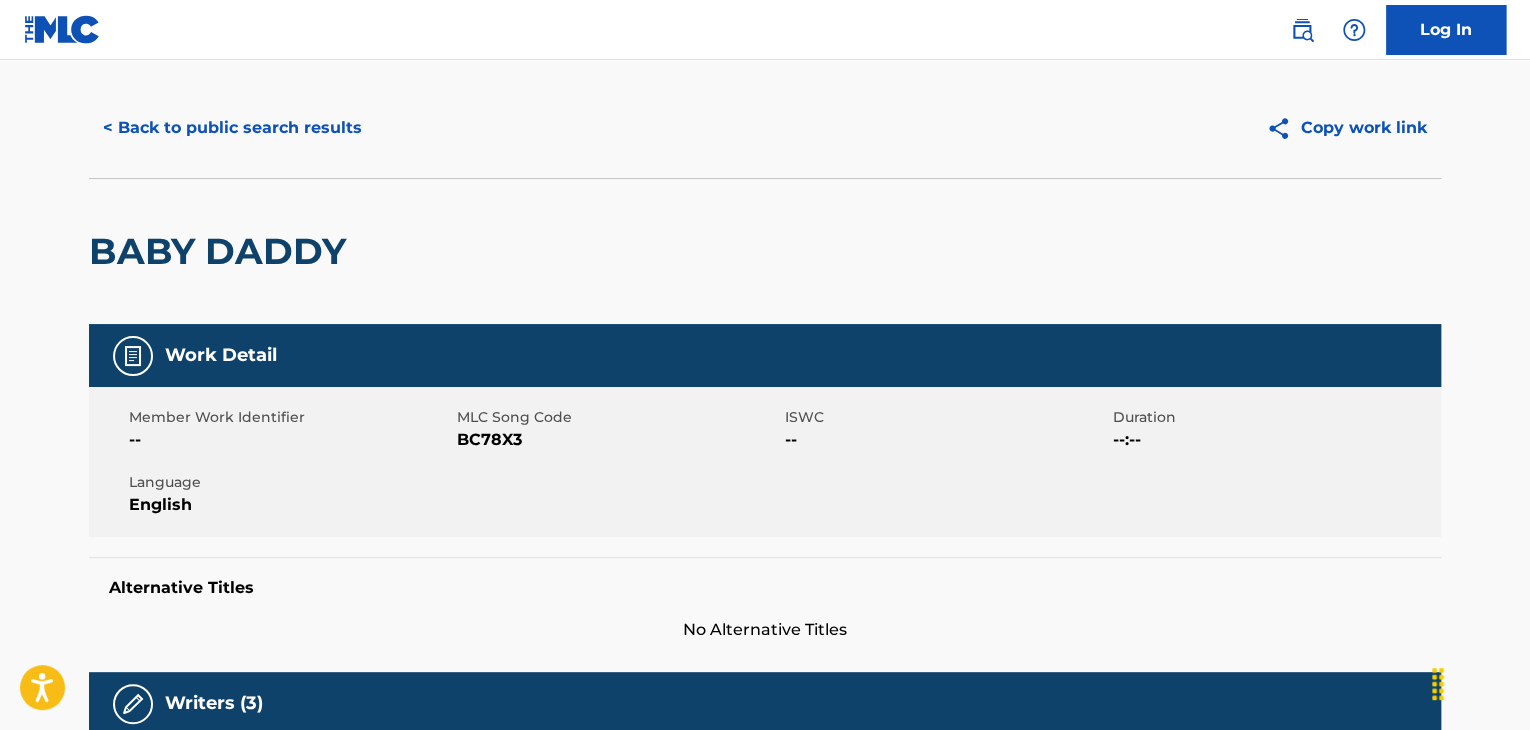 scroll, scrollTop: 0, scrollLeft: 0, axis: both 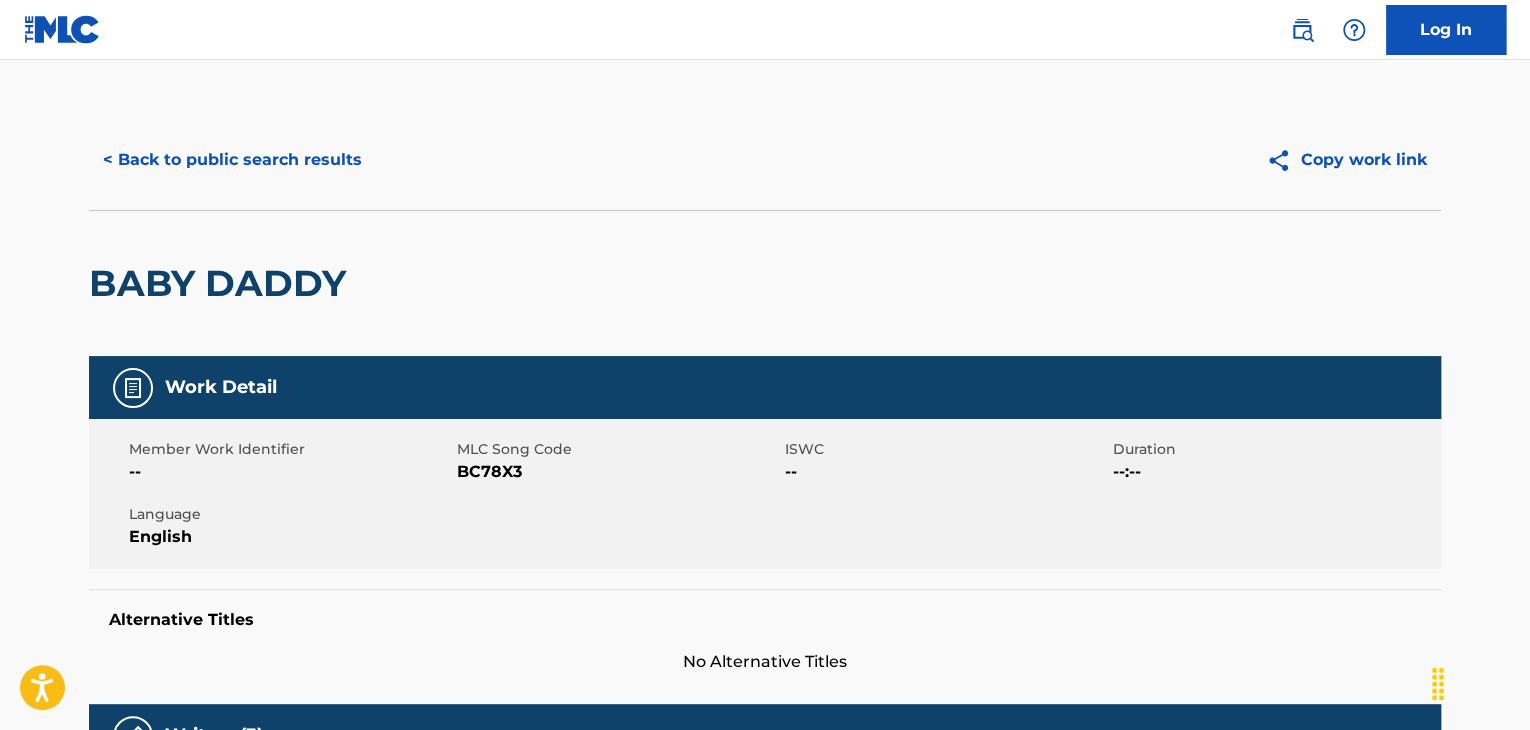 click on "< Back to public search results" at bounding box center (232, 160) 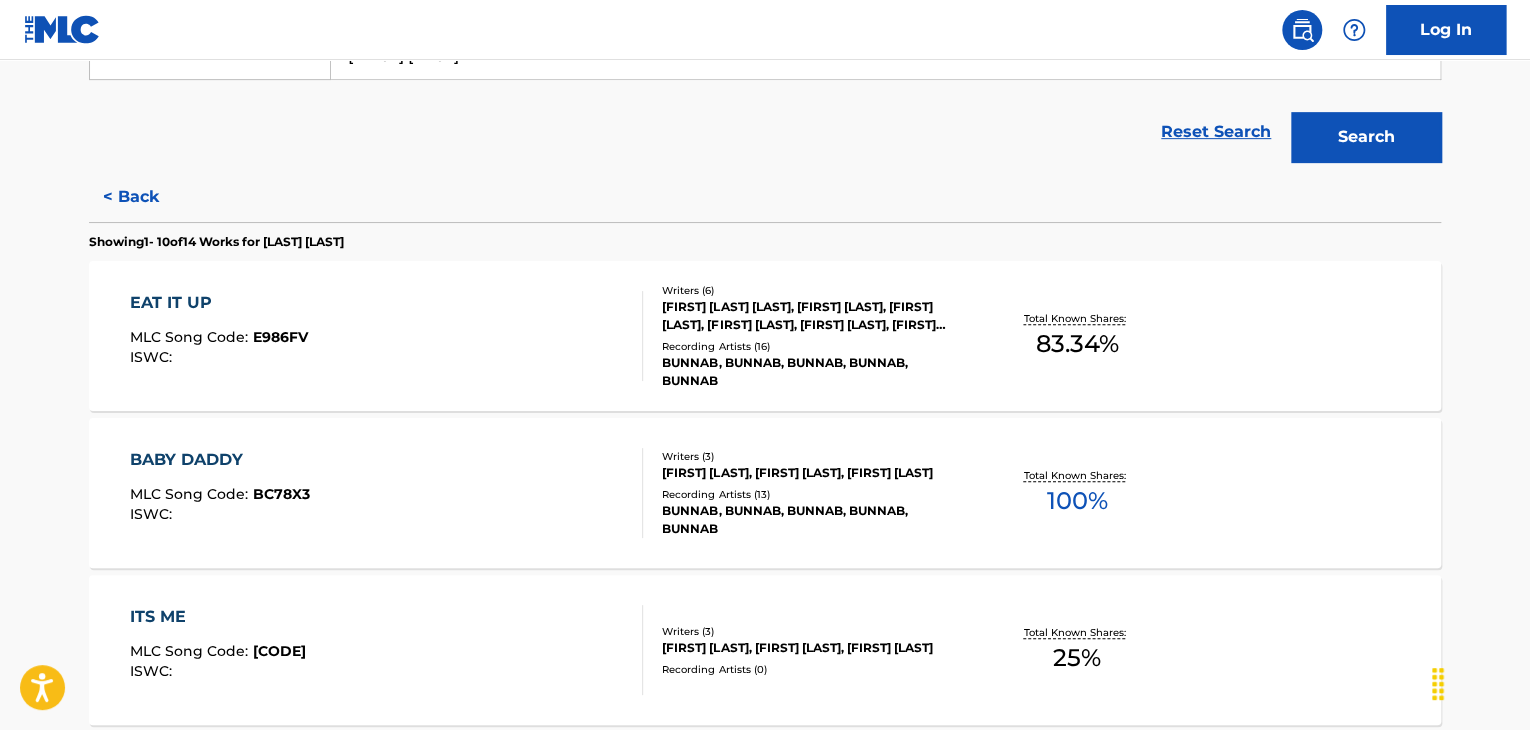 scroll, scrollTop: 424, scrollLeft: 0, axis: vertical 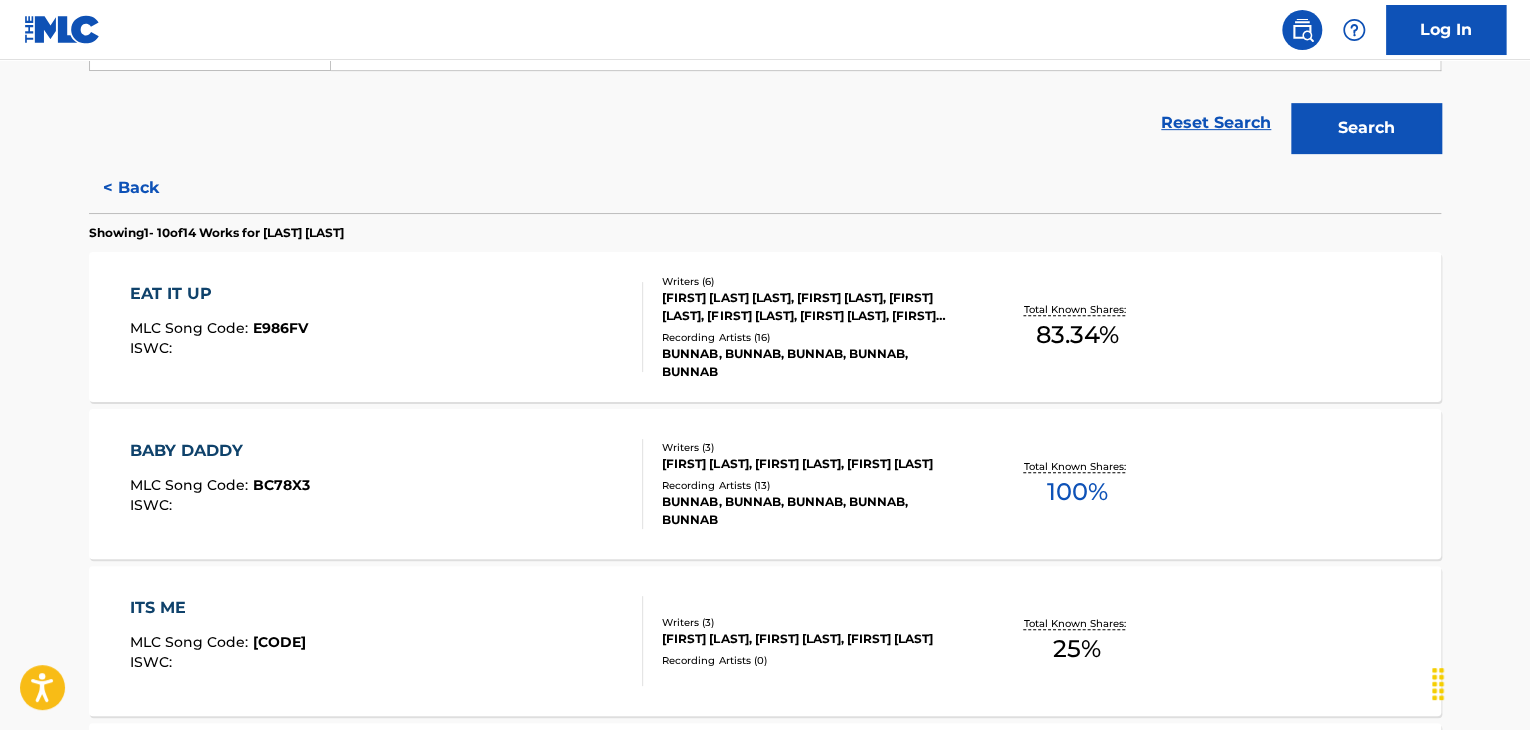 click on "EAT IT UP MLC Song Code : E986FV ISWC :" at bounding box center (387, 327) 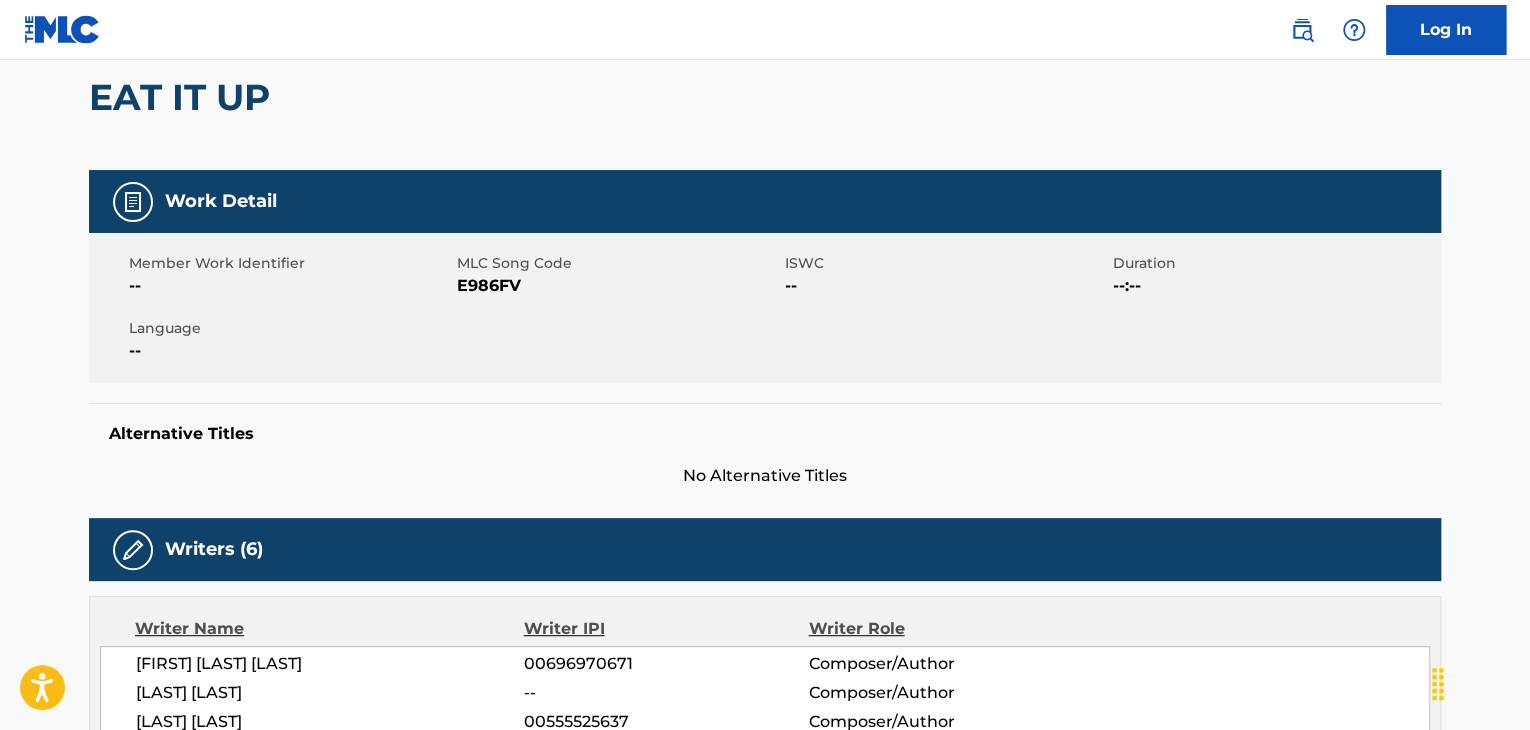 scroll, scrollTop: 100, scrollLeft: 0, axis: vertical 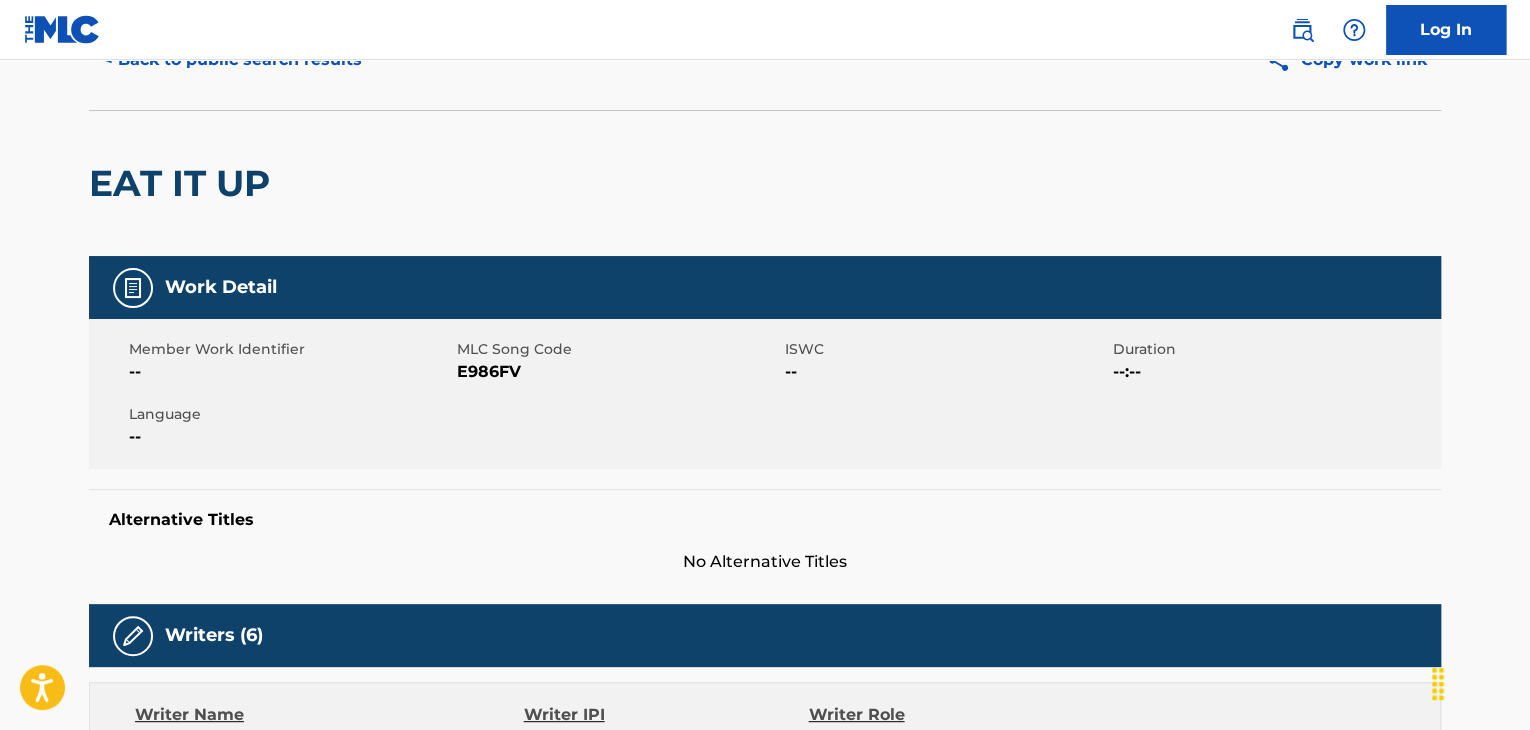 click on "E986FV" at bounding box center (618, 372) 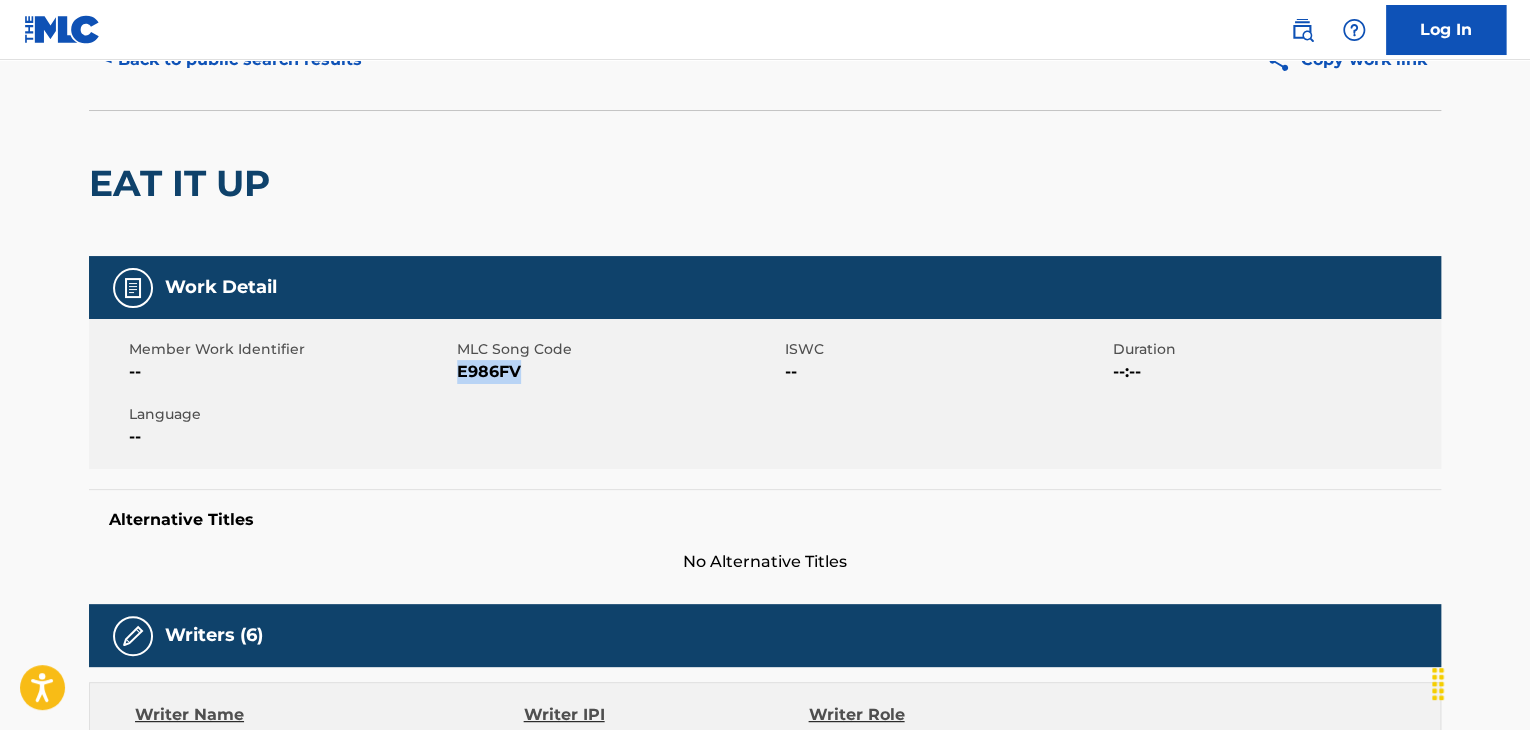 click on "E986FV" at bounding box center (618, 372) 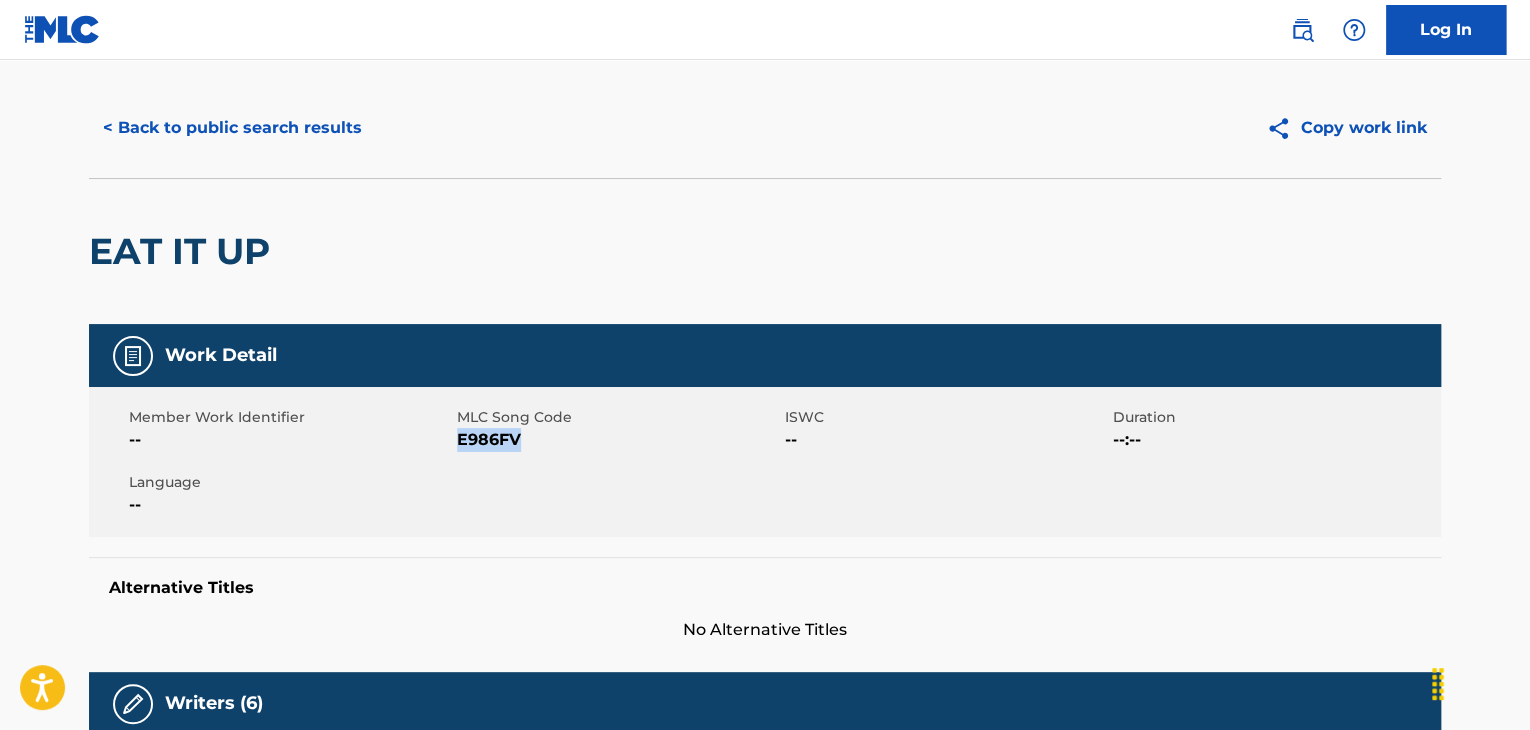scroll, scrollTop: 0, scrollLeft: 0, axis: both 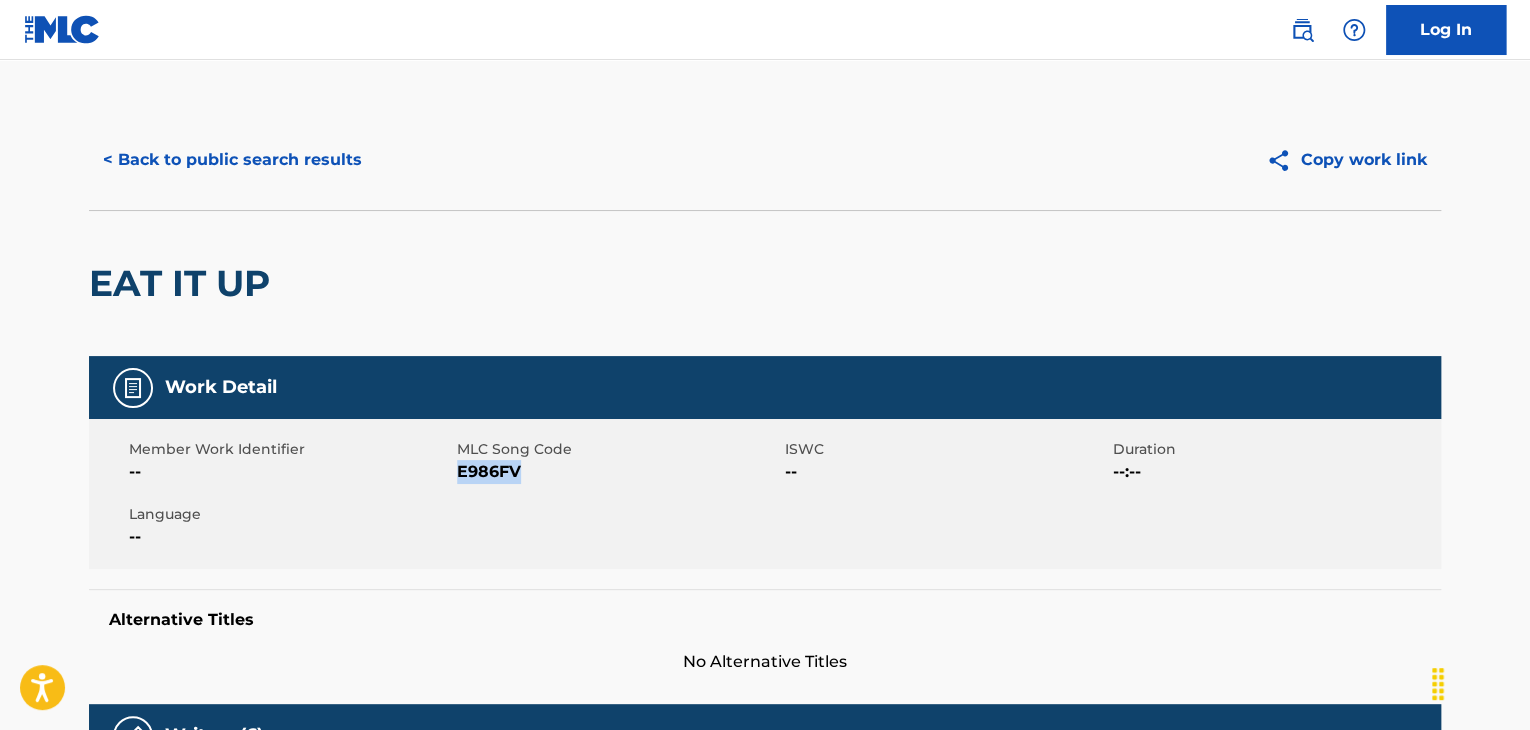 click on "< Back to public search results" at bounding box center (232, 160) 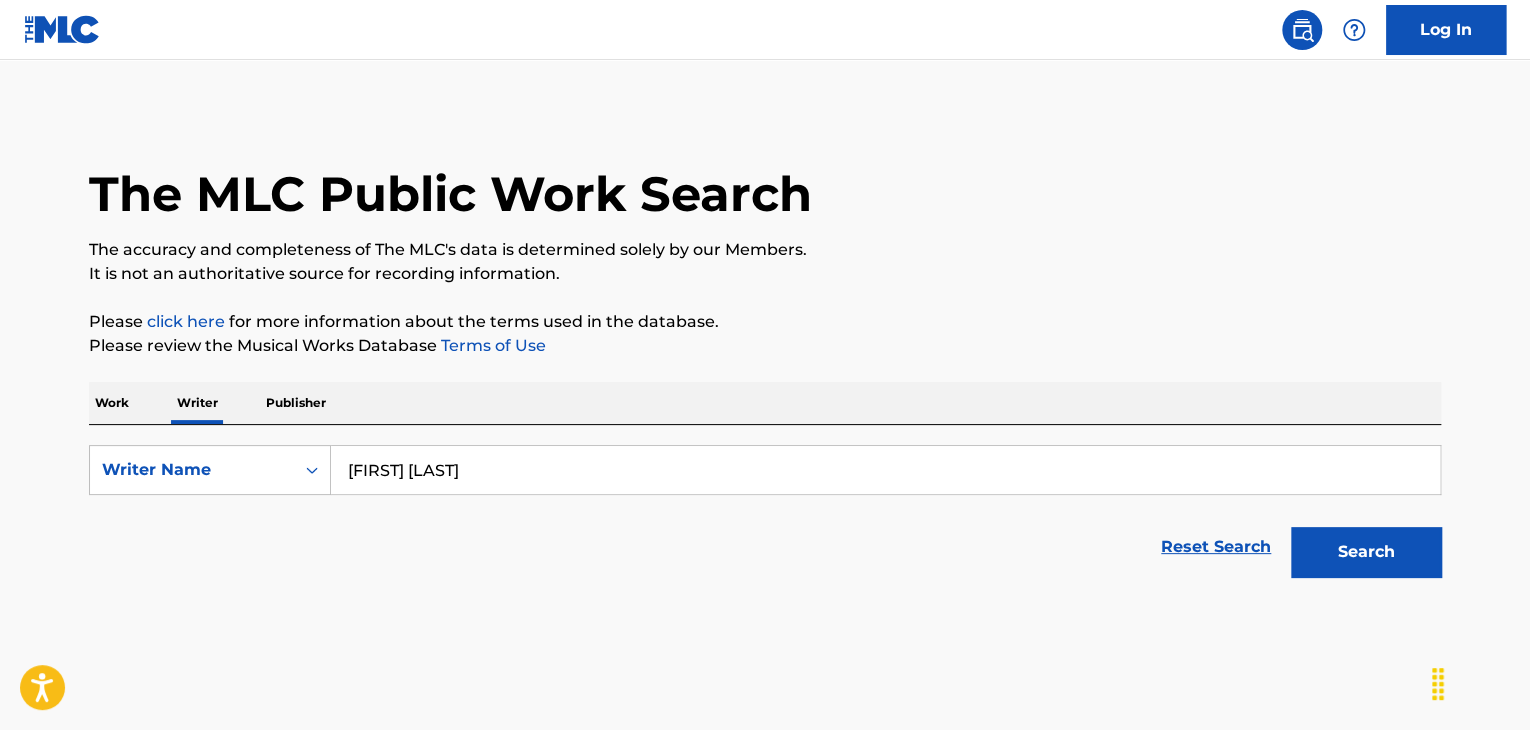 scroll, scrollTop: 24, scrollLeft: 0, axis: vertical 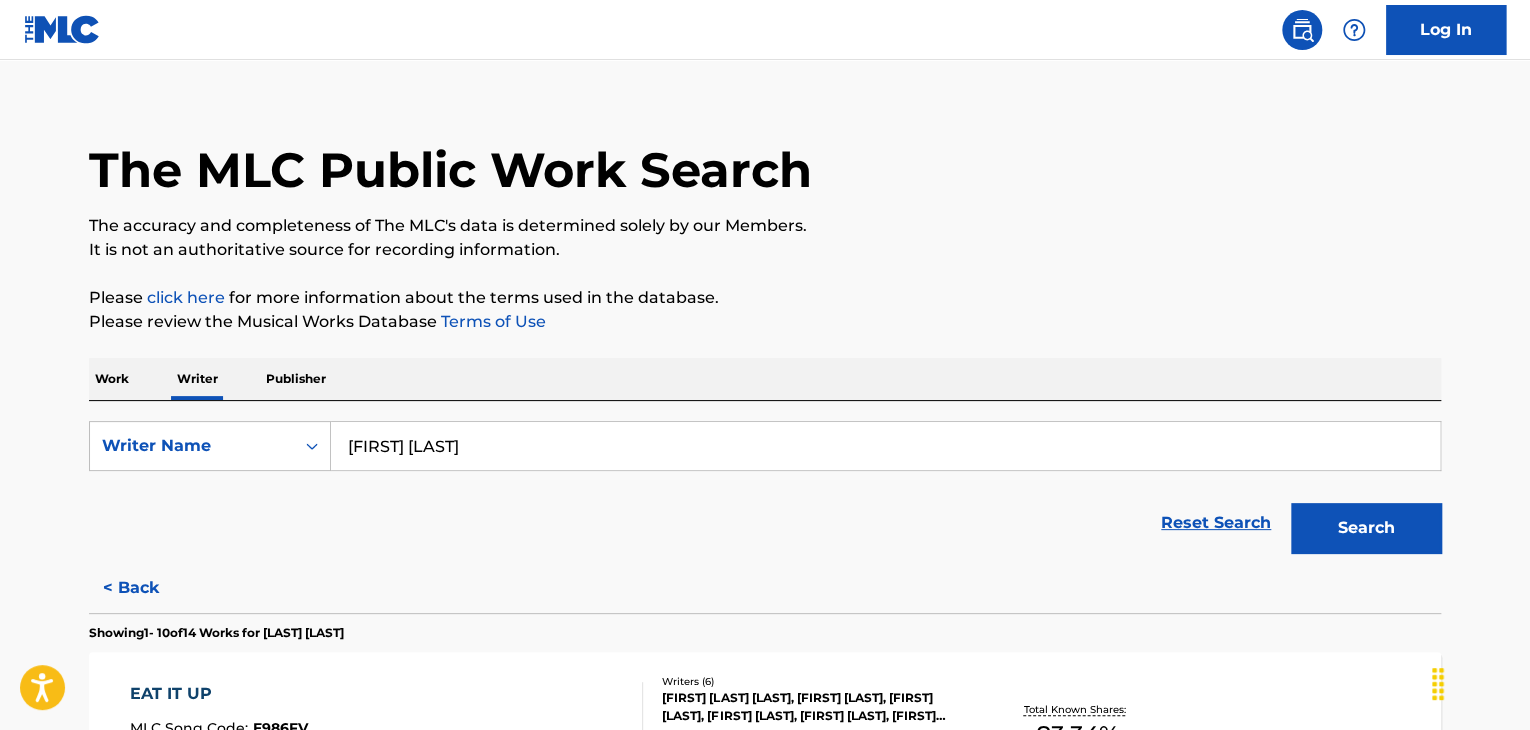 click on "The MLC Public Work Search The accuracy and completeness of The MLC's data is determined solely by our Members. It is not an authoritative source for recording information. Please   click here   for more information about the terms used in the database. Please review the Musical Works Database   Terms of Use Work Writer Publisher SearchWithCriteria7b063fe9-66ff-4039-94d7-34caa68240cd Writer Name Ereunna Mccoy Reset Search Search < Back Showing  1  -   10  of  14   Works for EREUNNA MCCOY   EAT IT UP MLC Song Code : E986FV ISWC :  Writers ( 6 ) KEVIN ANDRE PRICE, SEBASTIAN LOPEZ, DARRYL MCCORKELL, EREUNNA MCCOY, JOSIAH MUHAMMAD, IRVIN DEVINE WHITLOW Recording Artists ( 16 ) BUNNAB, BUNNAB, BUNNAB, BUNNAB, BUNNAB Total Known Shares: 83.34 %  BABY DADDY MLC Song Code : BC78X3 ISWC :  Writers ( 3 ) CHRISTIAN REEVES, DEANDRE CORTEZ WAY, EREUNNA MCCOY Recording Artists ( 13 ) BUNNAB, BUNNAB, BUNNAB, BUNNAB, BUNNAB Total Known Shares: 100 %  ITS ME MLC Song Code : IZ1WZ4 ISWC :  Writers ( 3 ) Recording Artists ( 0 ) 25" at bounding box center [765, 1202] 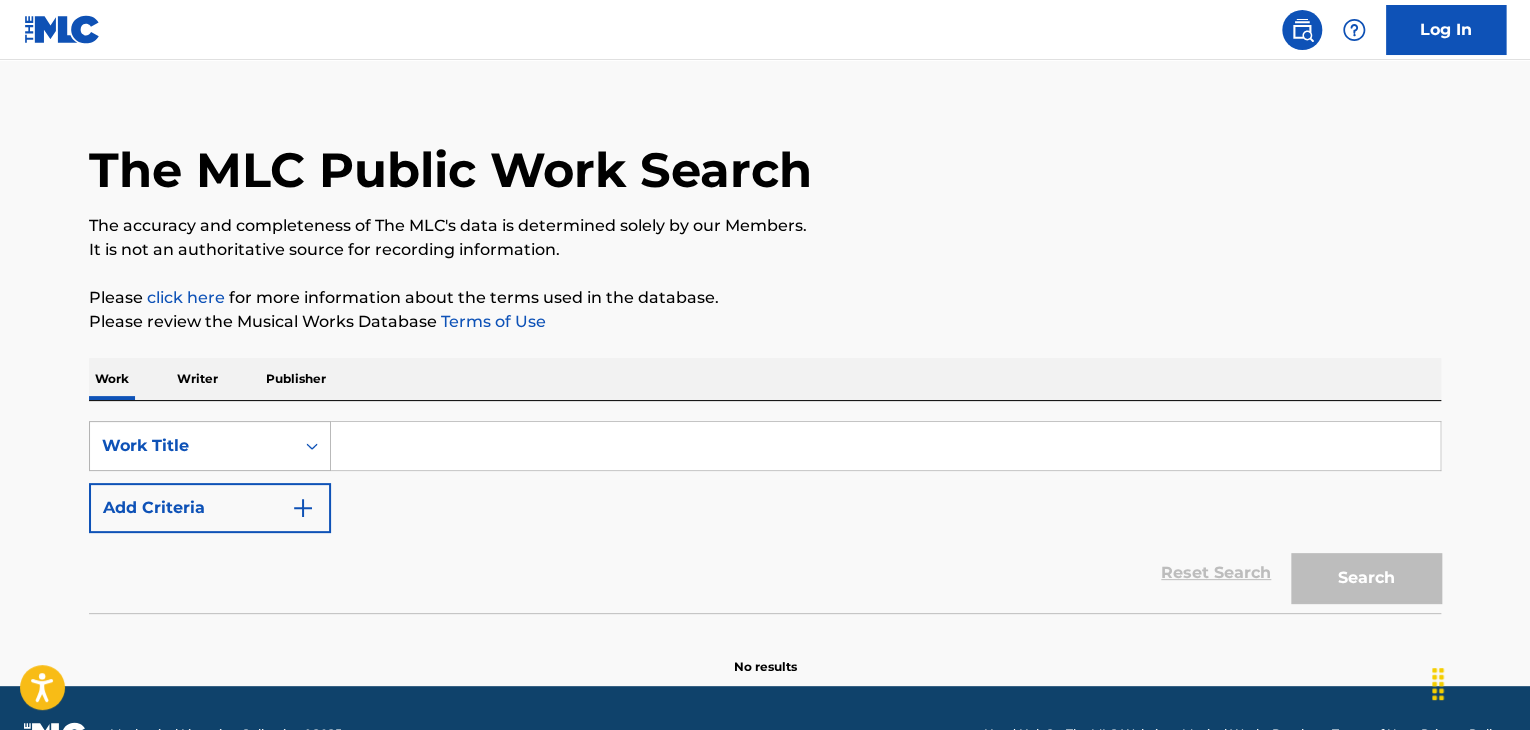 scroll, scrollTop: 0, scrollLeft: 0, axis: both 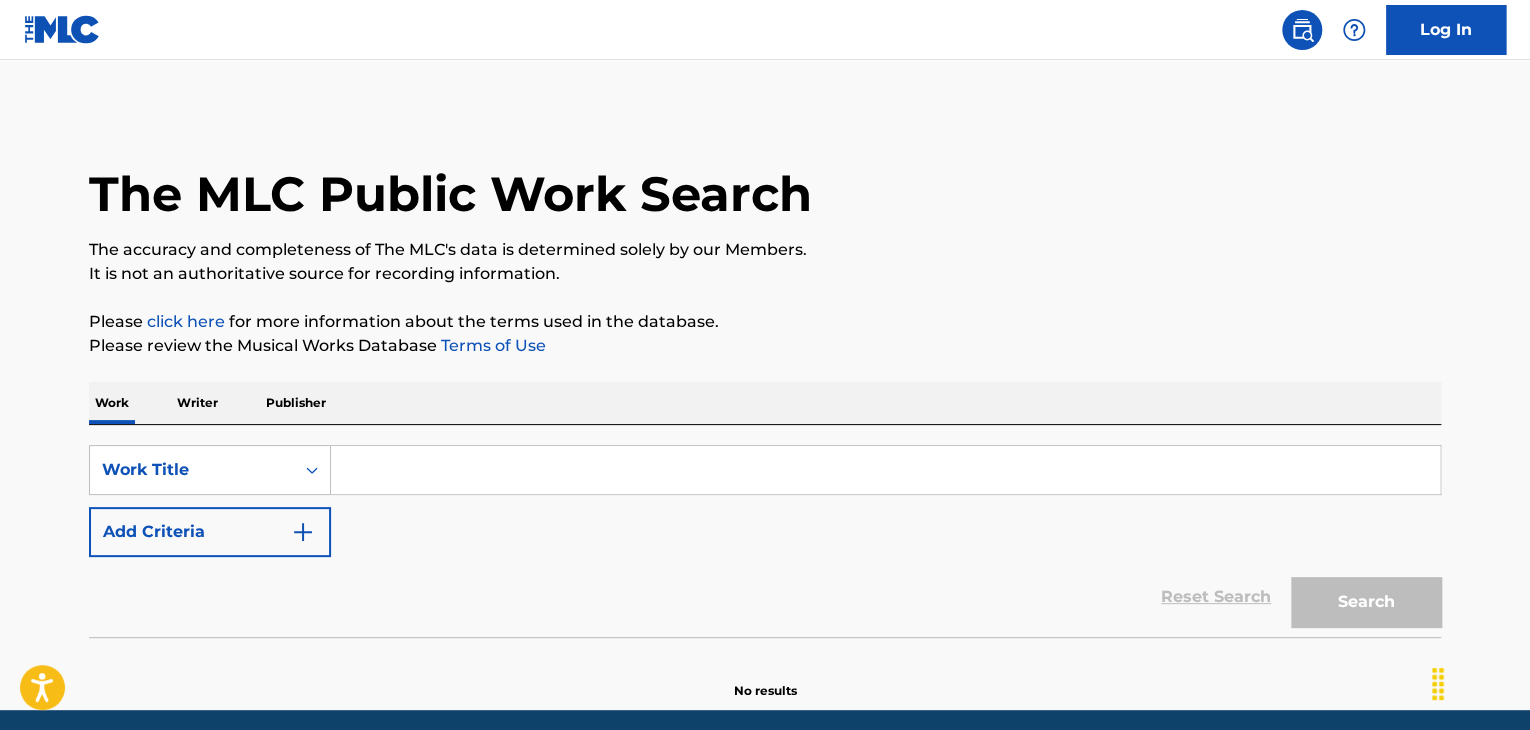 click at bounding box center (885, 470) 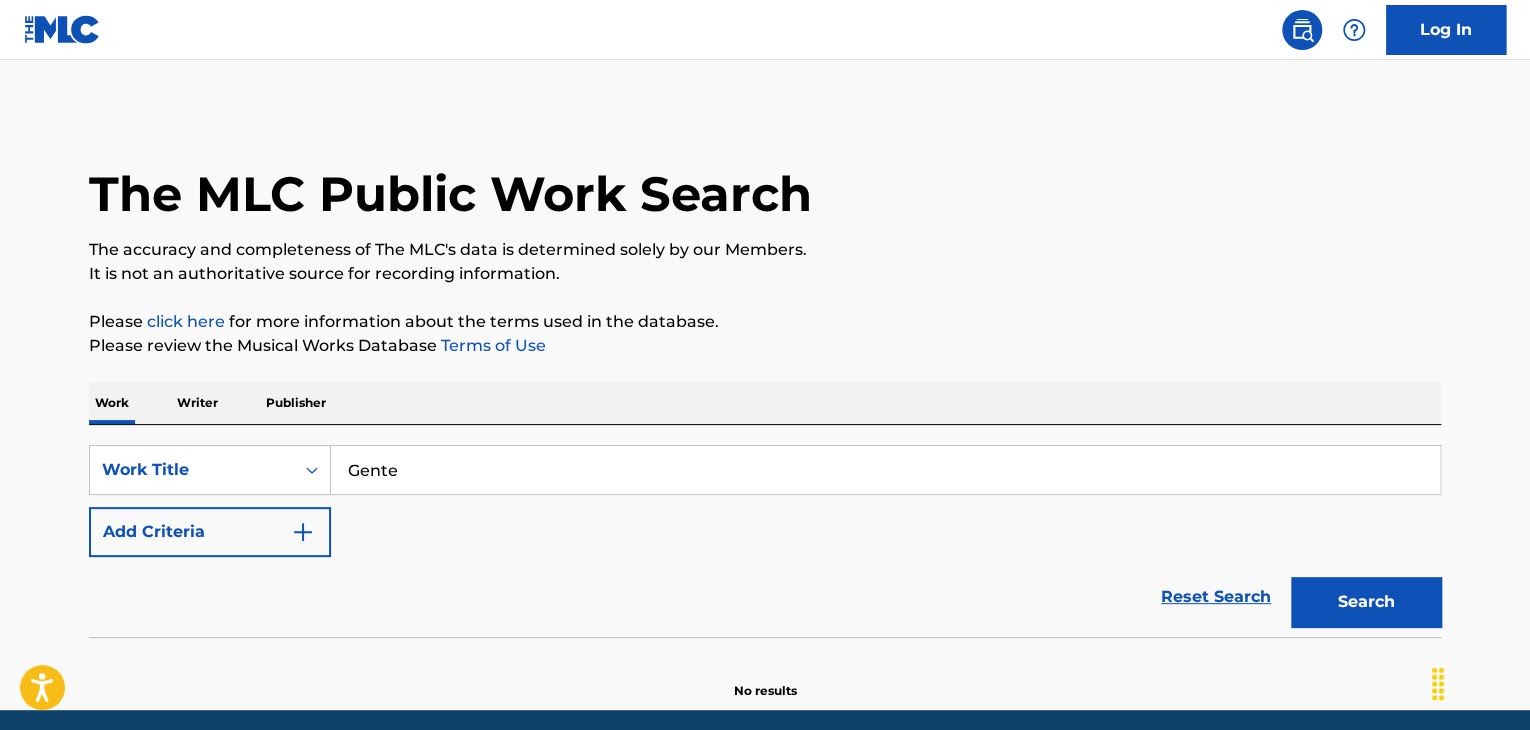 type on "Gente" 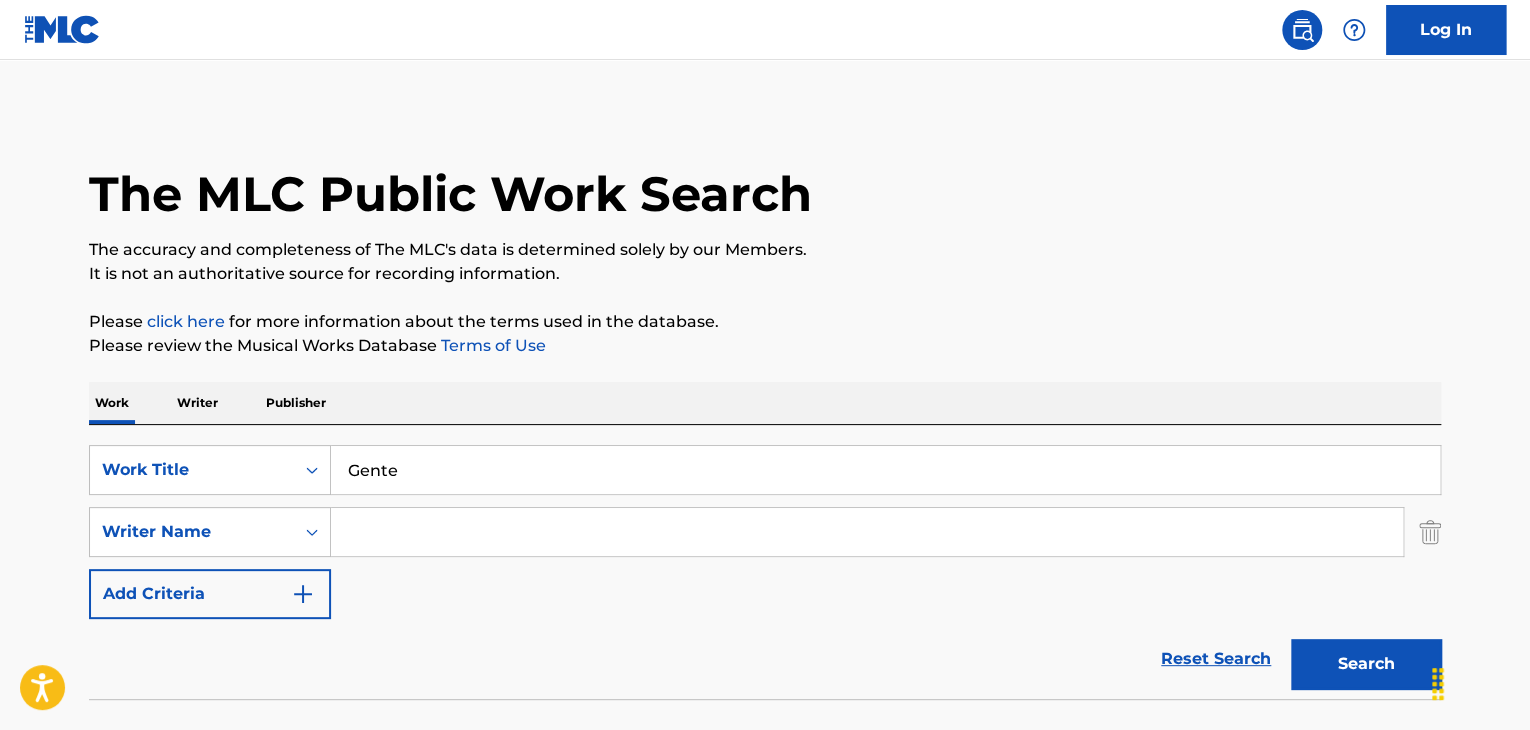 click at bounding box center [867, 532] 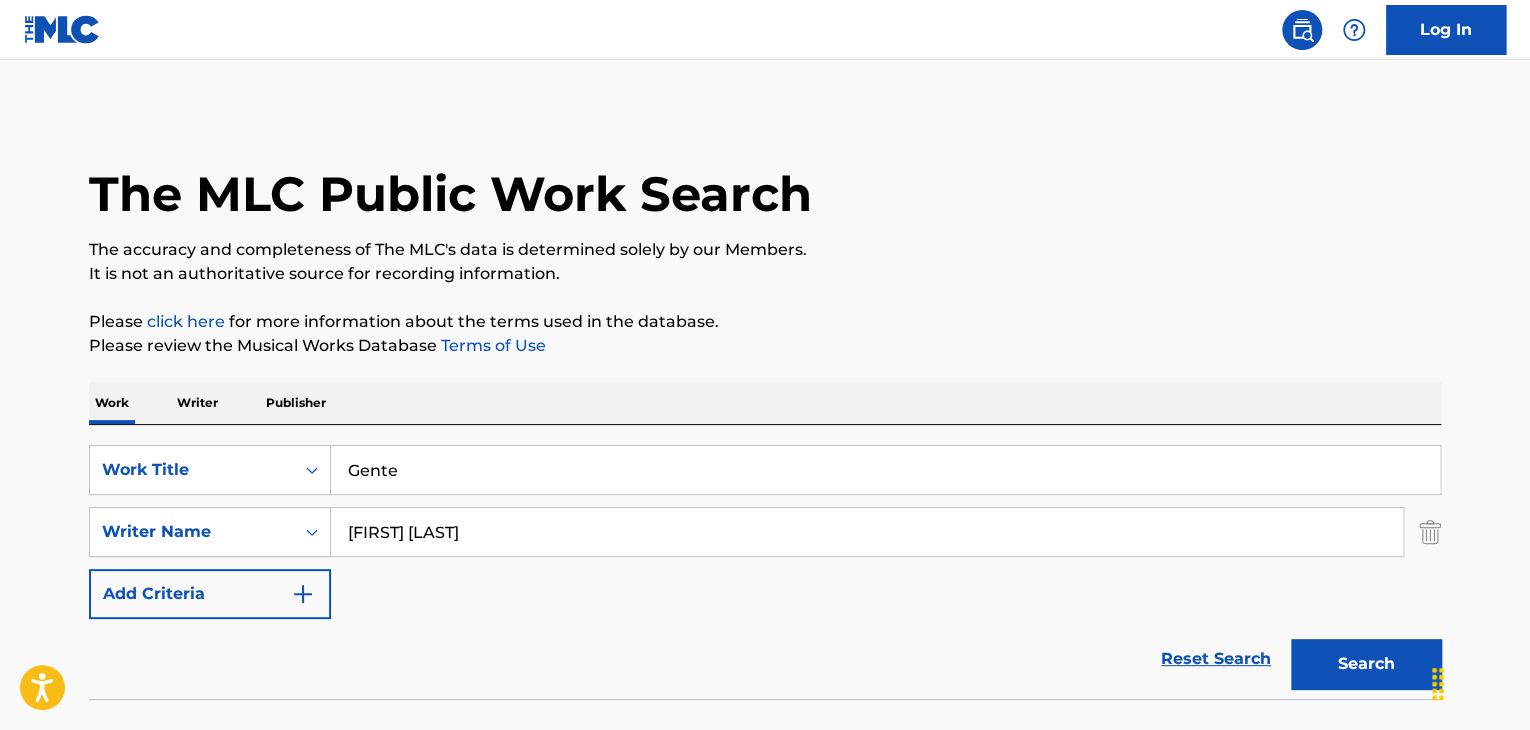 type on "[FIRST] [LAST]" 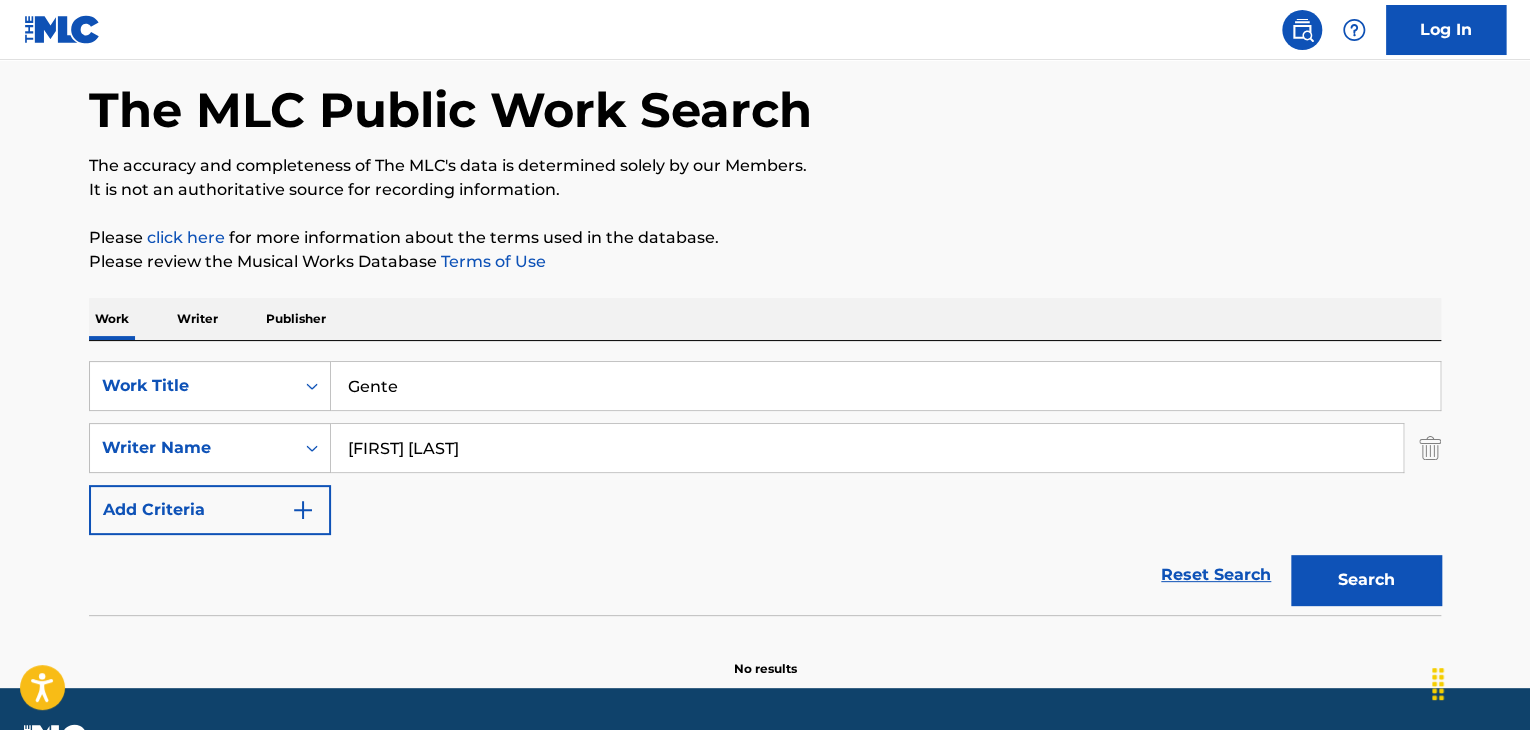 scroll, scrollTop: 138, scrollLeft: 0, axis: vertical 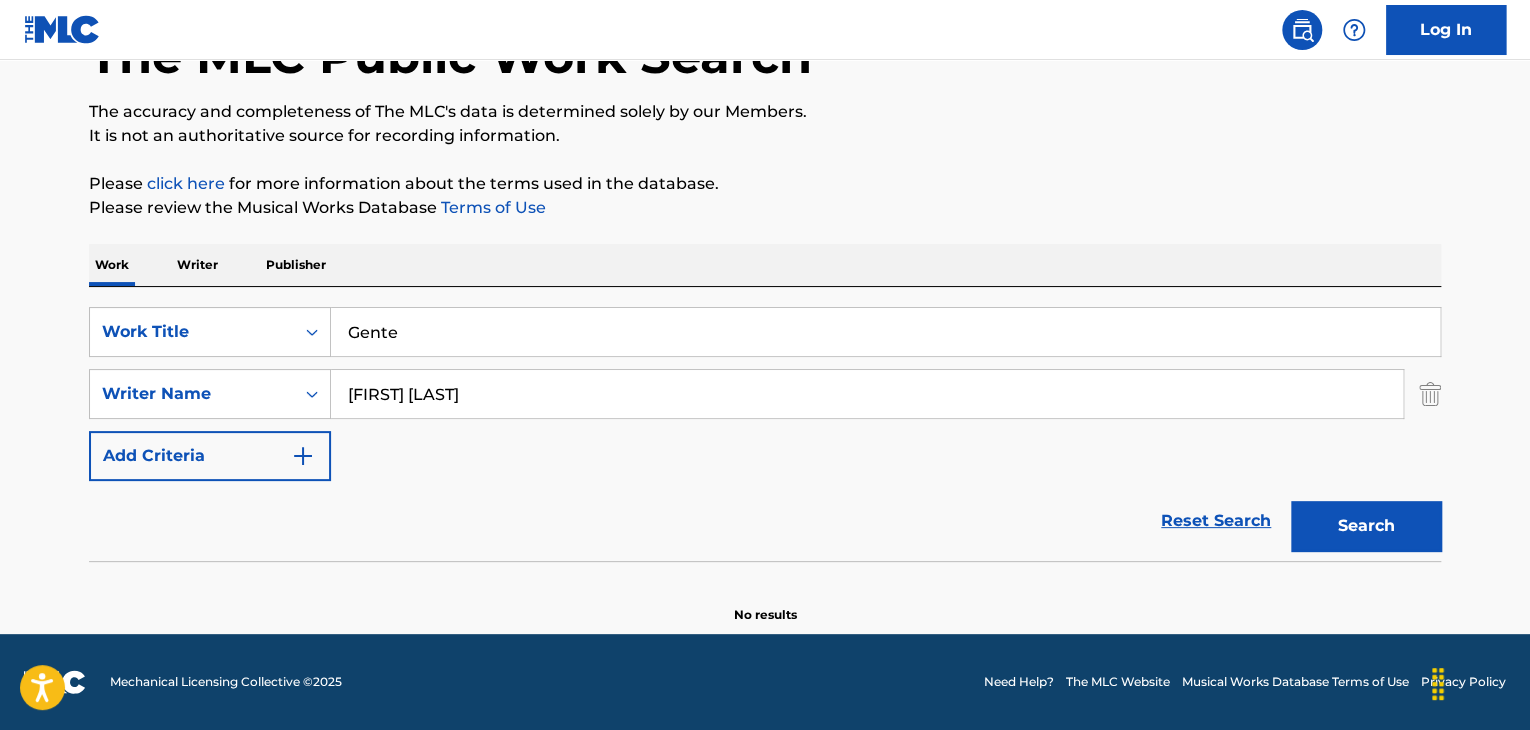 click on "Writer" at bounding box center [197, 265] 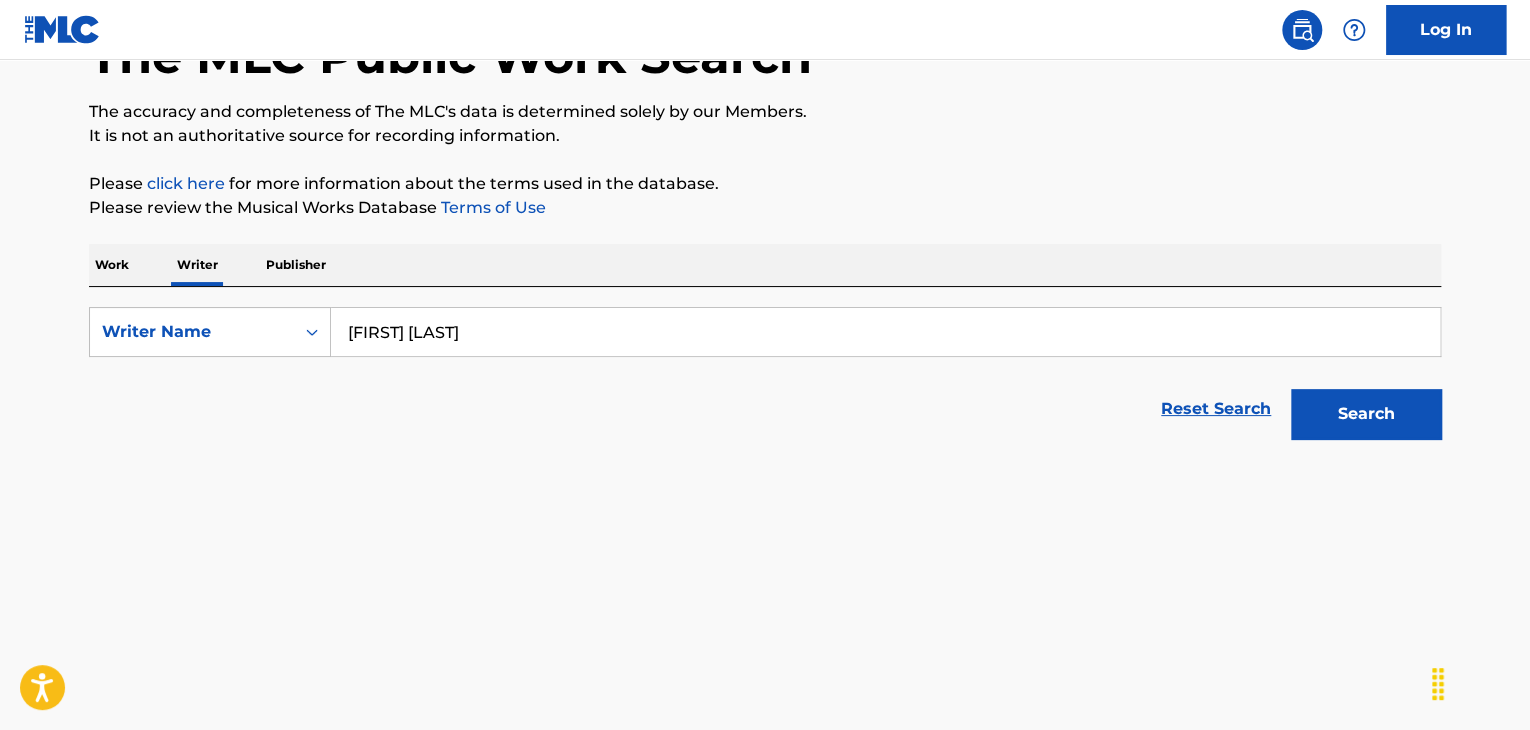 scroll, scrollTop: 0, scrollLeft: 0, axis: both 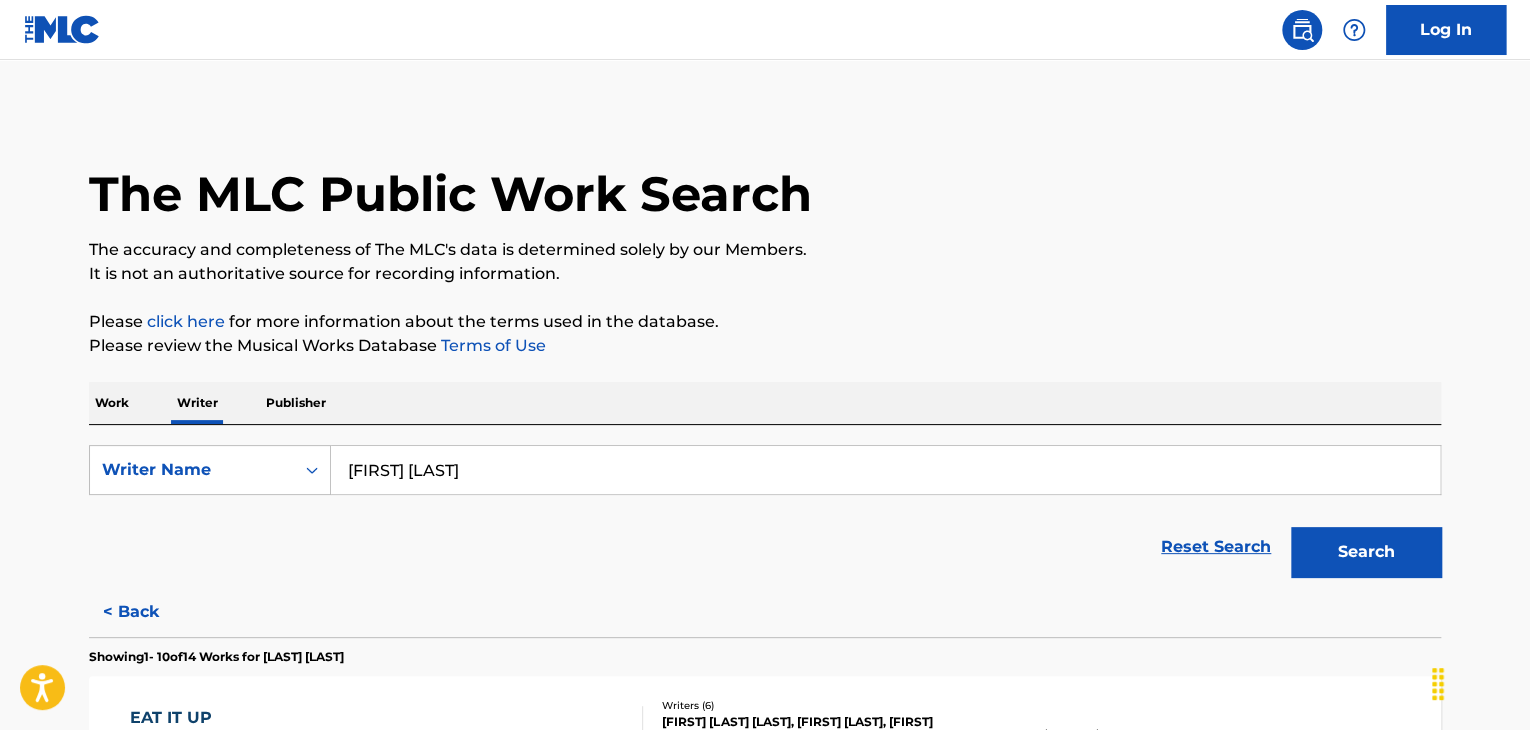click on "[FIRST] [LAST]" at bounding box center [885, 470] 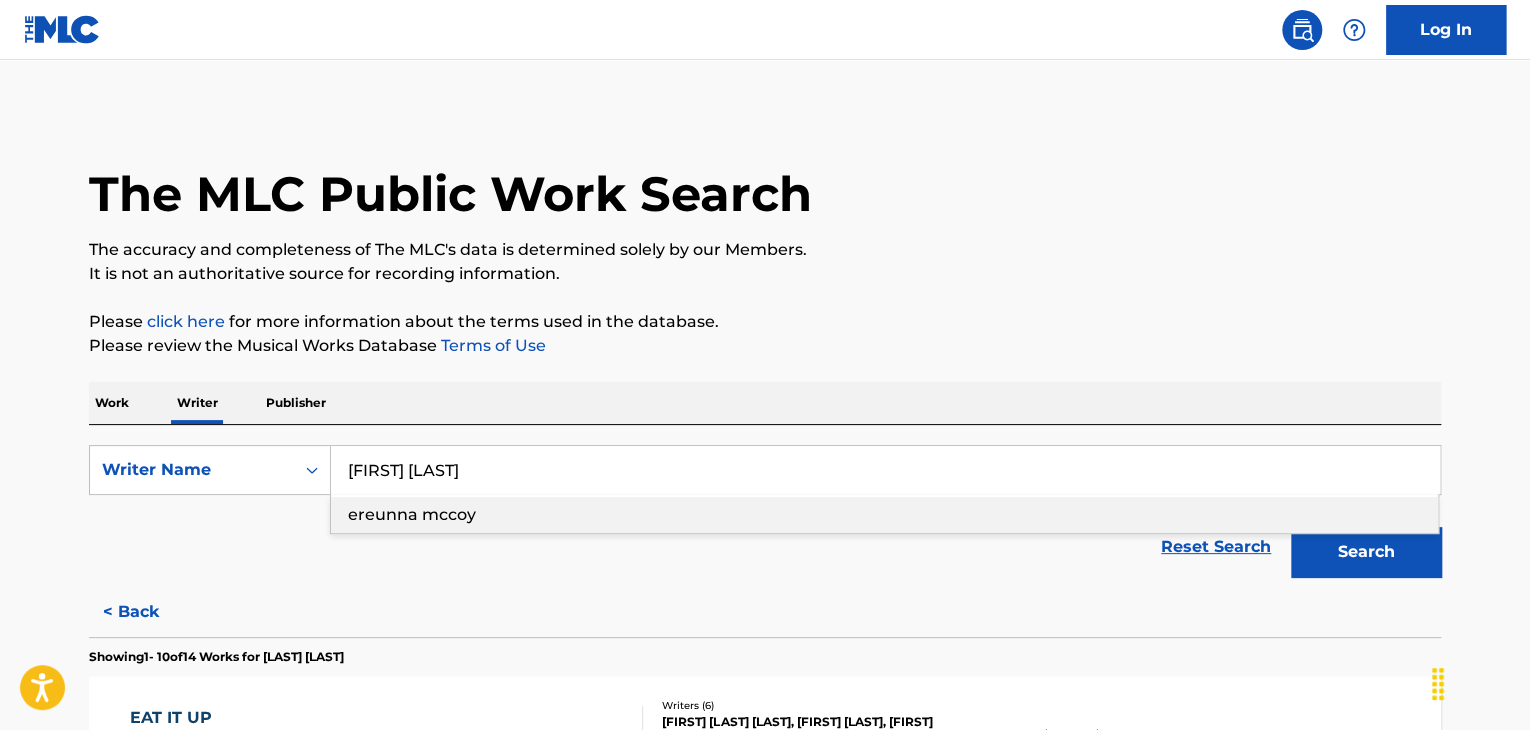 type on "[FIRST] [LAST]" 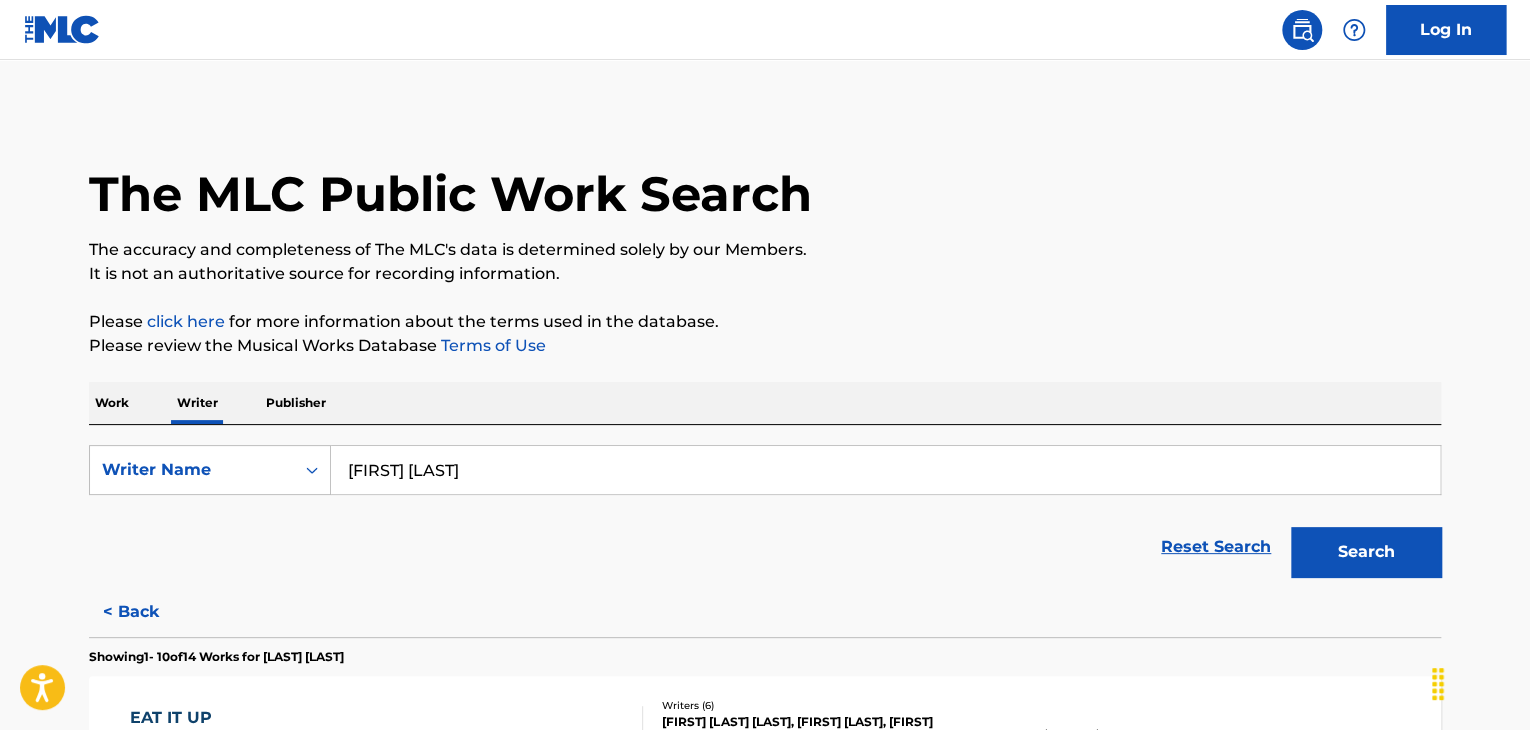 click on "Search" at bounding box center (1366, 552) 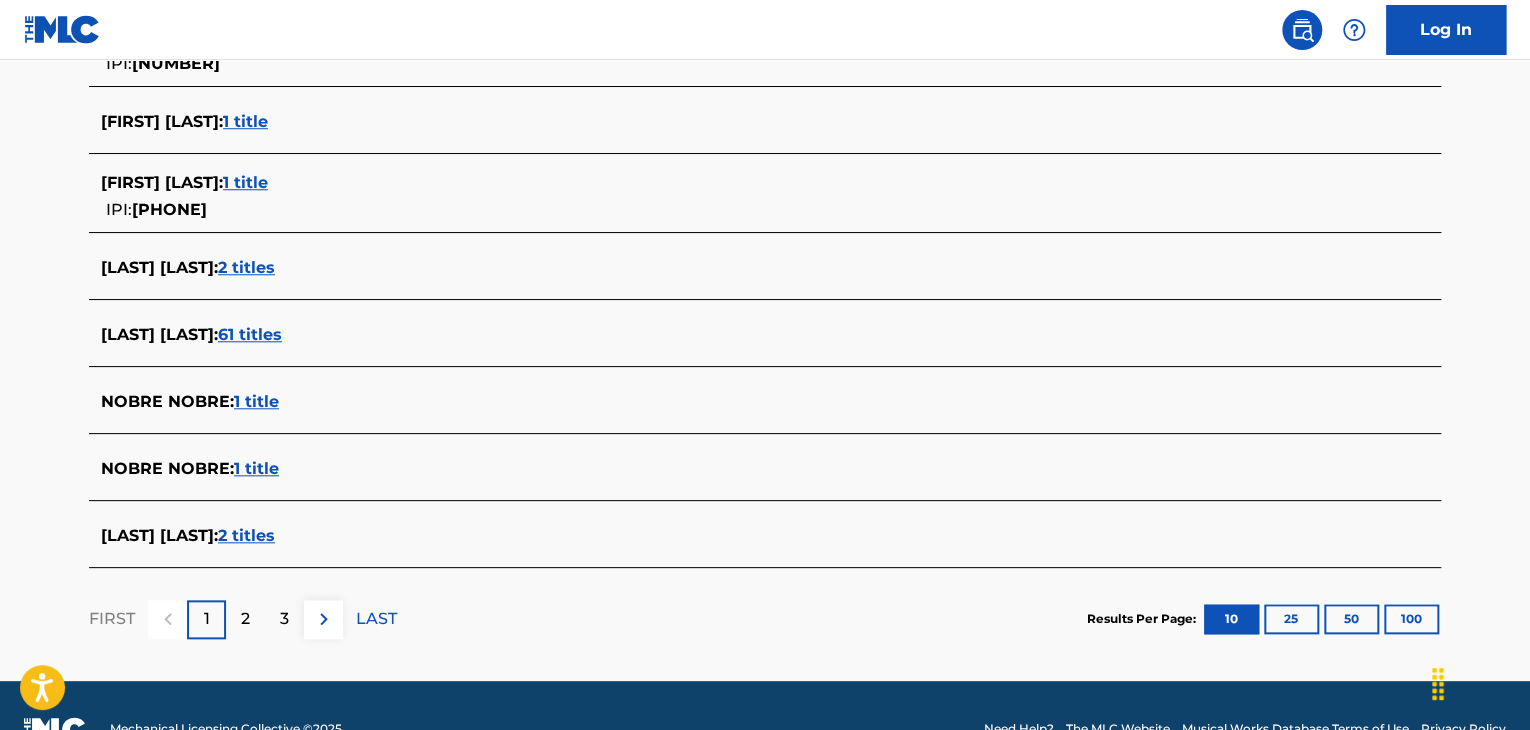 scroll, scrollTop: 791, scrollLeft: 0, axis: vertical 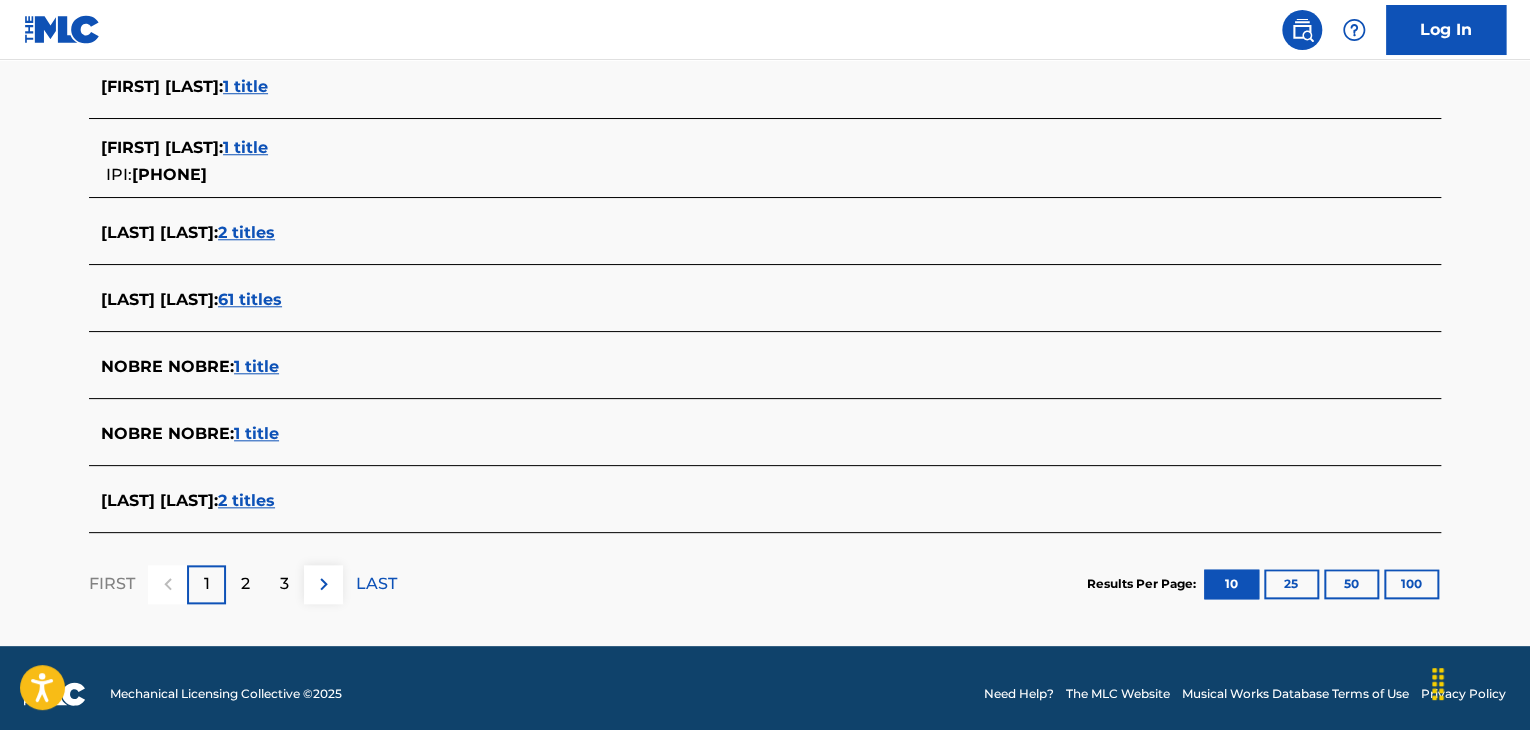 click on "GABRIEL NOBRE :  2 titles" at bounding box center [739, 501] 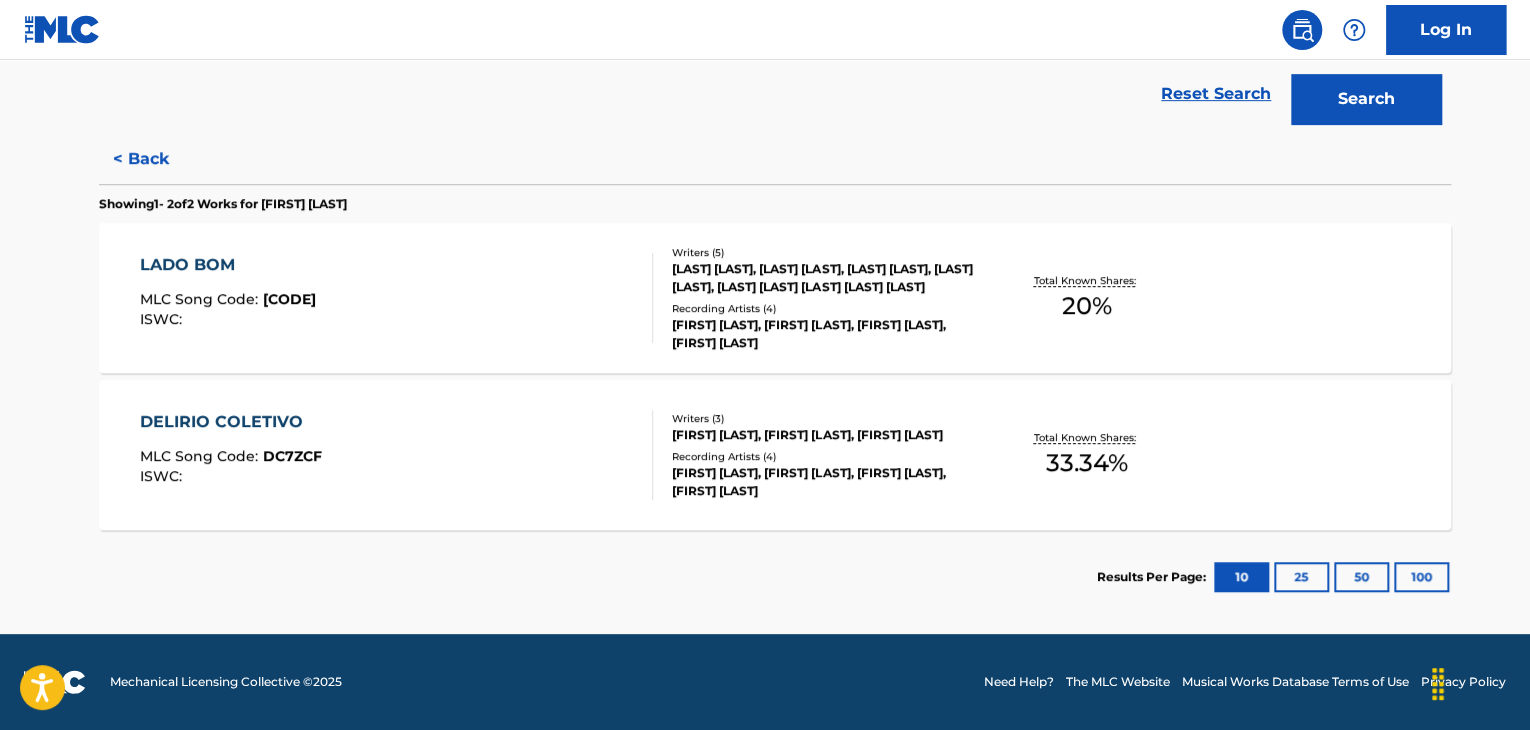 scroll, scrollTop: 452, scrollLeft: 0, axis: vertical 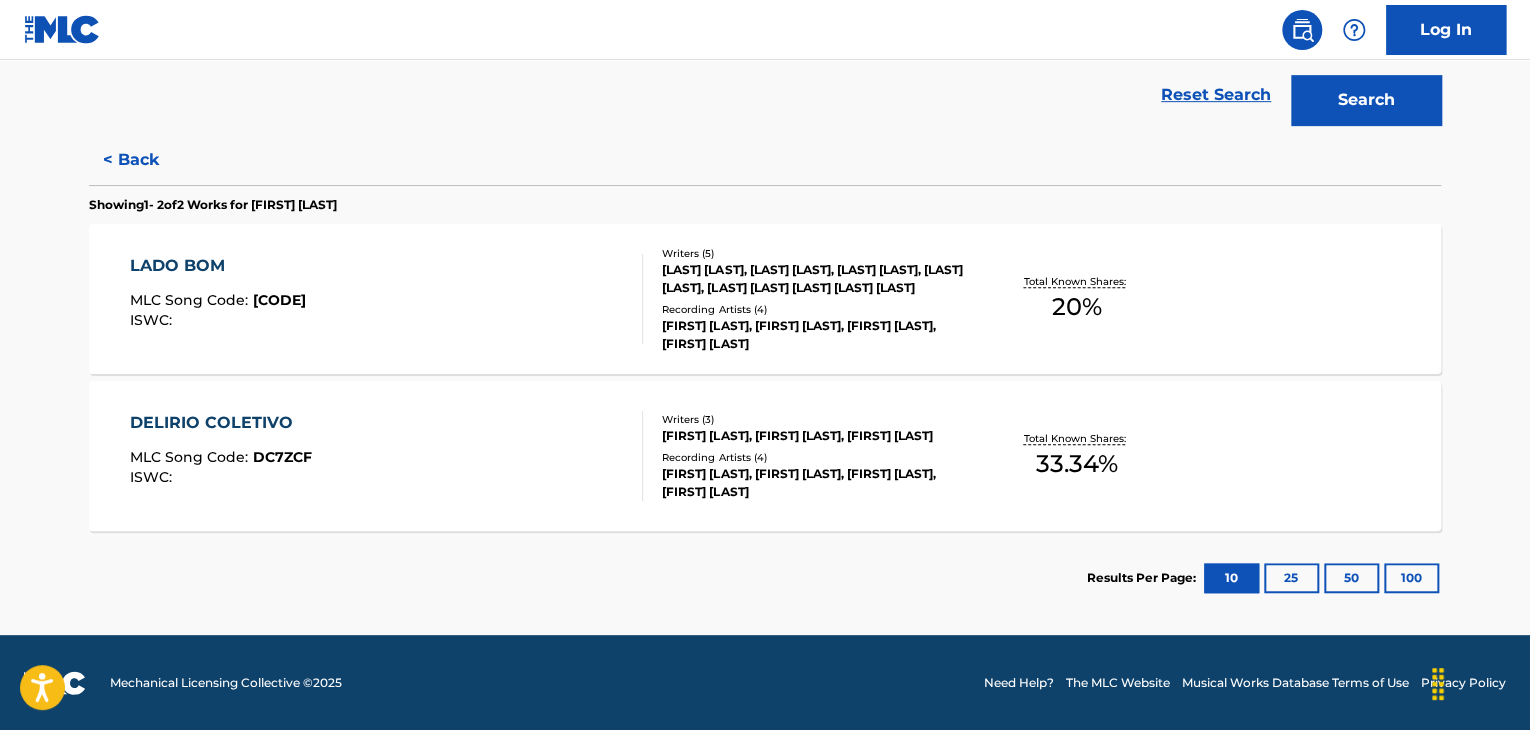 click on "[PRODUCT] MLC Song Code : [ID] ISWC :" at bounding box center (387, 456) 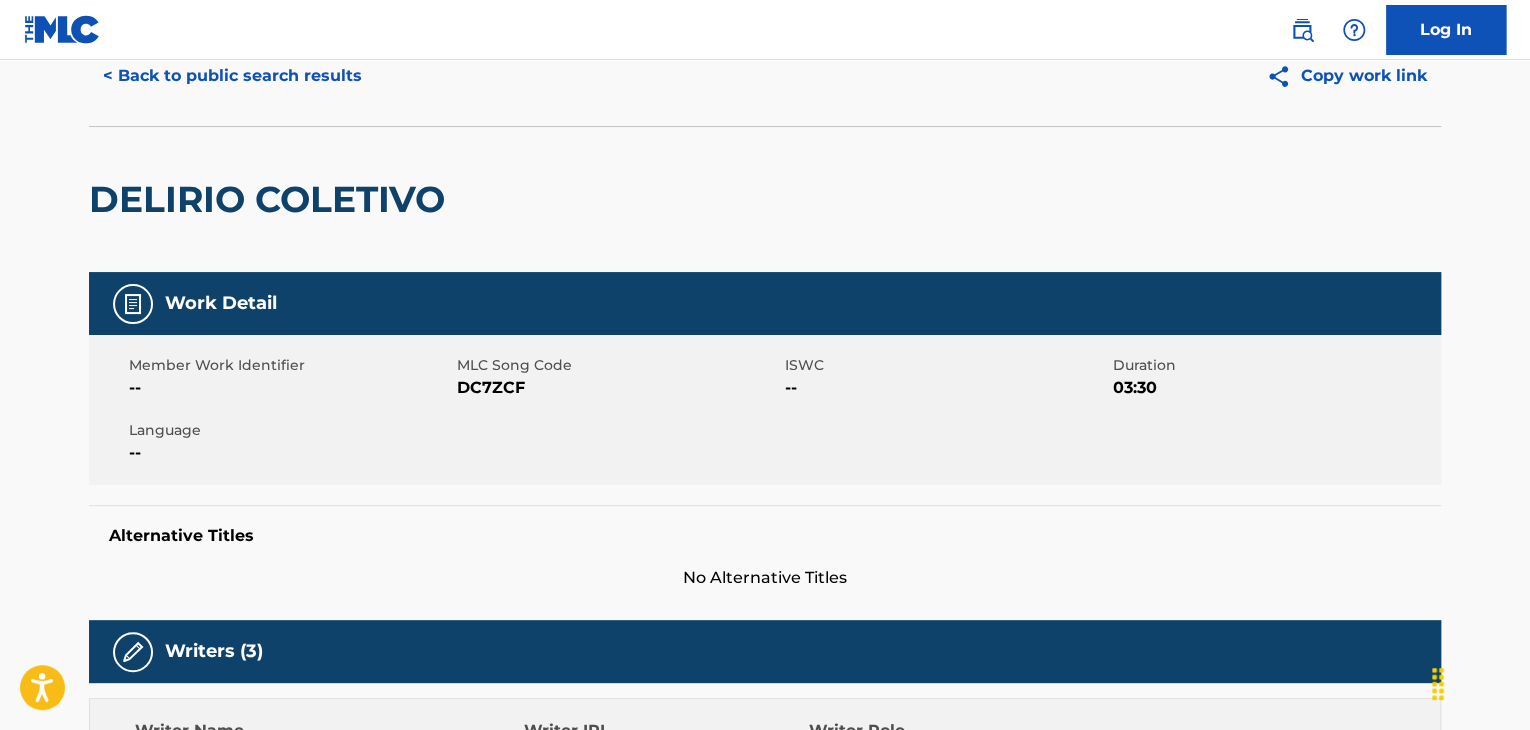 scroll, scrollTop: 0, scrollLeft: 0, axis: both 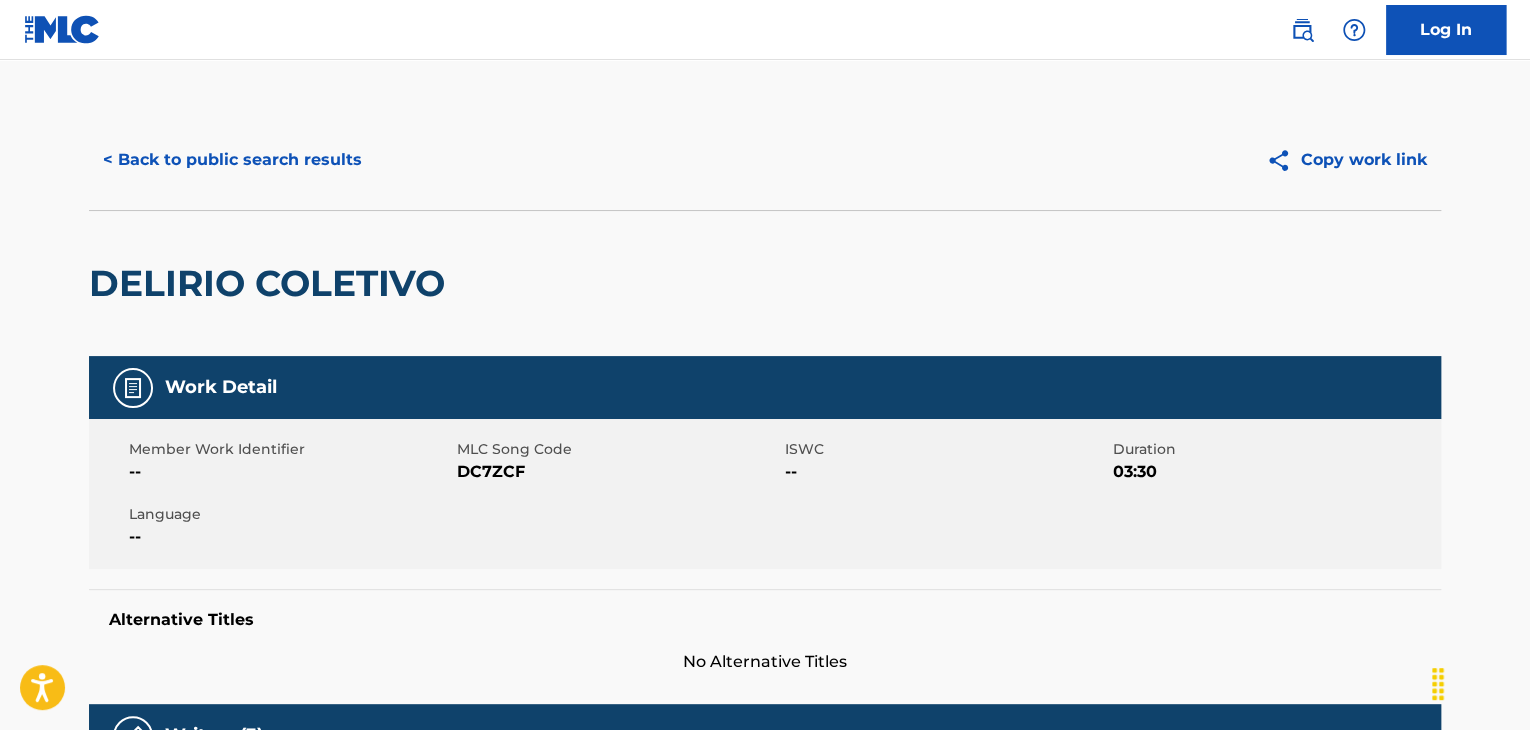 click on "< Back to public search results" at bounding box center [232, 160] 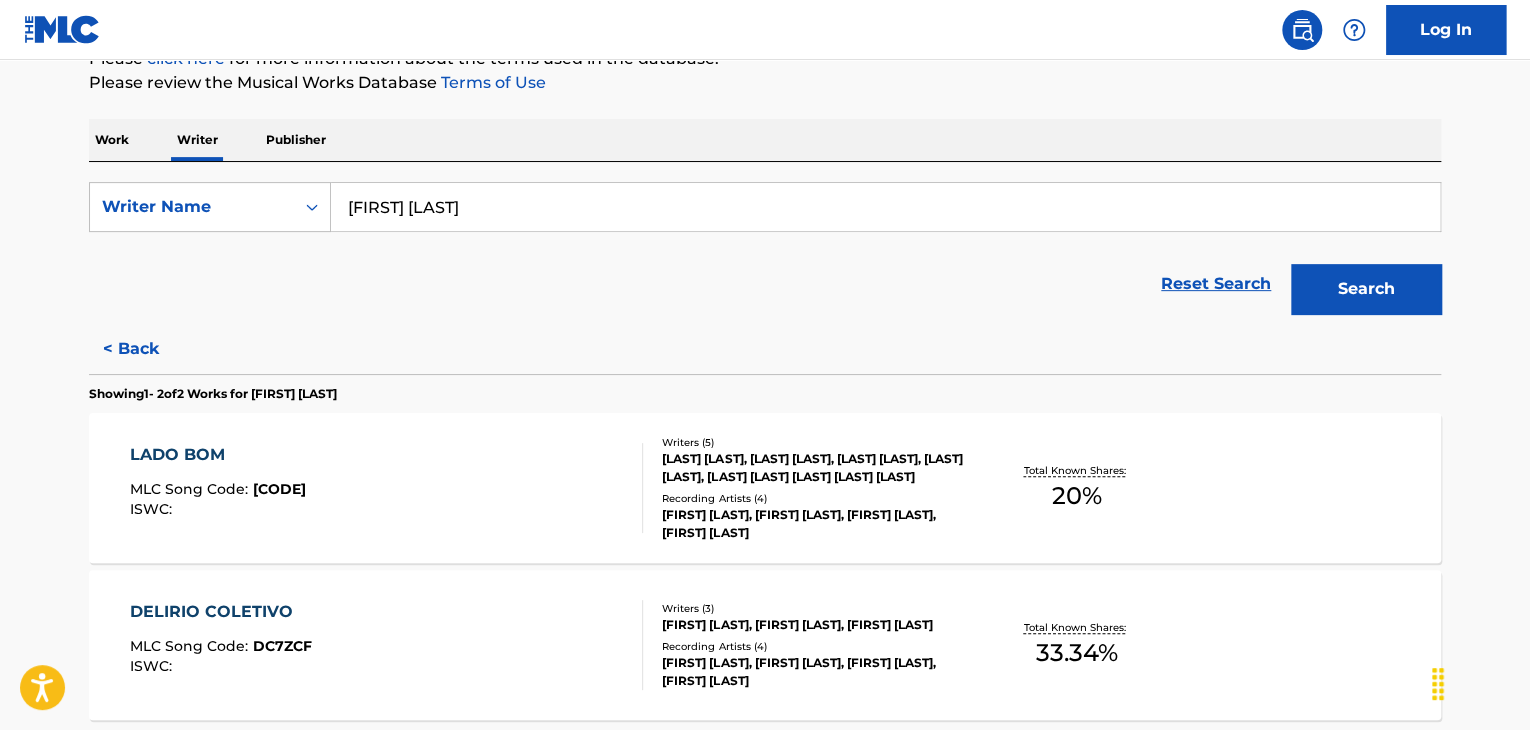 scroll, scrollTop: 424, scrollLeft: 0, axis: vertical 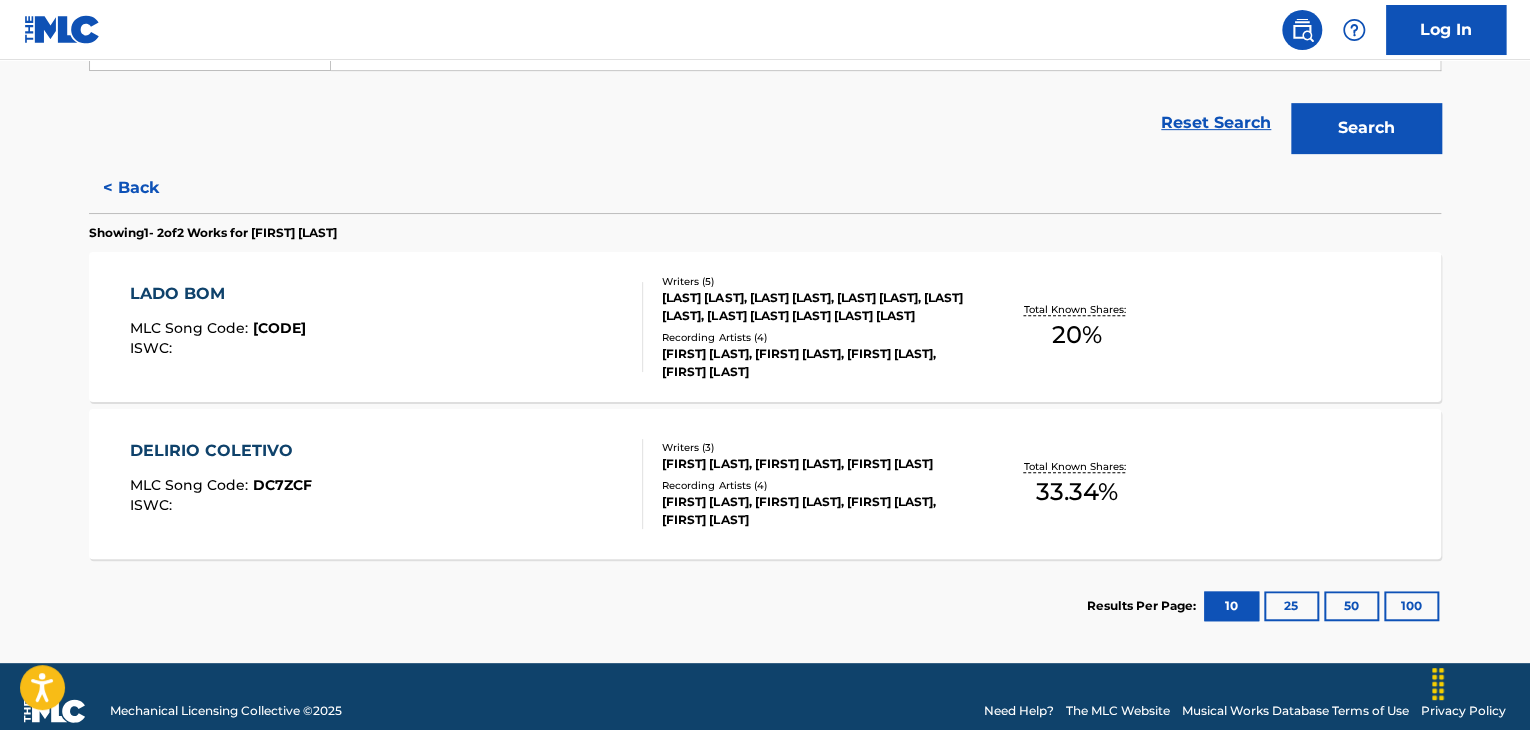 click on "LADO BOM MLC Song Code : LE6O5X ISWC :" at bounding box center (387, 327) 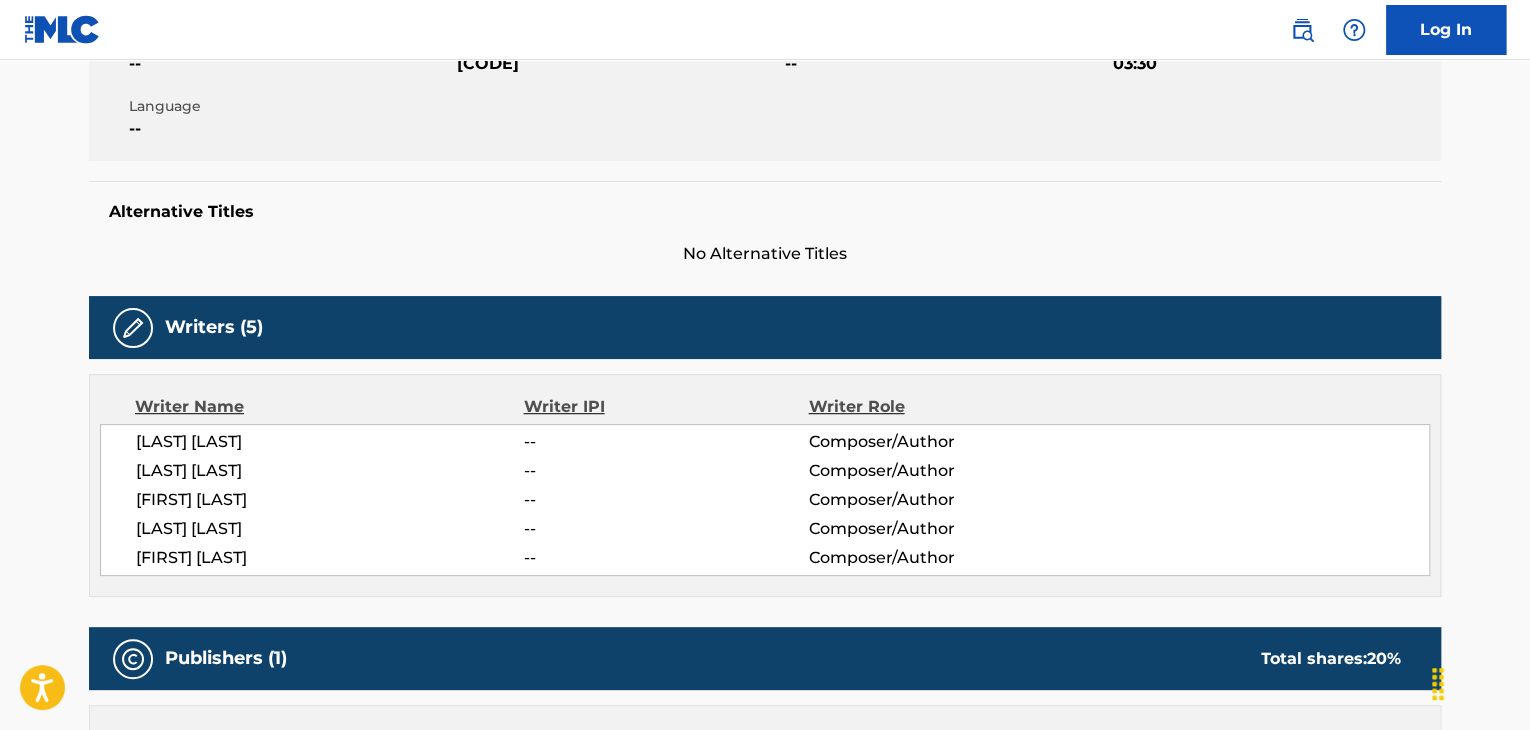 scroll, scrollTop: 100, scrollLeft: 0, axis: vertical 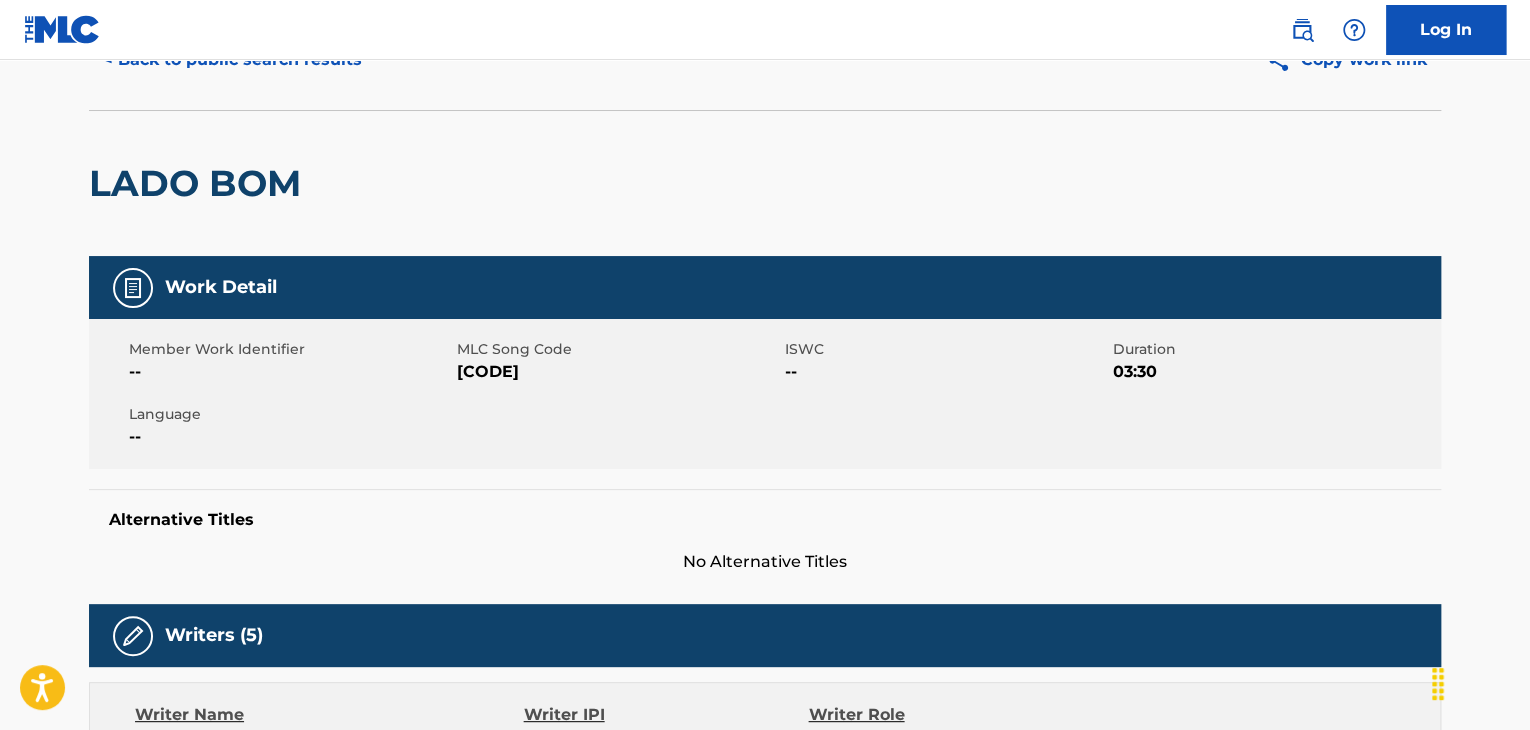 click on "< Back to public search results" at bounding box center (232, 60) 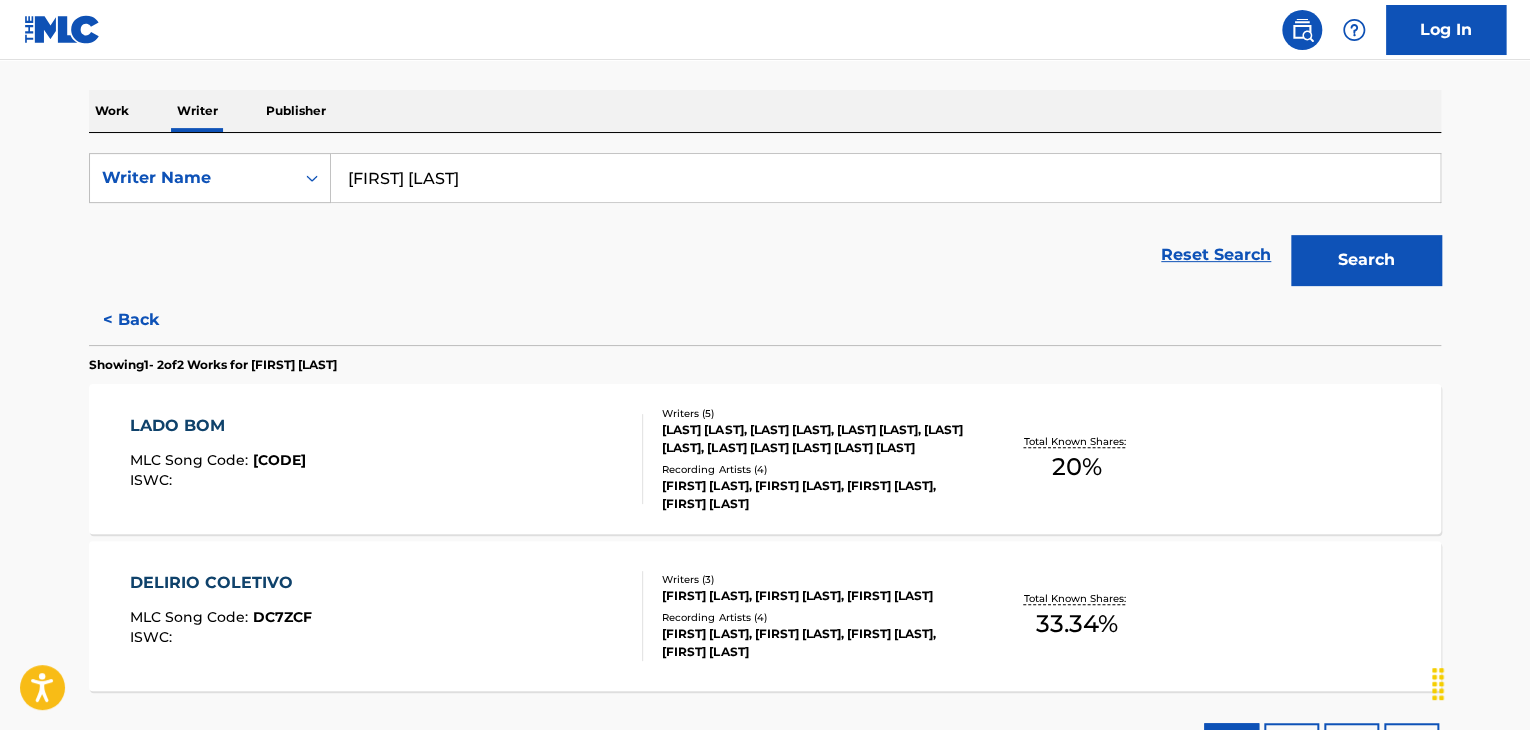scroll, scrollTop: 452, scrollLeft: 0, axis: vertical 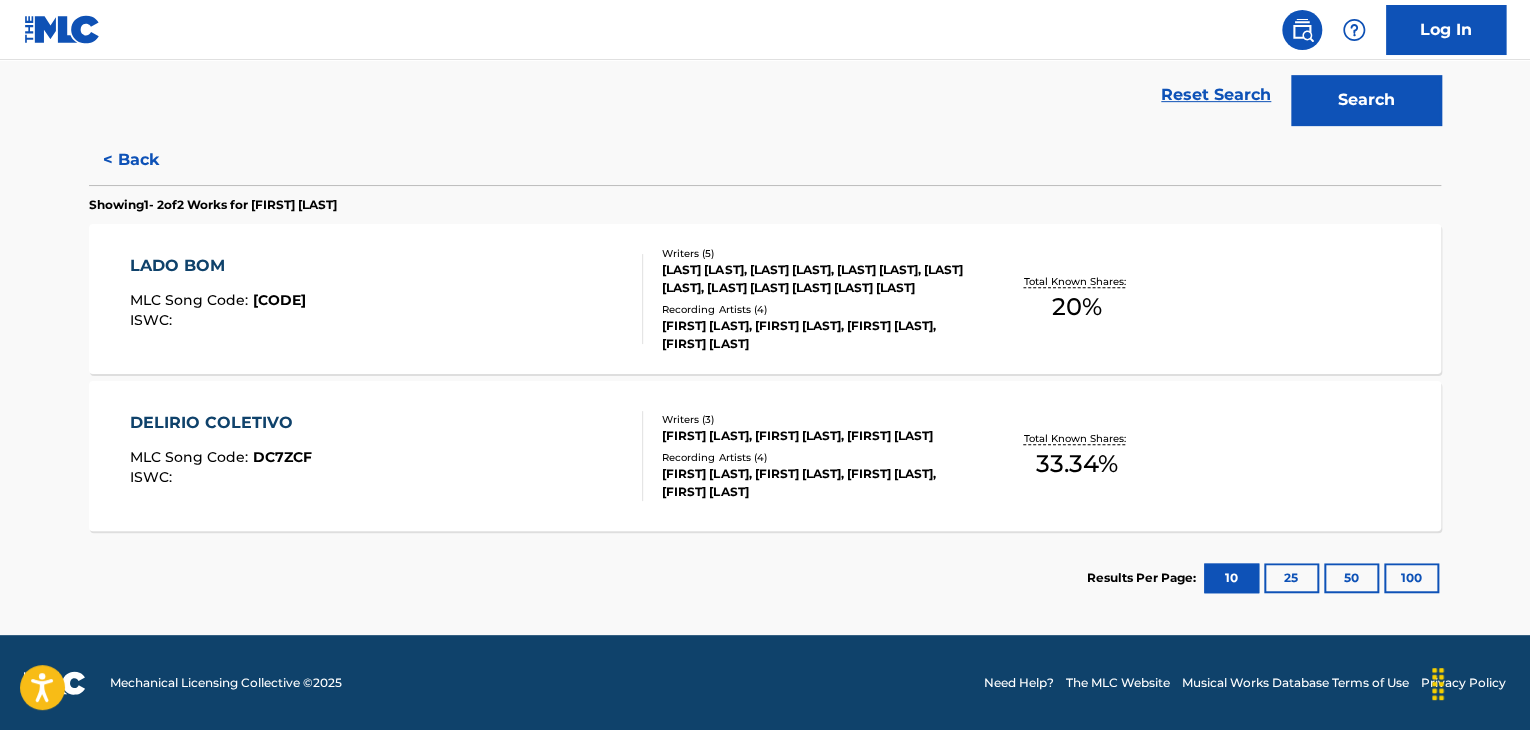 click on "< Back" at bounding box center (149, 160) 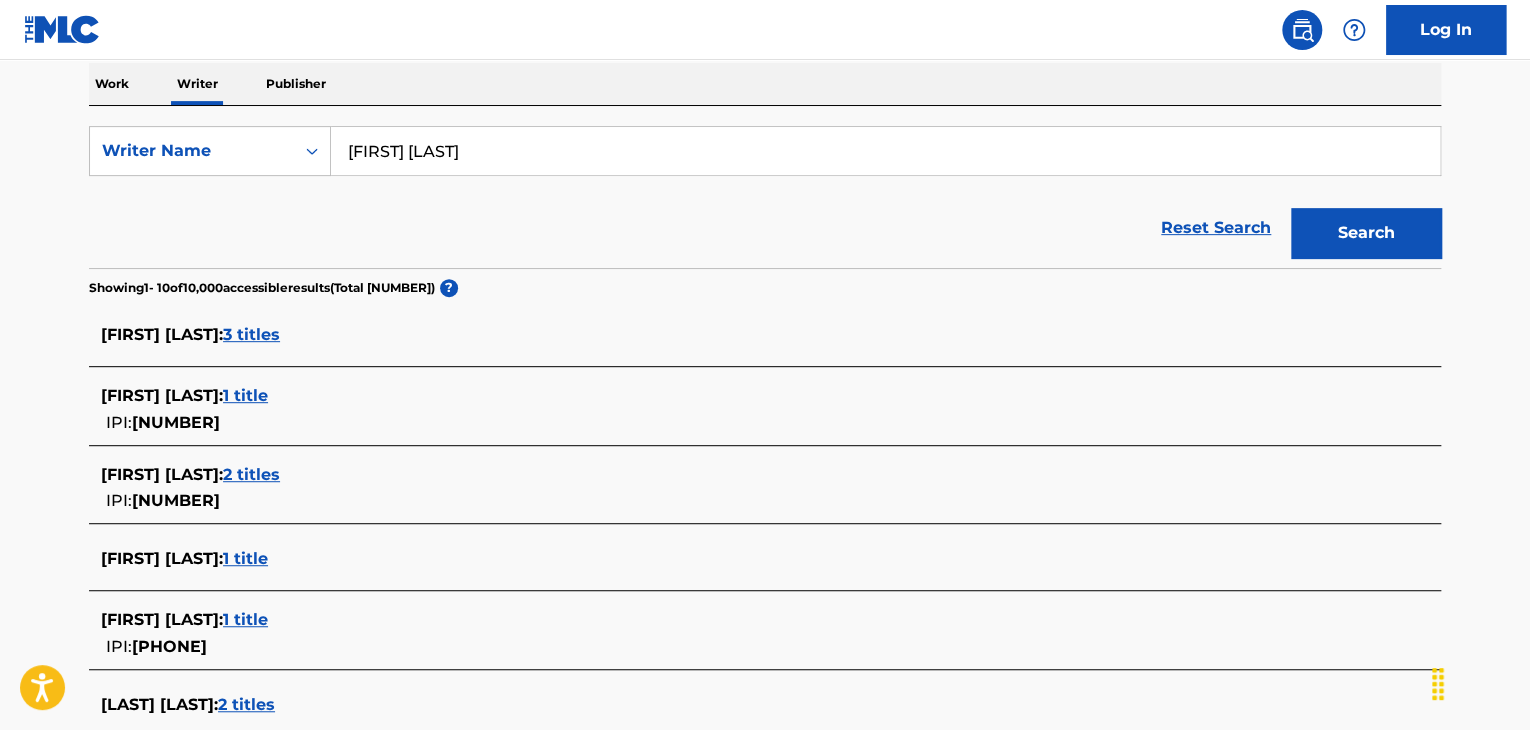 scroll, scrollTop: 152, scrollLeft: 0, axis: vertical 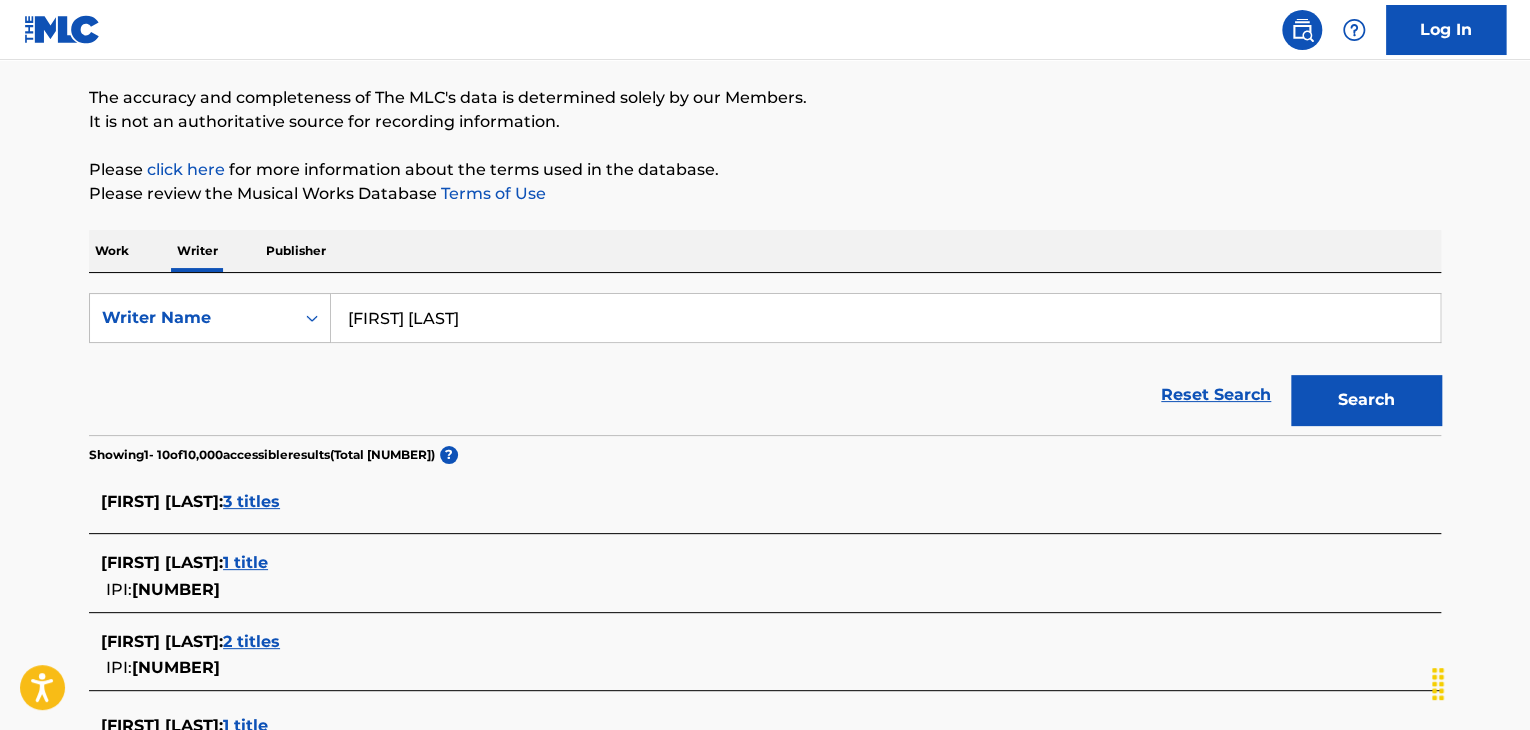 click on "[FIRST] [LAST]" at bounding box center [885, 318] 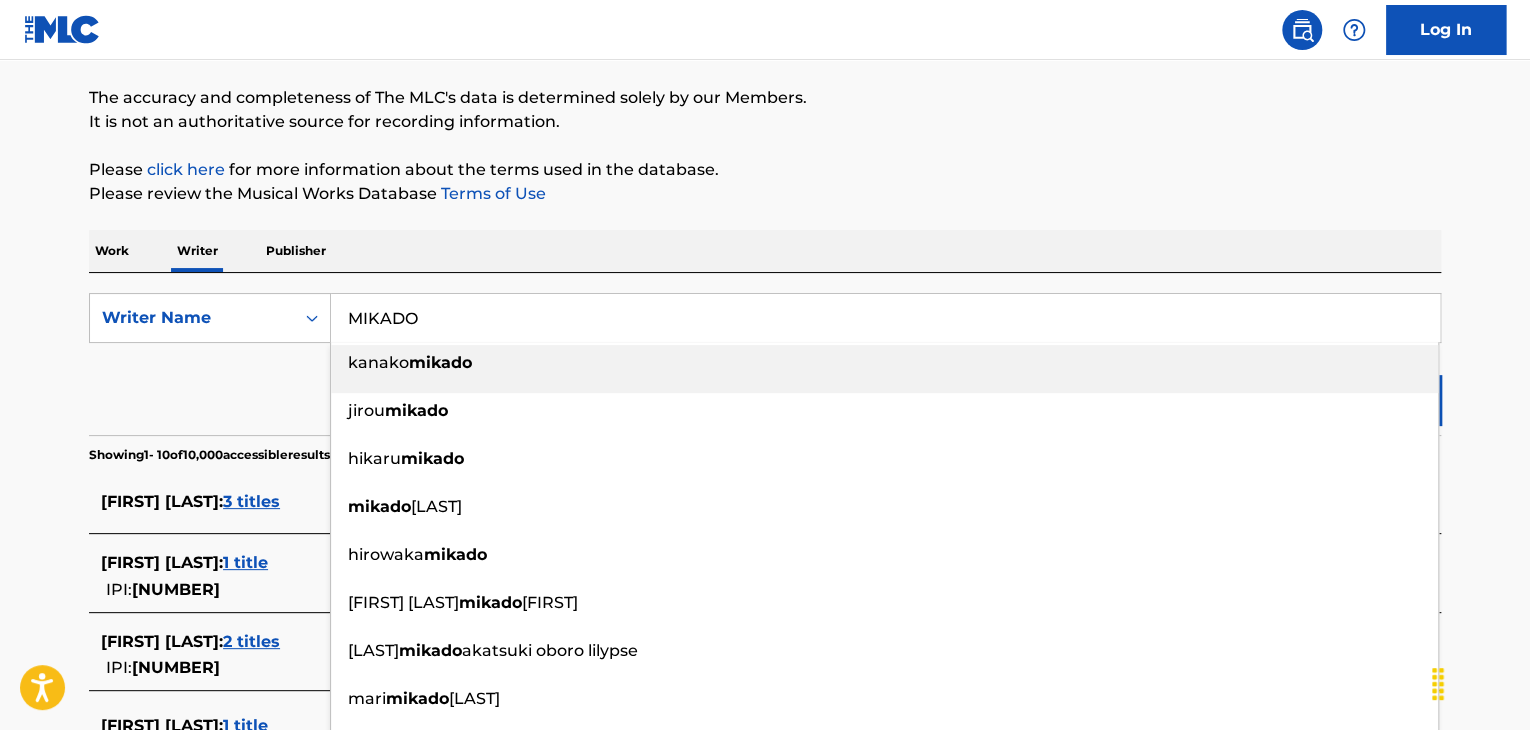 type on "MIKADO" 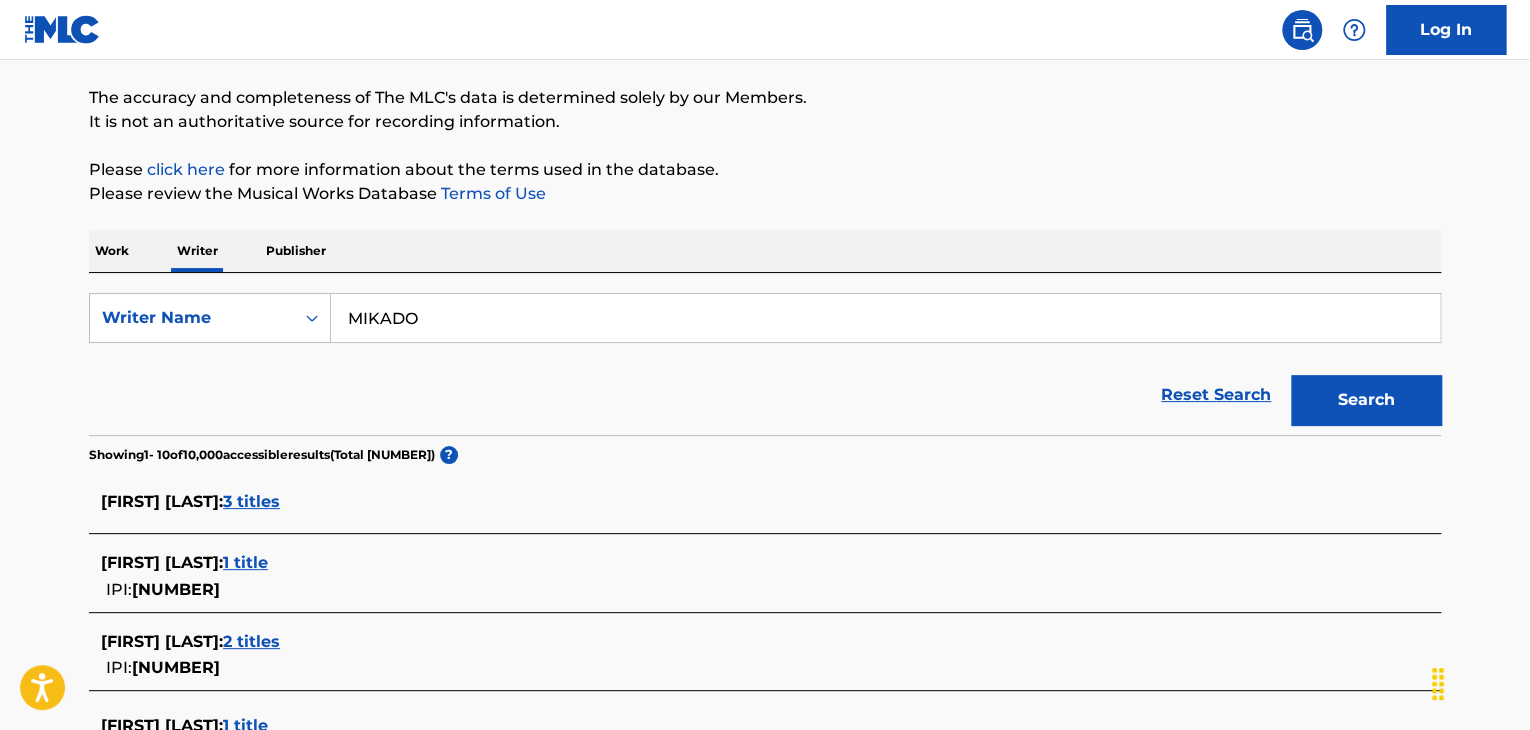 click on "Work" at bounding box center [112, 251] 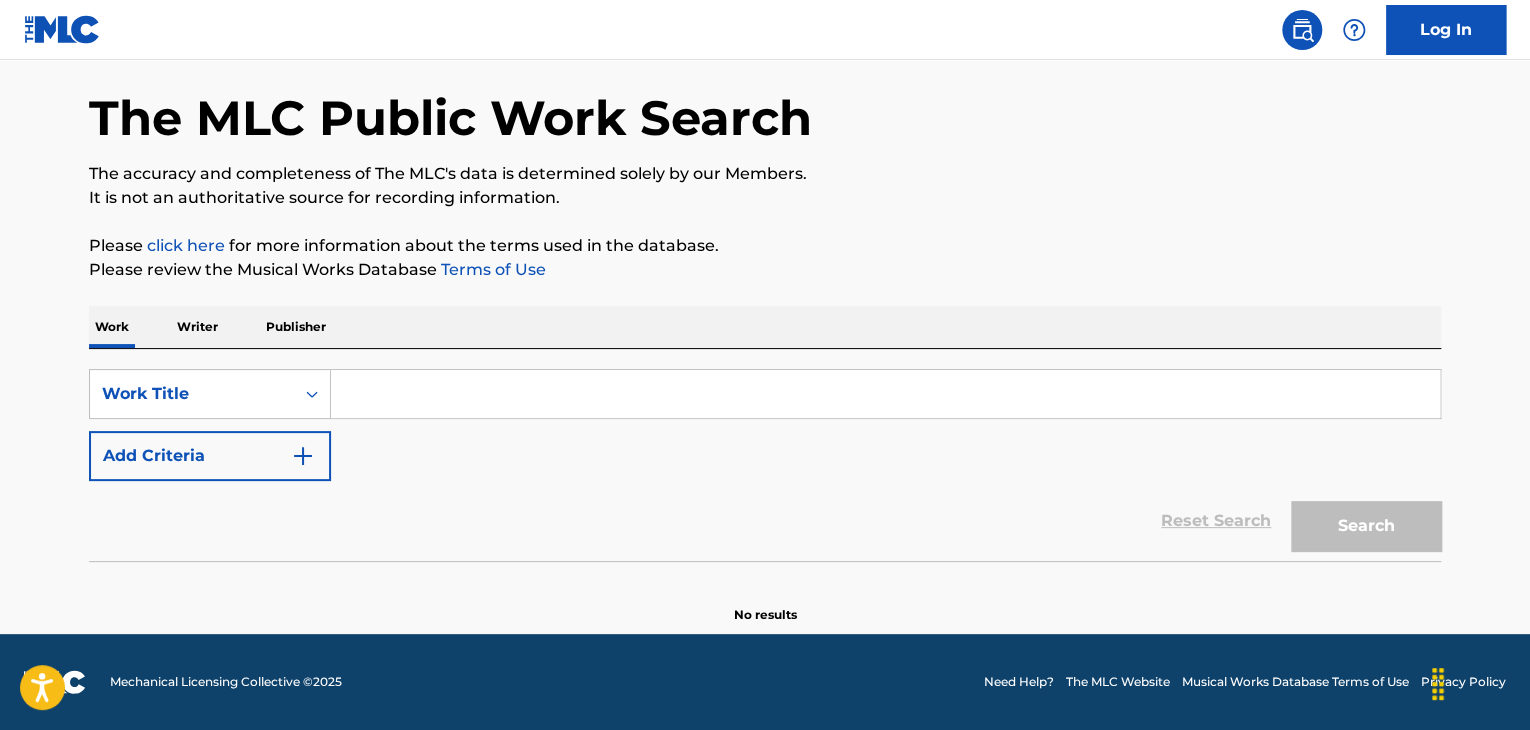 scroll, scrollTop: 0, scrollLeft: 0, axis: both 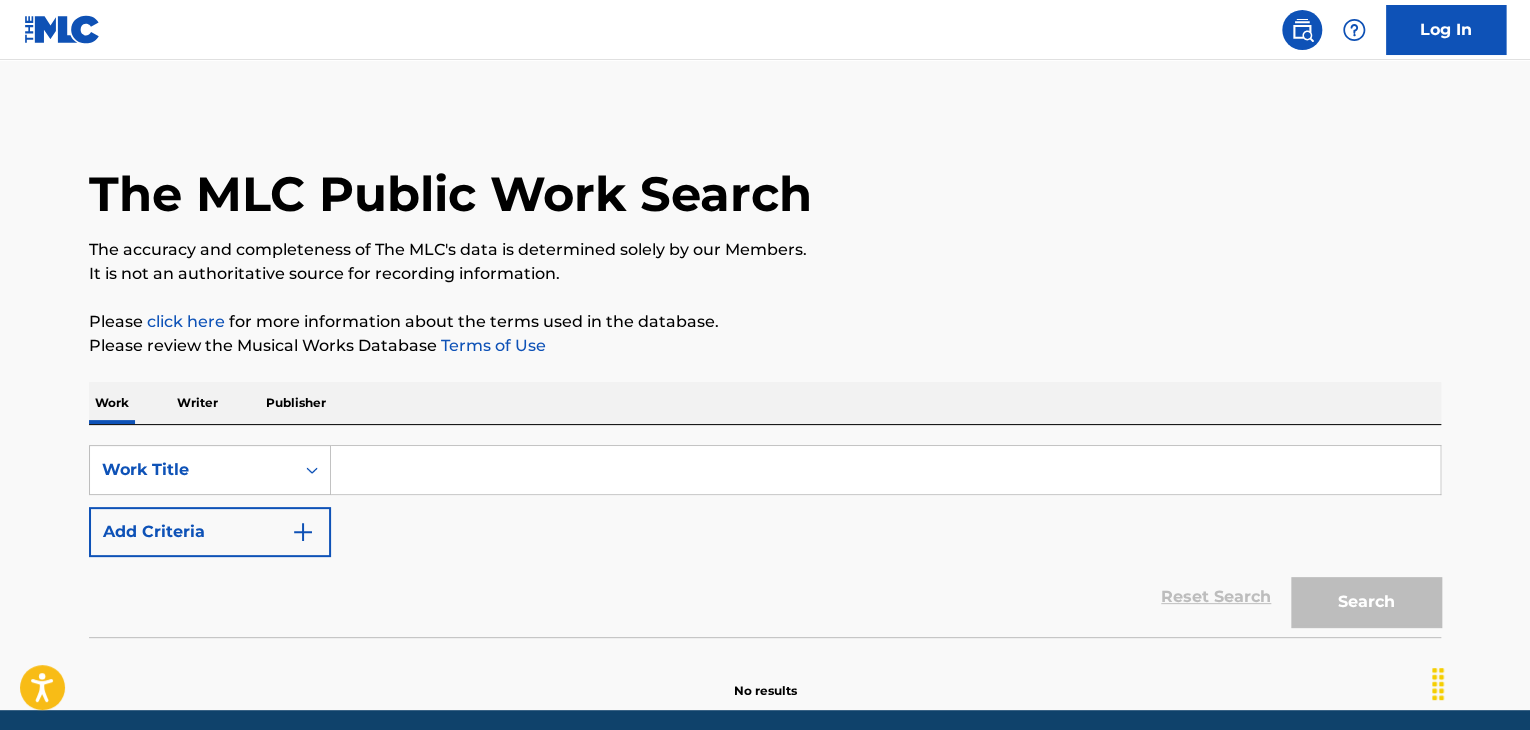 click at bounding box center (885, 470) 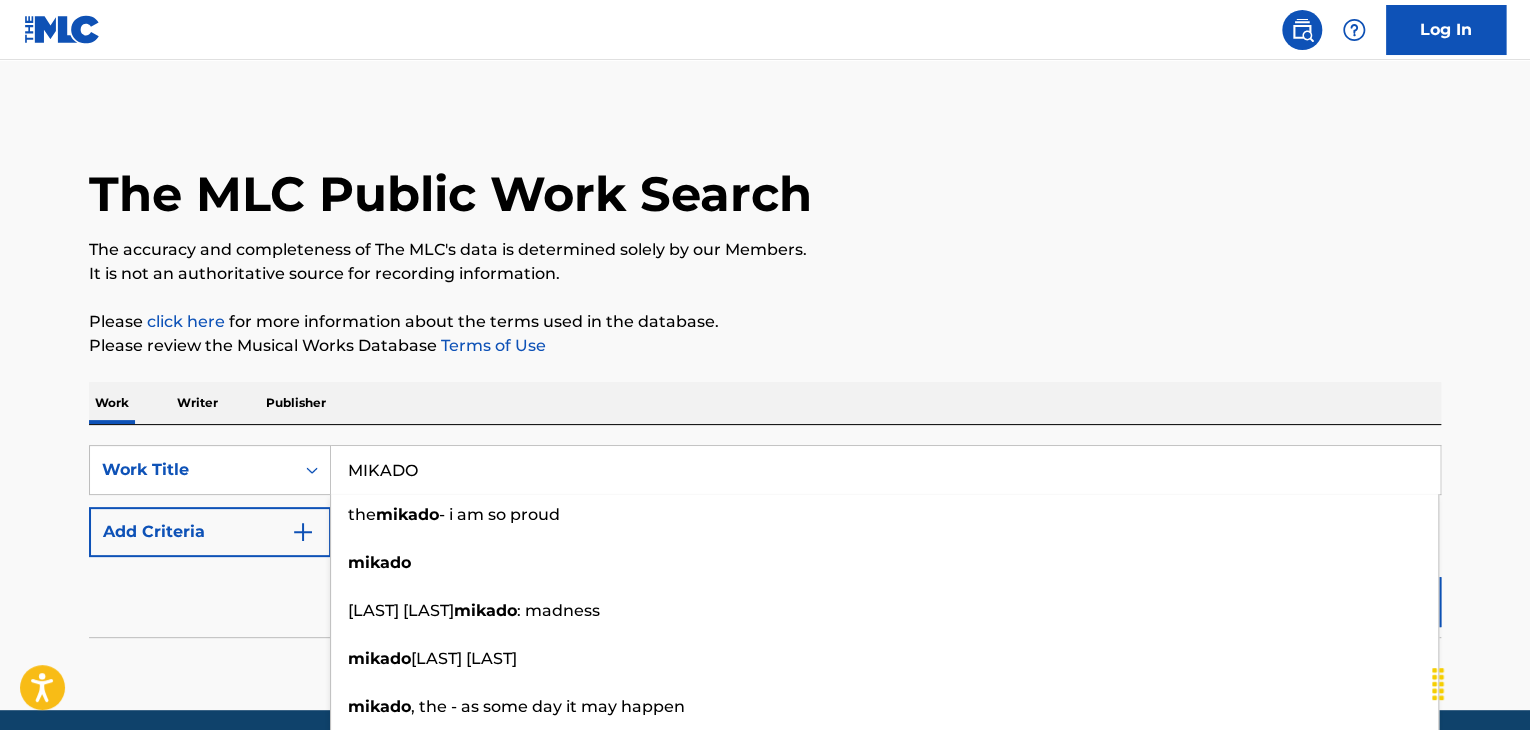 type on "MIKADO" 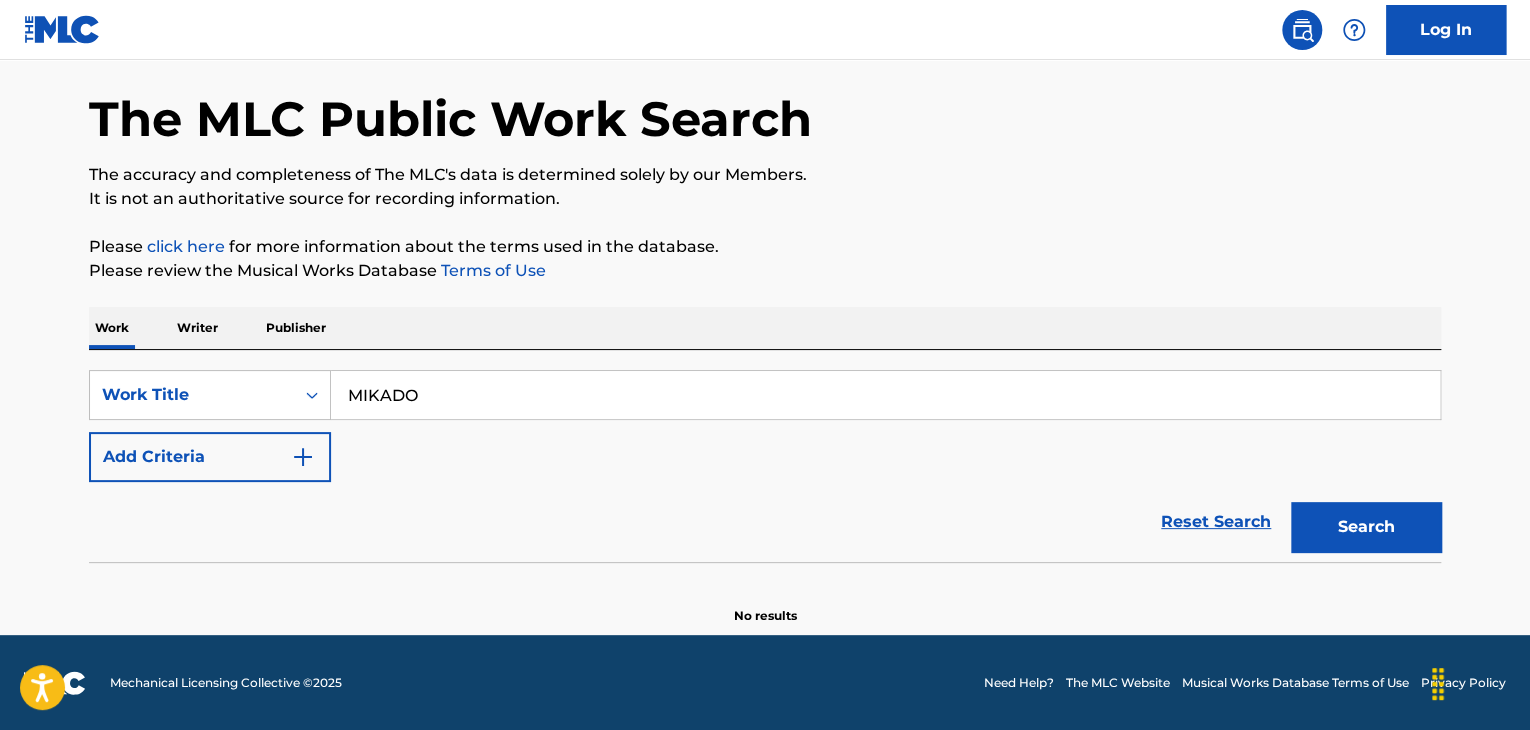 scroll, scrollTop: 76, scrollLeft: 0, axis: vertical 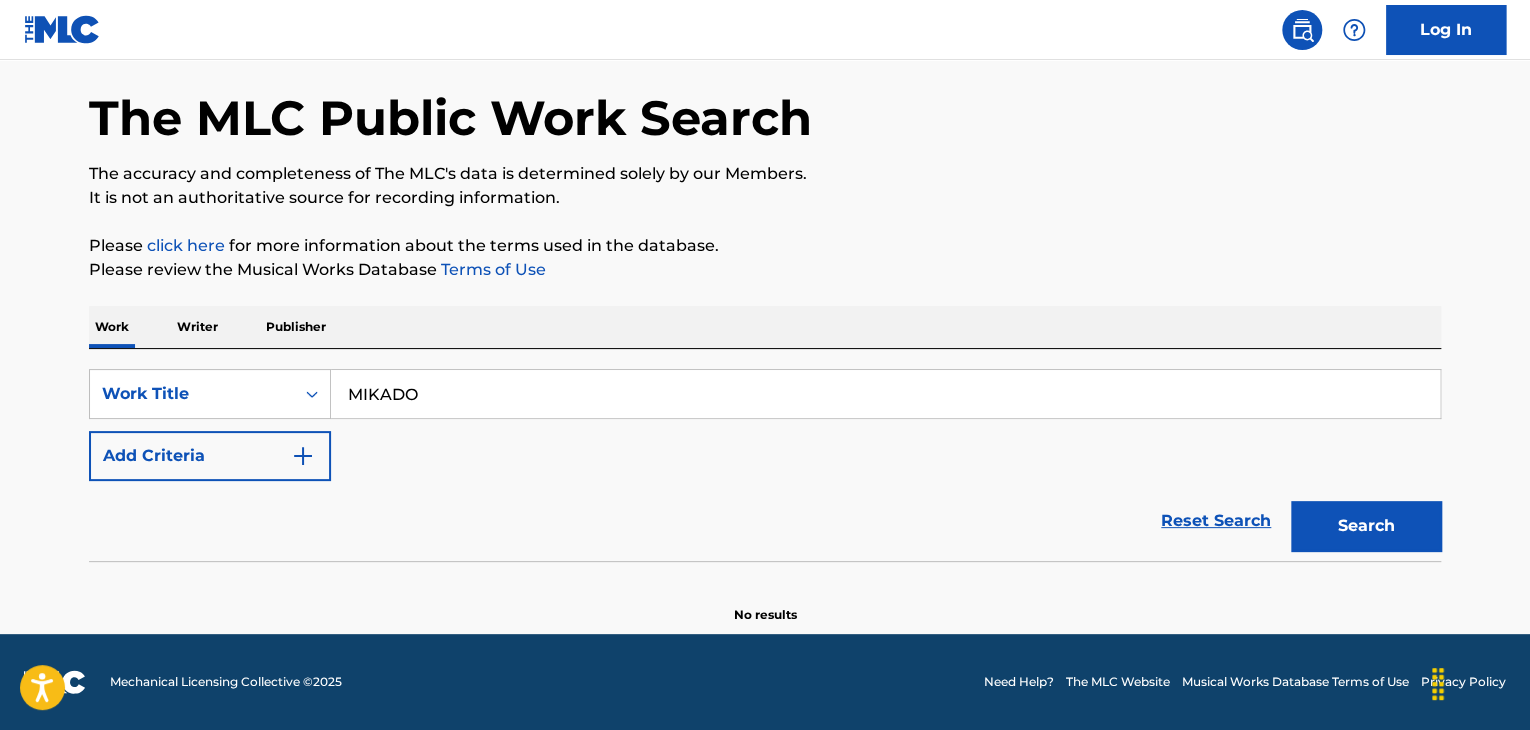 click on "Search" at bounding box center (1366, 526) 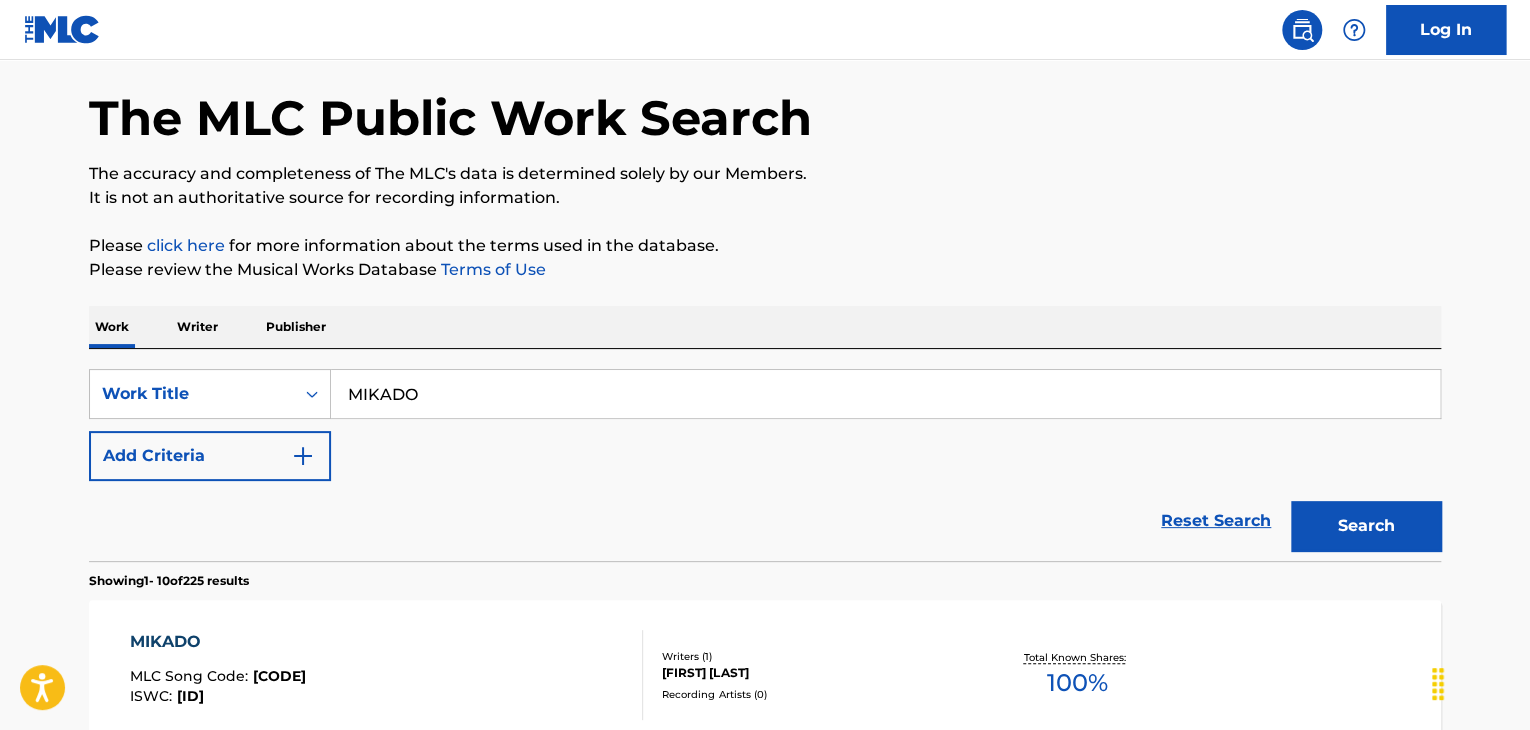 click on "MIKADO" at bounding box center [885, 394] 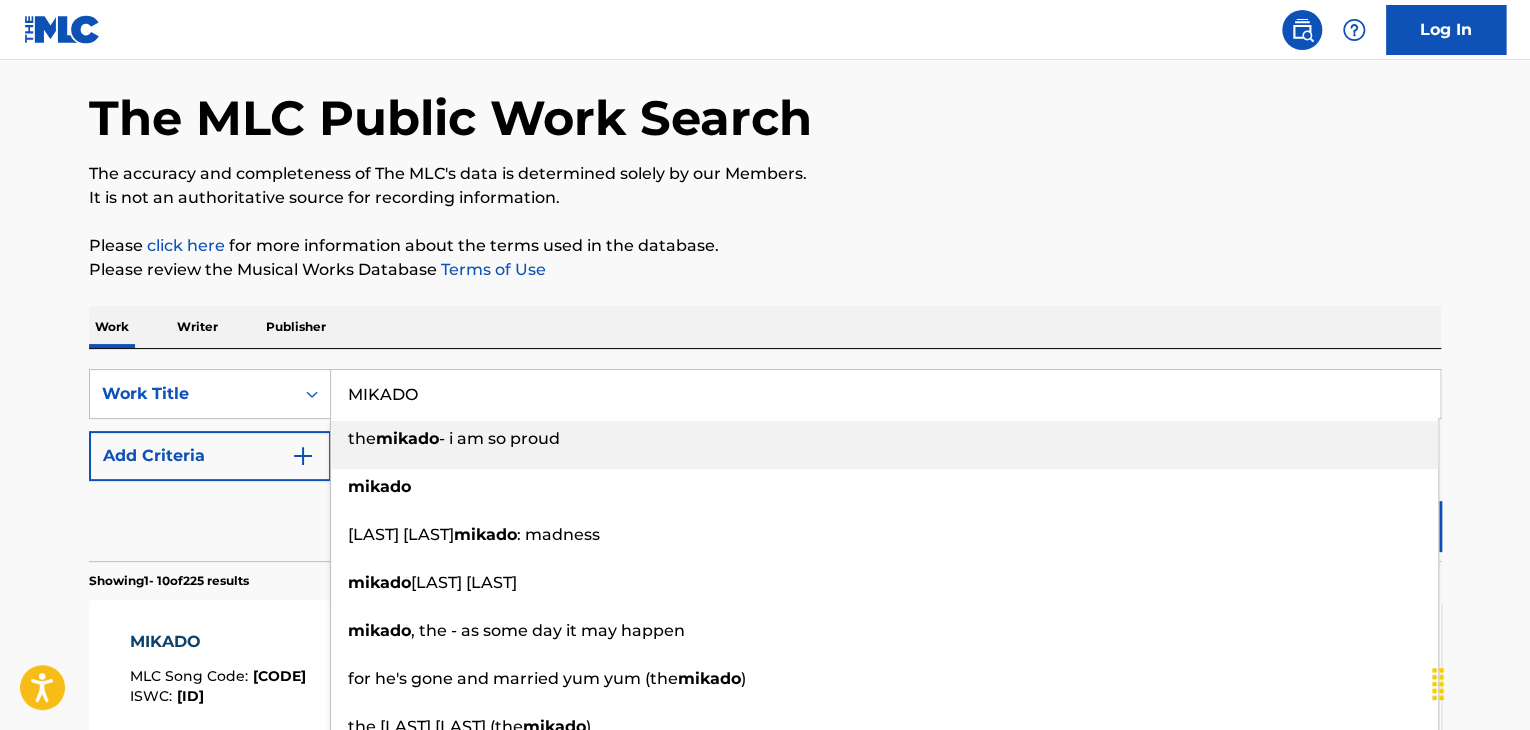 click on "The MLC Public Work Search The accuracy and completeness of The MLC's data is determined solely by our Members. It is not an authoritative source for recording information. Please   click here   for more information about the terms used in the database. Please review the Musical Works Database   Terms of Use Work Writer Publisher SearchWithCriteriaf764c084-1de8-4ec0-b3fc-0181aa048db6 Work Title MIKADO the  mikado  - i am so proud mikado dauragon c  mikado : madness mikado no kyuukon mikado , the - as some day it may happen for he's gone and married yum yum (the  mikado ) the wandering minstrel (the  mikado ) mikado  main title cues mikado  waltz, ias 86 el loi  mikado Add Criteria Reset Search Search Showing  1  -   10  of  225   results   MIKADO MLC Song Code : MS32SI ISWC : T0093378892 Writers ( 1 ) LEOPOLD KAIBLINGER Recording Artists ( 0 ) Total Known Shares: 100 % MIKADO MLC Song Code : MS3S8Z ISWC : T9261992716 Writers ( 2 ) JAHMIL DAPALOE, STEPHAN BOERS Recording Artists ( 15 ) Total Known Shares: 100" at bounding box center (765, 1150) 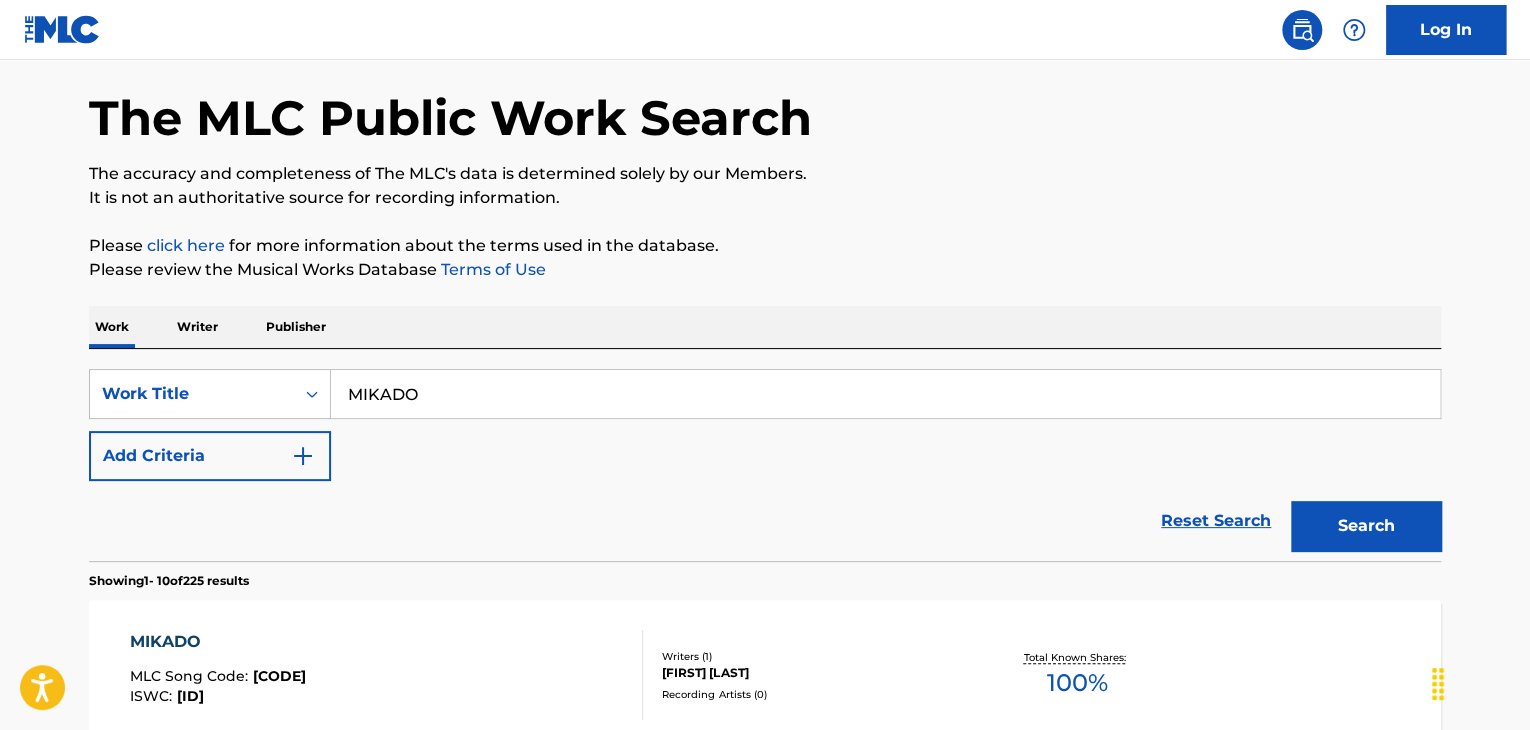 click on "MIKADO" at bounding box center (885, 394) 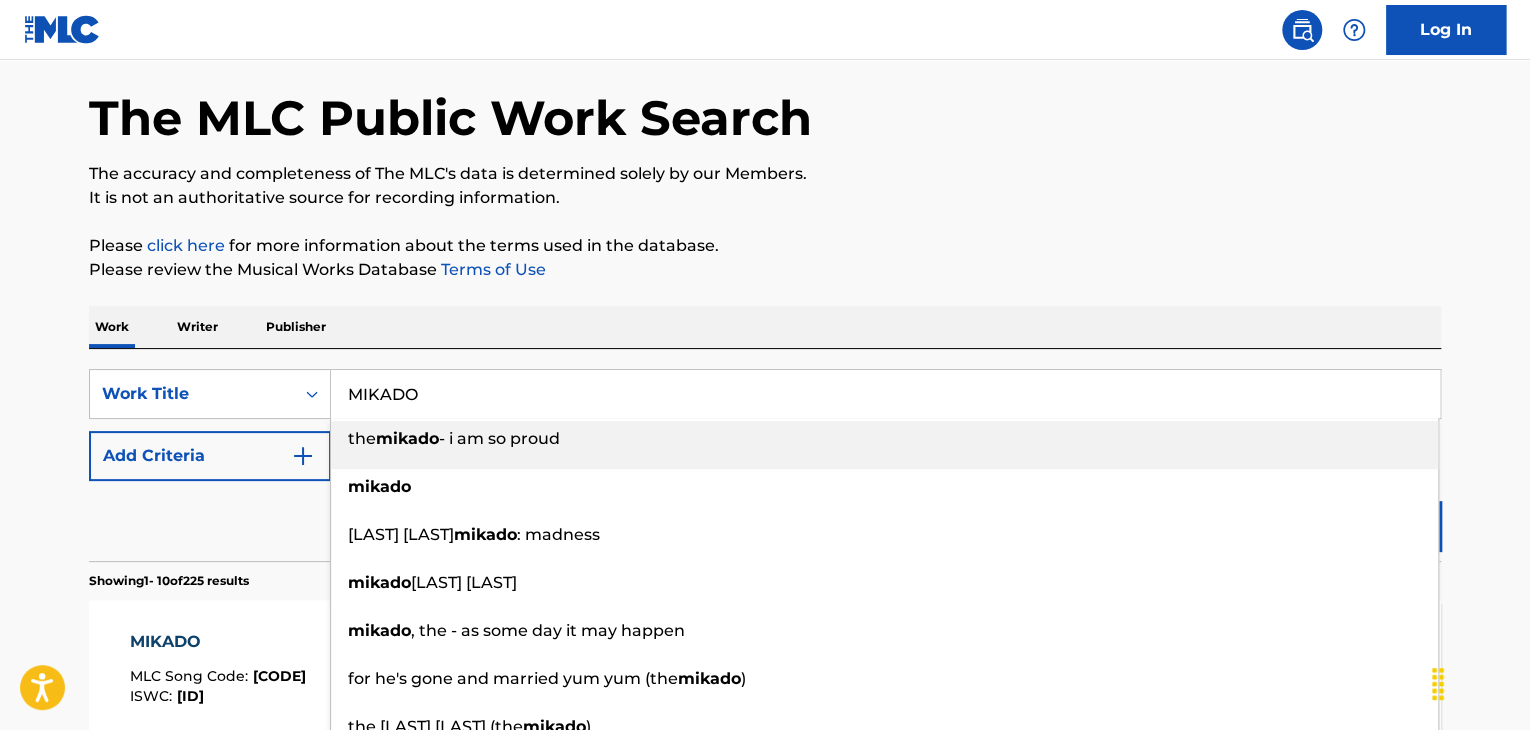 click on "MIKADO" at bounding box center (885, 394) 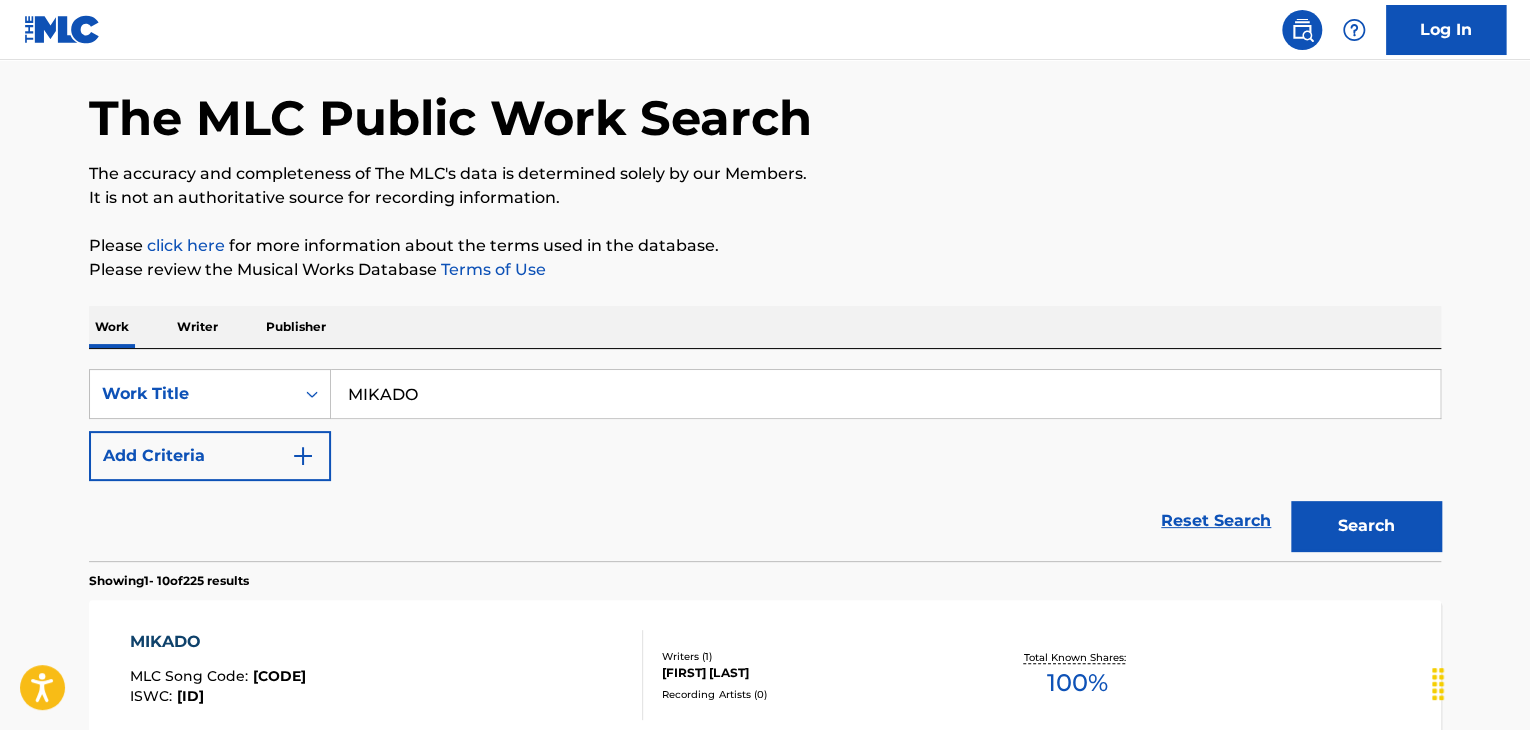 click on "Writer" at bounding box center [197, 327] 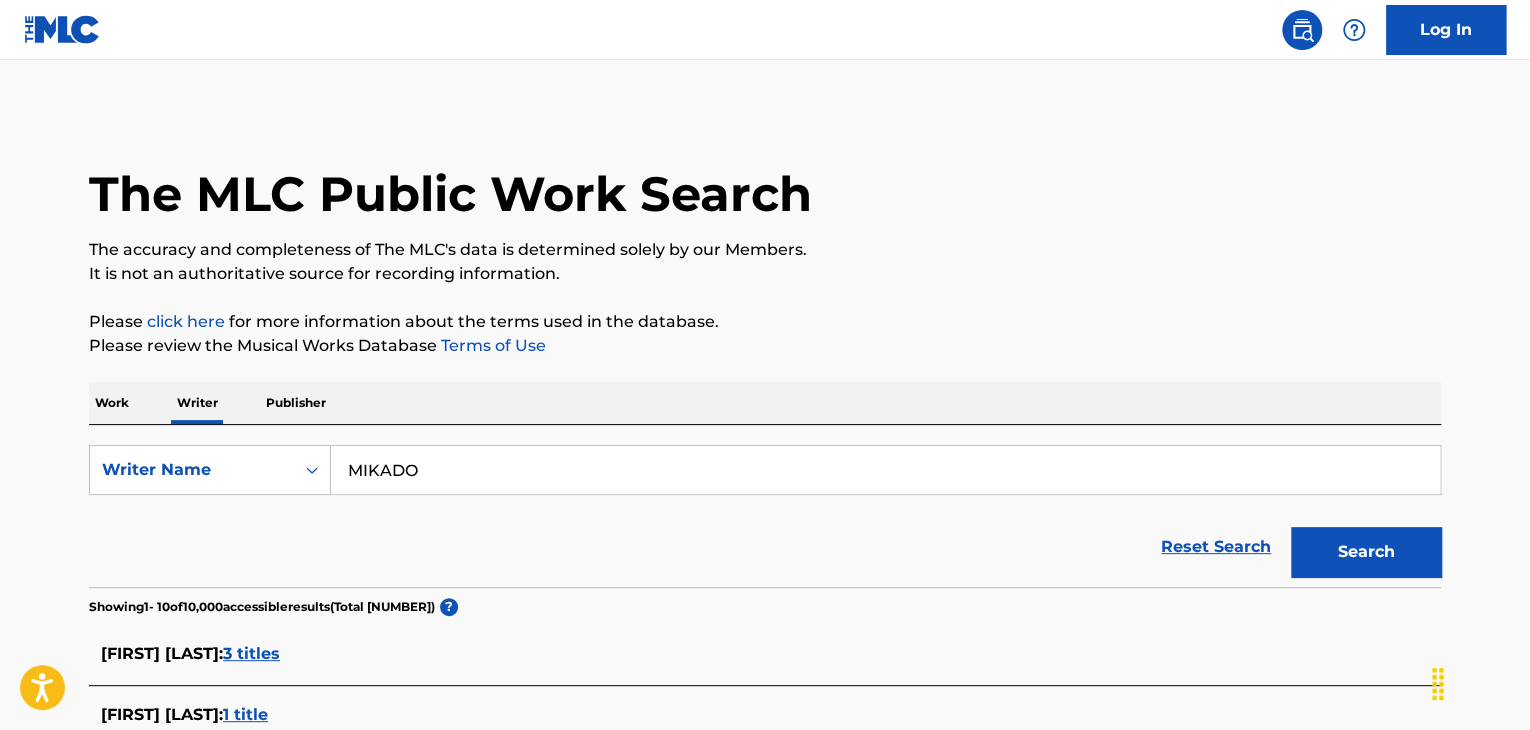 click on "MIKADO" at bounding box center (885, 470) 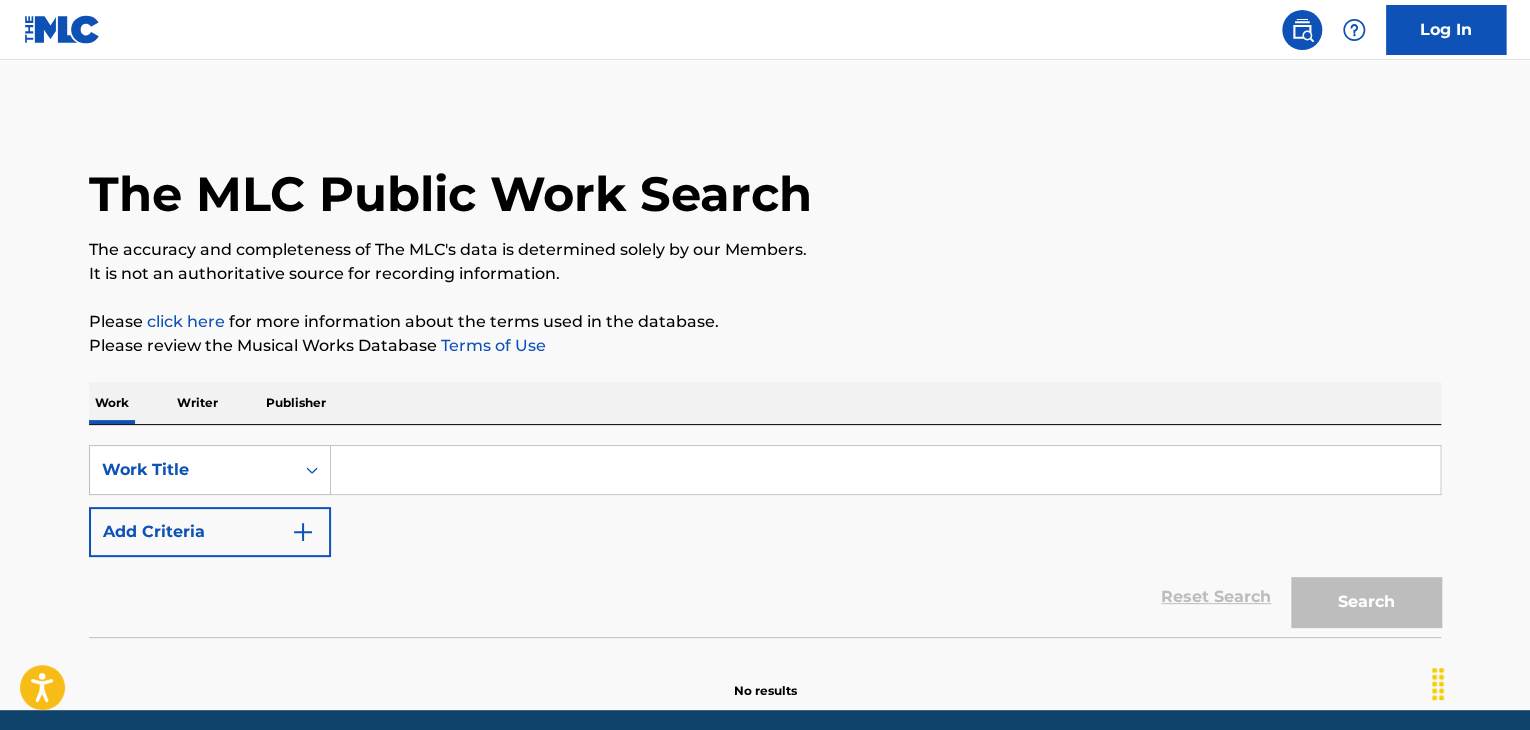 click at bounding box center [885, 470] 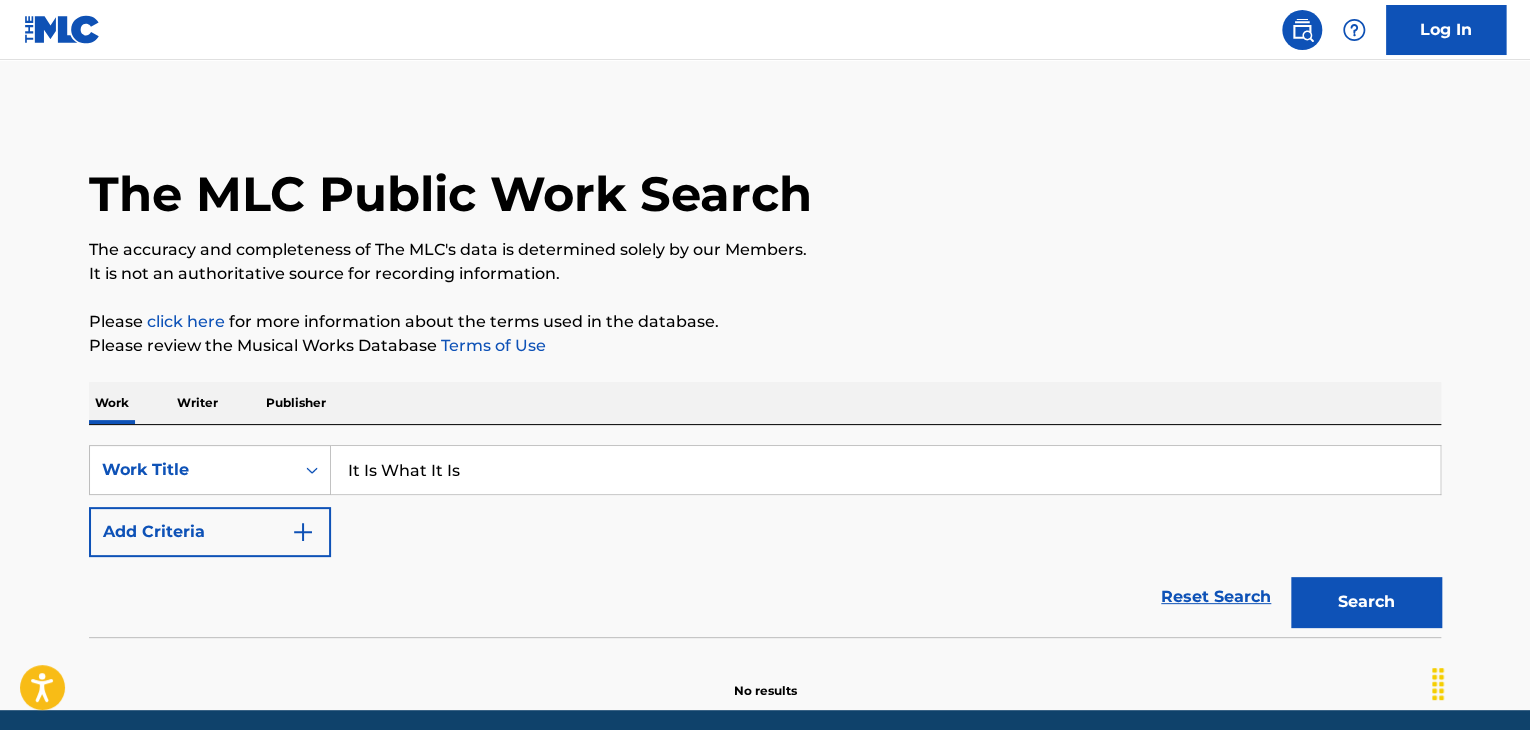 type on "It Is What It Is" 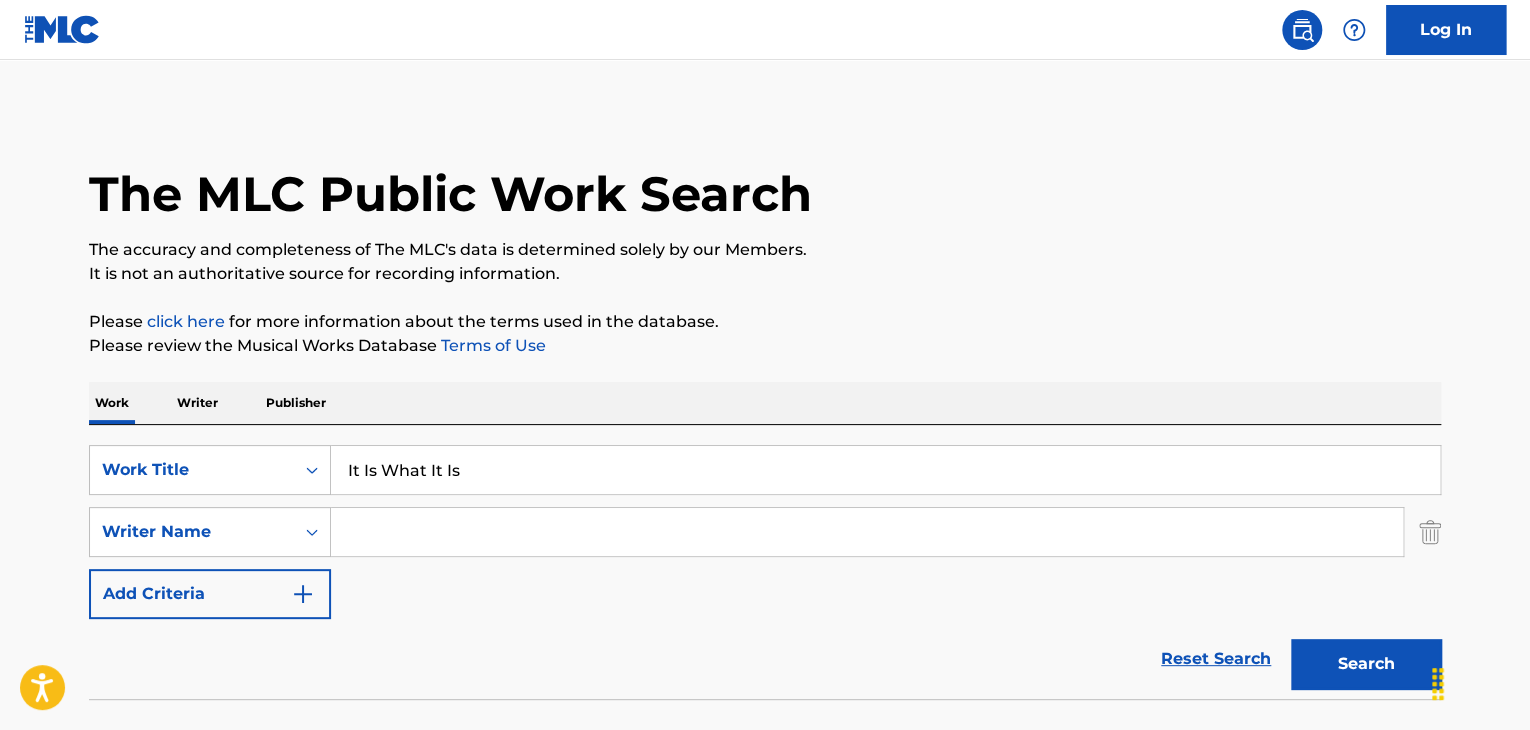 click at bounding box center [867, 532] 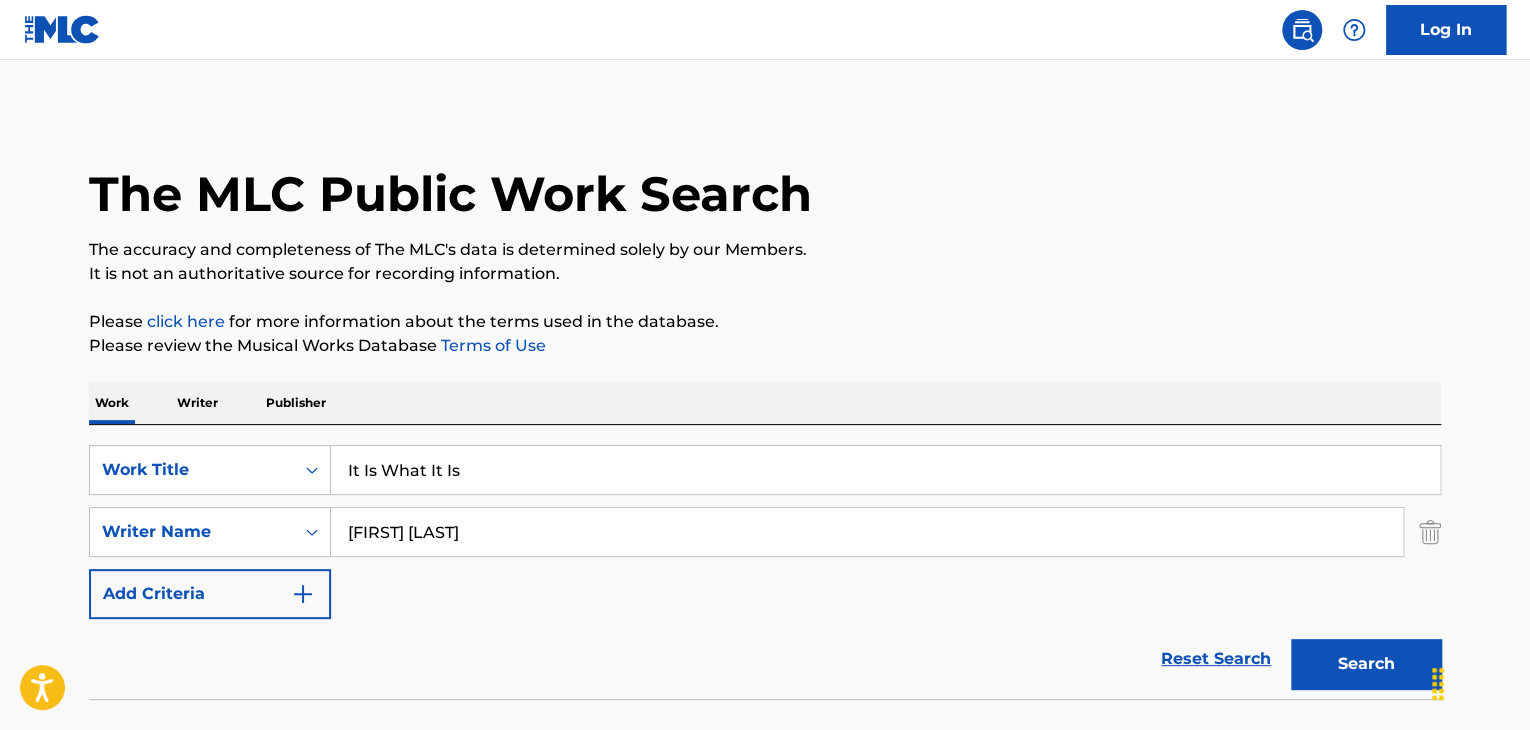 type on "[FIRST] [LAST]" 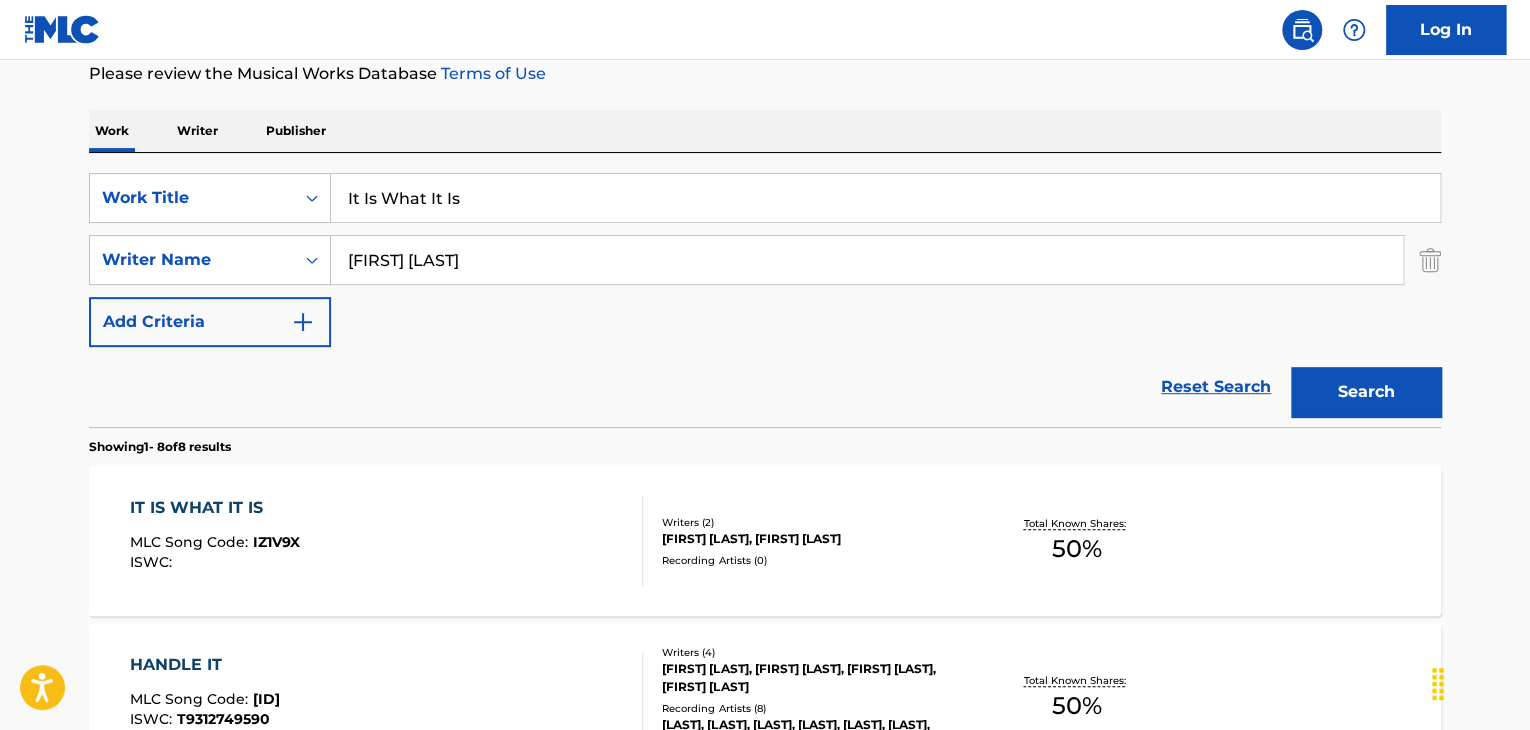 scroll, scrollTop: 303, scrollLeft: 0, axis: vertical 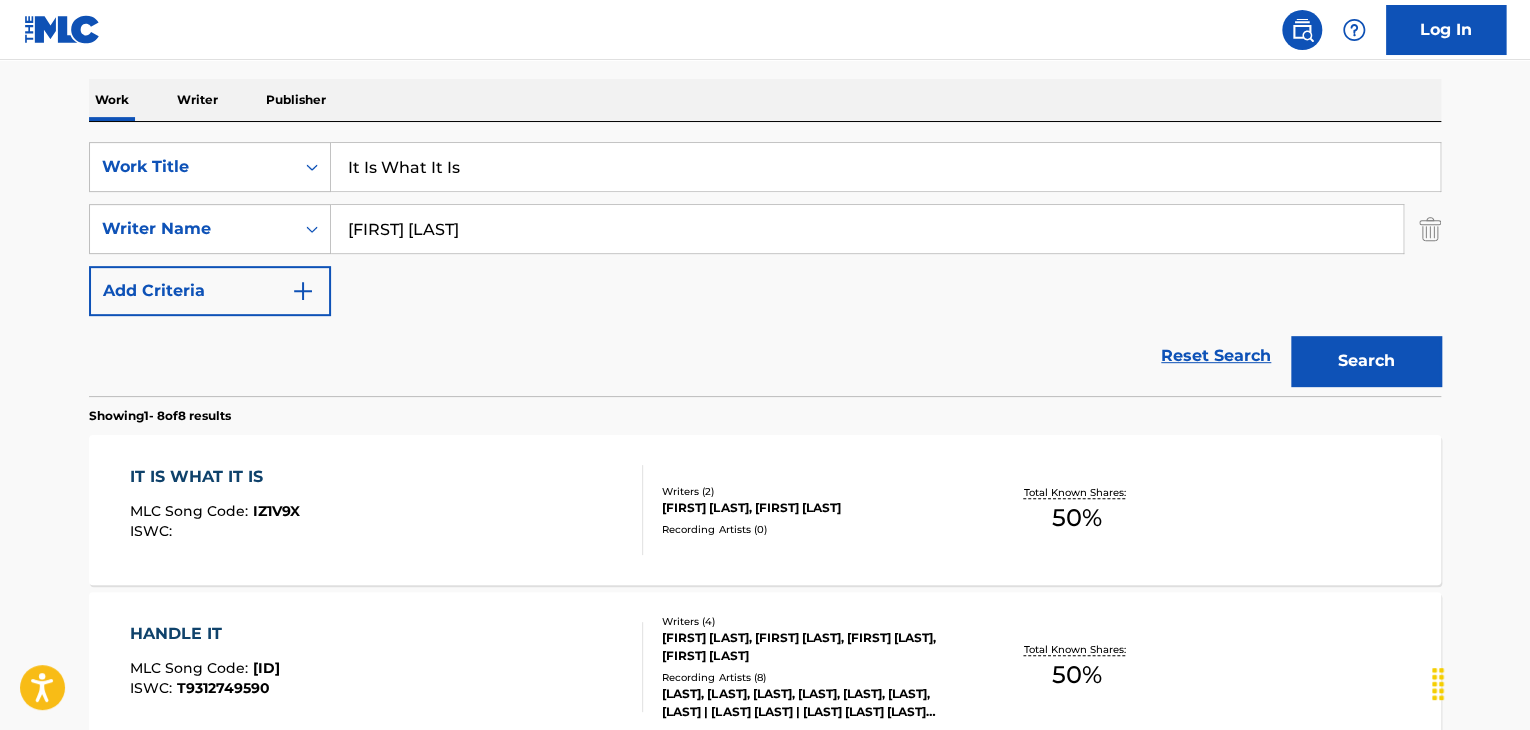 click on "IT IS WHAT IT IS MLC Song Code : [CODE] ISWC :" at bounding box center (387, 510) 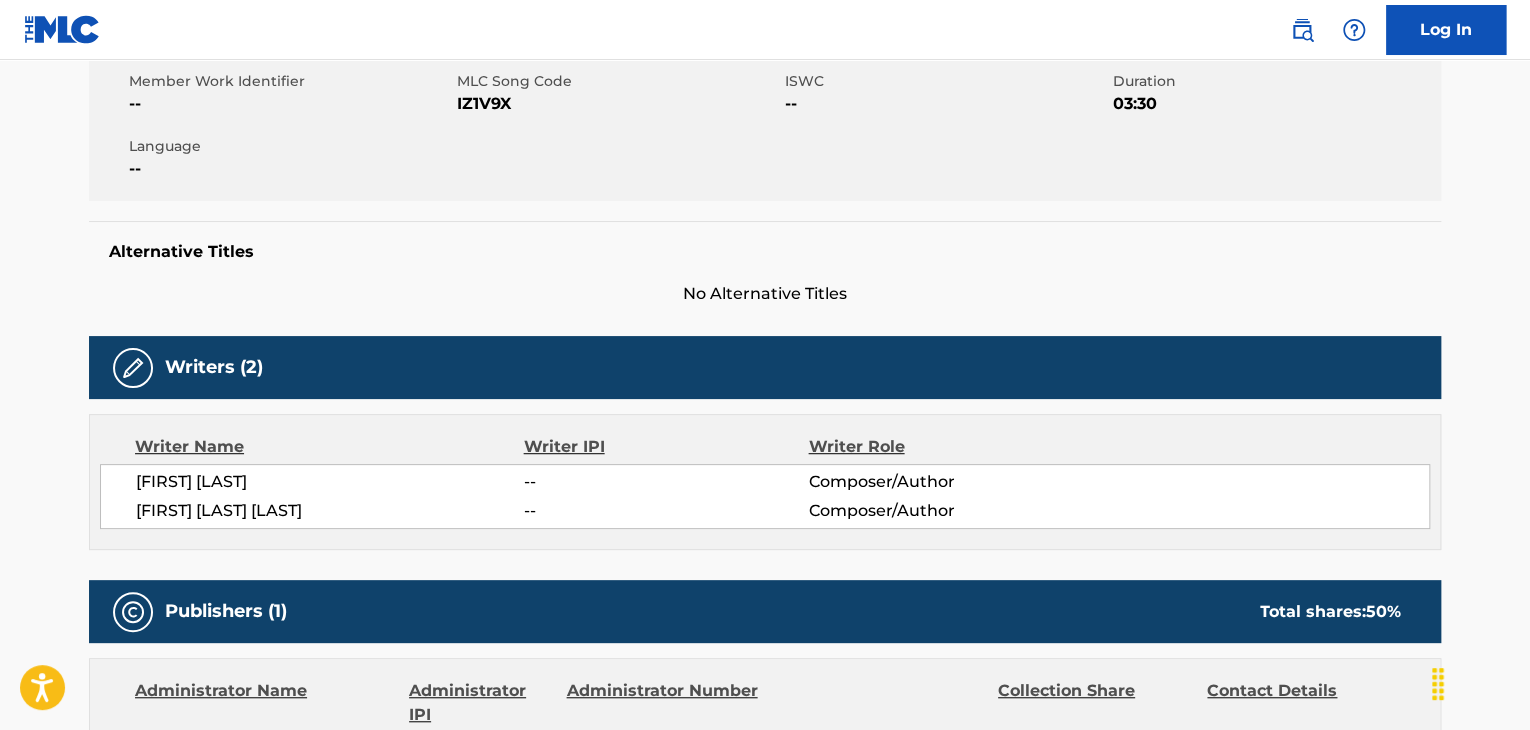 scroll, scrollTop: 500, scrollLeft: 0, axis: vertical 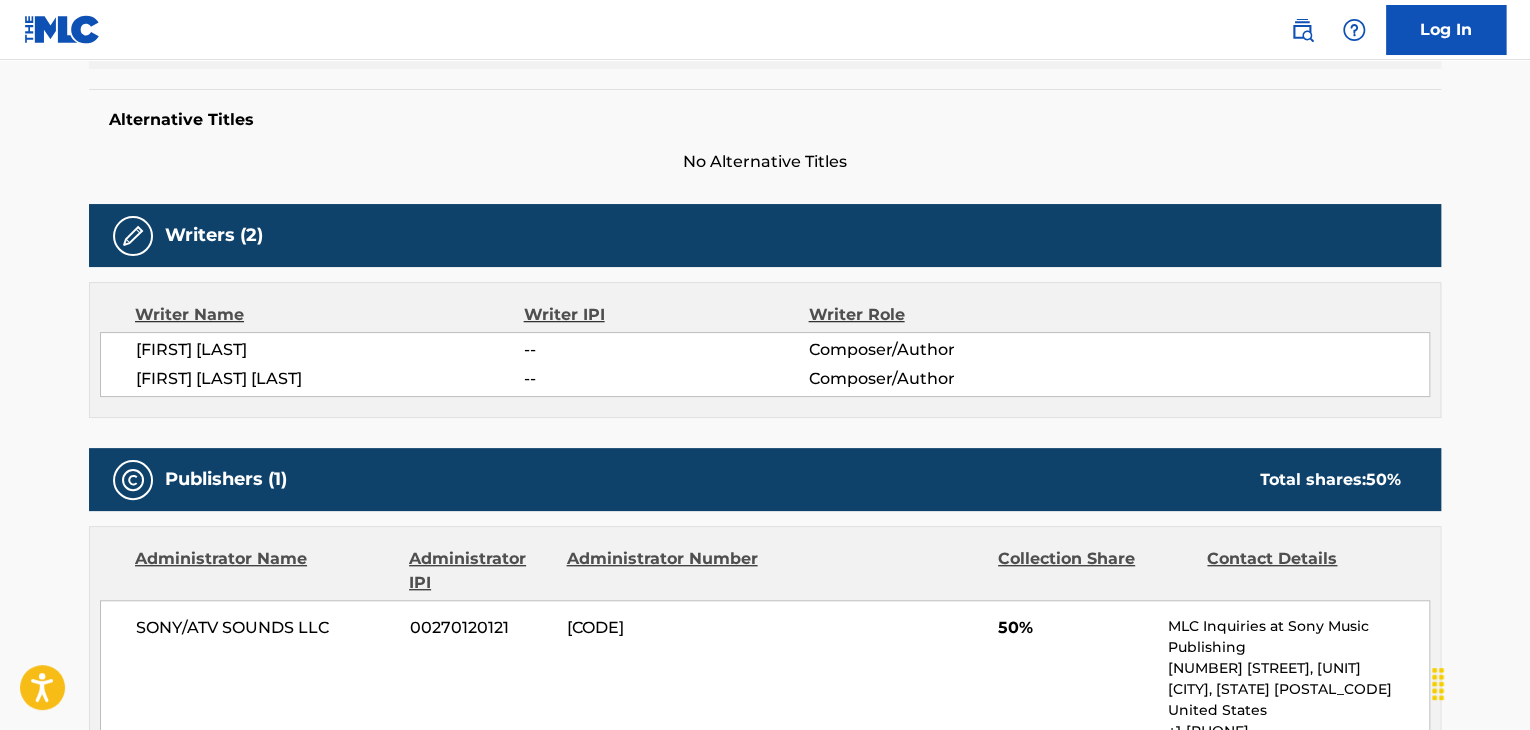 click on "[FIRST] [LAST]" at bounding box center [330, 350] 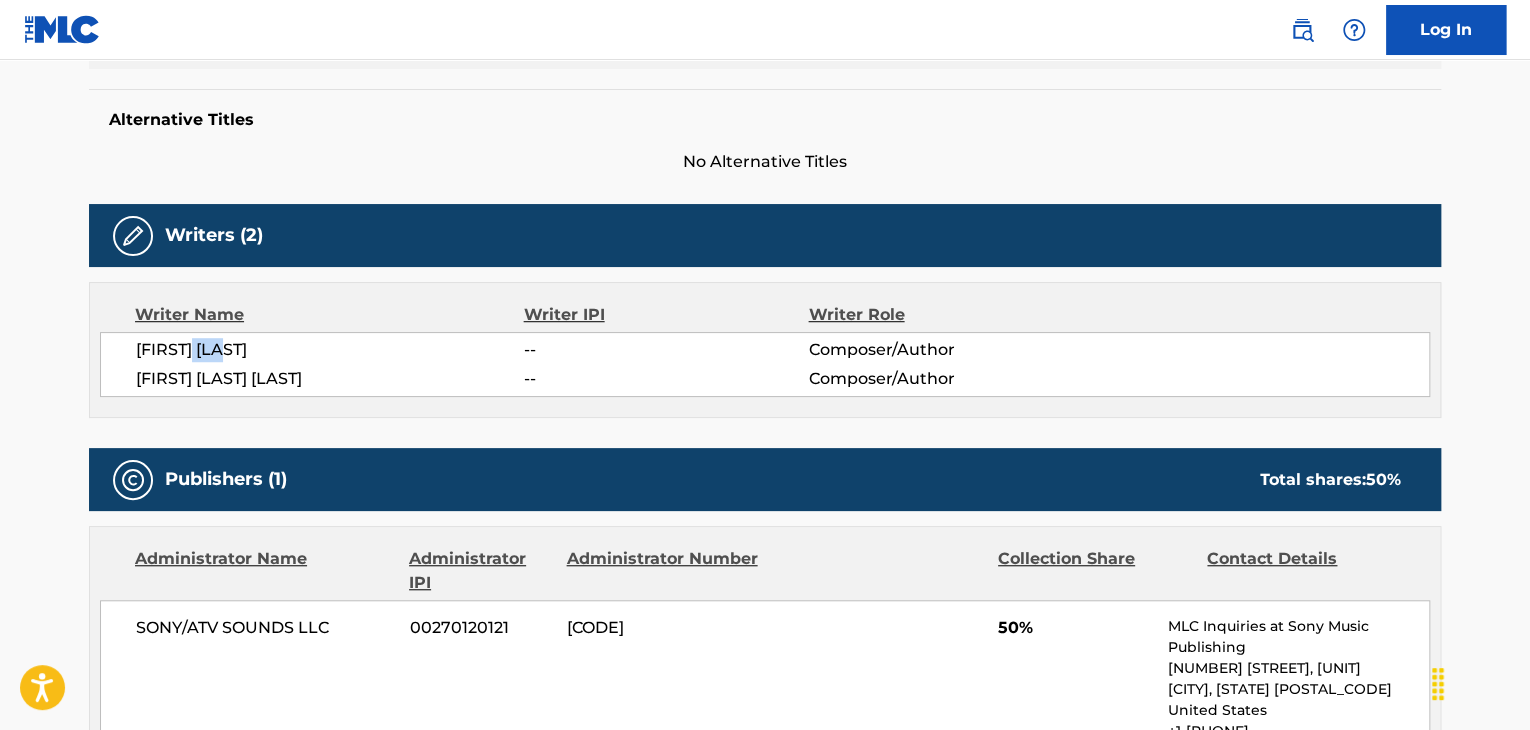 click on "[FIRST] [LAST]" at bounding box center (330, 350) 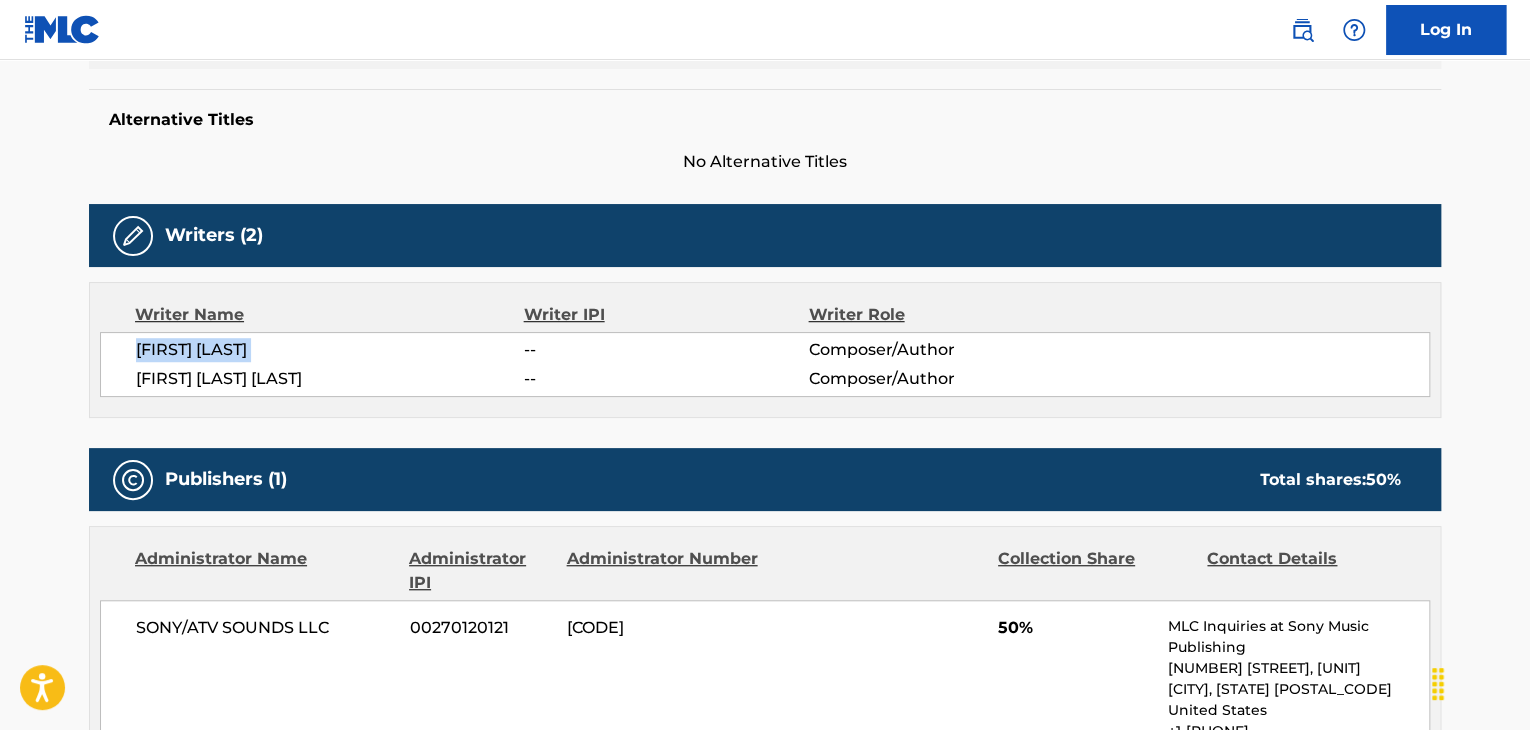 click on "[FIRST] [LAST]" at bounding box center (330, 350) 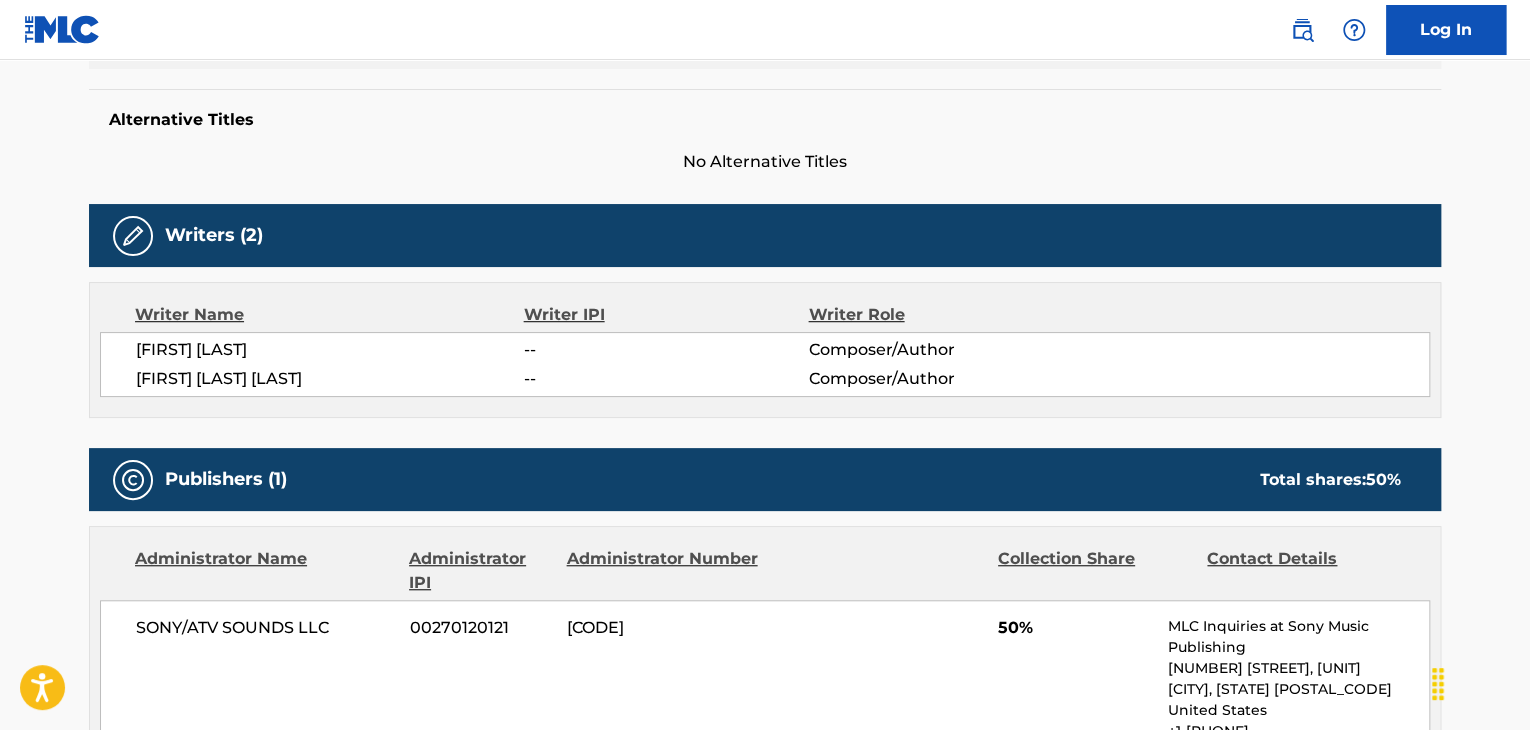 click on "[FIRST] [LAST] [LAST]" at bounding box center [330, 379] 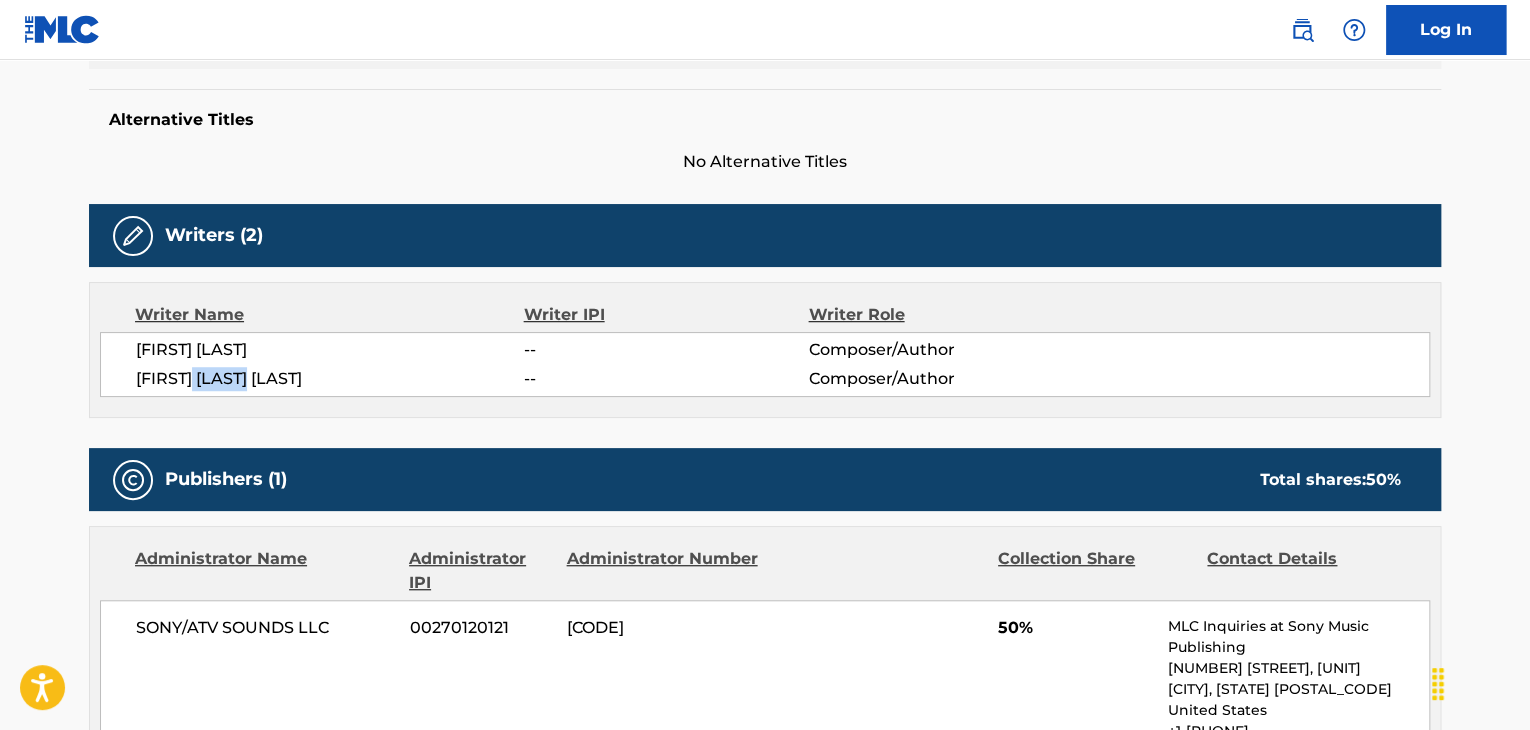 click on "[FIRST] [LAST] [LAST]" at bounding box center [330, 379] 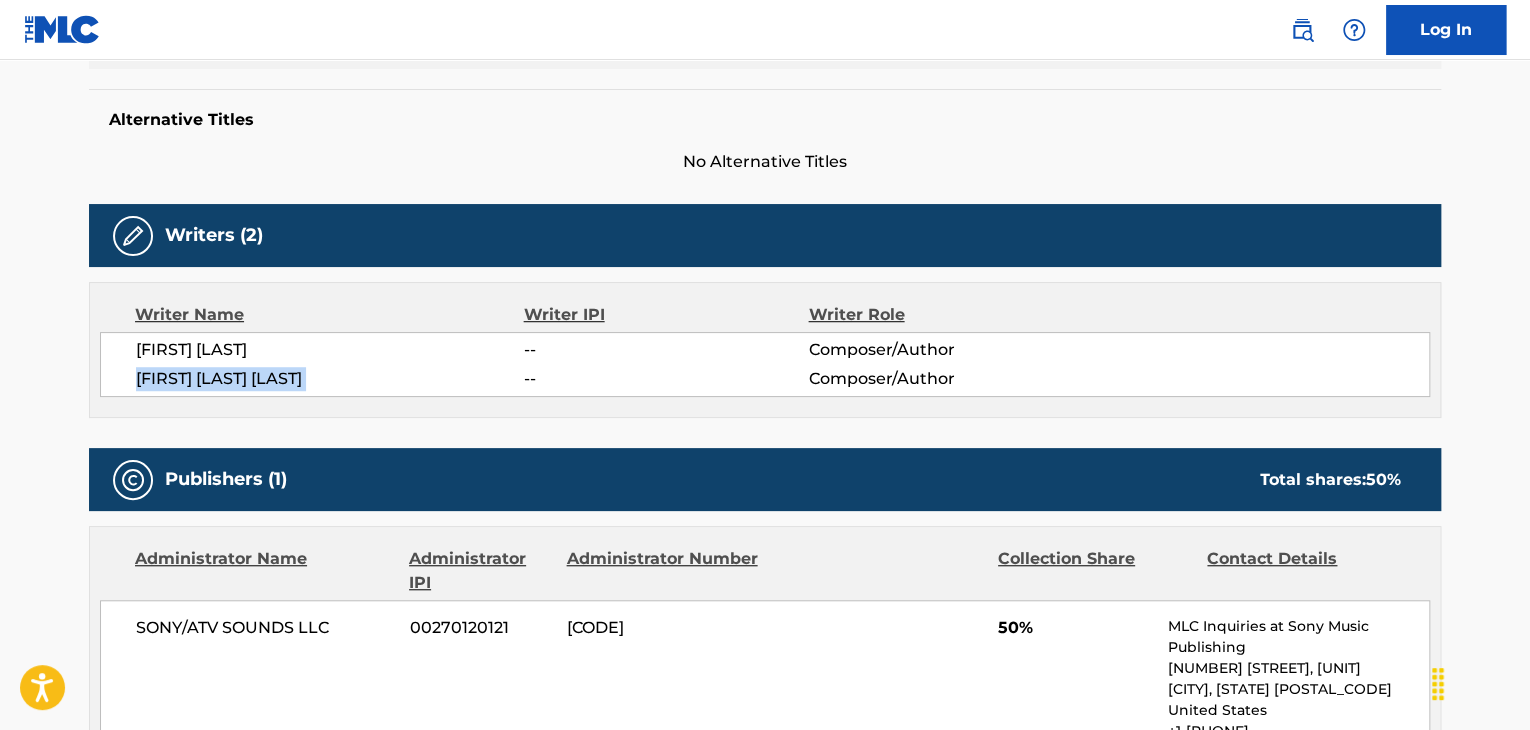 click on "[FIRST] [LAST] [LAST]" at bounding box center (330, 379) 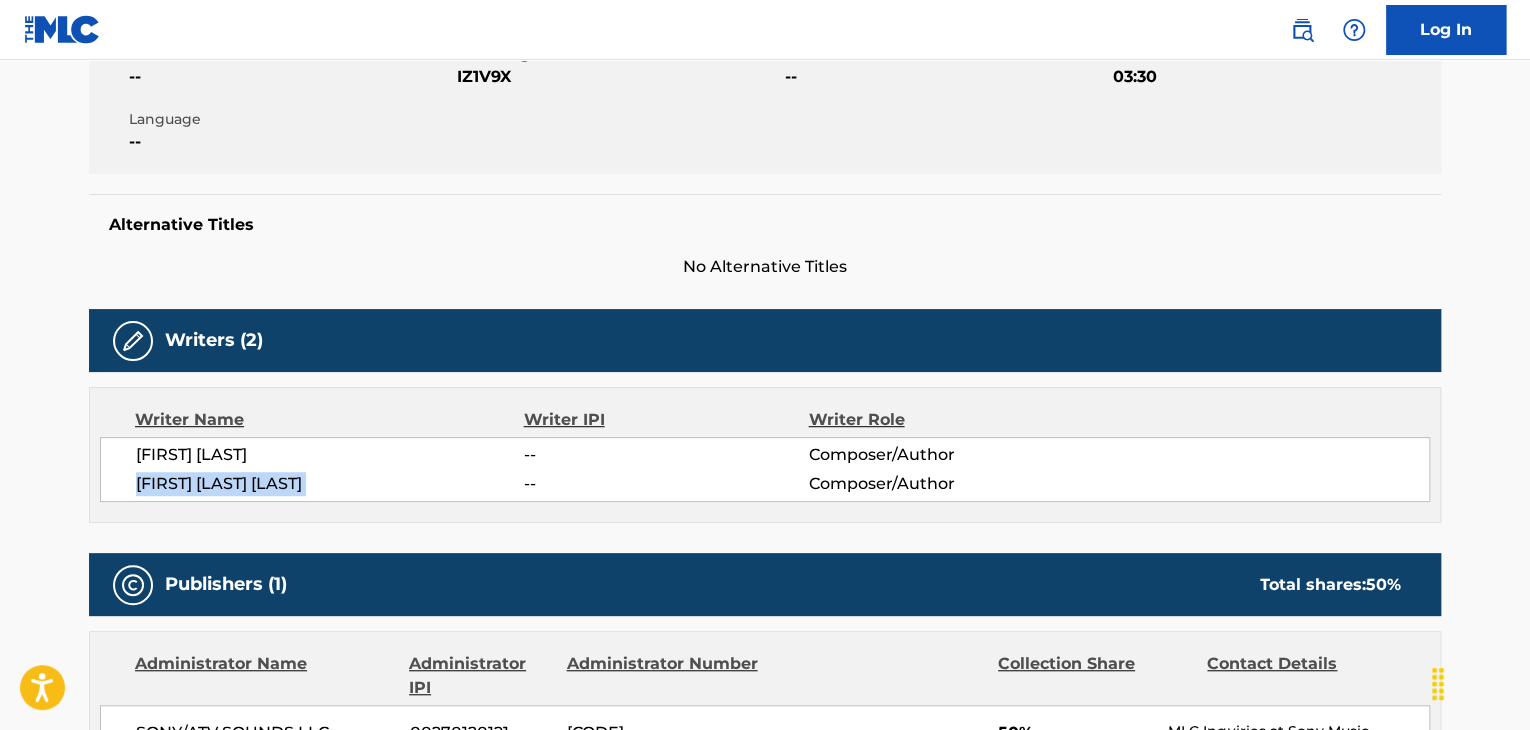 scroll, scrollTop: 241, scrollLeft: 0, axis: vertical 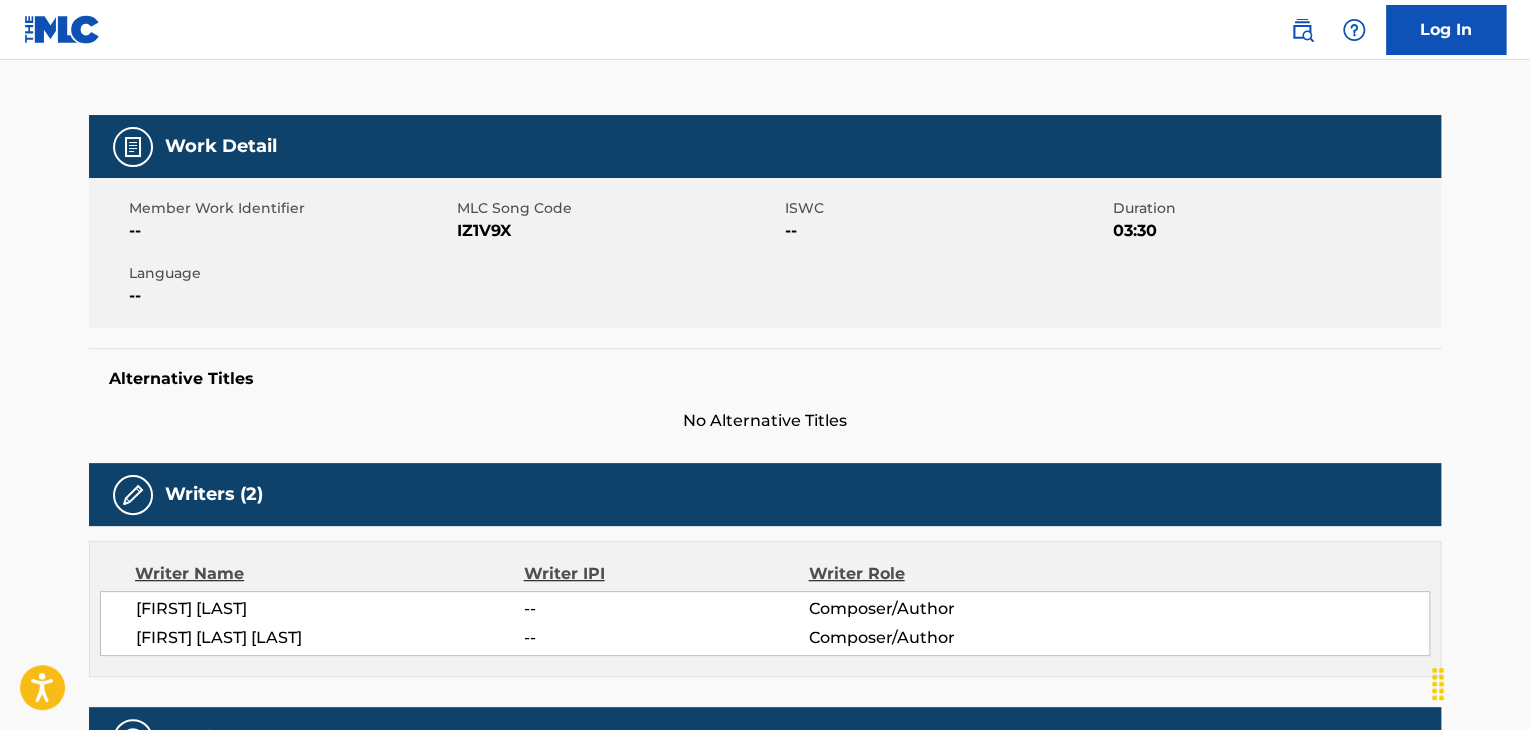 click on "IZ1V9X" at bounding box center (618, 231) 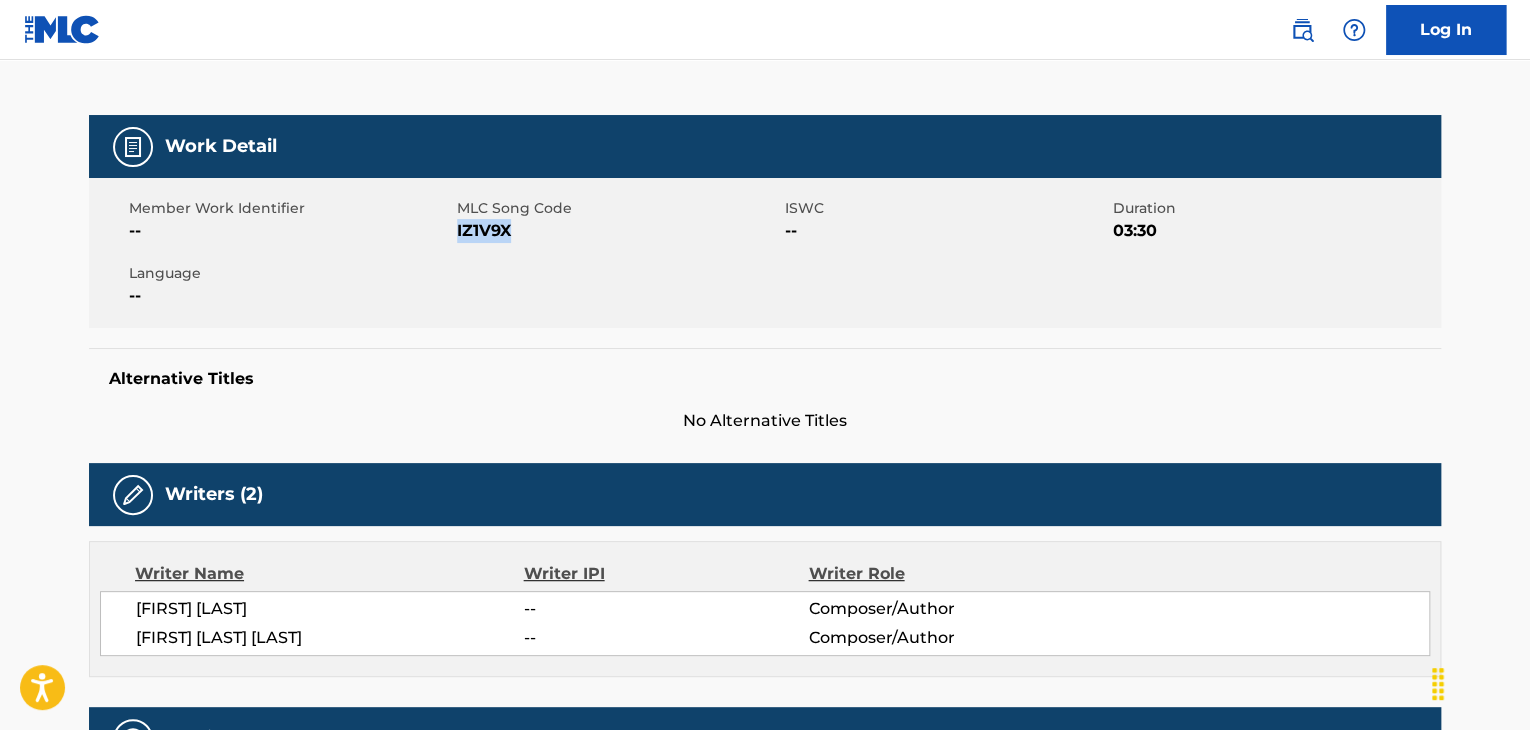 click on "IZ1V9X" at bounding box center [618, 231] 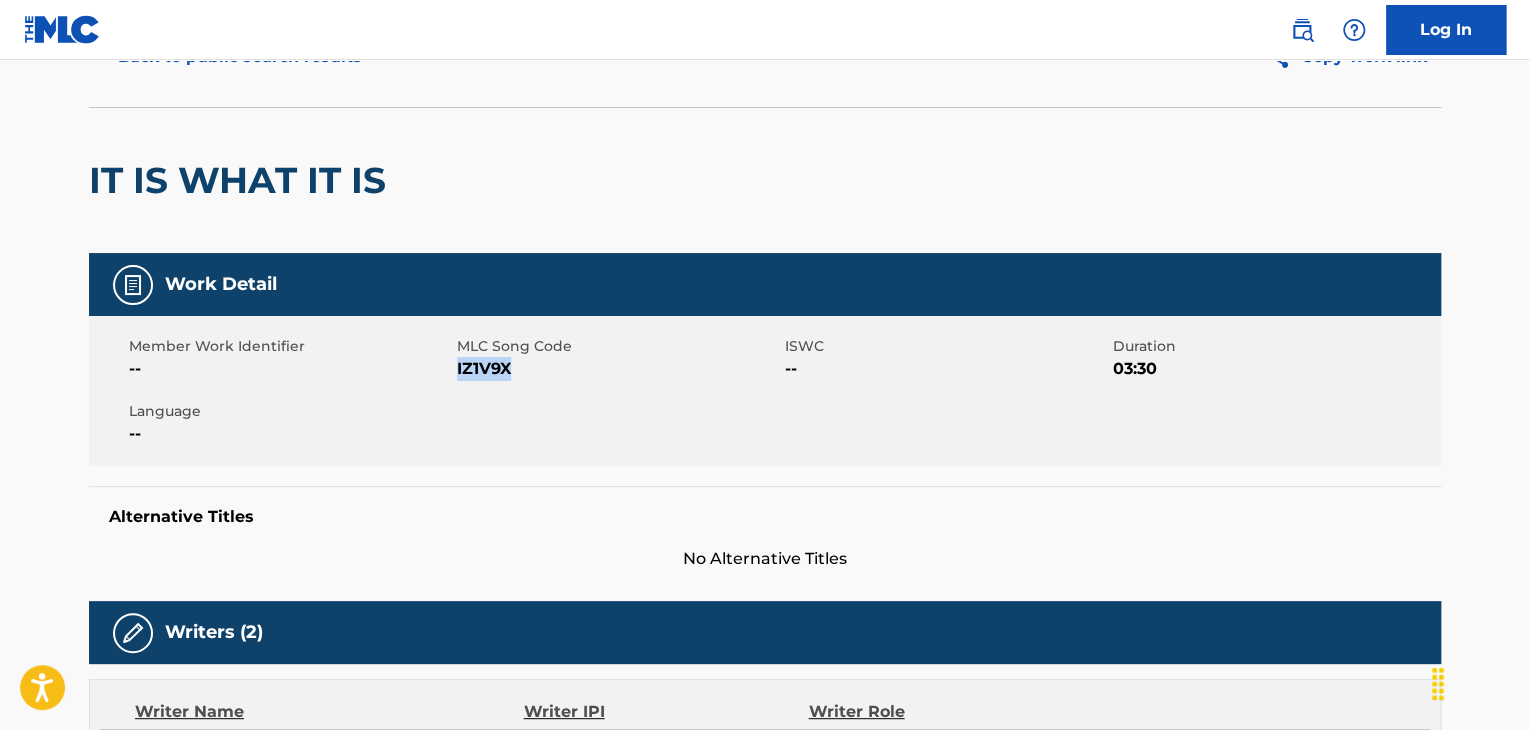 scroll, scrollTop: 0, scrollLeft: 0, axis: both 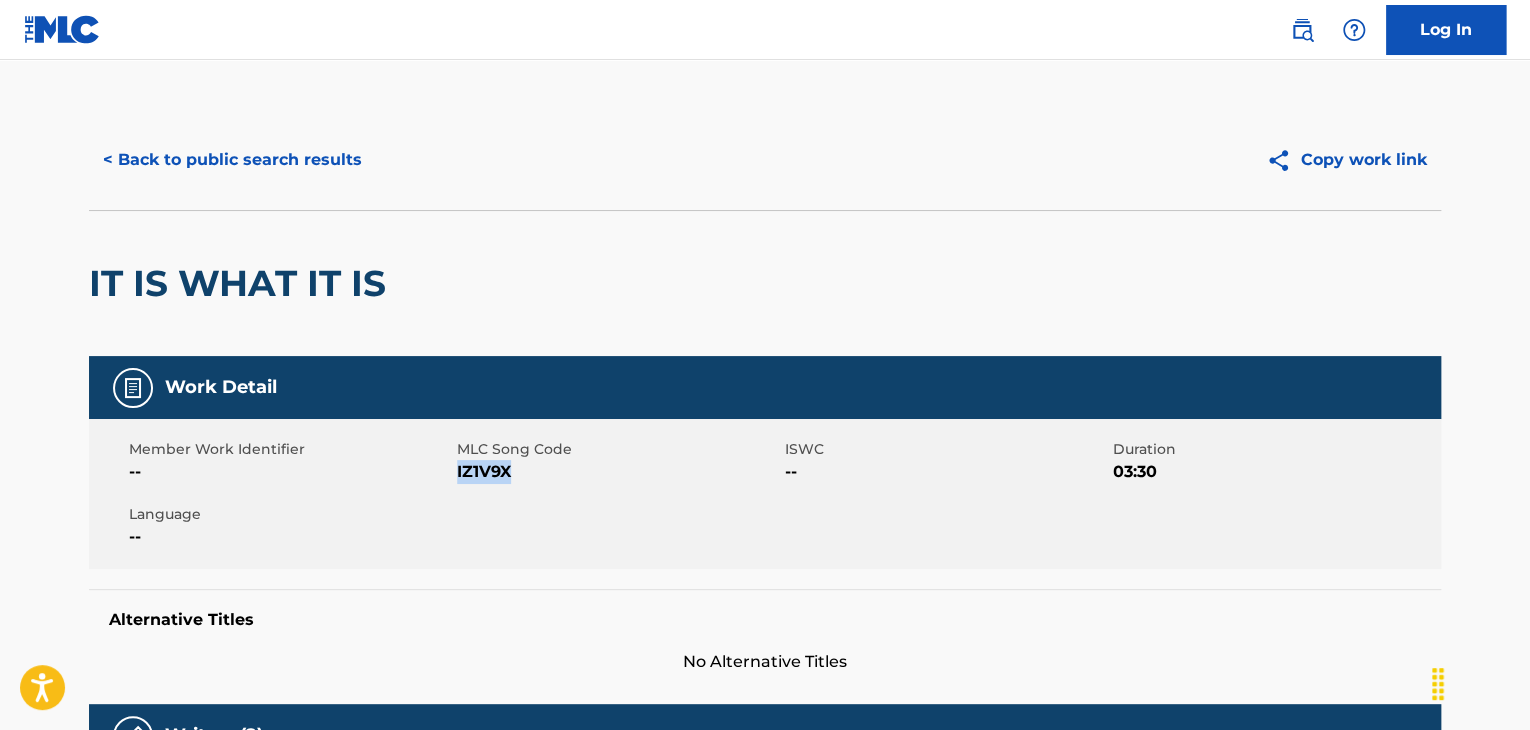 click on "< Back to public search results" at bounding box center [232, 160] 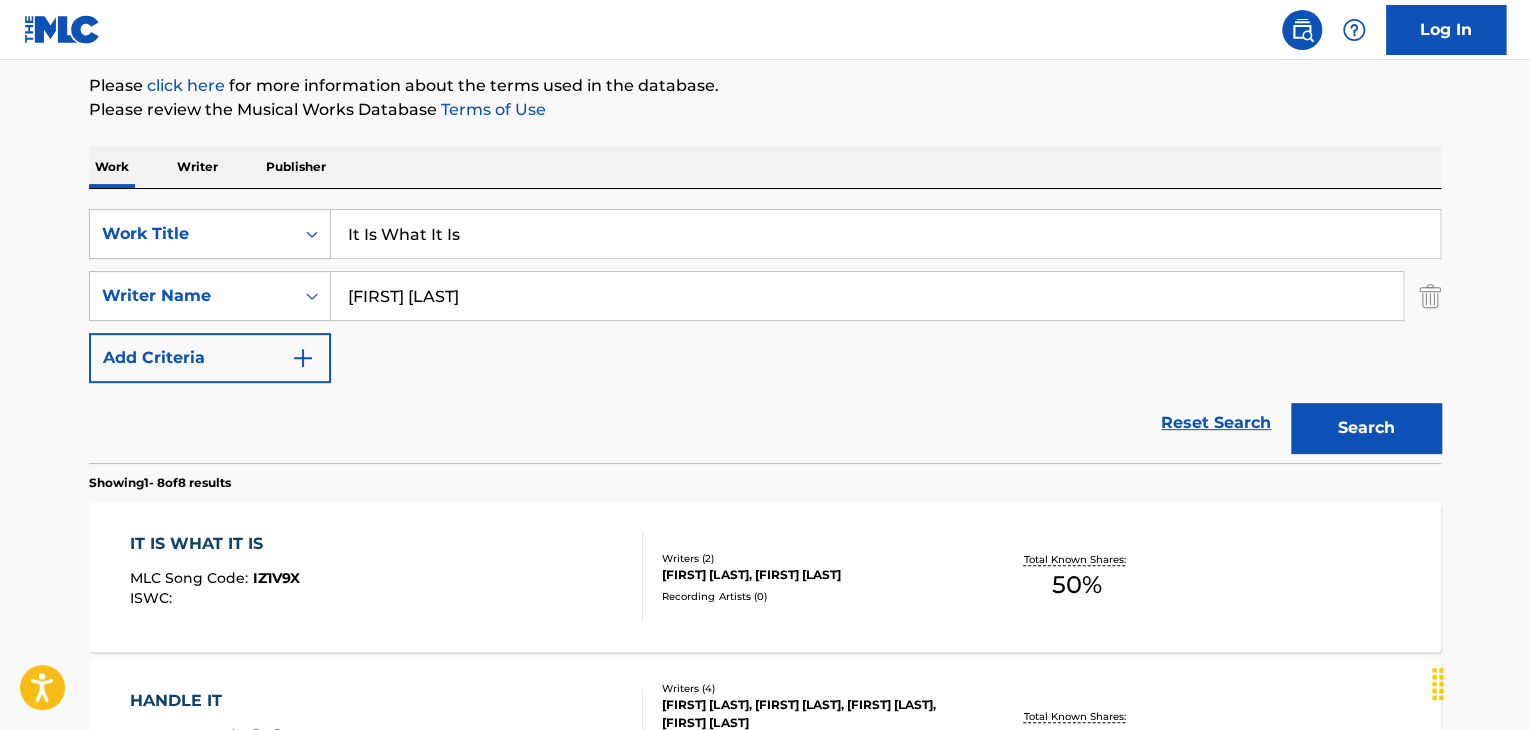 scroll, scrollTop: 103, scrollLeft: 0, axis: vertical 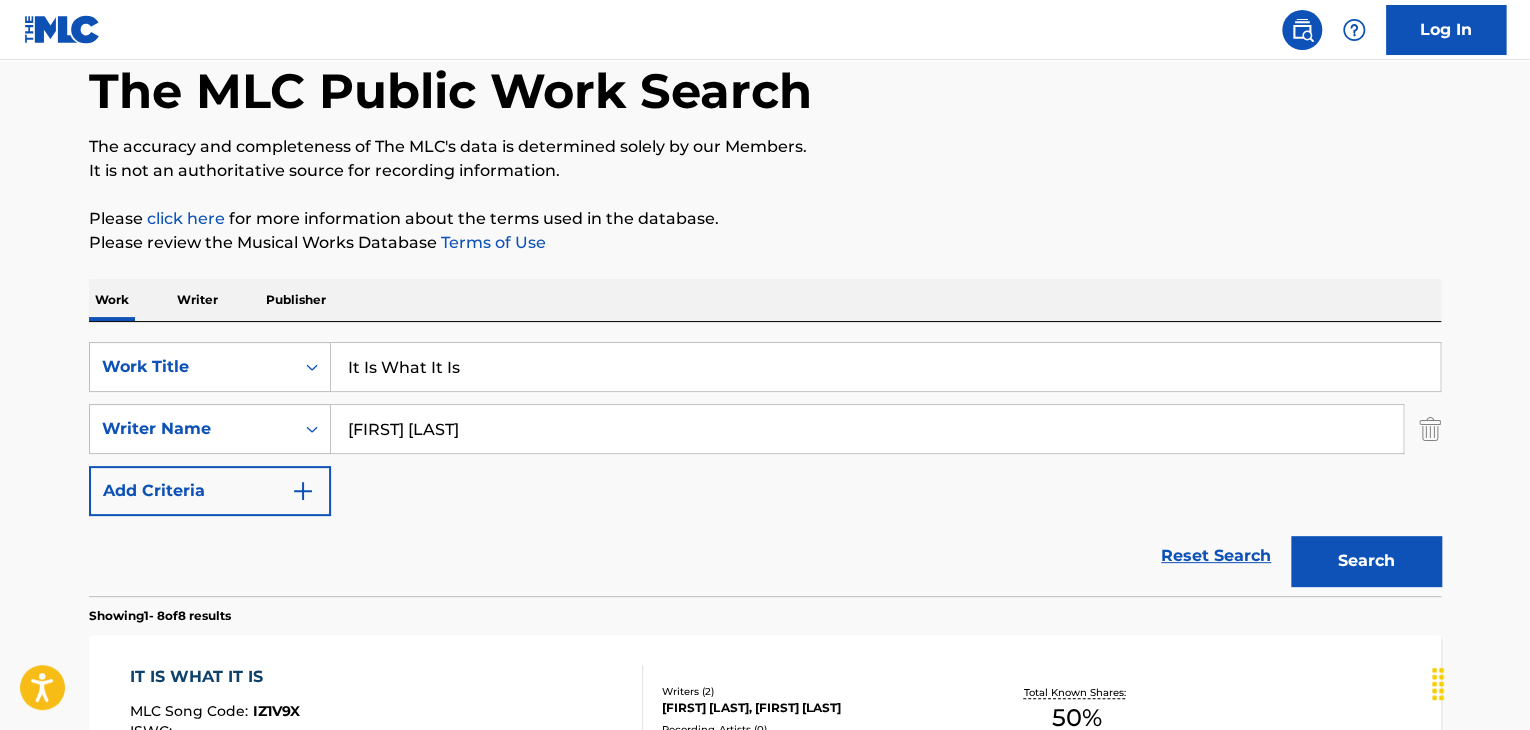click on "It Is What It Is" at bounding box center [885, 367] 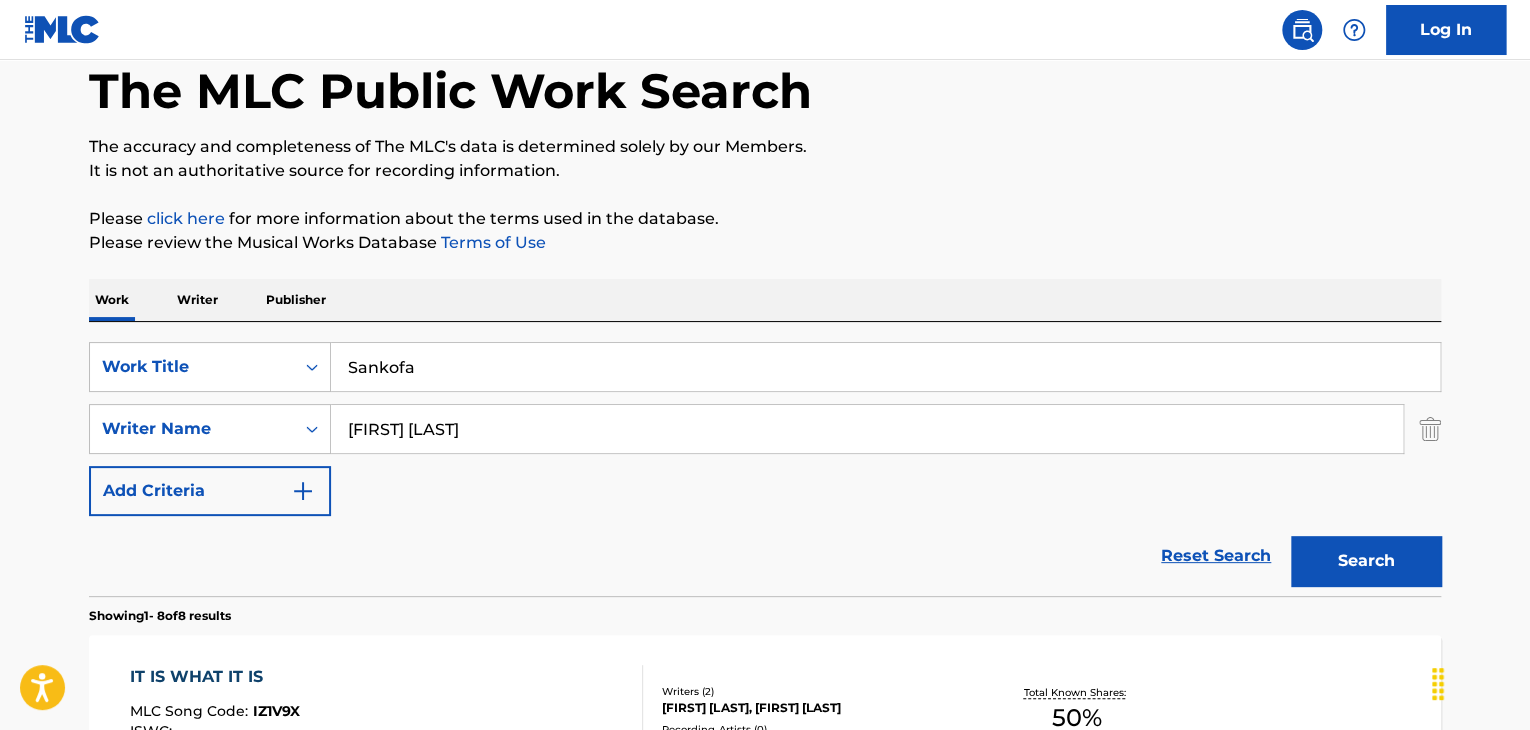 type on "Sankofa" 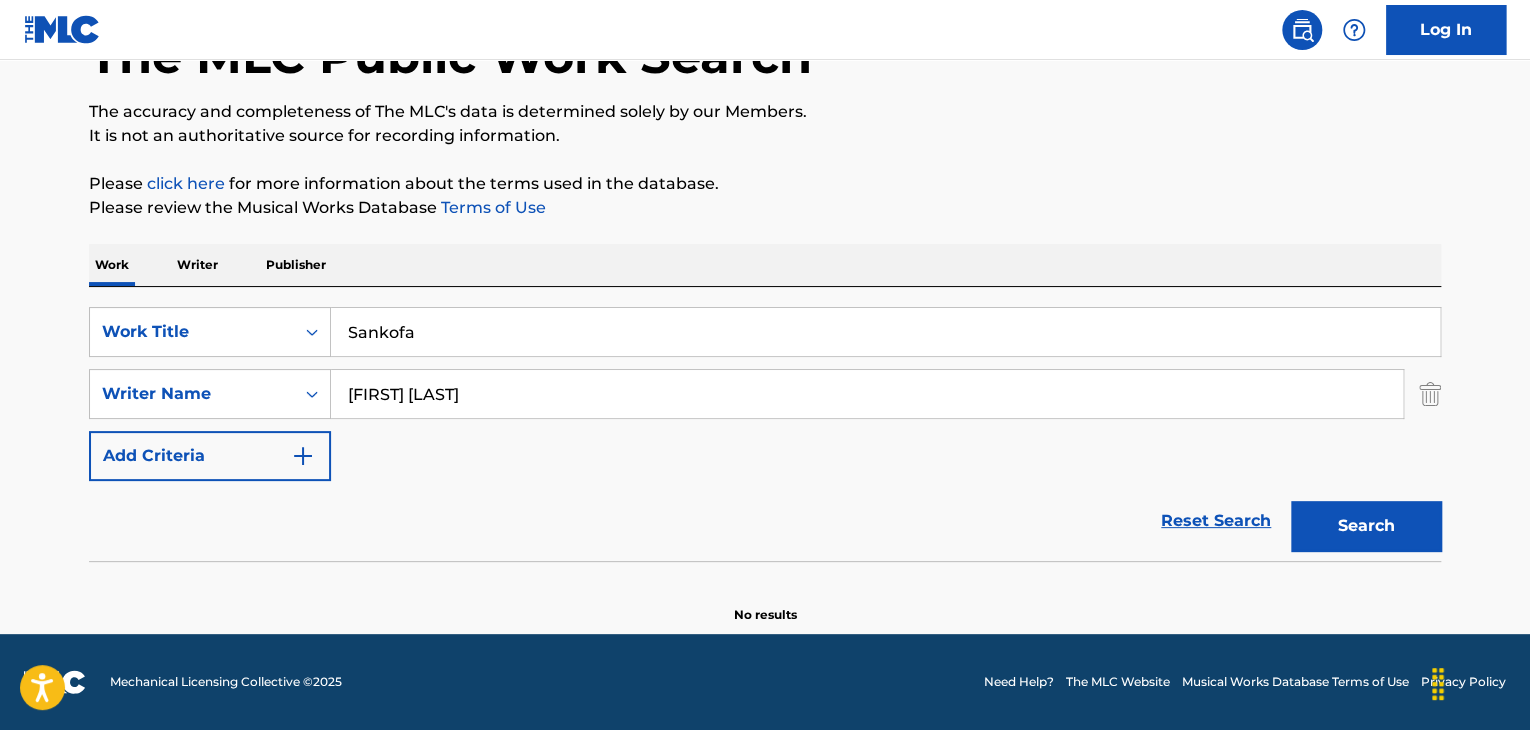 scroll, scrollTop: 138, scrollLeft: 0, axis: vertical 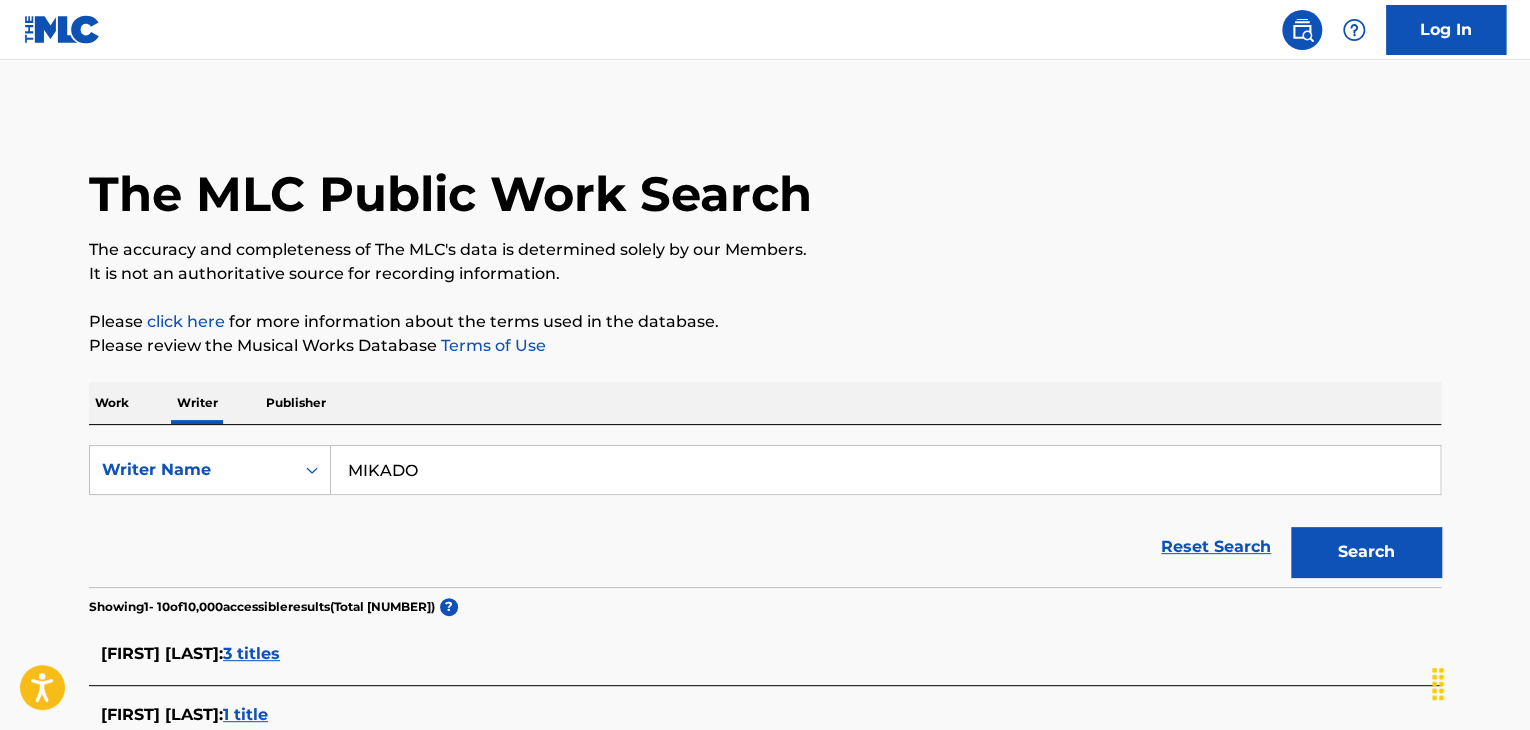 click on "MIKADO" at bounding box center (885, 470) 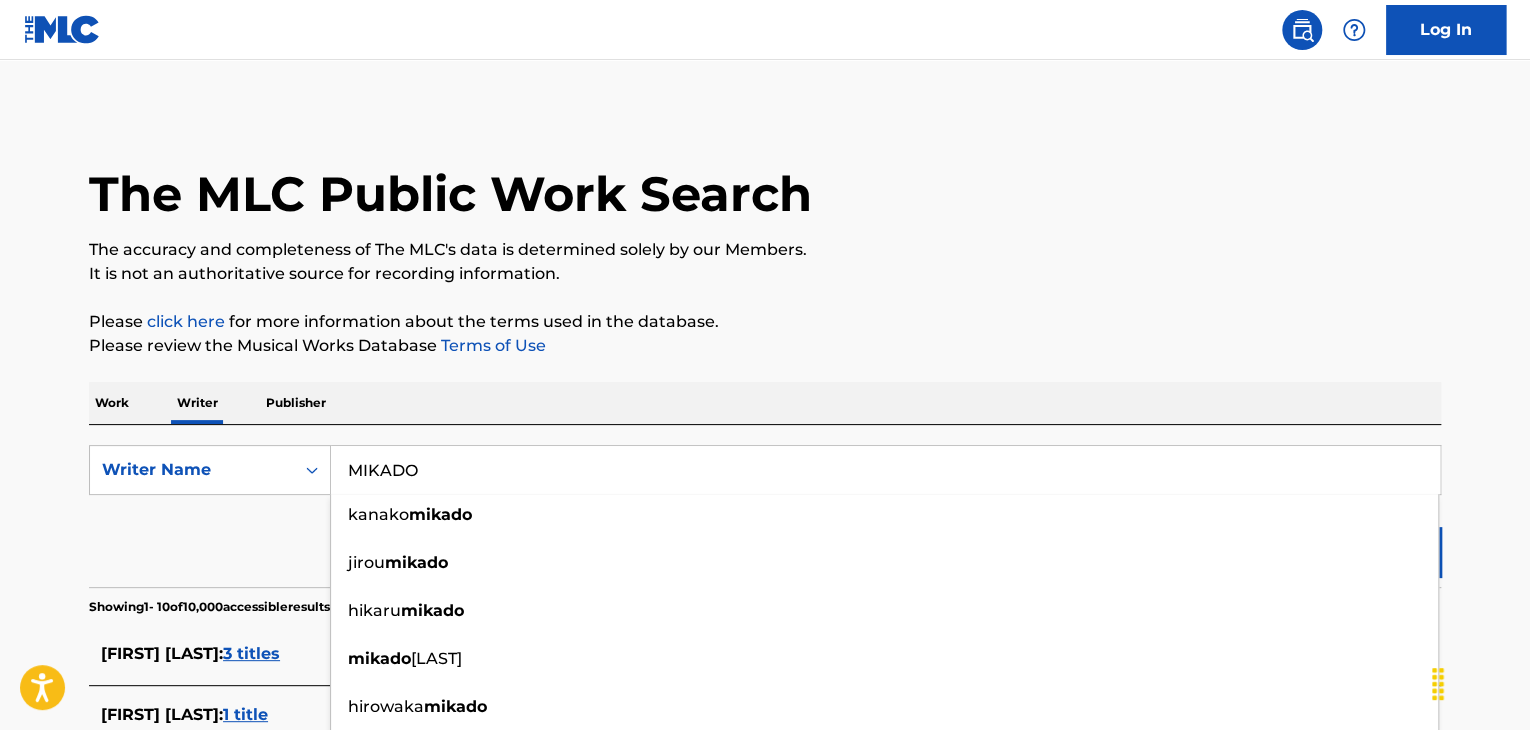 click on "MIKADO" at bounding box center [885, 470] 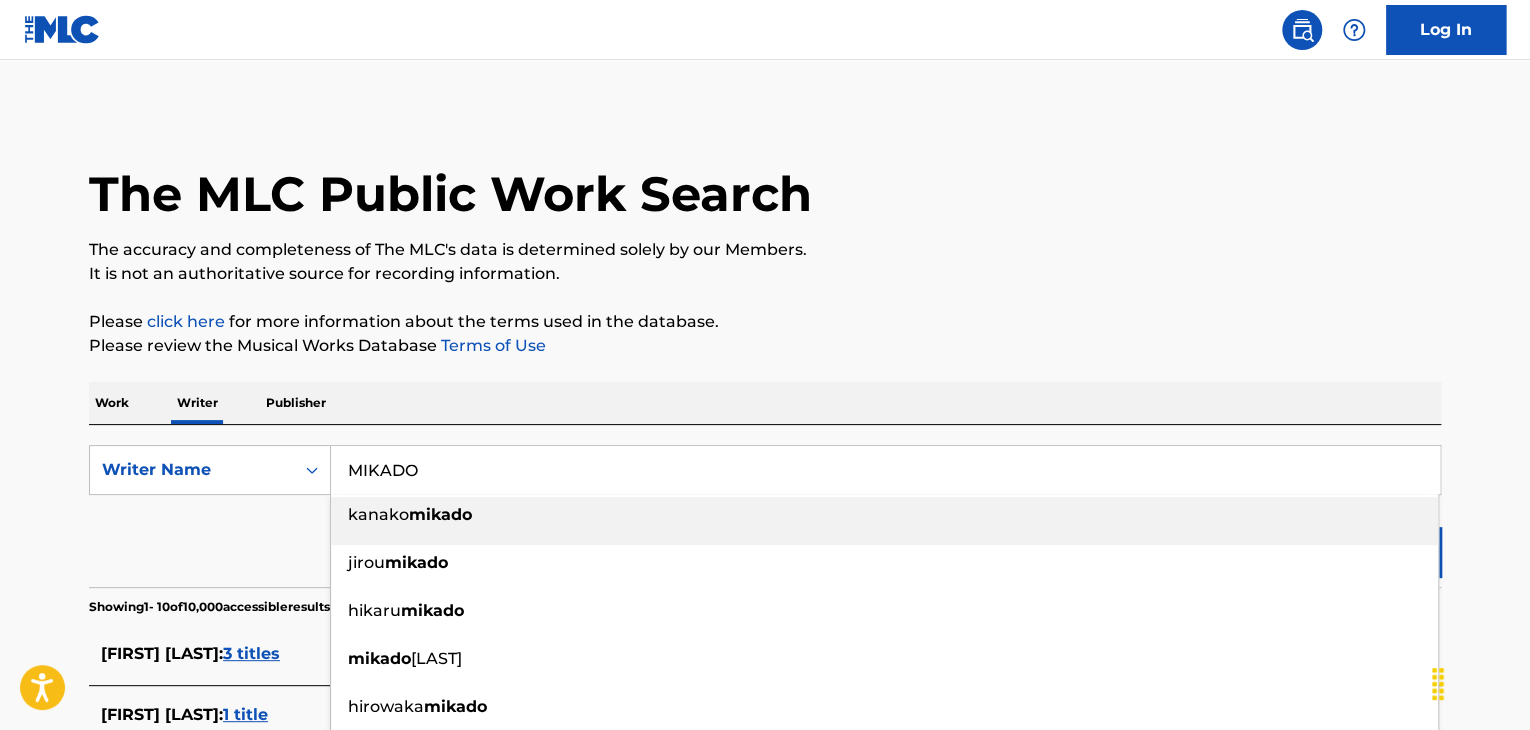 click on "MIKADO" at bounding box center [885, 470] 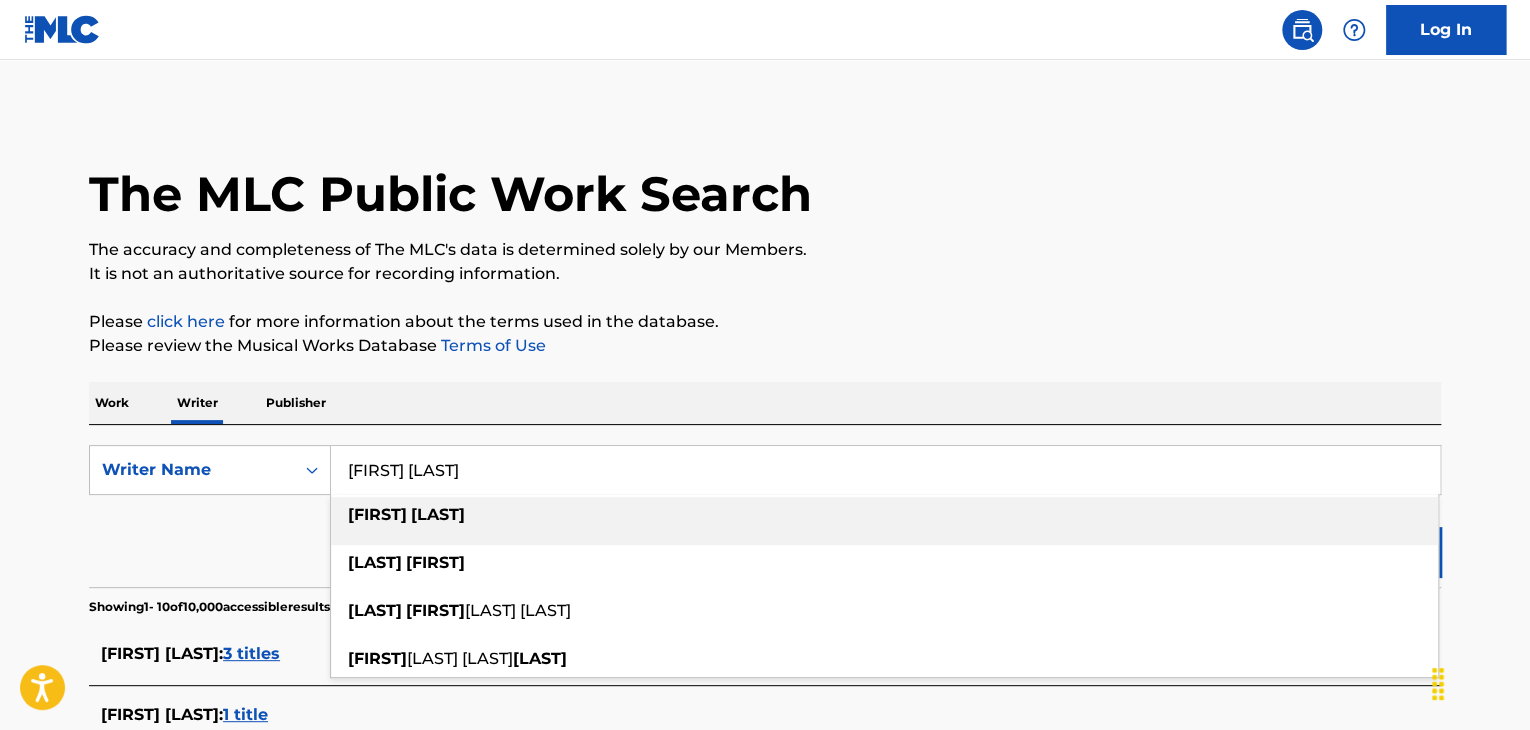 type on "[FIRST] [LAST]" 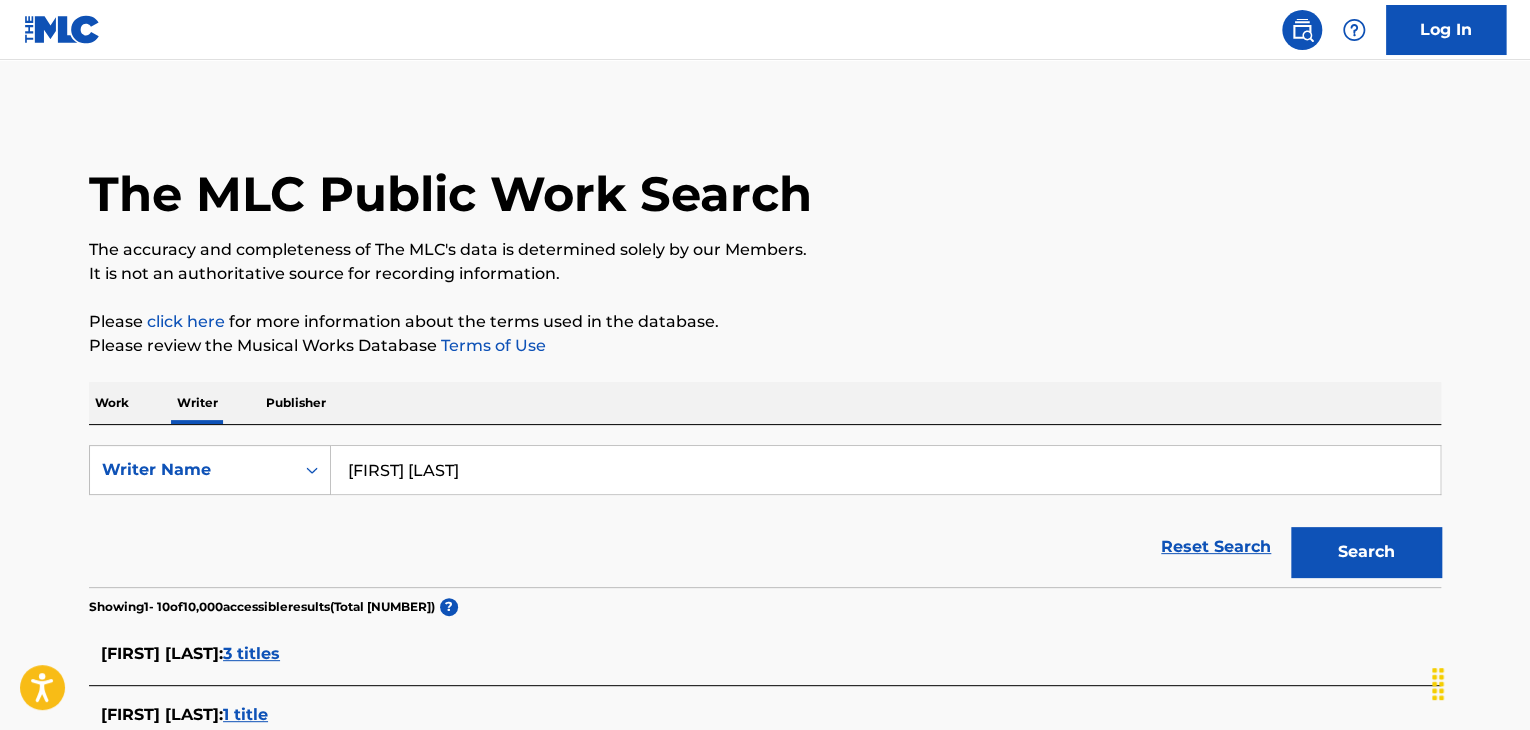 click on "Search" at bounding box center [1366, 552] 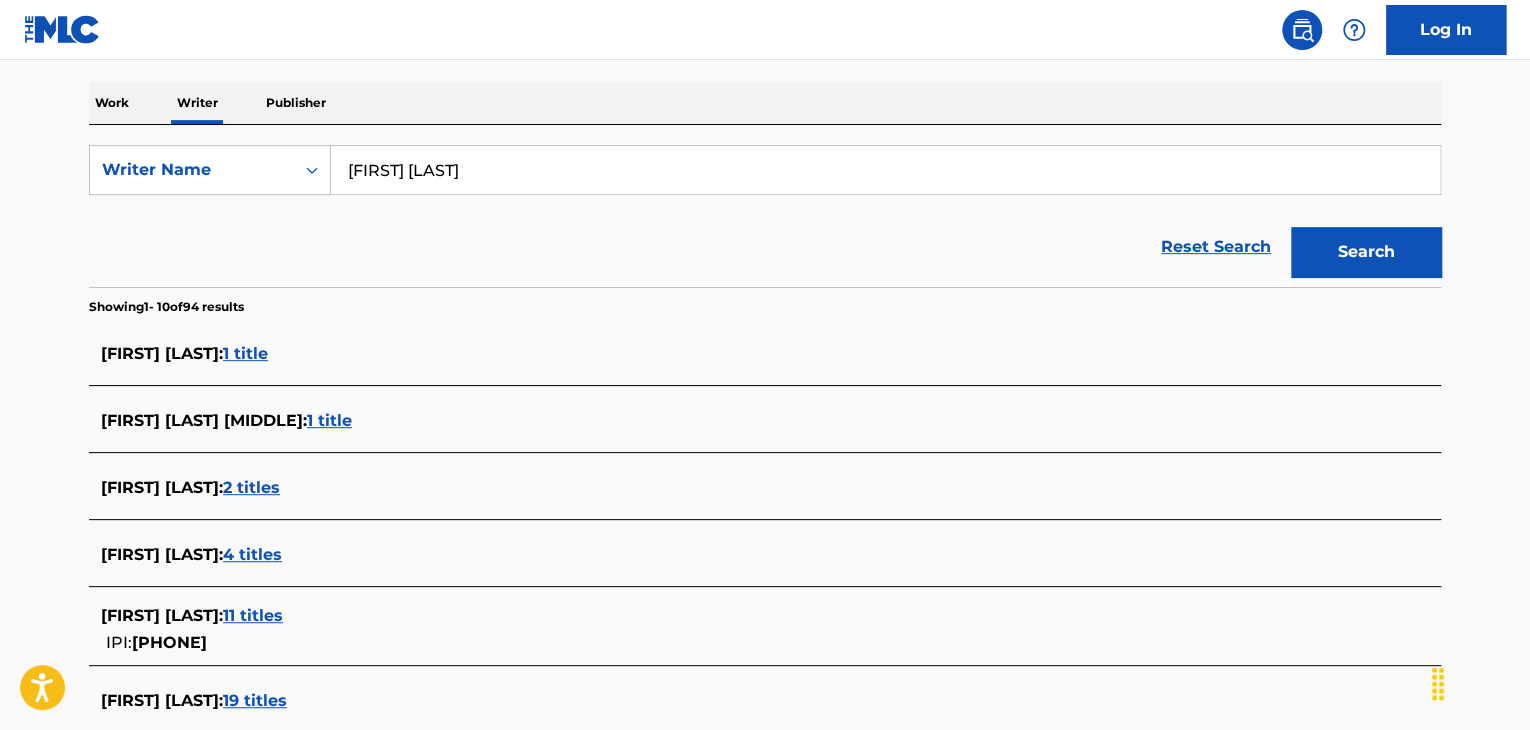 scroll, scrollTop: 500, scrollLeft: 0, axis: vertical 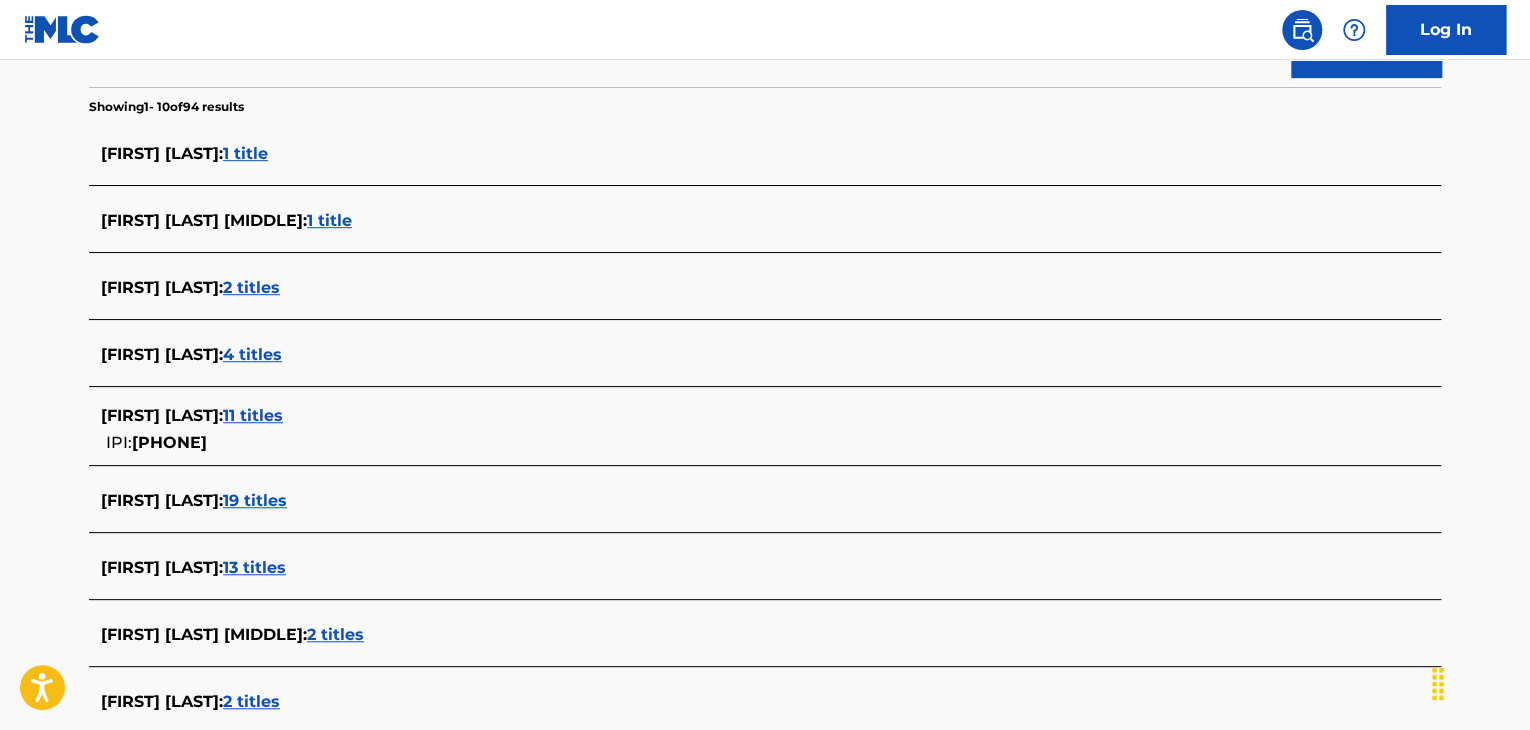 click on "11 titles" at bounding box center (253, 415) 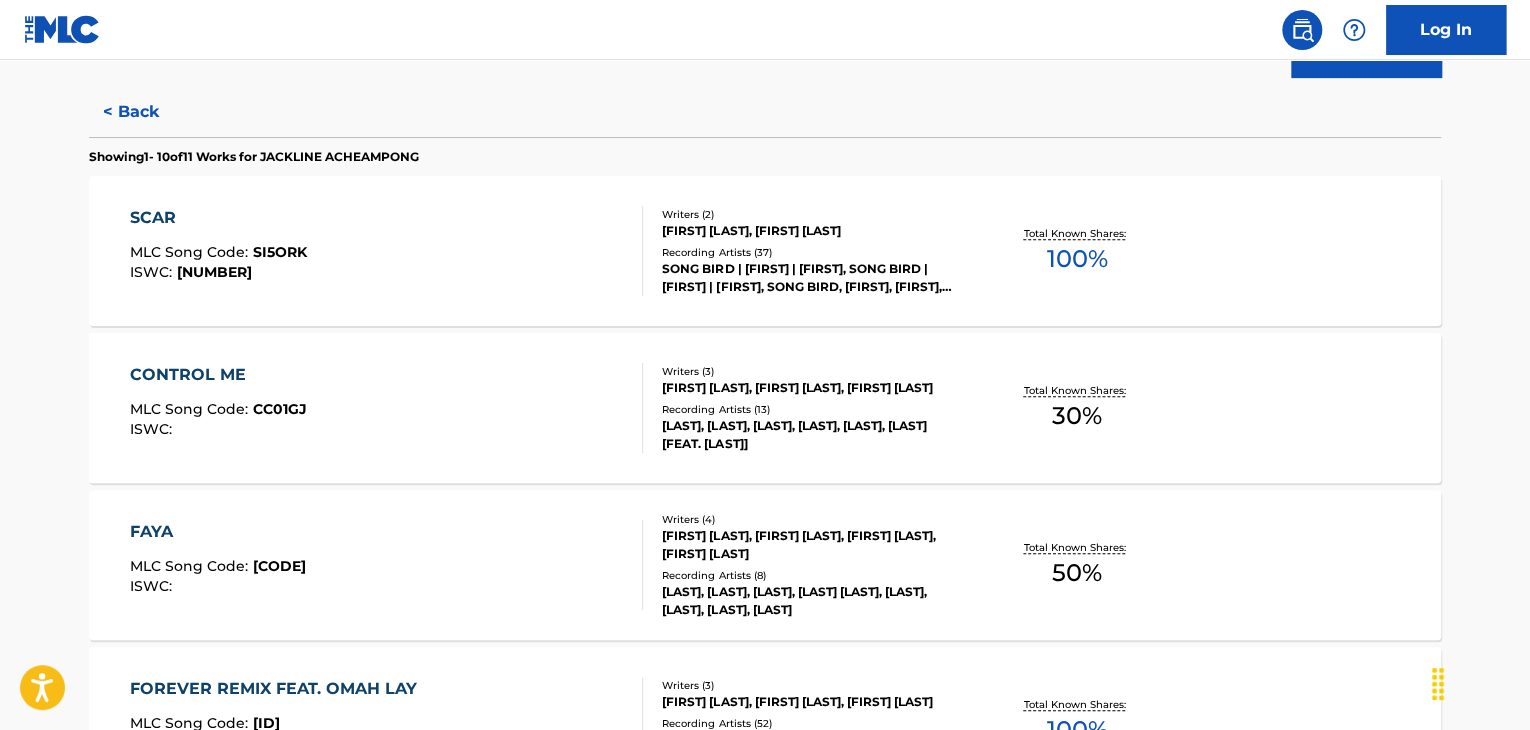 click on "SCAR MLC Song Code : SI5ORK ISWC : T3242768765" at bounding box center (387, 251) 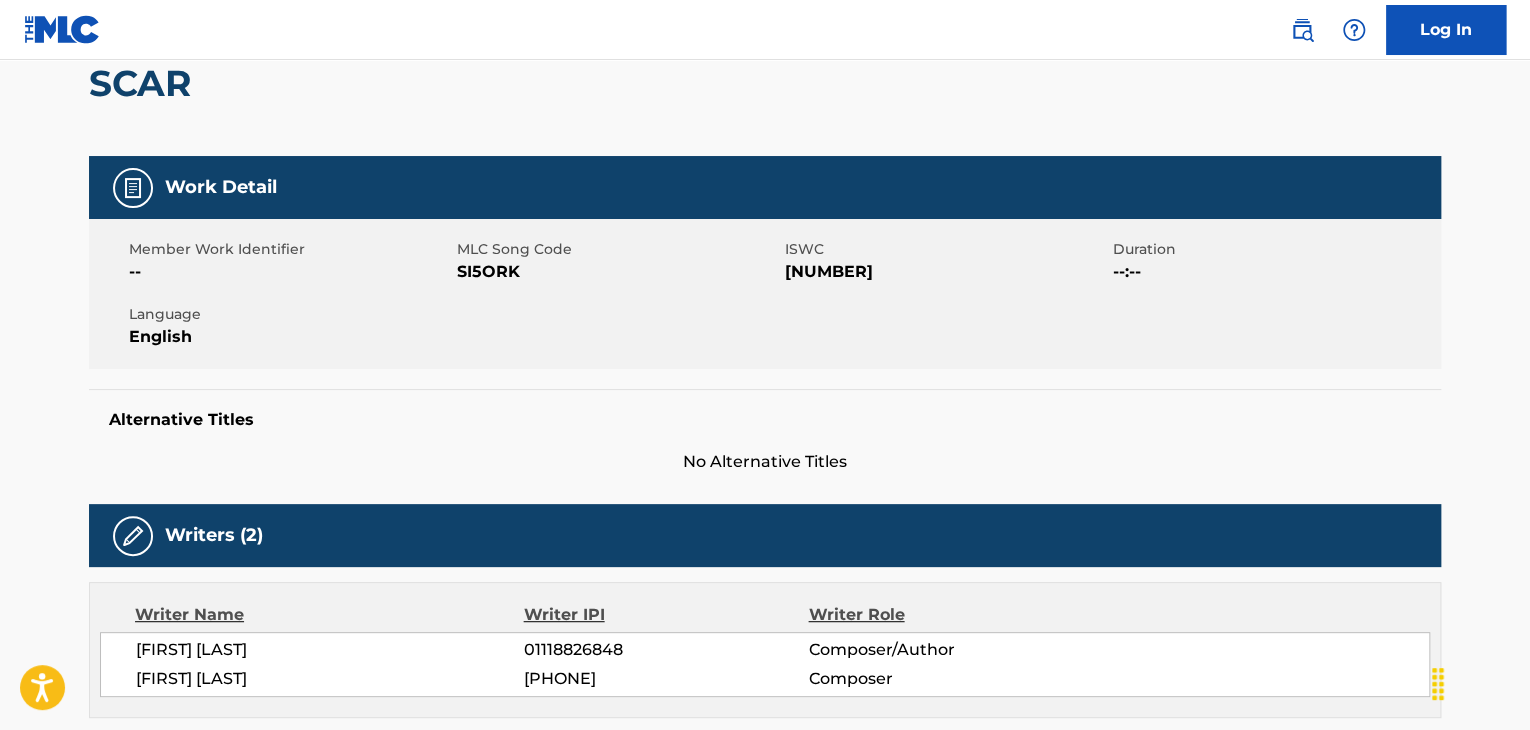 scroll, scrollTop: 0, scrollLeft: 0, axis: both 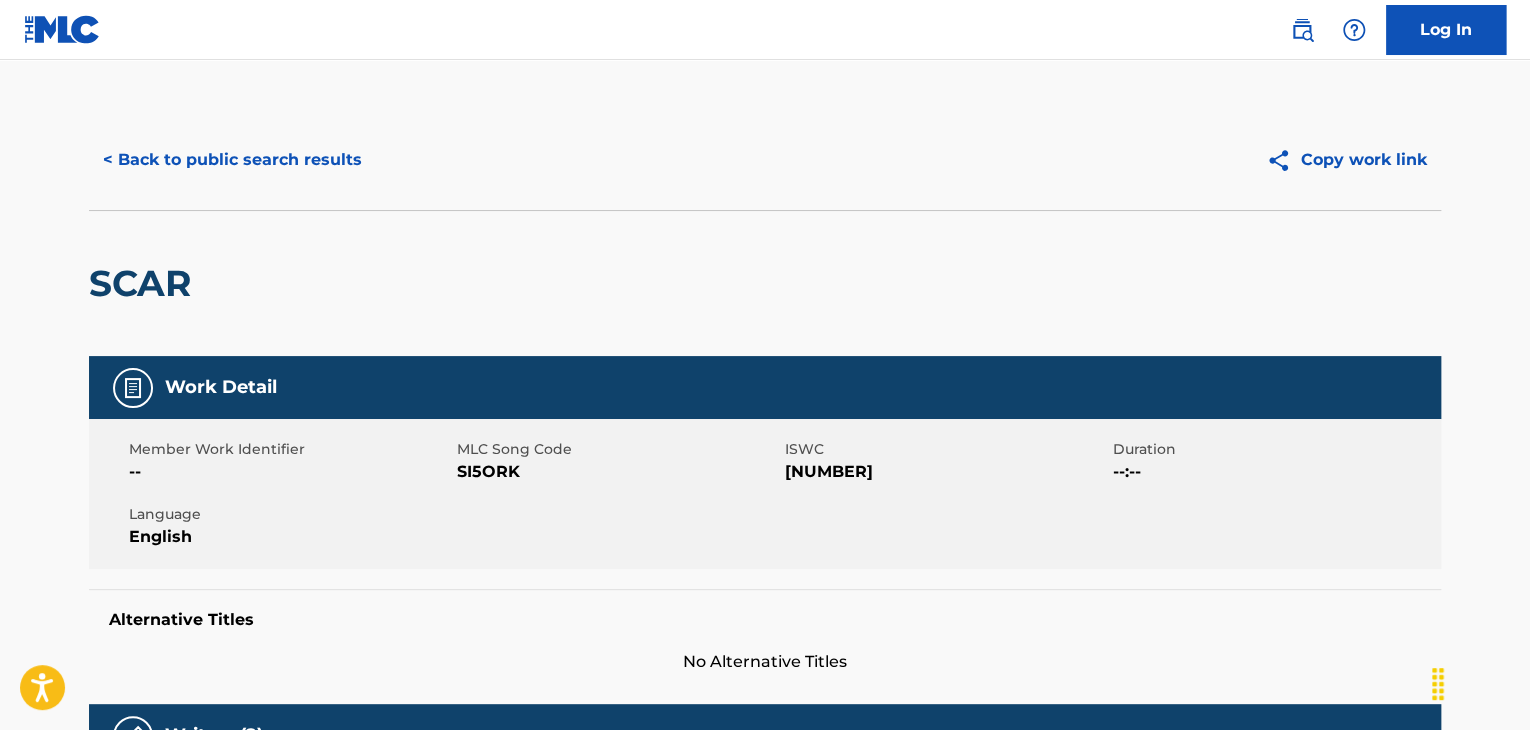 click on "< Back to public search results" at bounding box center (232, 160) 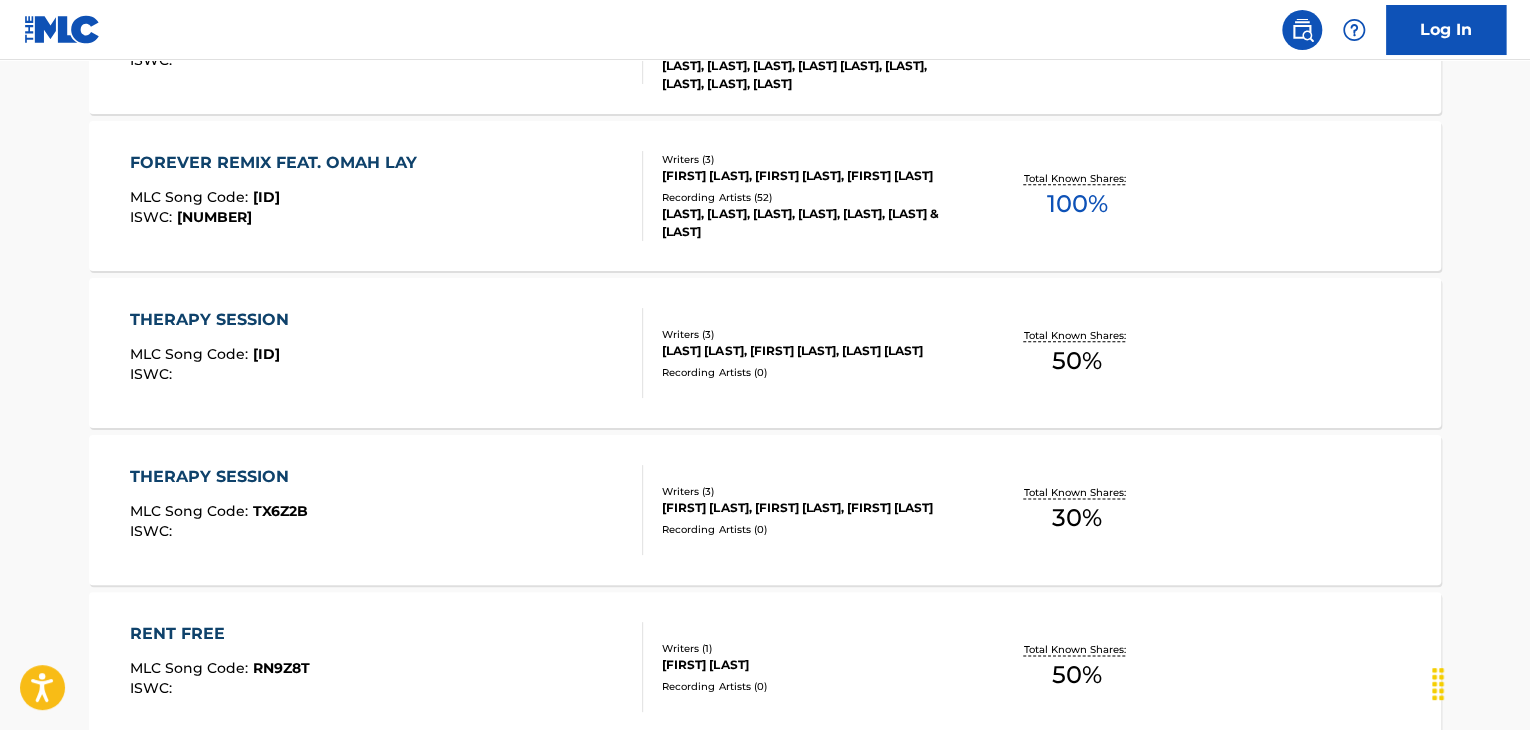 scroll, scrollTop: 1024, scrollLeft: 0, axis: vertical 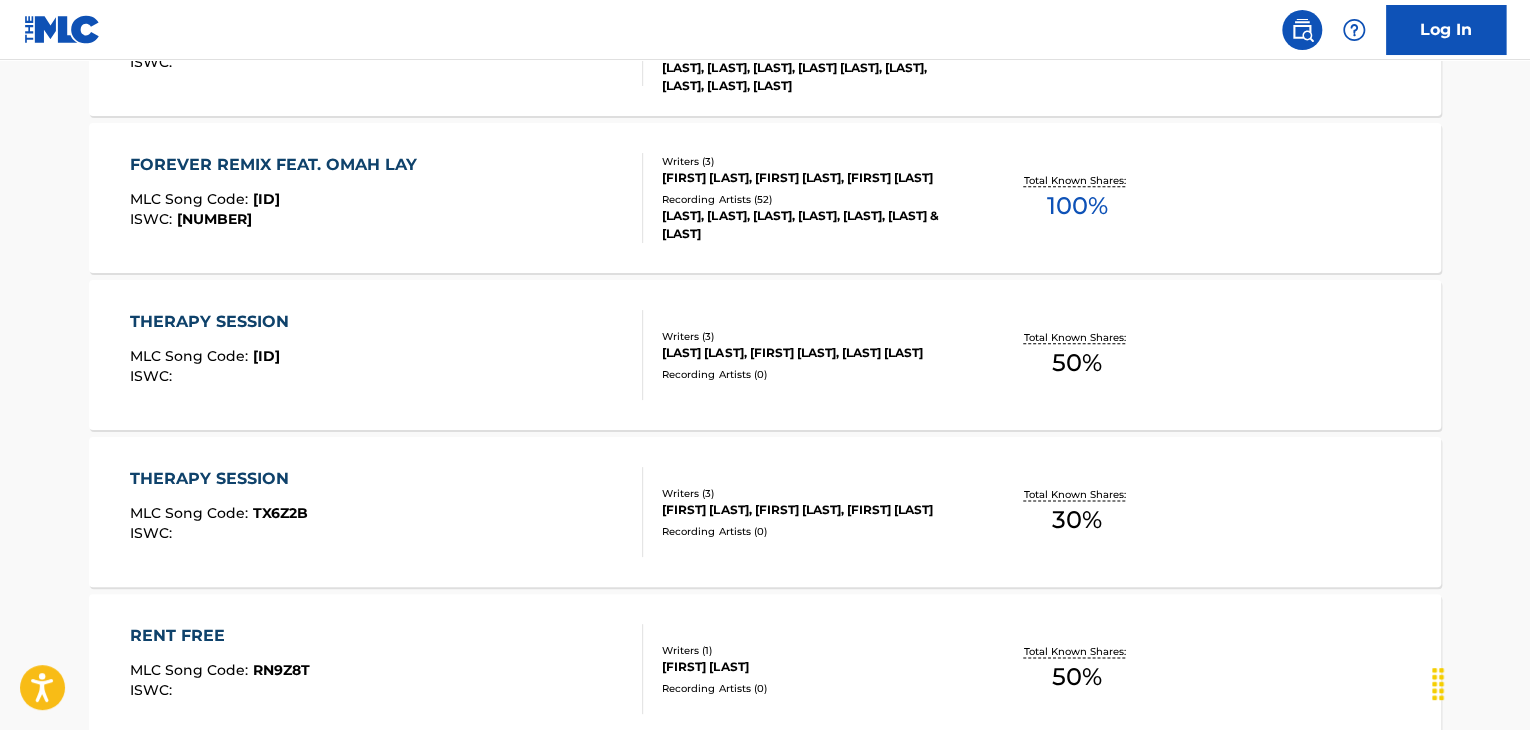 click on "FOREVER REMIX FEAT. [FIRST] MLC Song Code : [CODE] ISWC : [NUMBER]" at bounding box center (387, 198) 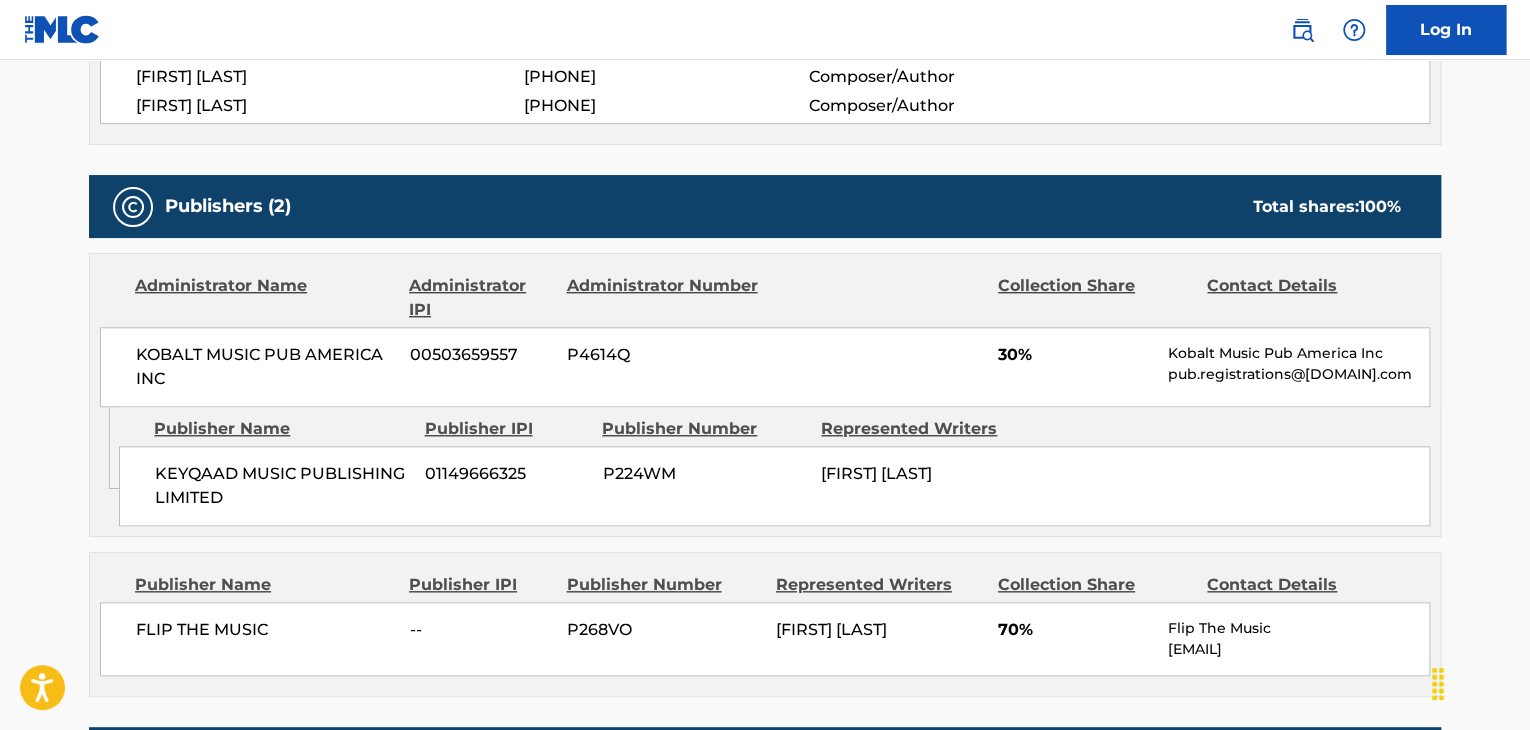 scroll, scrollTop: 900, scrollLeft: 0, axis: vertical 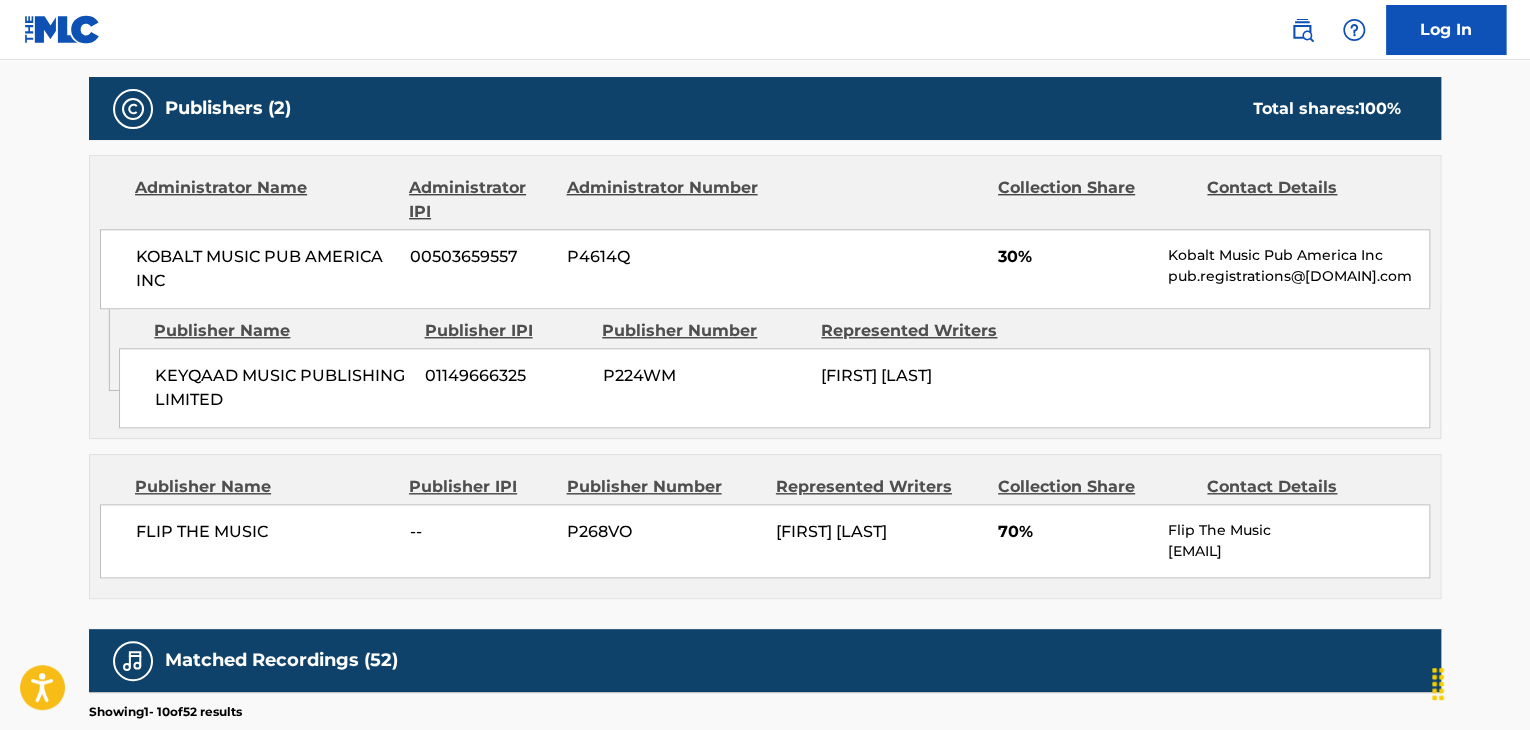 click on "FLIP THE MUSIC" at bounding box center (265, 532) 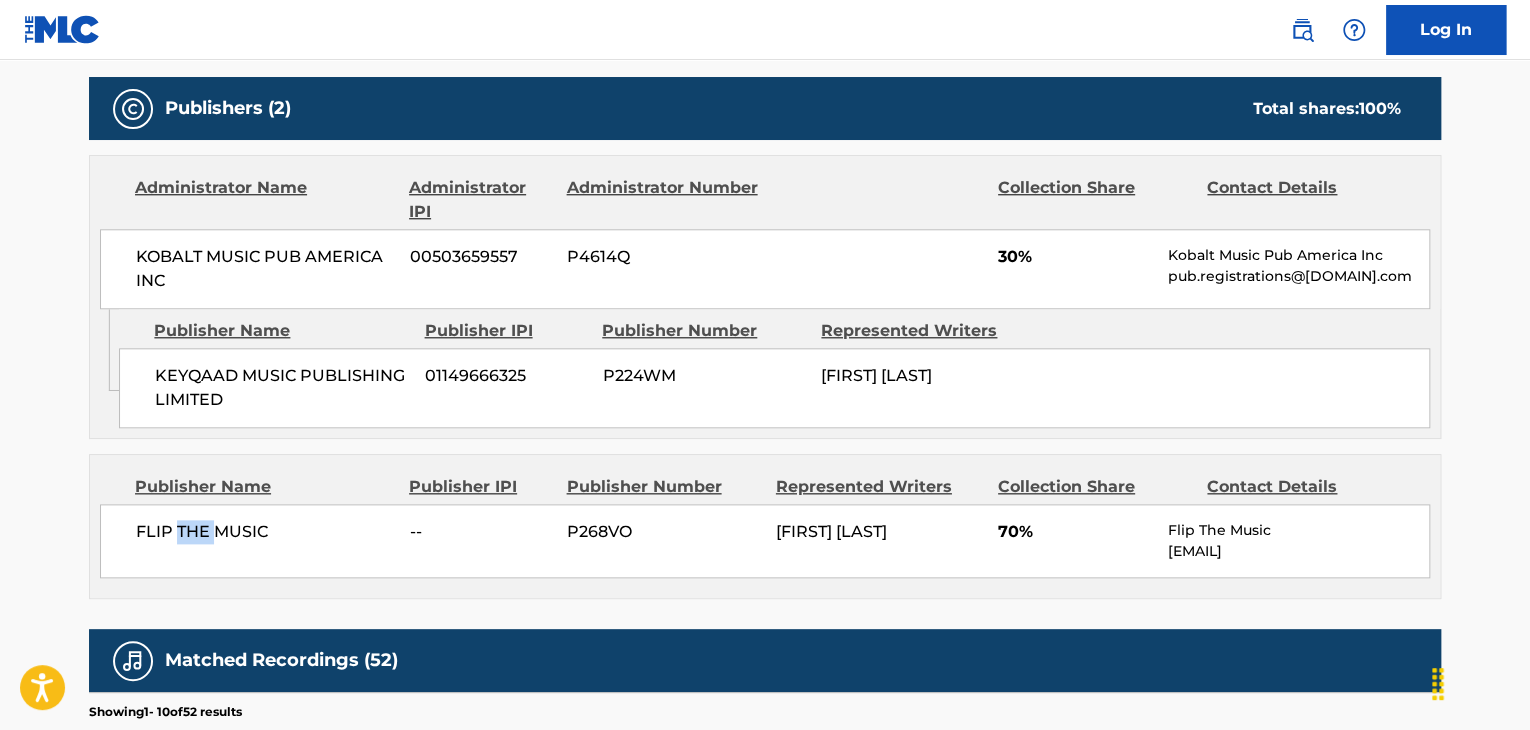 click on "FLIP THE MUSIC" at bounding box center (265, 532) 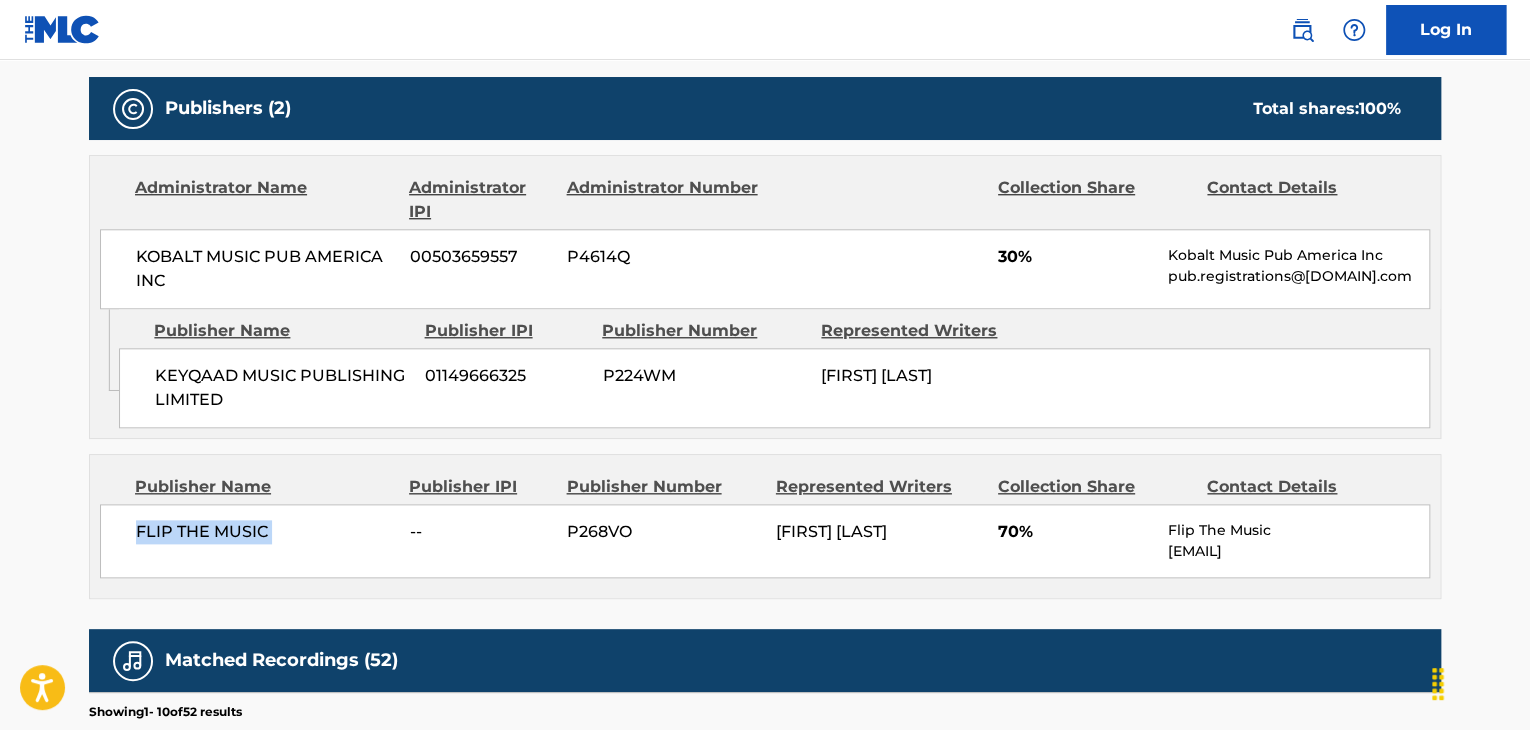 click on "FLIP THE MUSIC" at bounding box center (265, 532) 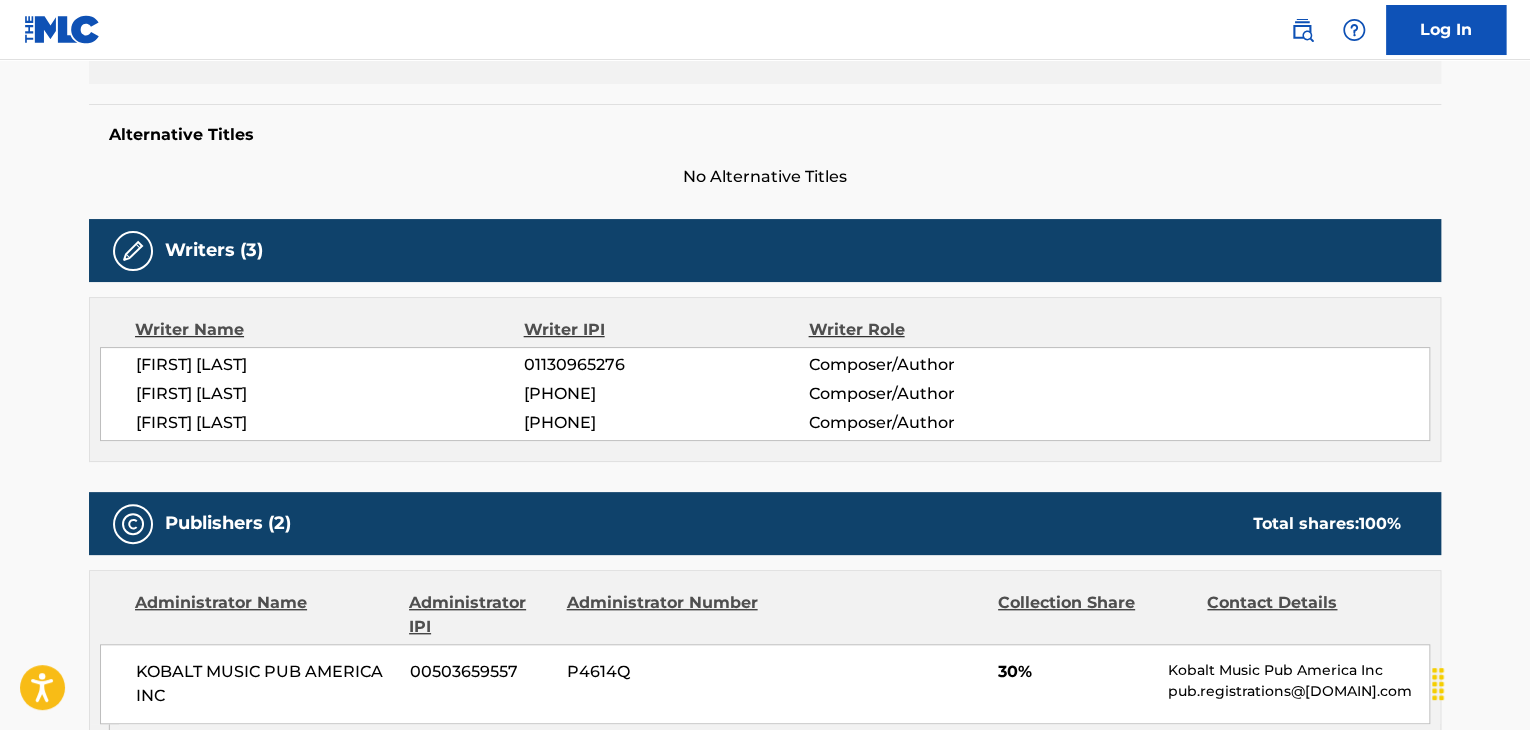 scroll, scrollTop: 400, scrollLeft: 0, axis: vertical 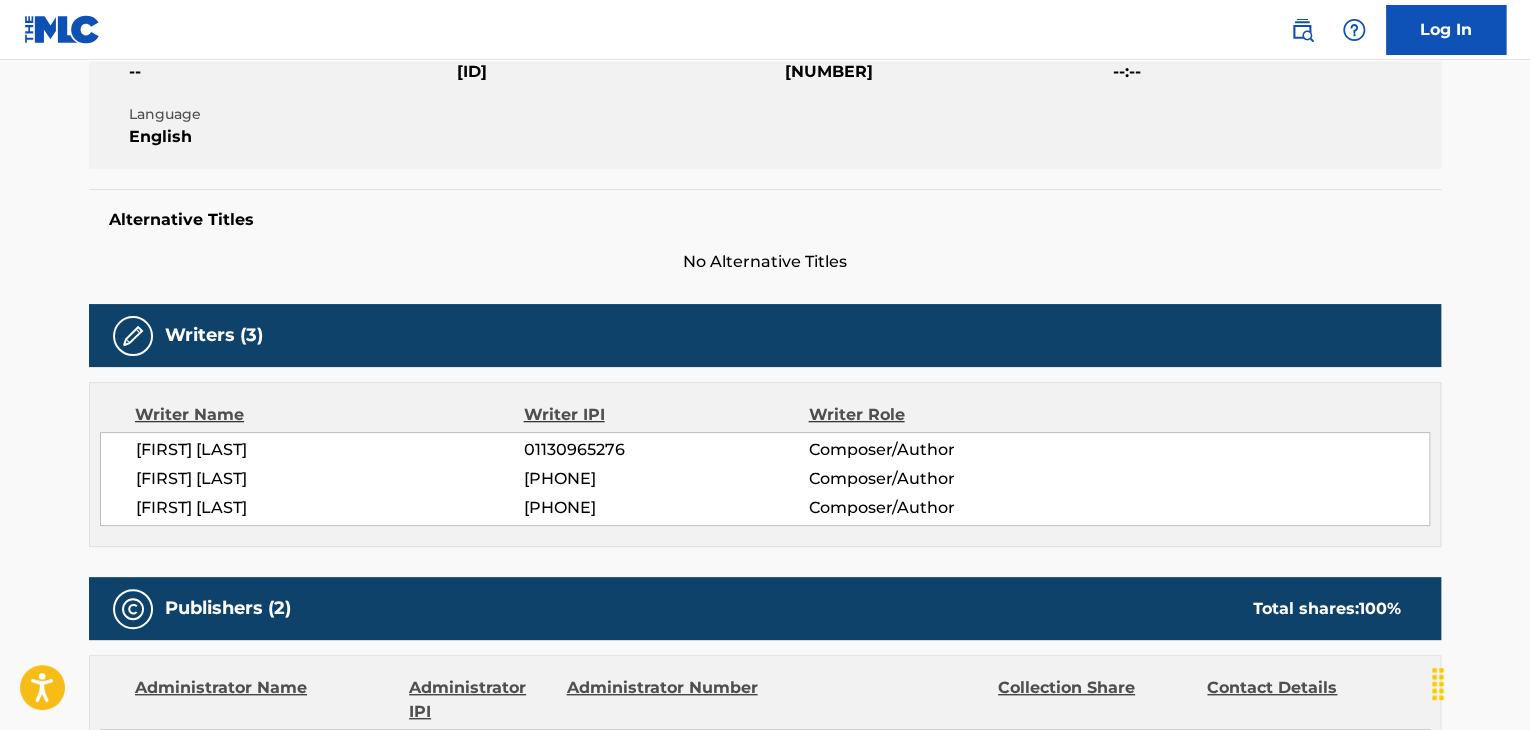 click on "[FIRST] [LAST]" at bounding box center (330, 479) 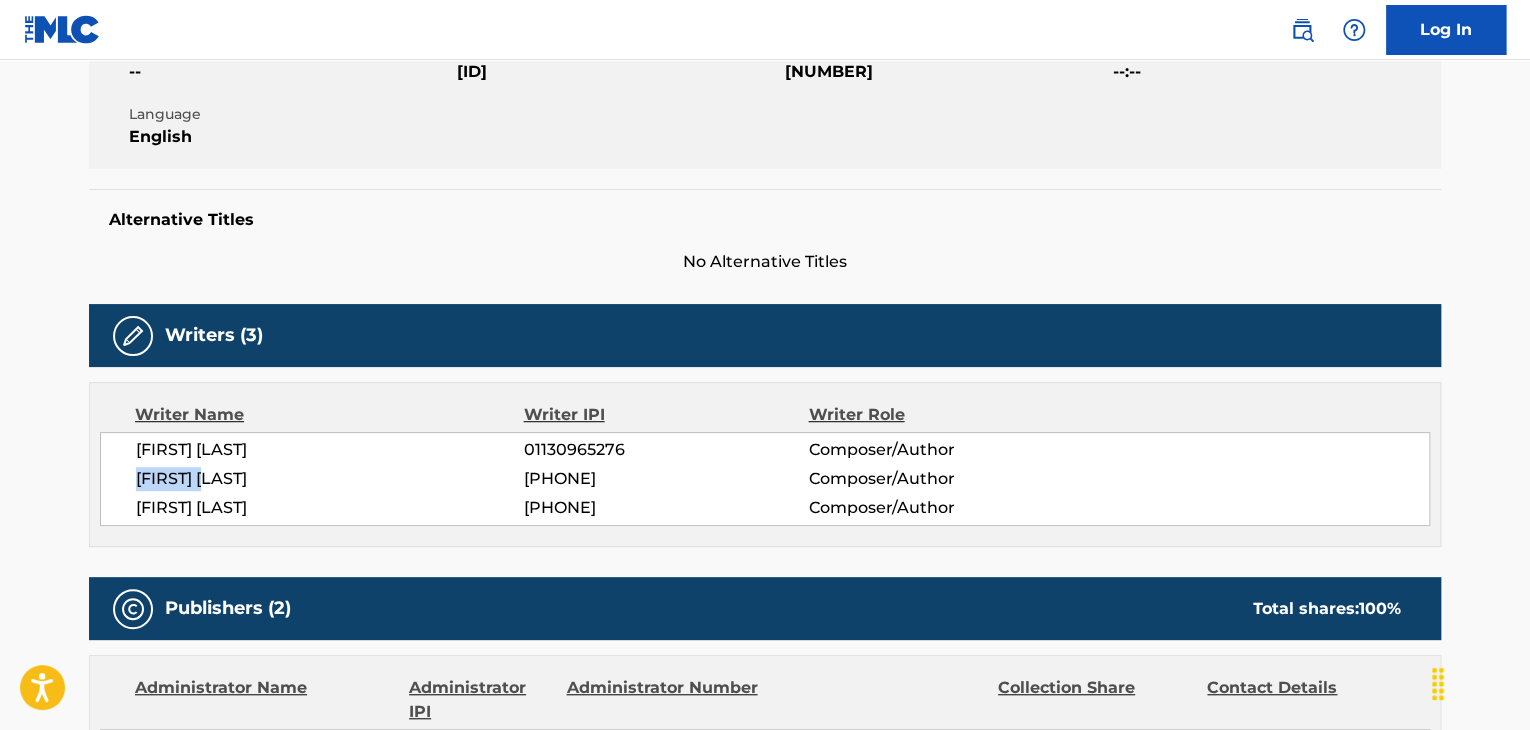 click on "[FIRST] [LAST]" at bounding box center [330, 479] 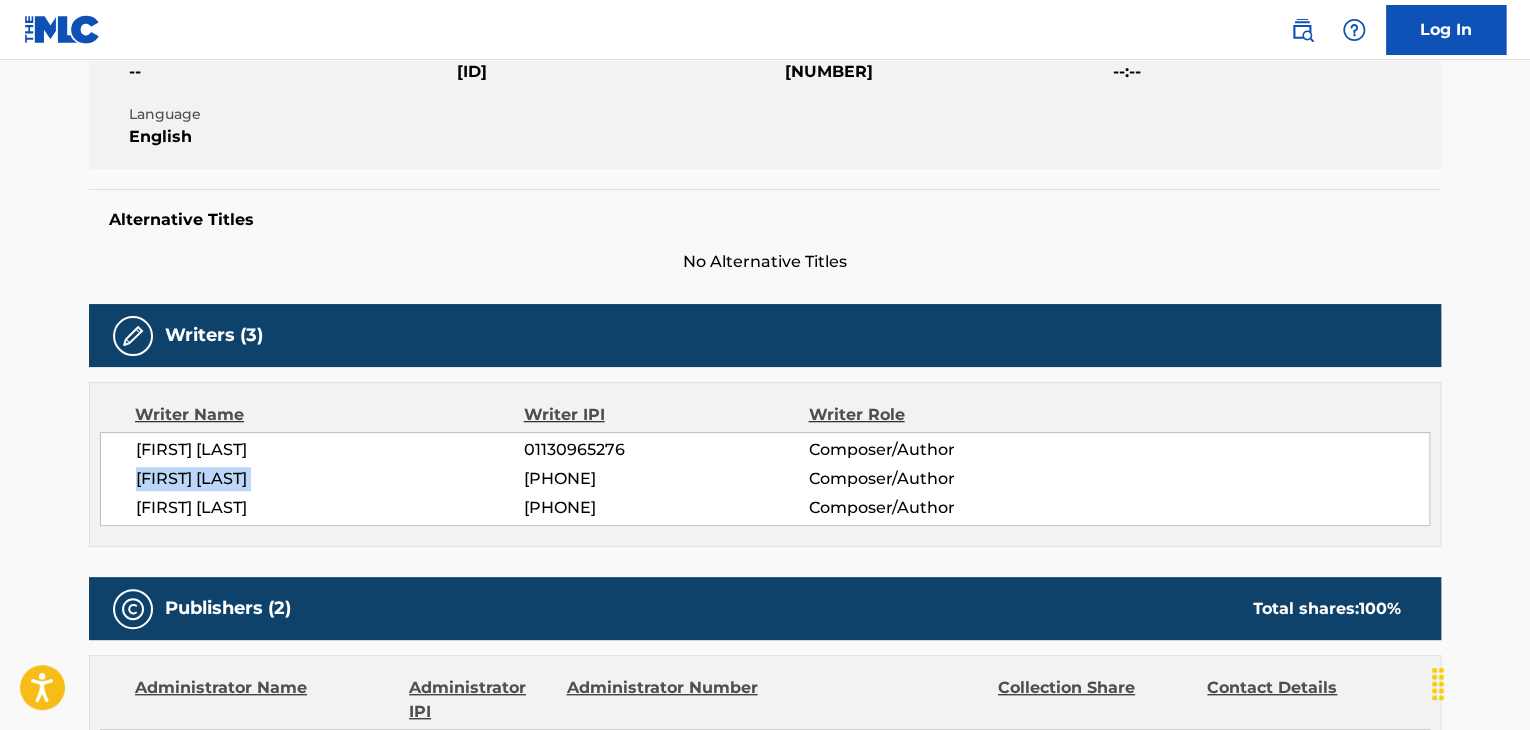 copy on "[FIRST] [LAST]" 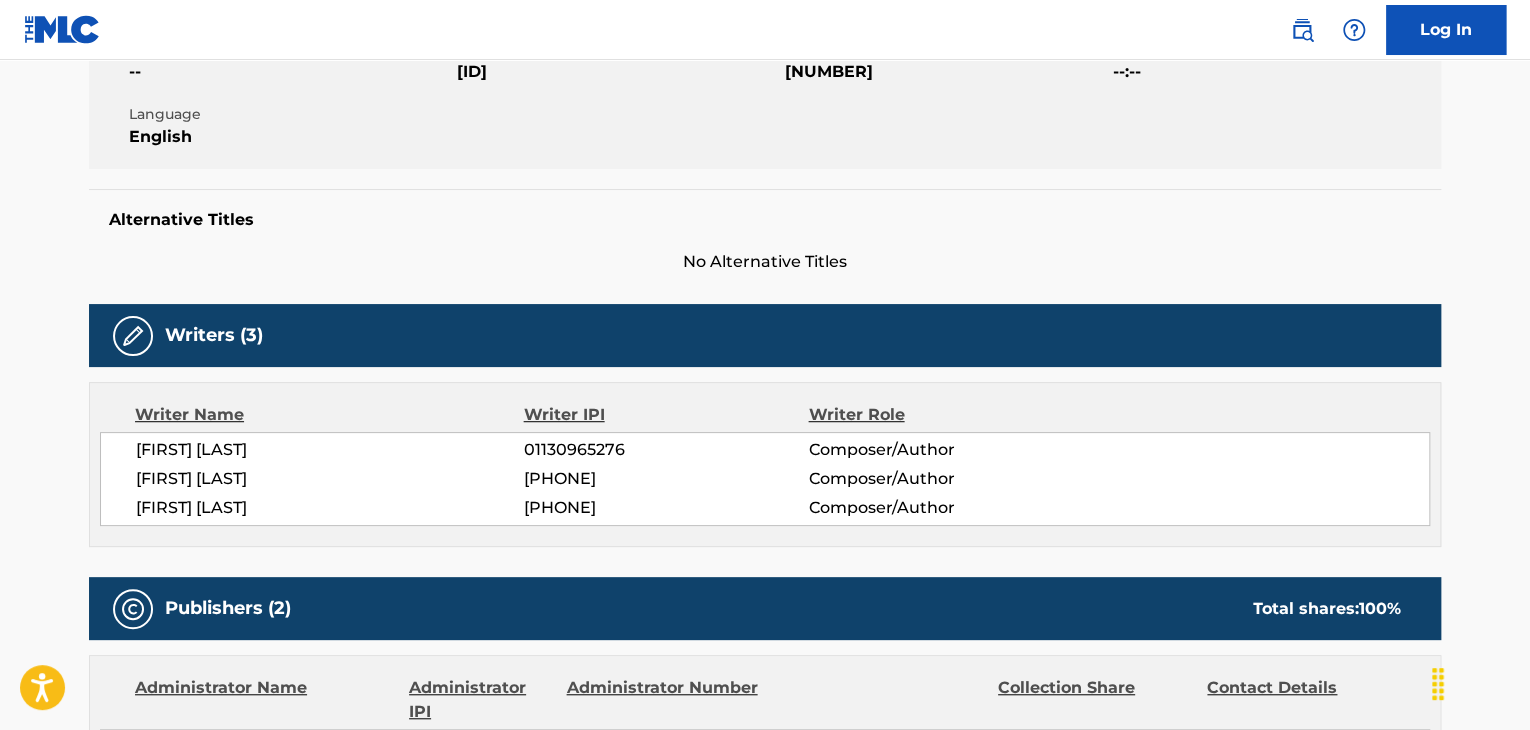 click on "[PHONE]" at bounding box center (666, 479) 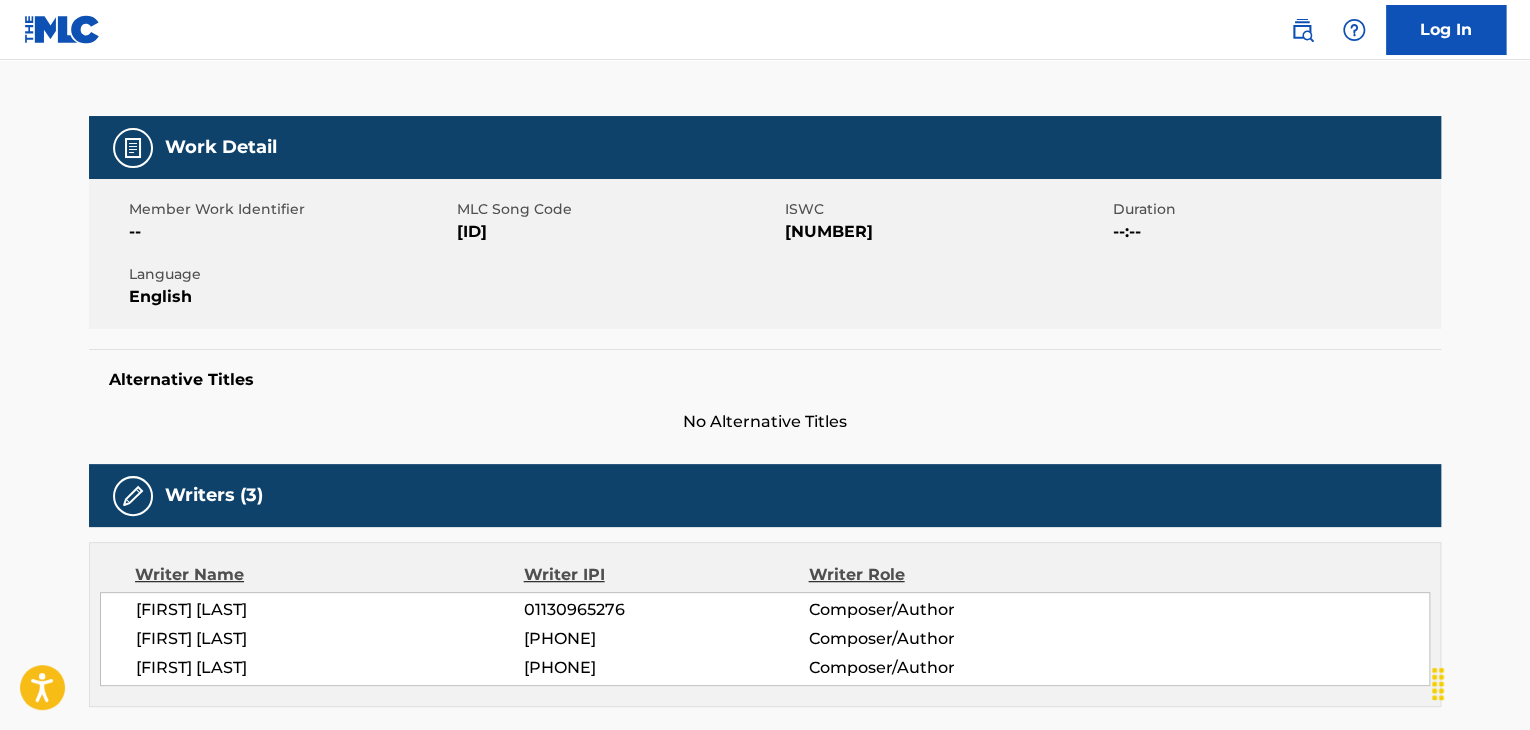 scroll, scrollTop: 0, scrollLeft: 0, axis: both 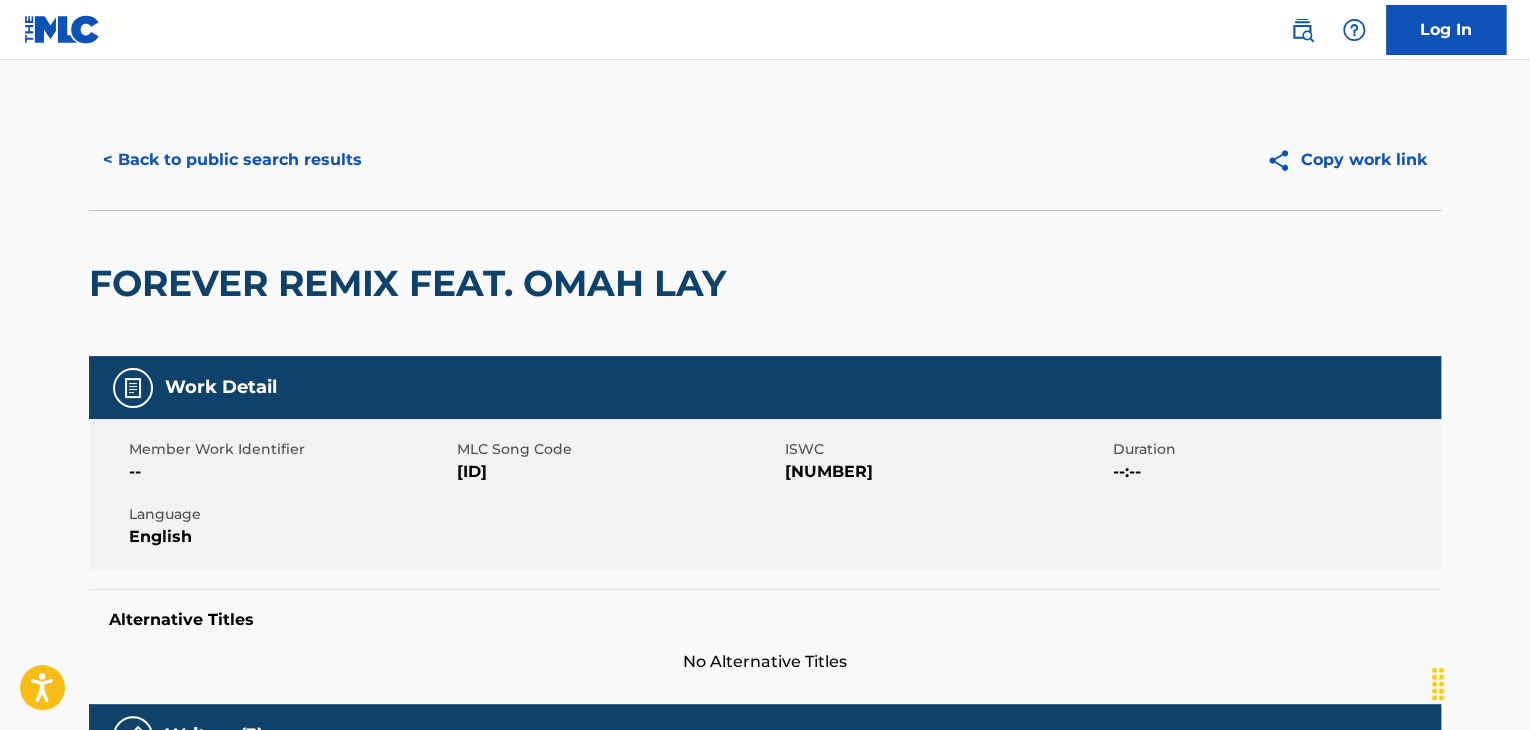 click on "Member Work Identifier -- MLC Song Code [ID] ISWC [ID] Duration --:-- Language English" at bounding box center [765, 494] 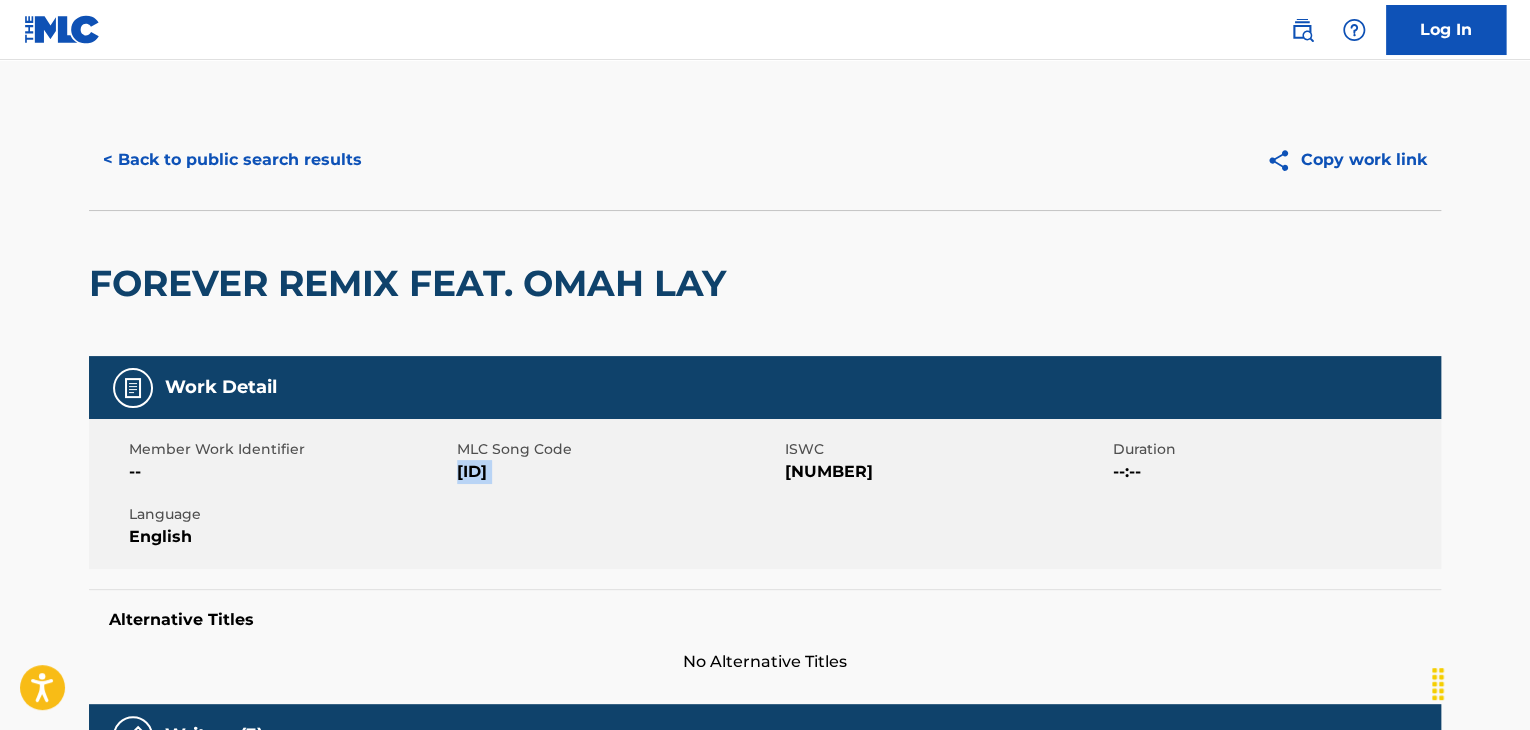 click on "[ID]" at bounding box center (618, 472) 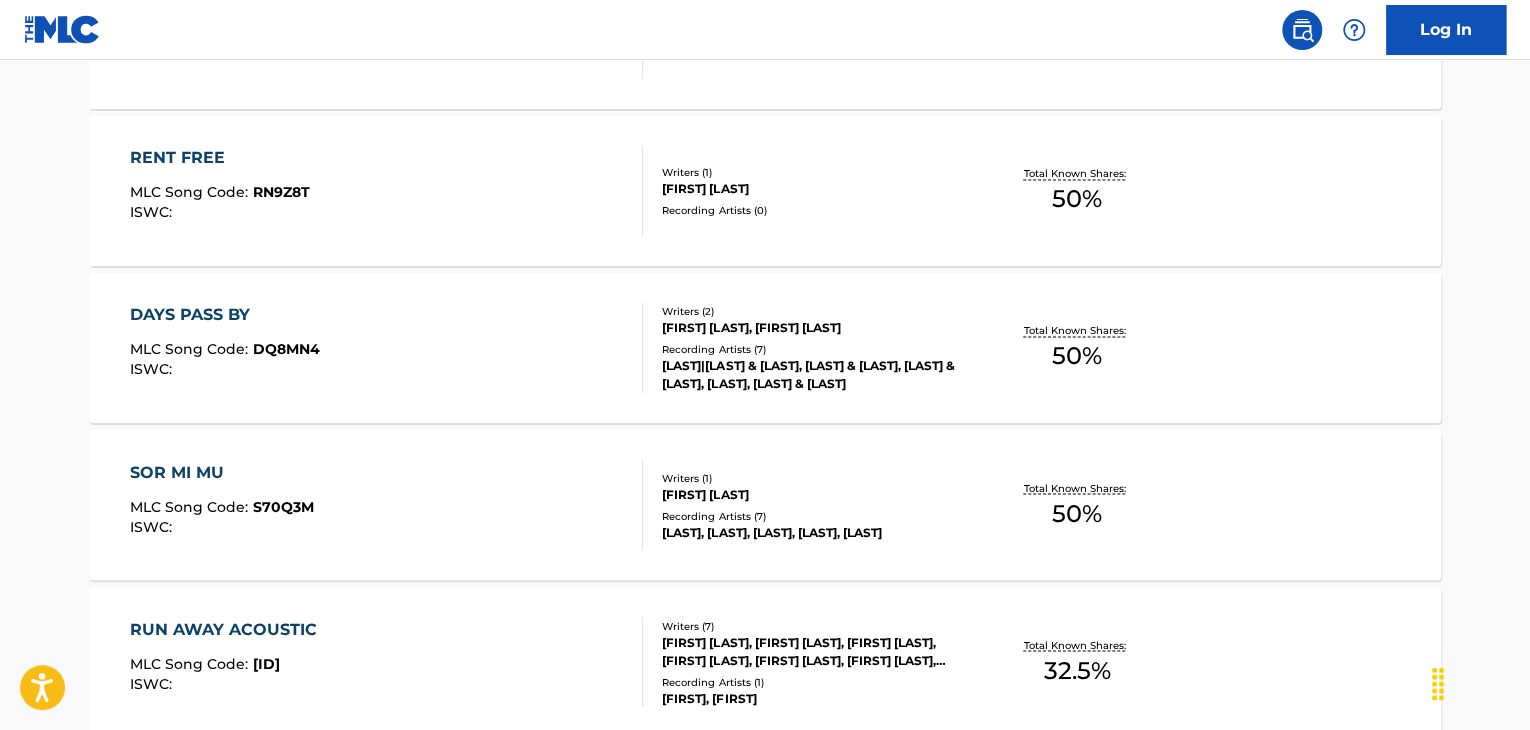 scroll, scrollTop: 1524, scrollLeft: 0, axis: vertical 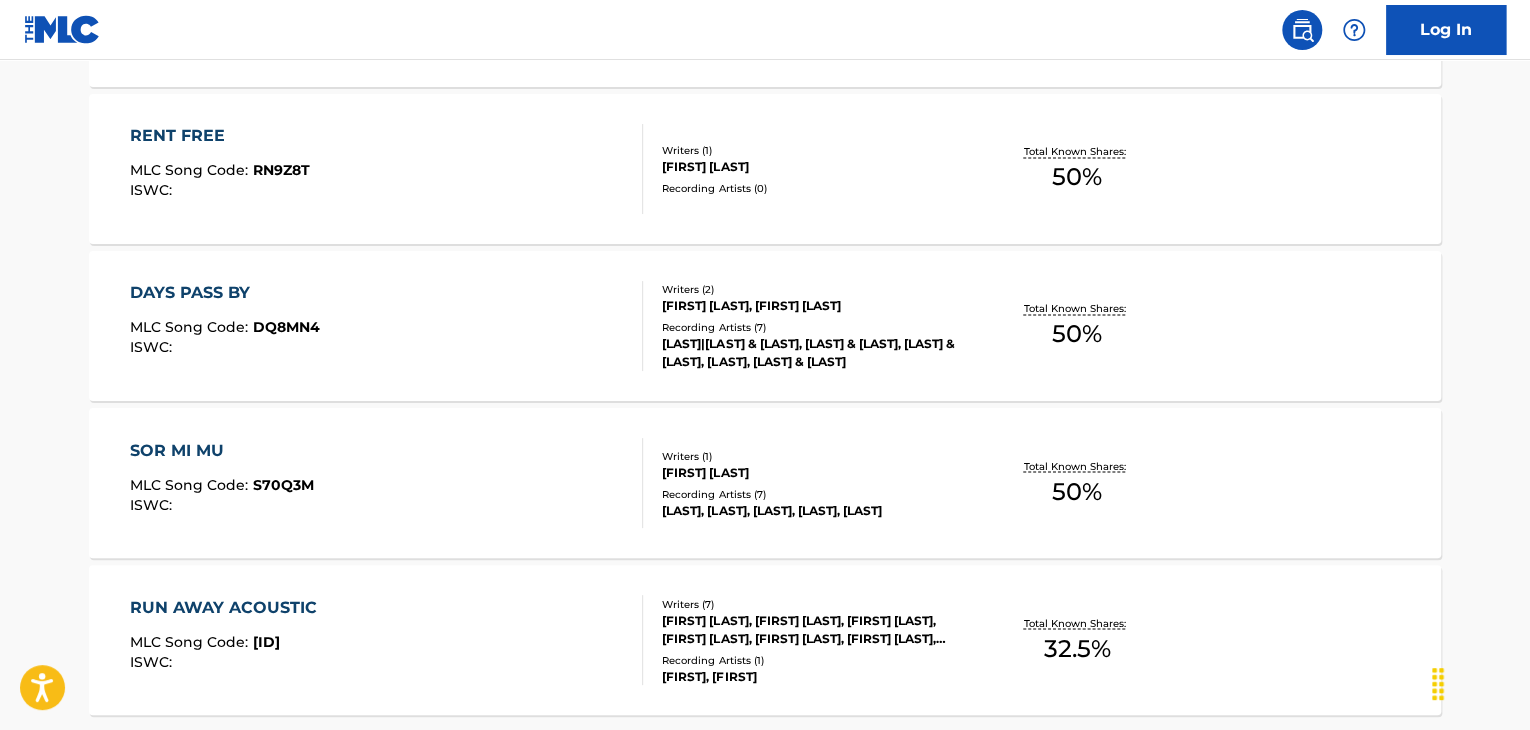 click on "RENT FREE MLC Song Code : [CODE] ISWC :" at bounding box center [387, 169] 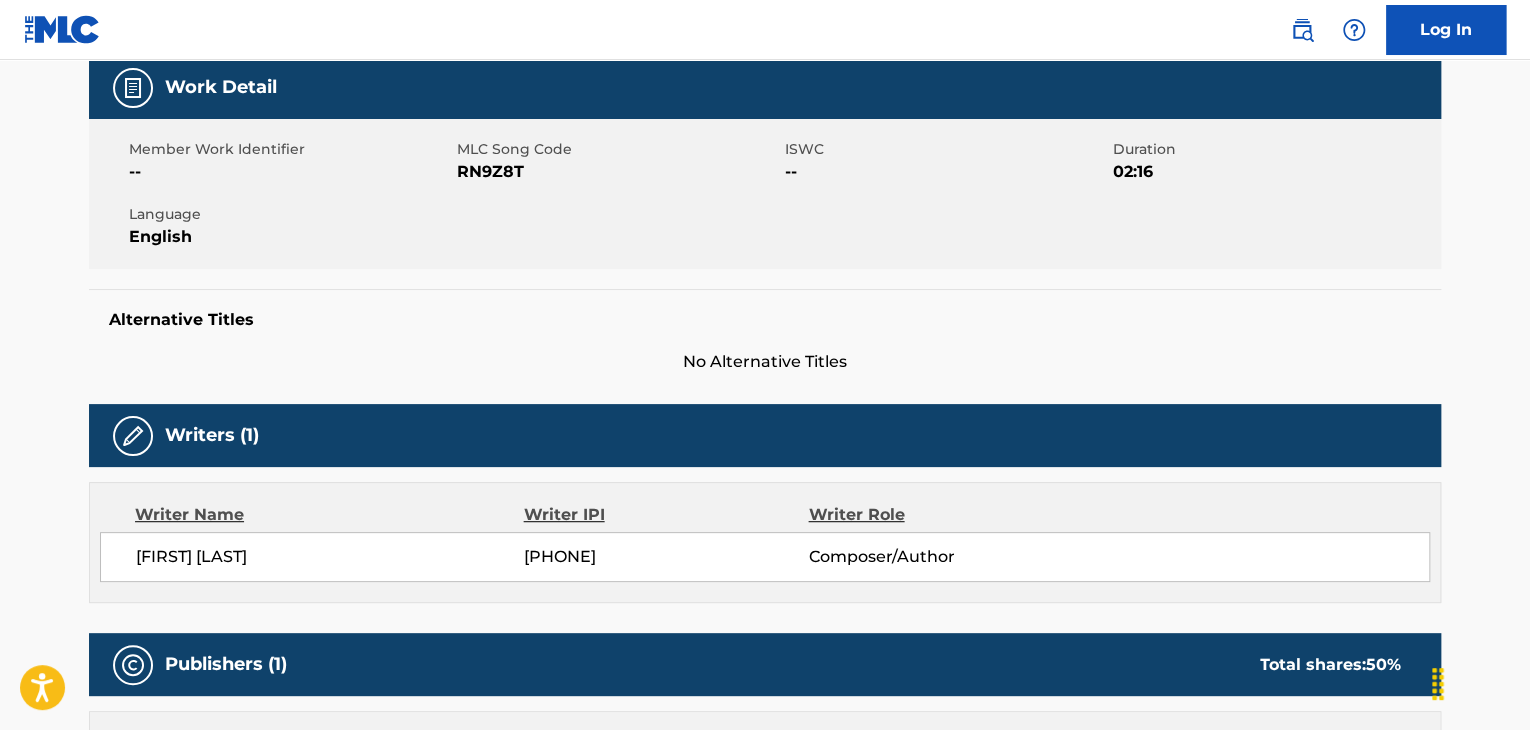 scroll, scrollTop: 0, scrollLeft: 0, axis: both 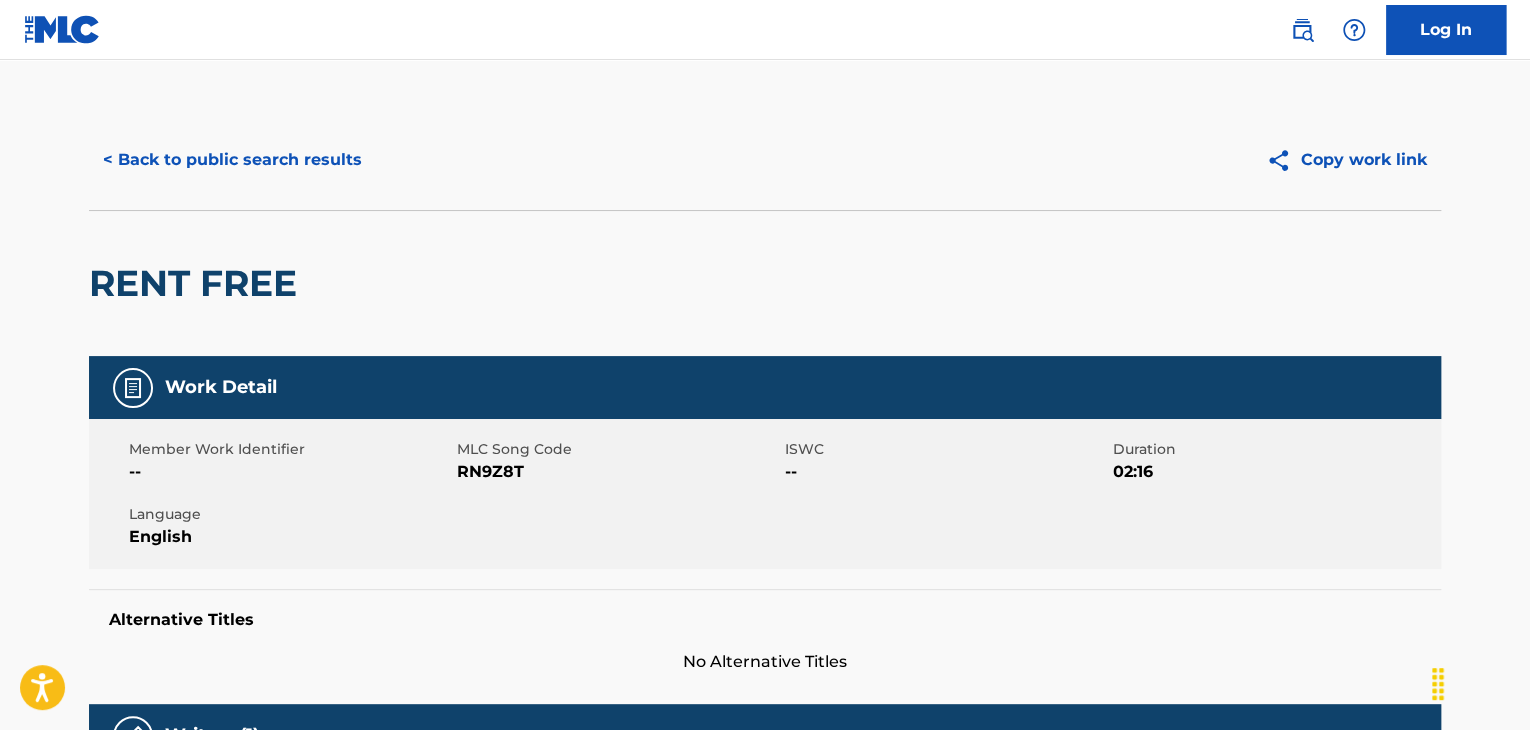 click on "< Back to public search results" at bounding box center [232, 160] 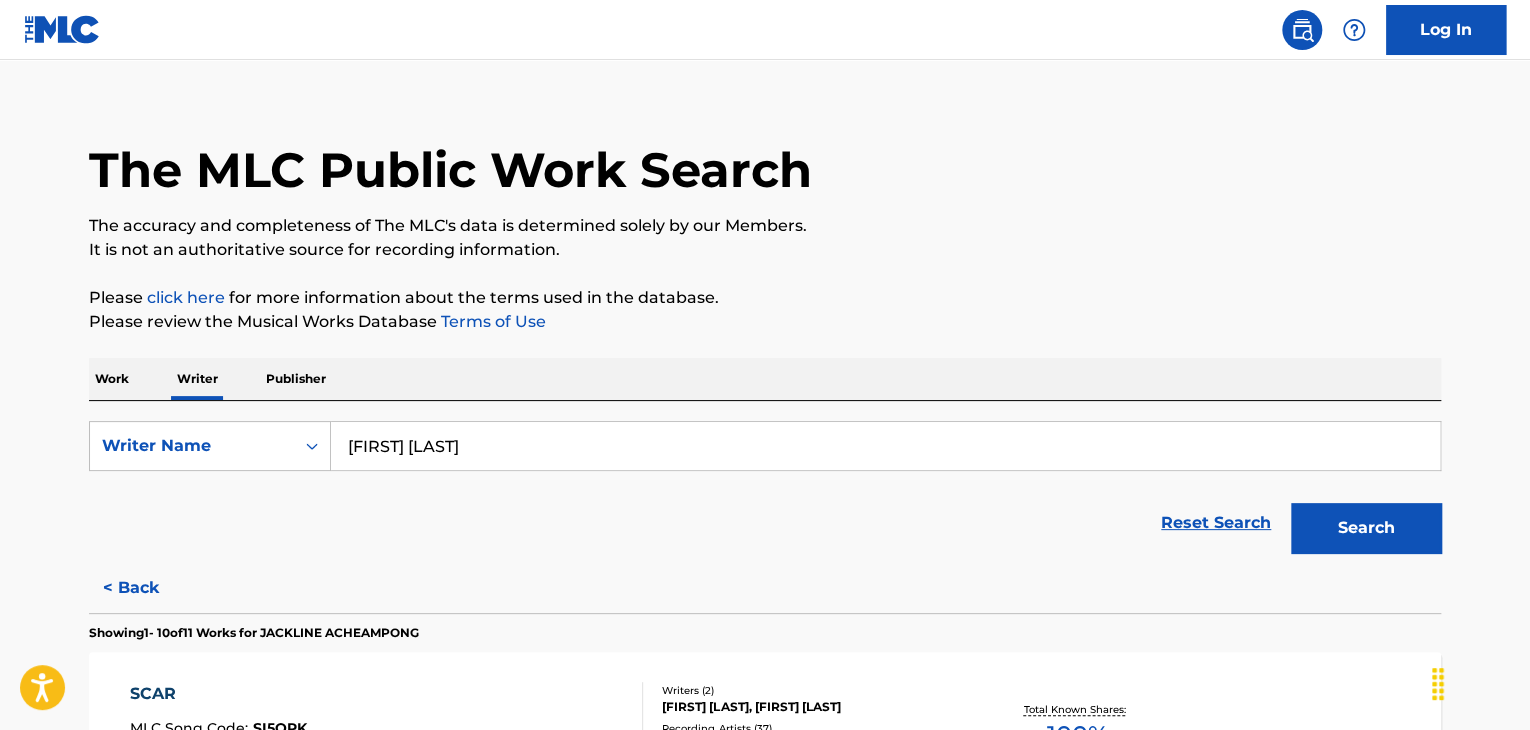 click on "[FIRST] [LAST]" at bounding box center [885, 446] 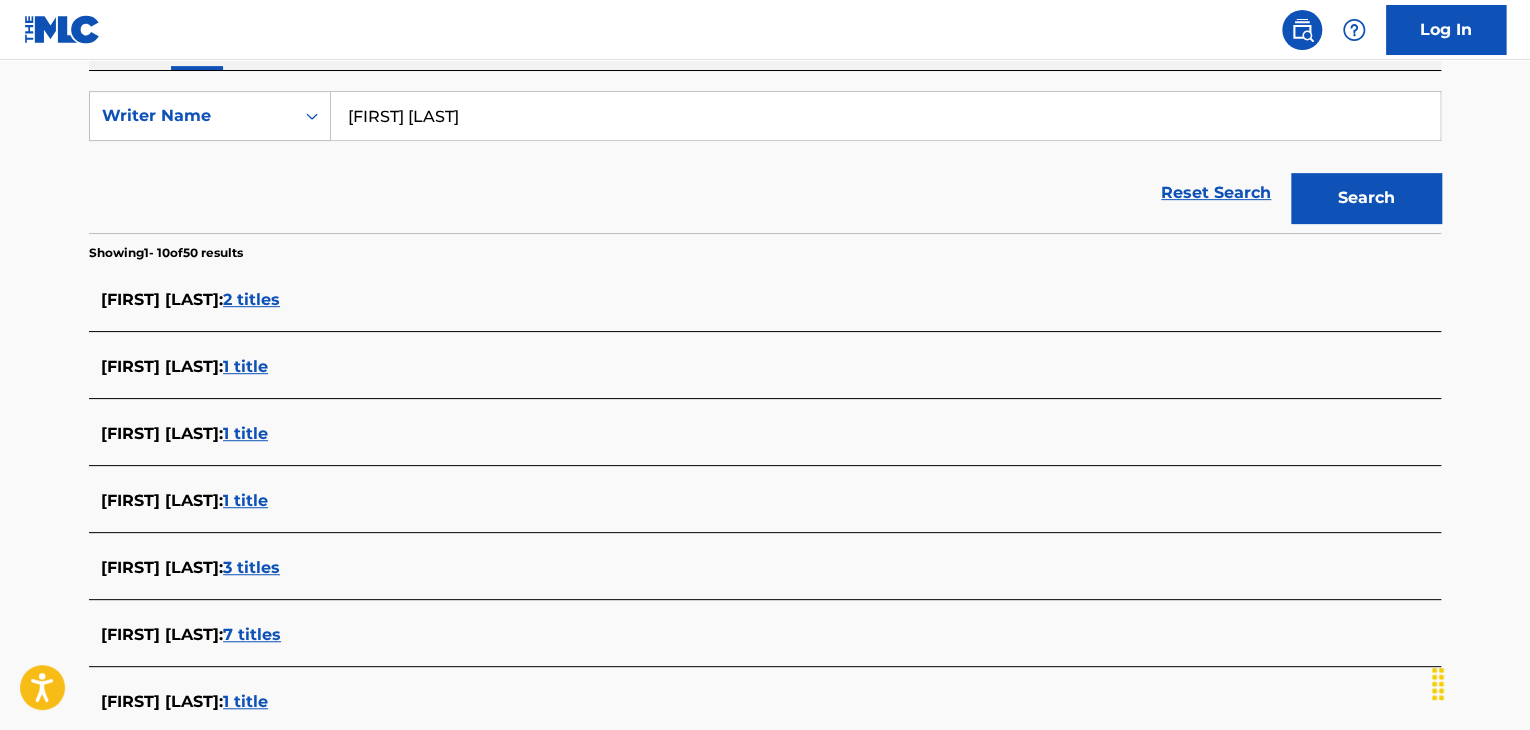 scroll, scrollTop: 324, scrollLeft: 0, axis: vertical 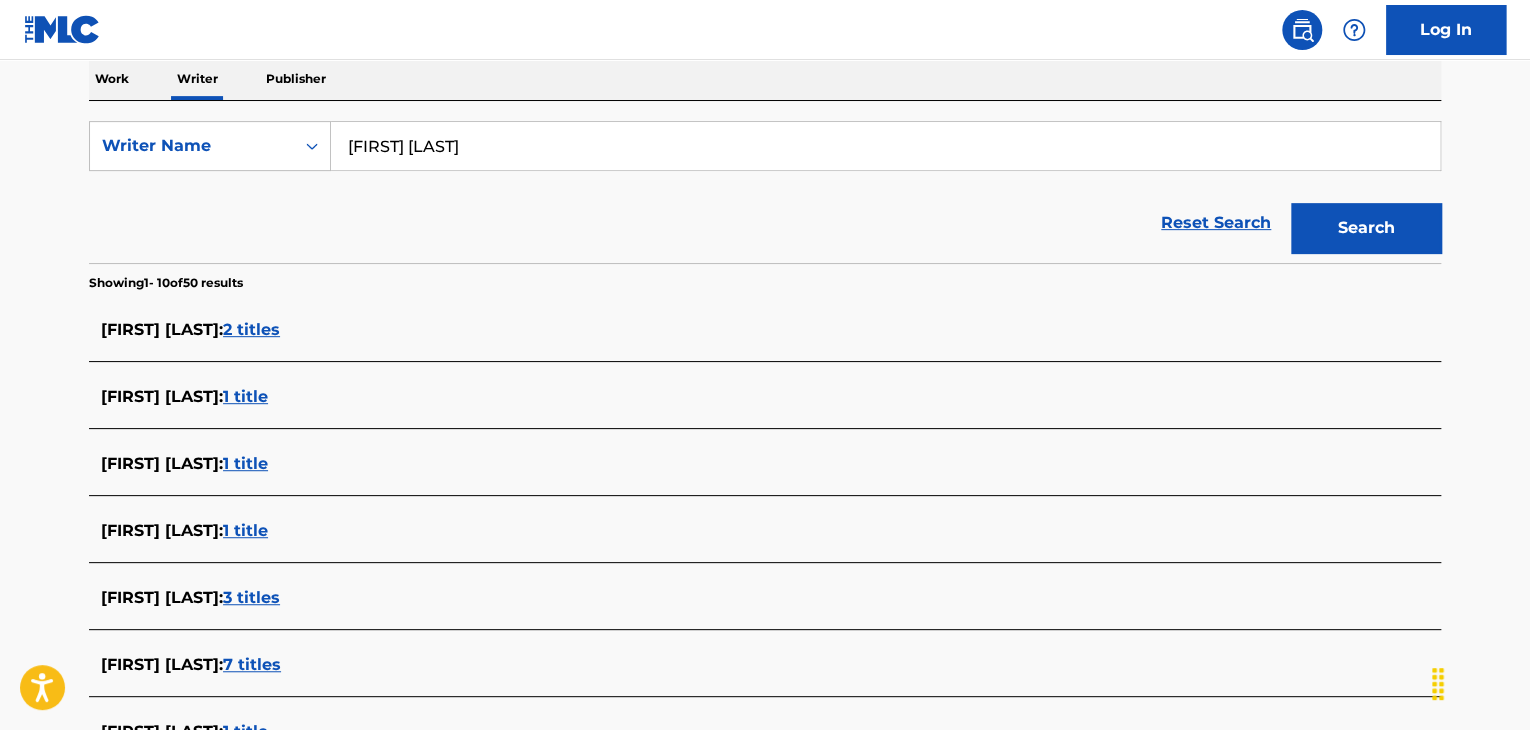 click on "[FIRST] [LAST]" at bounding box center [885, 146] 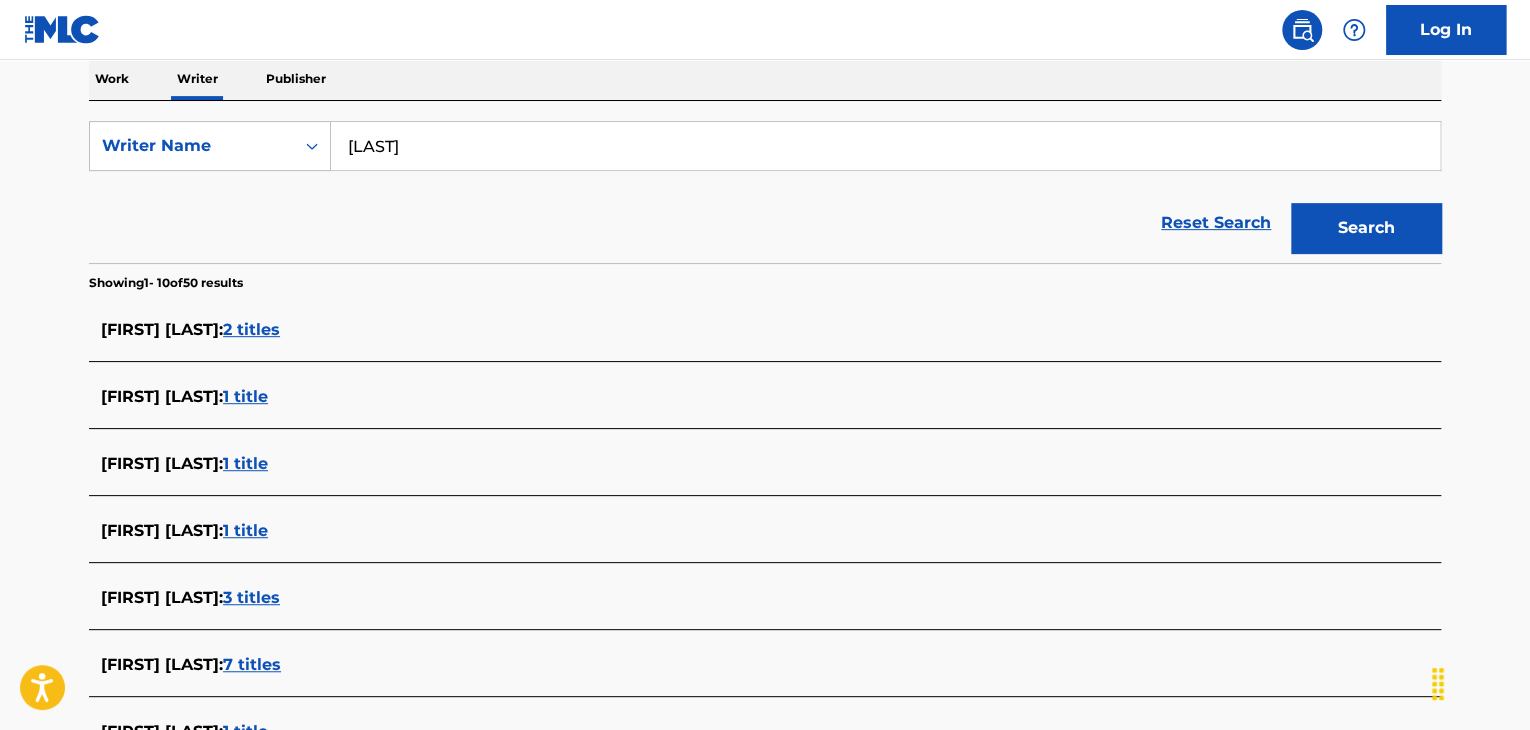 type on "[LAST]" 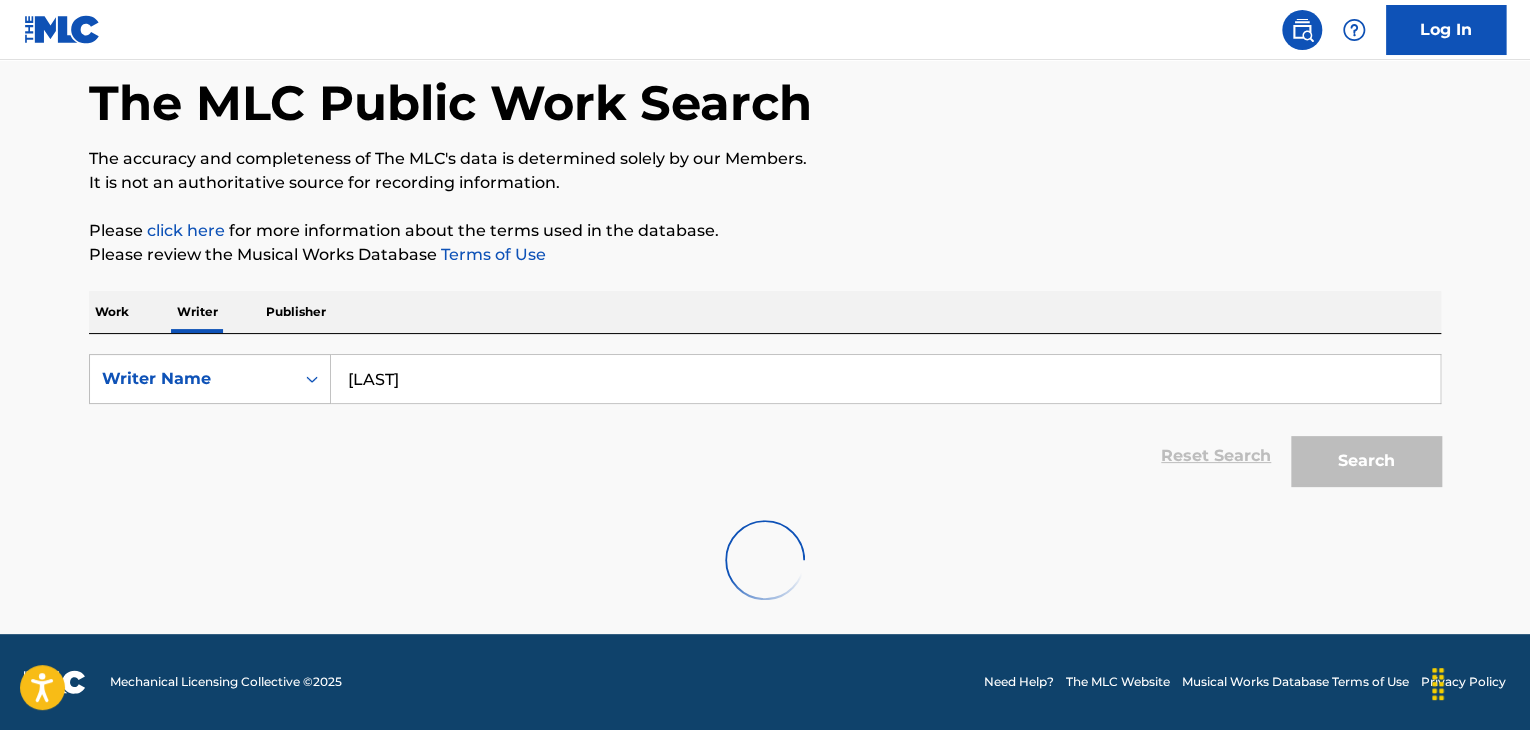 scroll, scrollTop: 0, scrollLeft: 0, axis: both 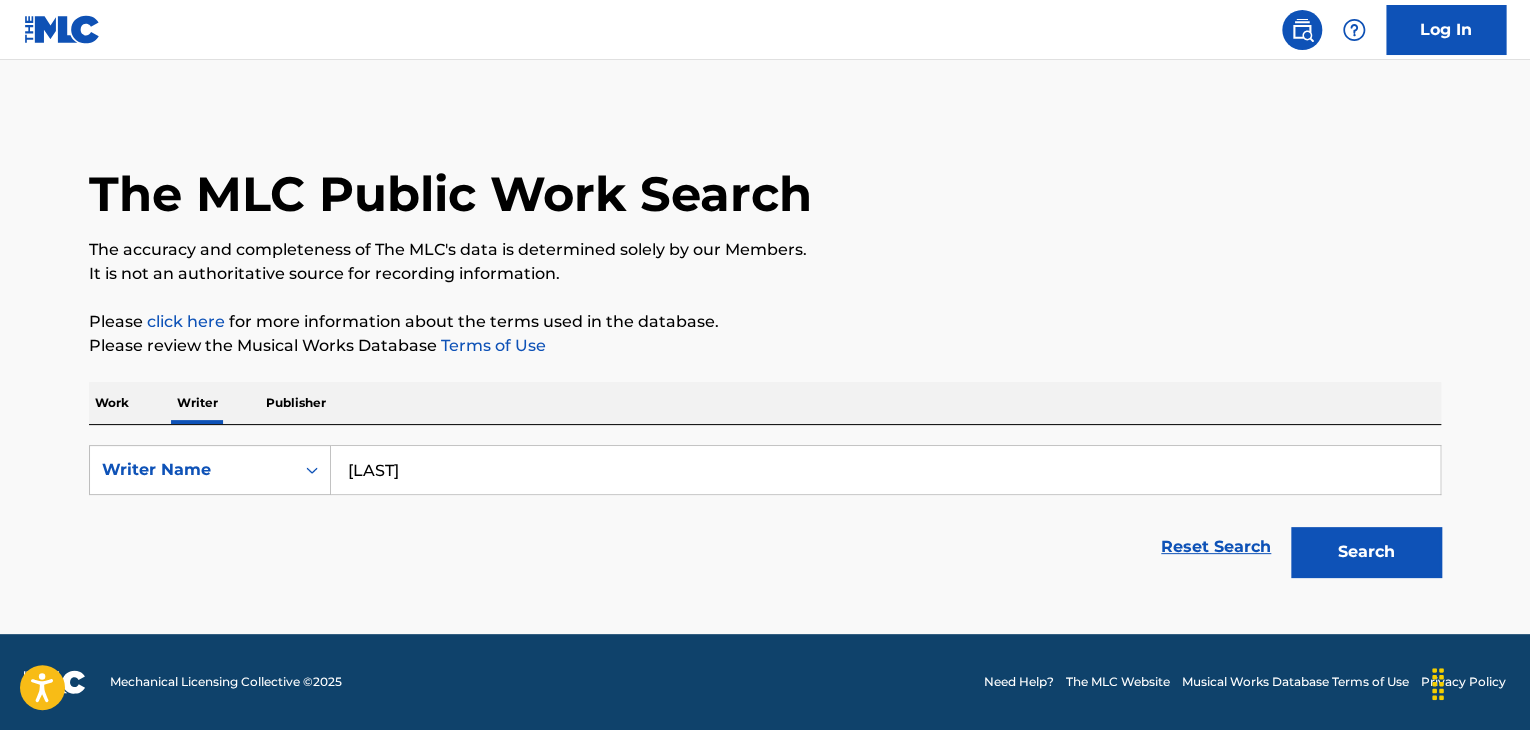 click on "[LAST]" at bounding box center (885, 470) 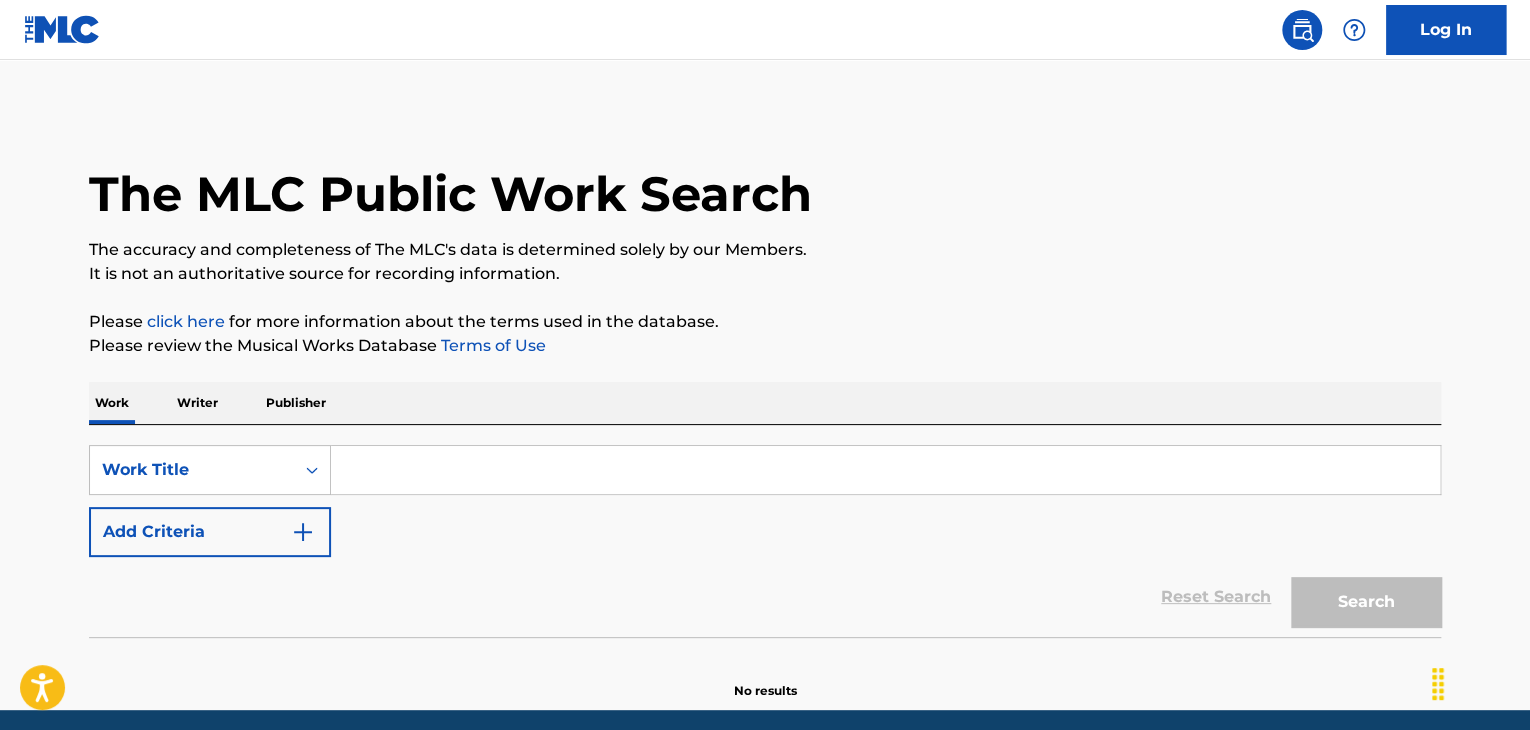 click at bounding box center [885, 470] 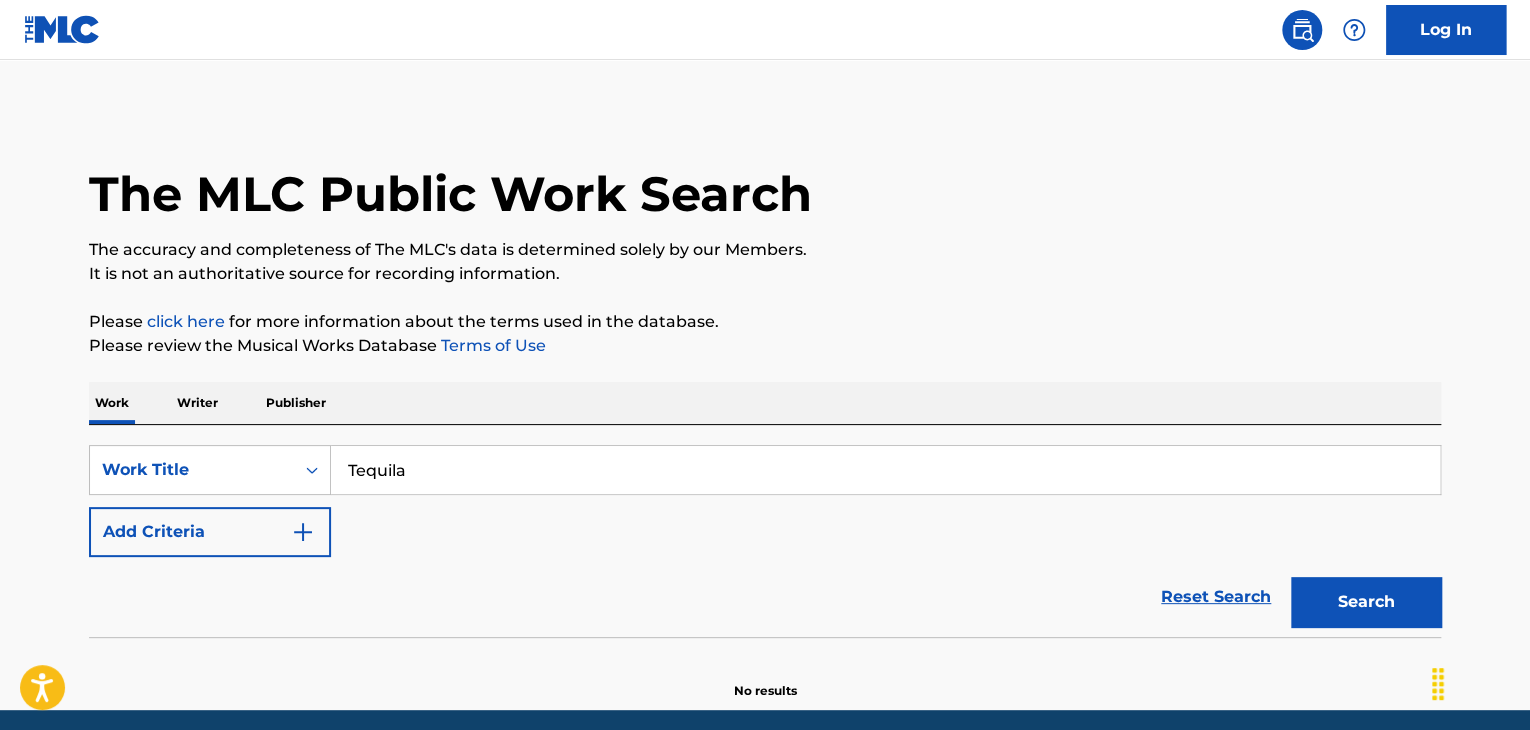 type on "Tequila" 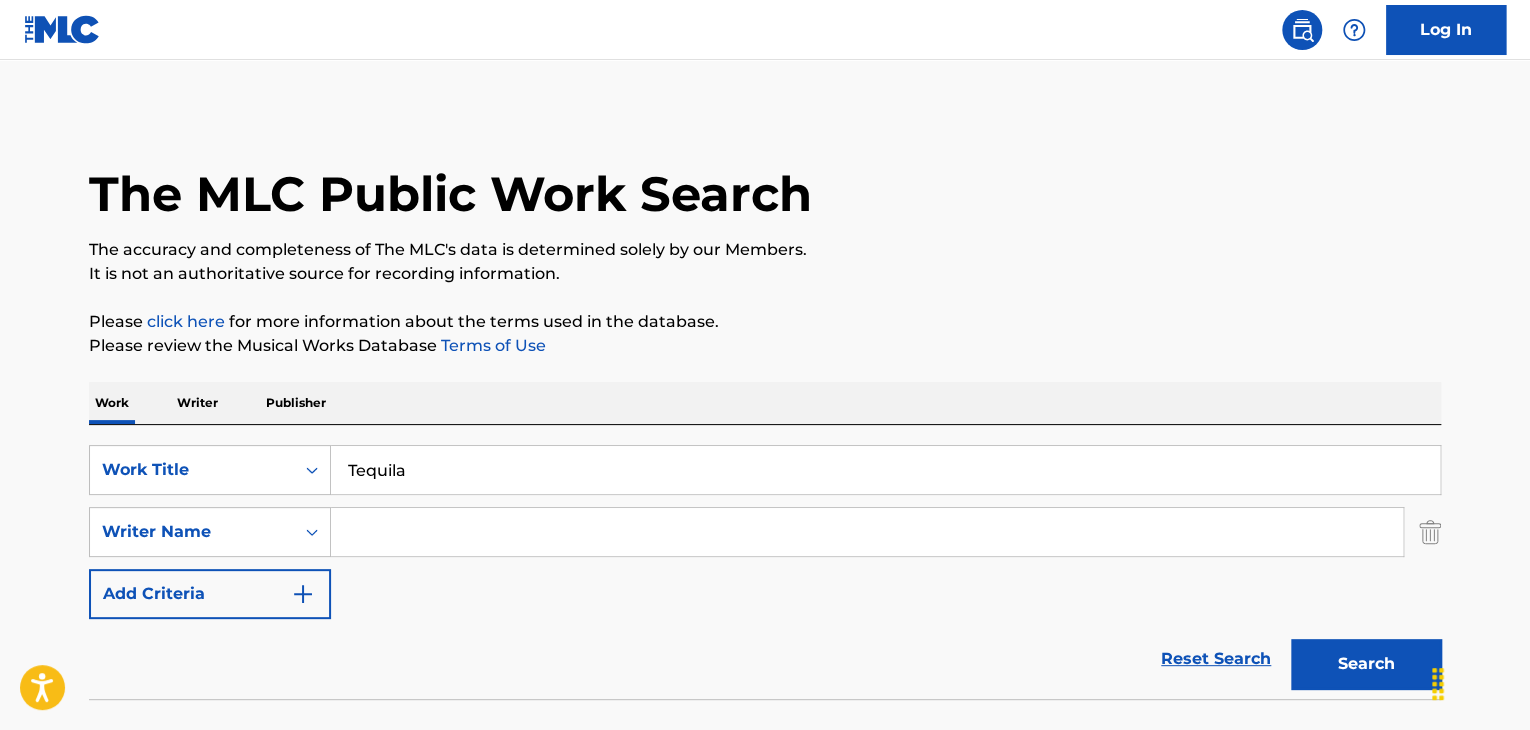 click at bounding box center (867, 532) 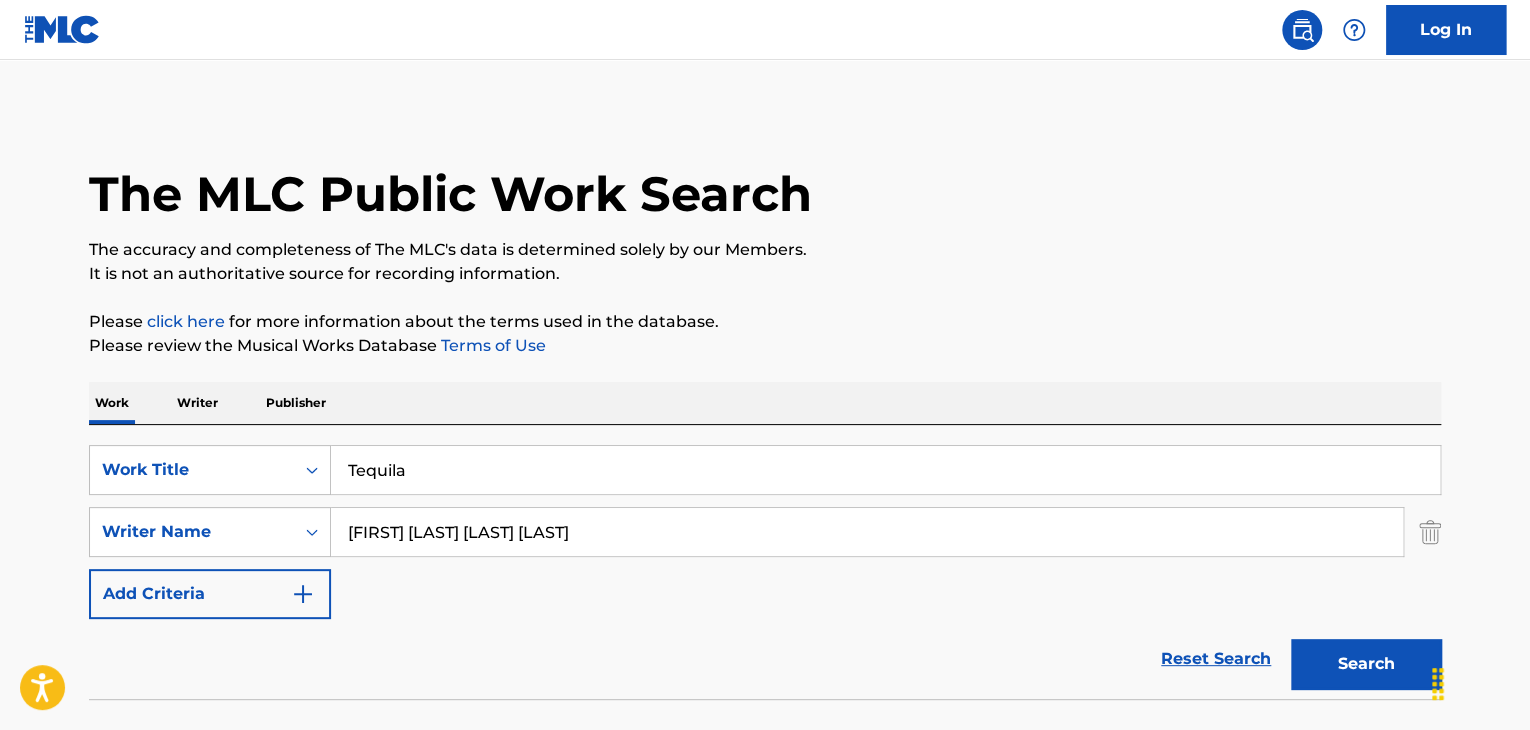 type on "[FIRST] [LAST] [LAST] [LAST]" 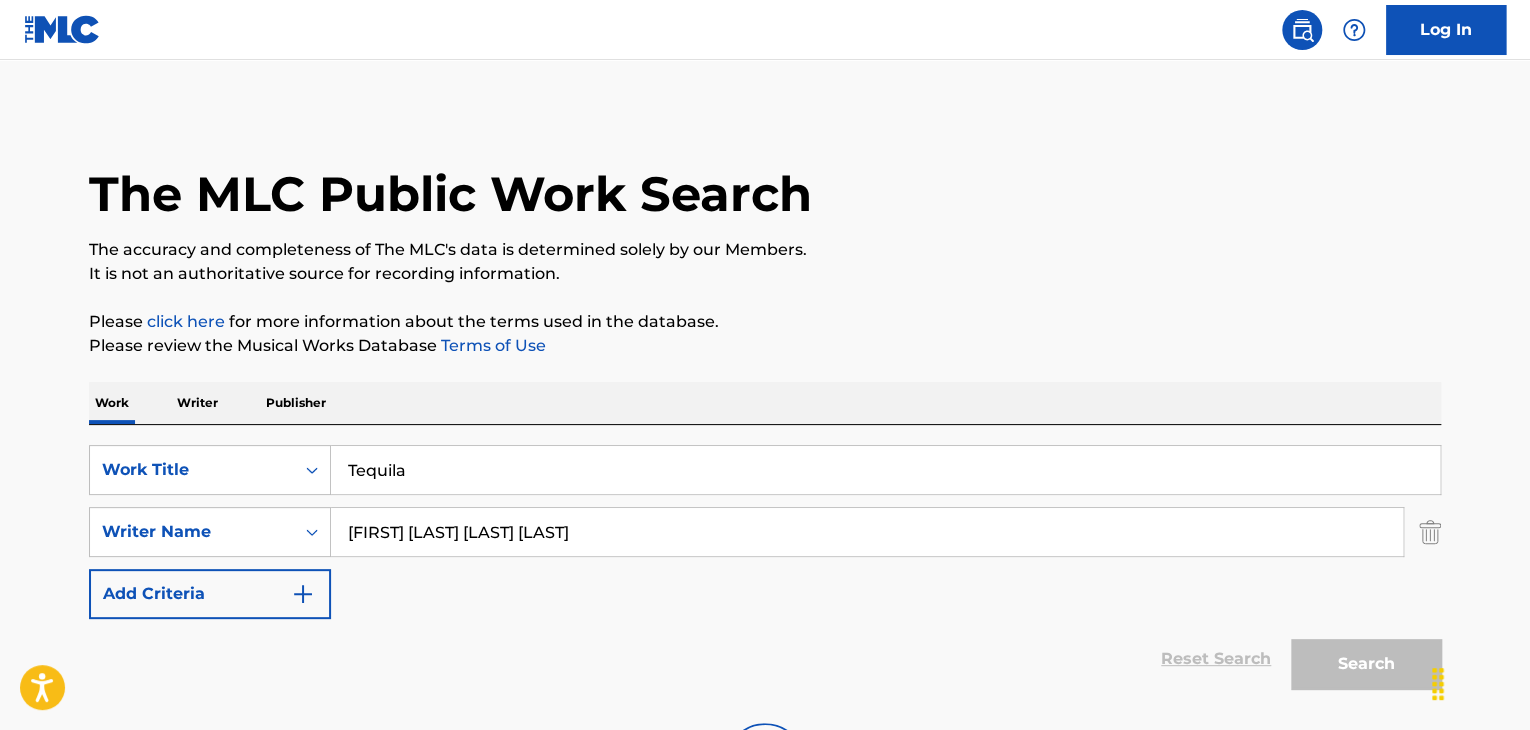 scroll, scrollTop: 138, scrollLeft: 0, axis: vertical 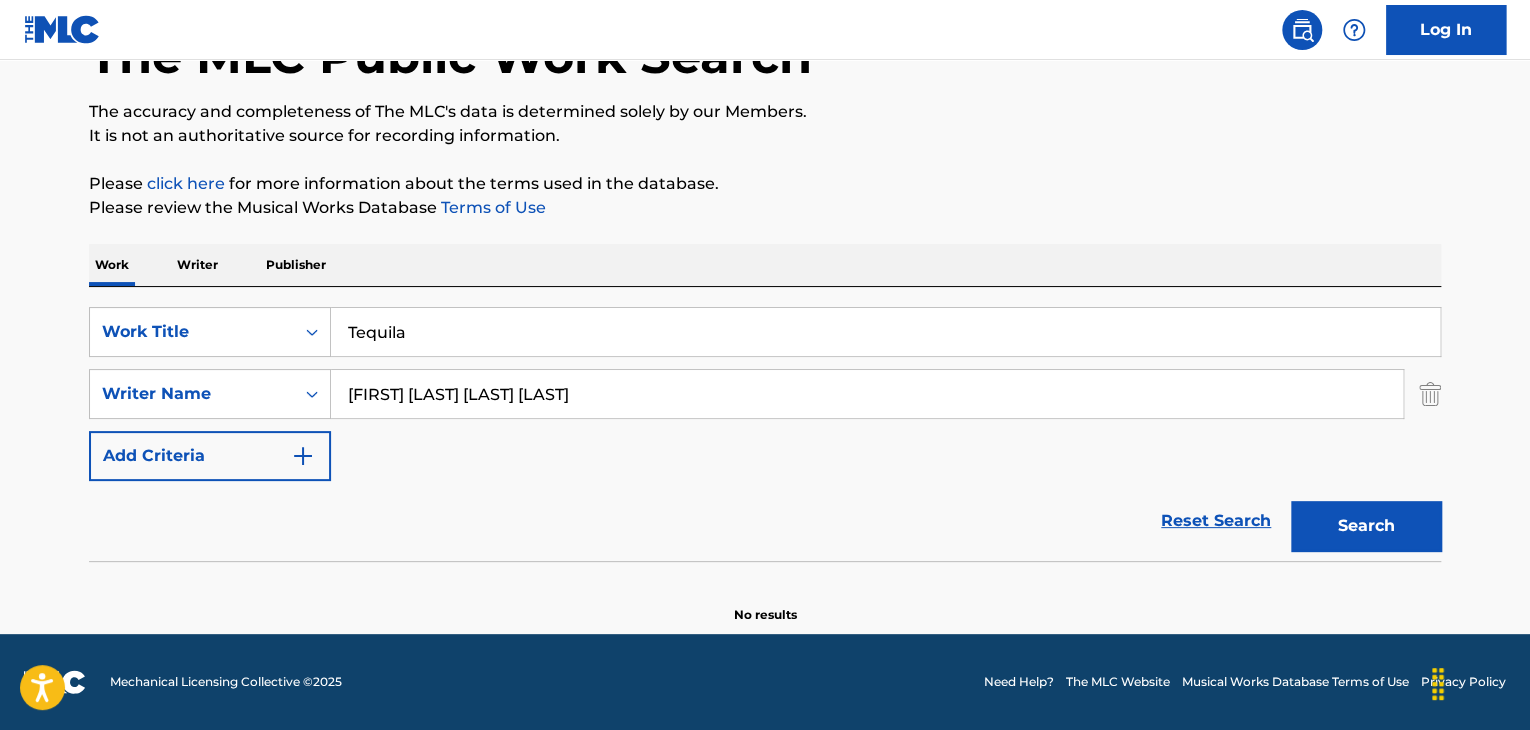 click on "Writer" at bounding box center [197, 265] 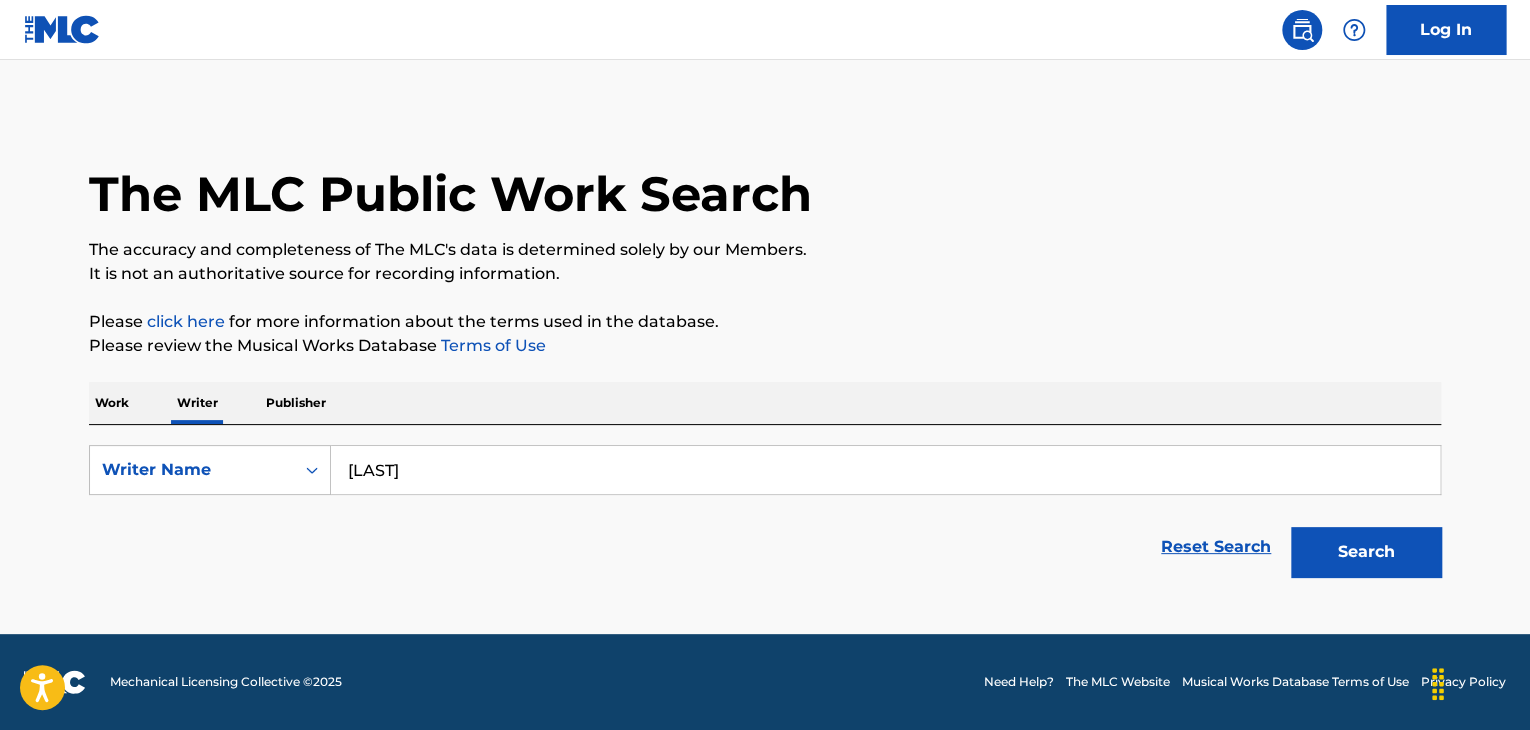 scroll, scrollTop: 0, scrollLeft: 0, axis: both 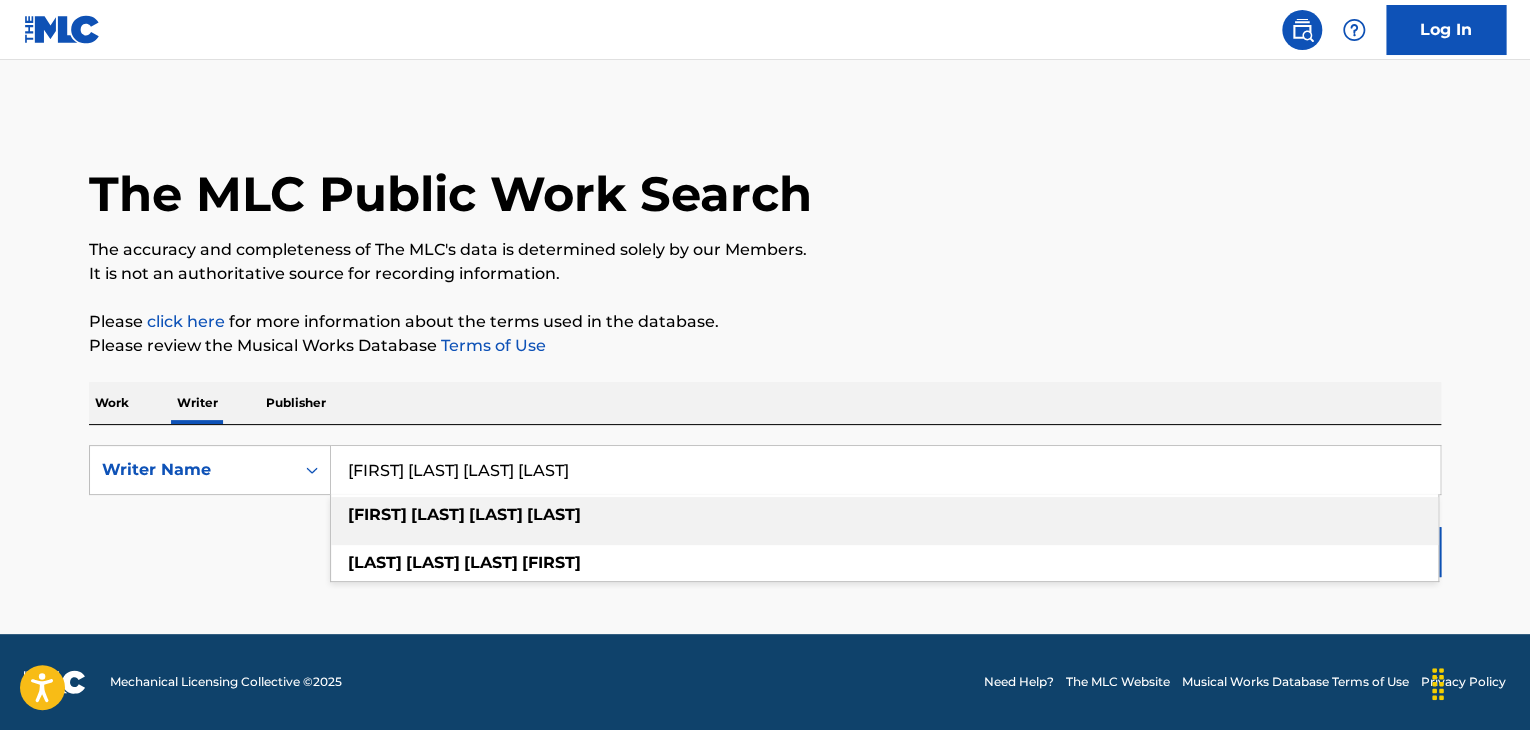 type on "[FIRST] [LAST] [LAST] [LAST]" 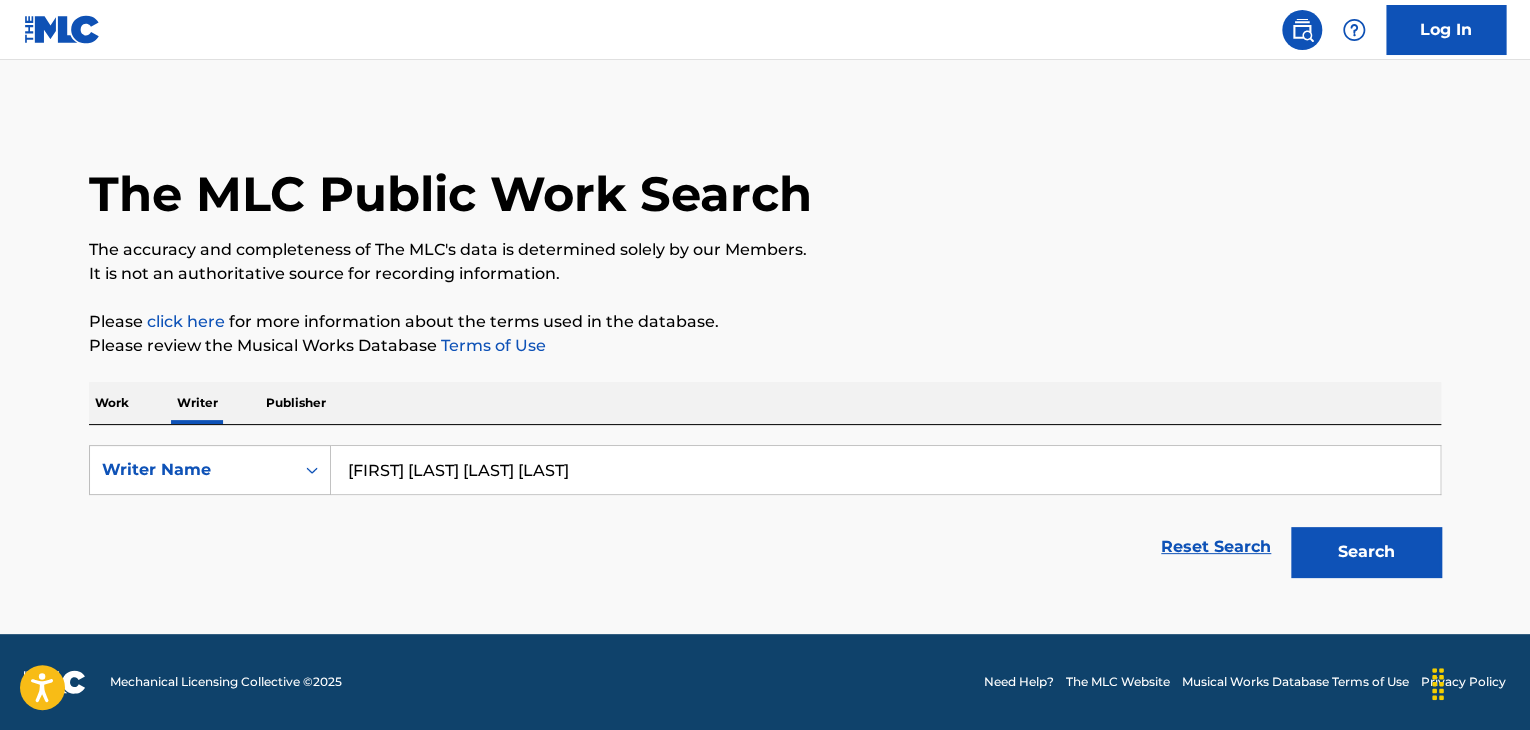 click on "Search" at bounding box center [1366, 552] 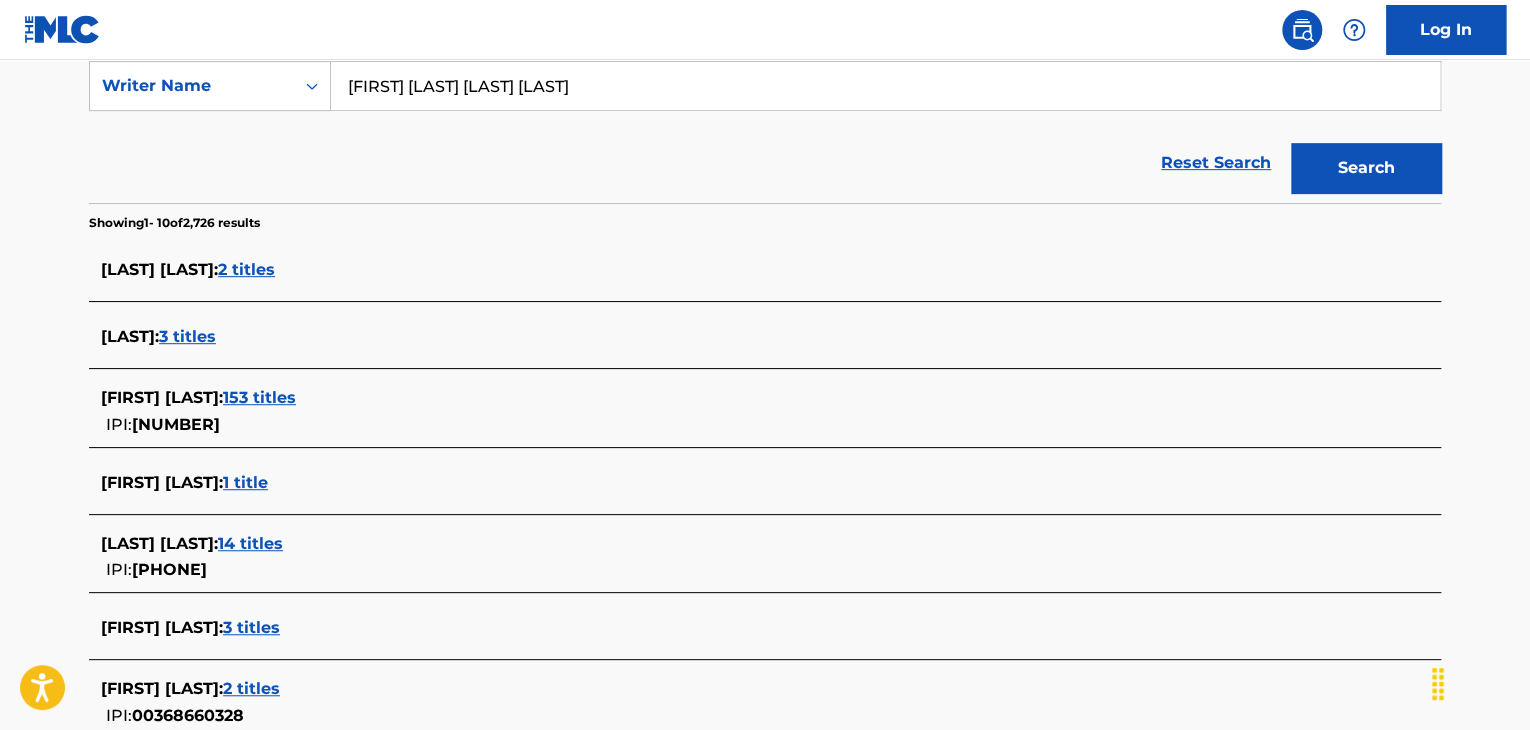scroll, scrollTop: 300, scrollLeft: 0, axis: vertical 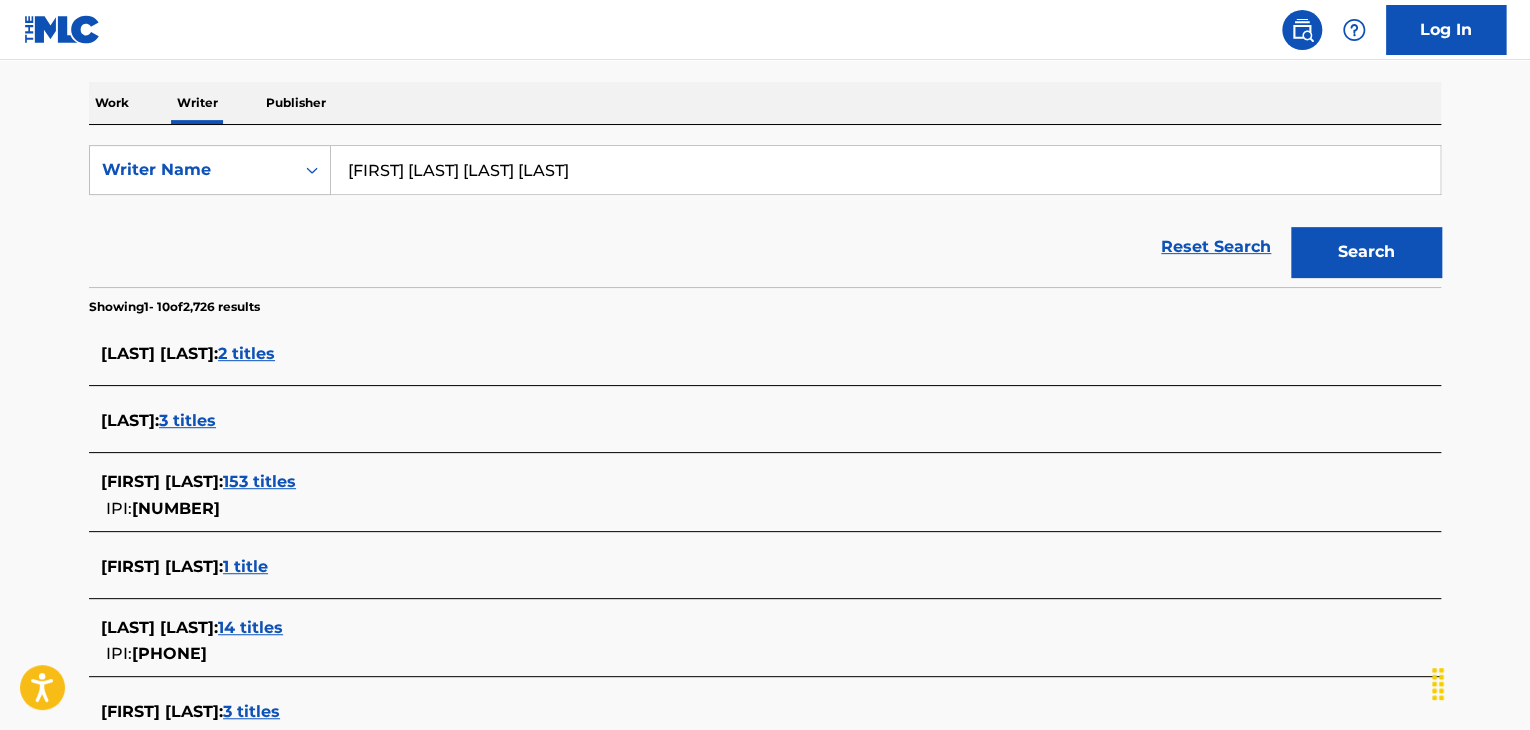 click on "153 titles" at bounding box center [259, 481] 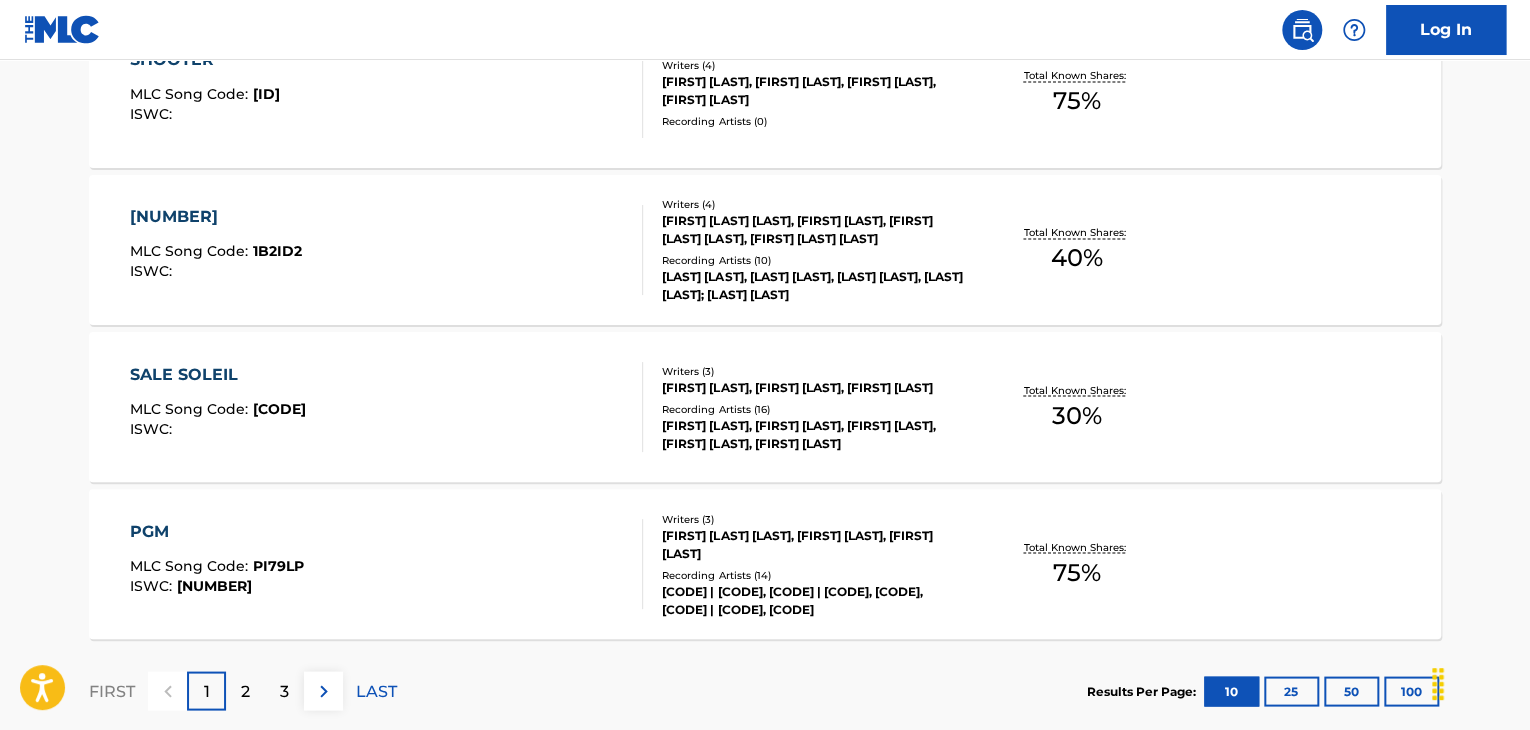 scroll, scrollTop: 1718, scrollLeft: 0, axis: vertical 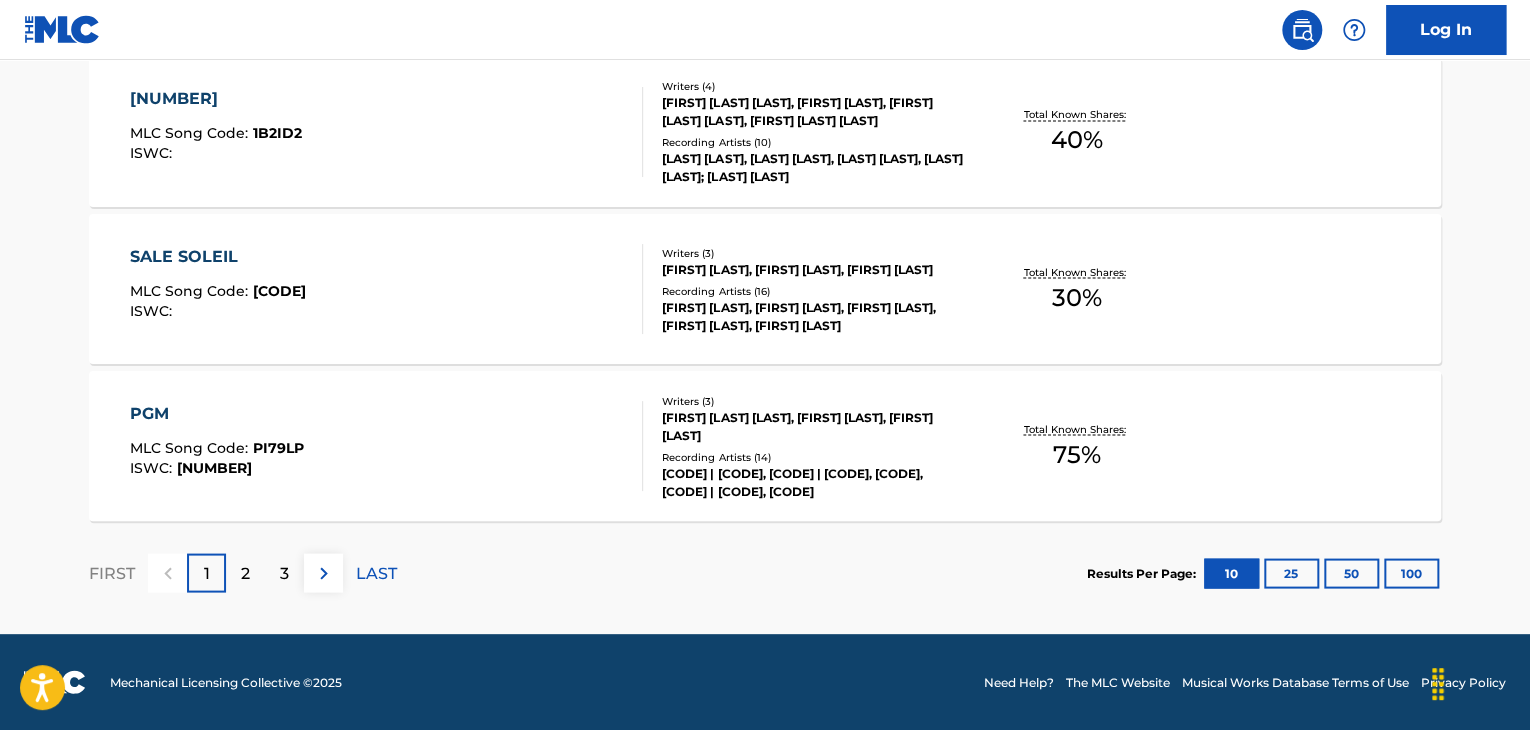 click on "LAST" at bounding box center (376, 573) 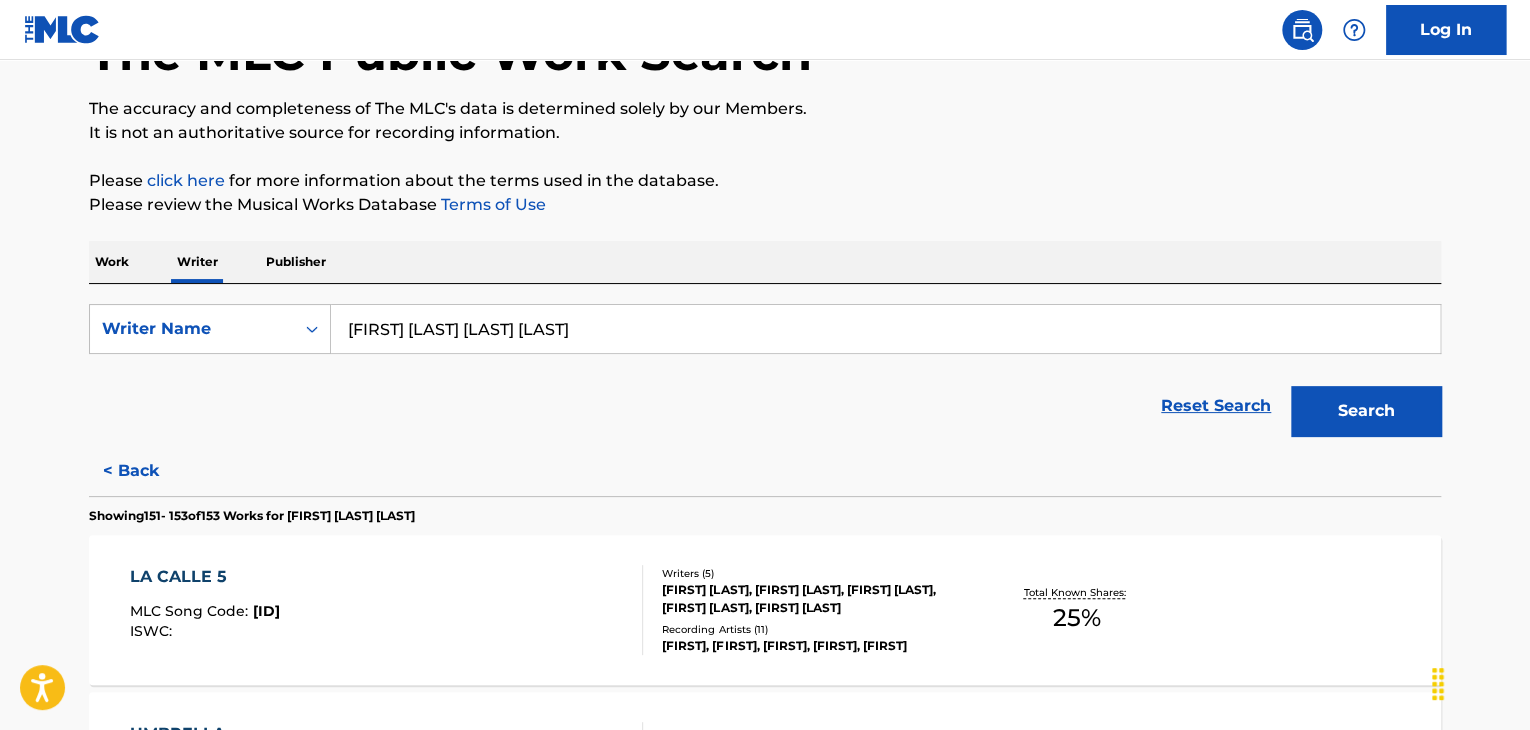 scroll, scrollTop: 0, scrollLeft: 0, axis: both 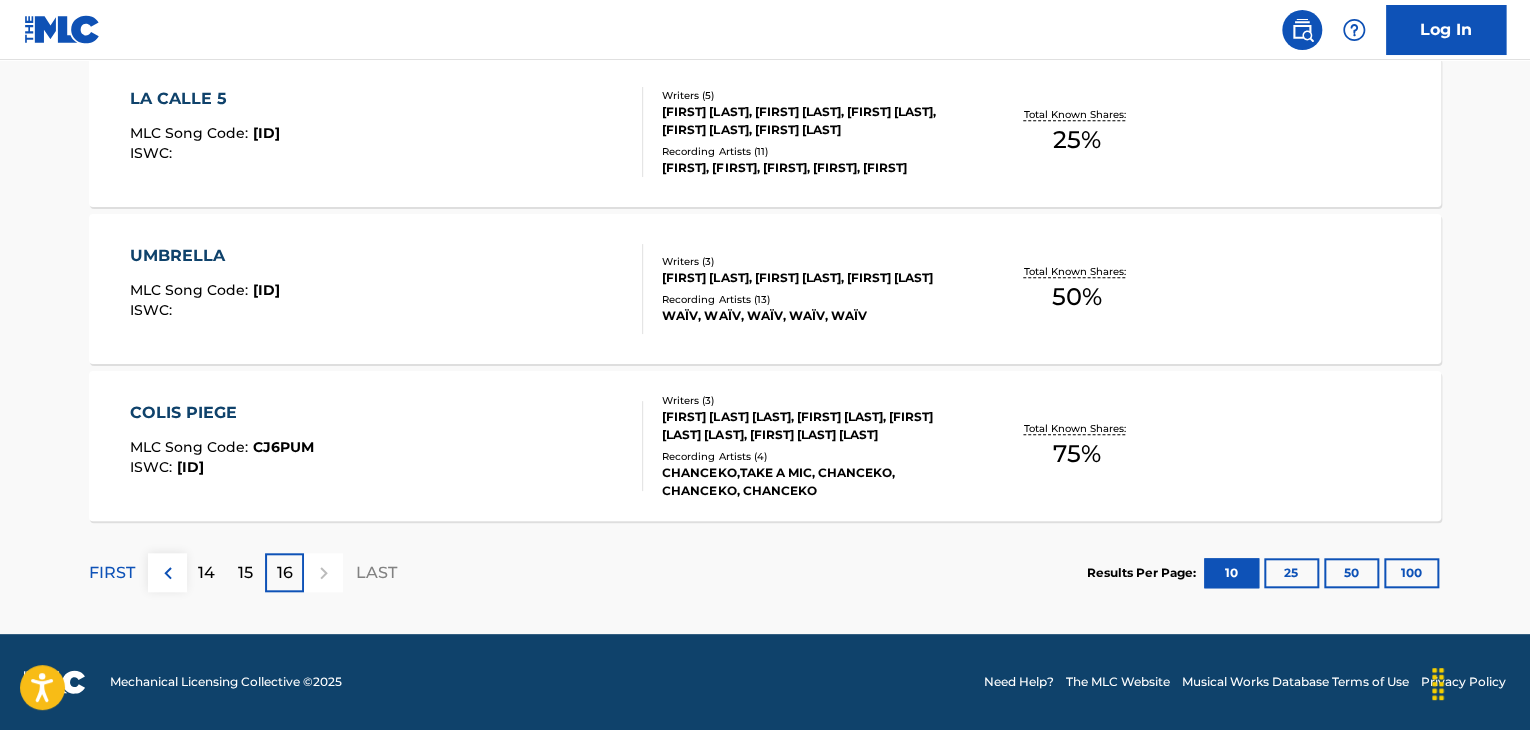 click on "15" at bounding box center (245, 572) 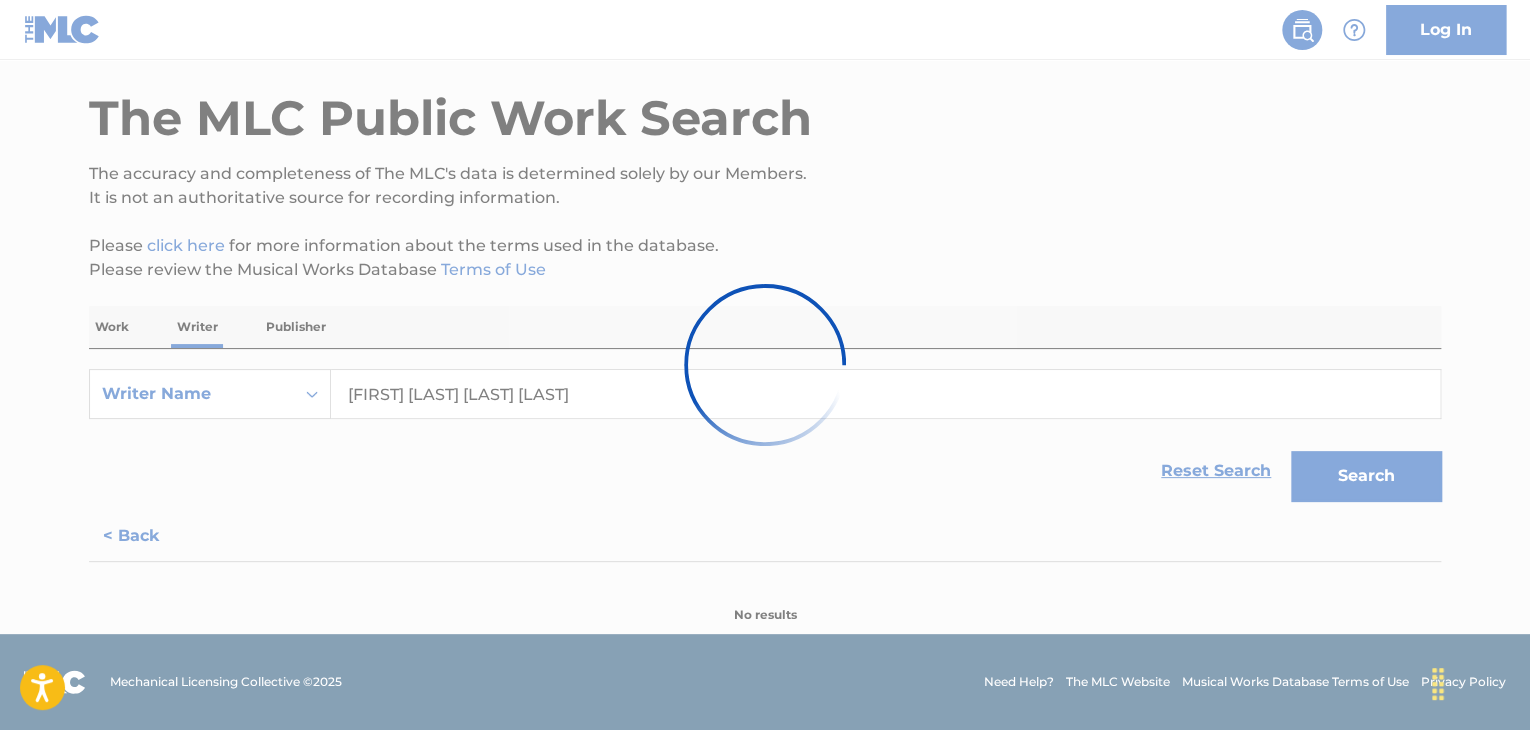 scroll, scrollTop: 619, scrollLeft: 0, axis: vertical 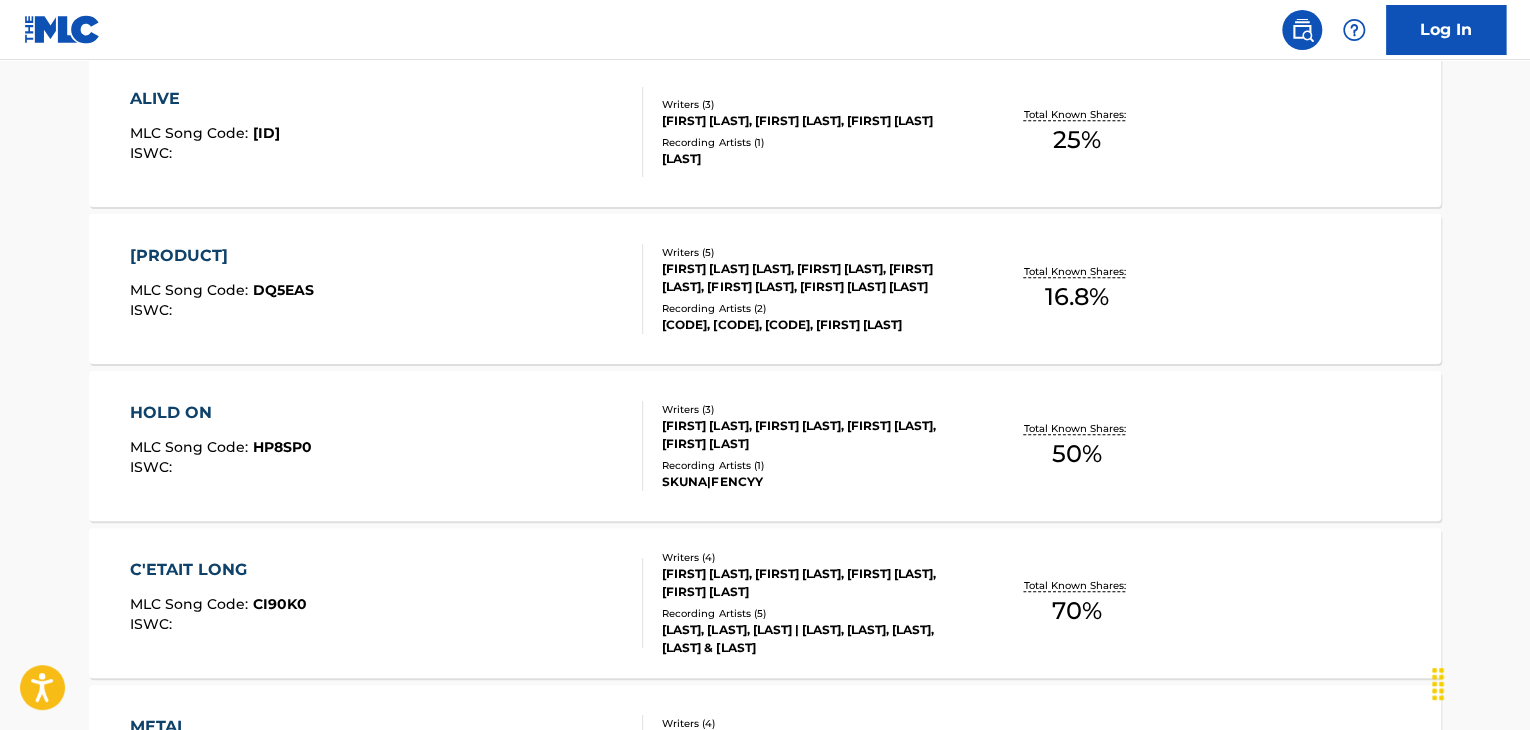 click on "HOLD ON MLC Song Code : HP8SP0 ISWC :" at bounding box center (387, 446) 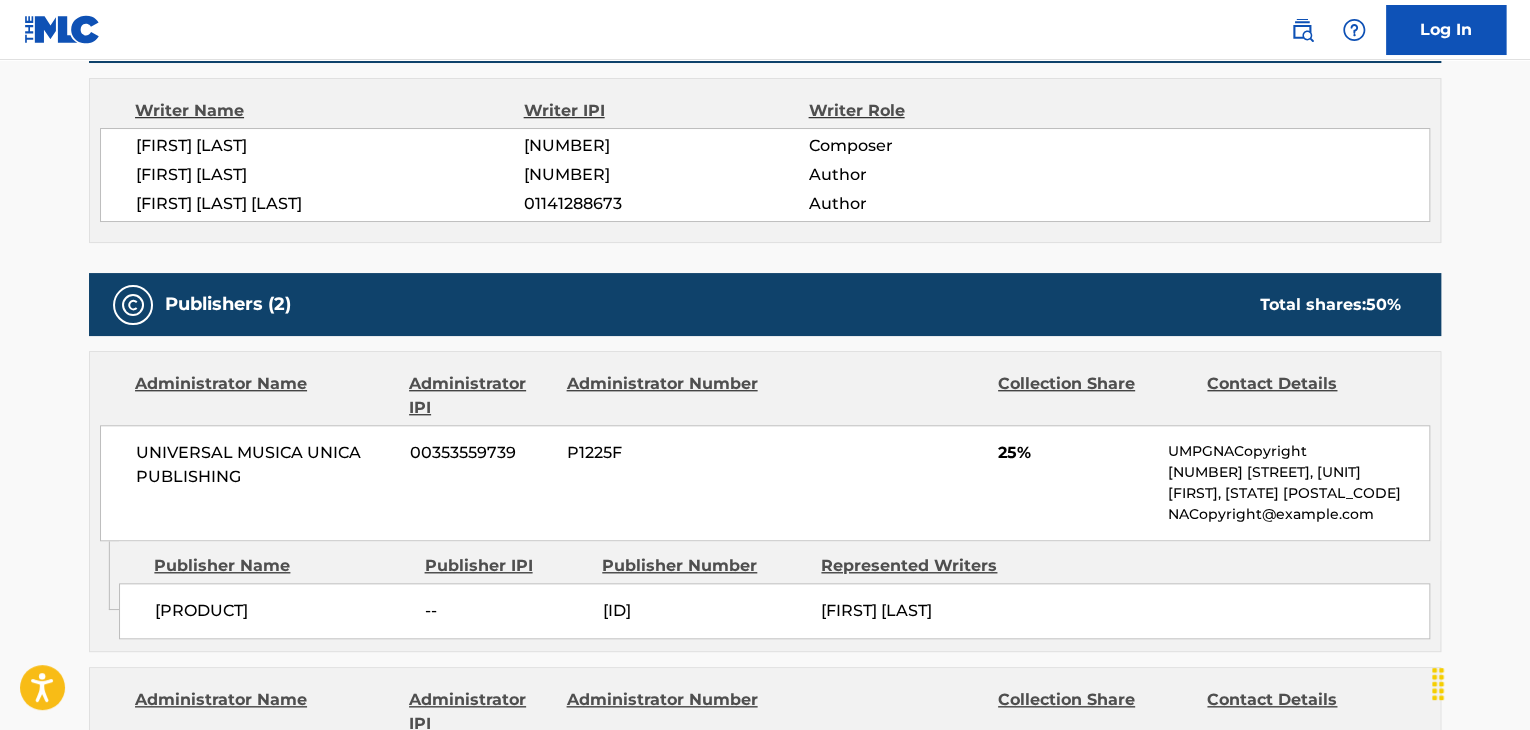 scroll, scrollTop: 700, scrollLeft: 0, axis: vertical 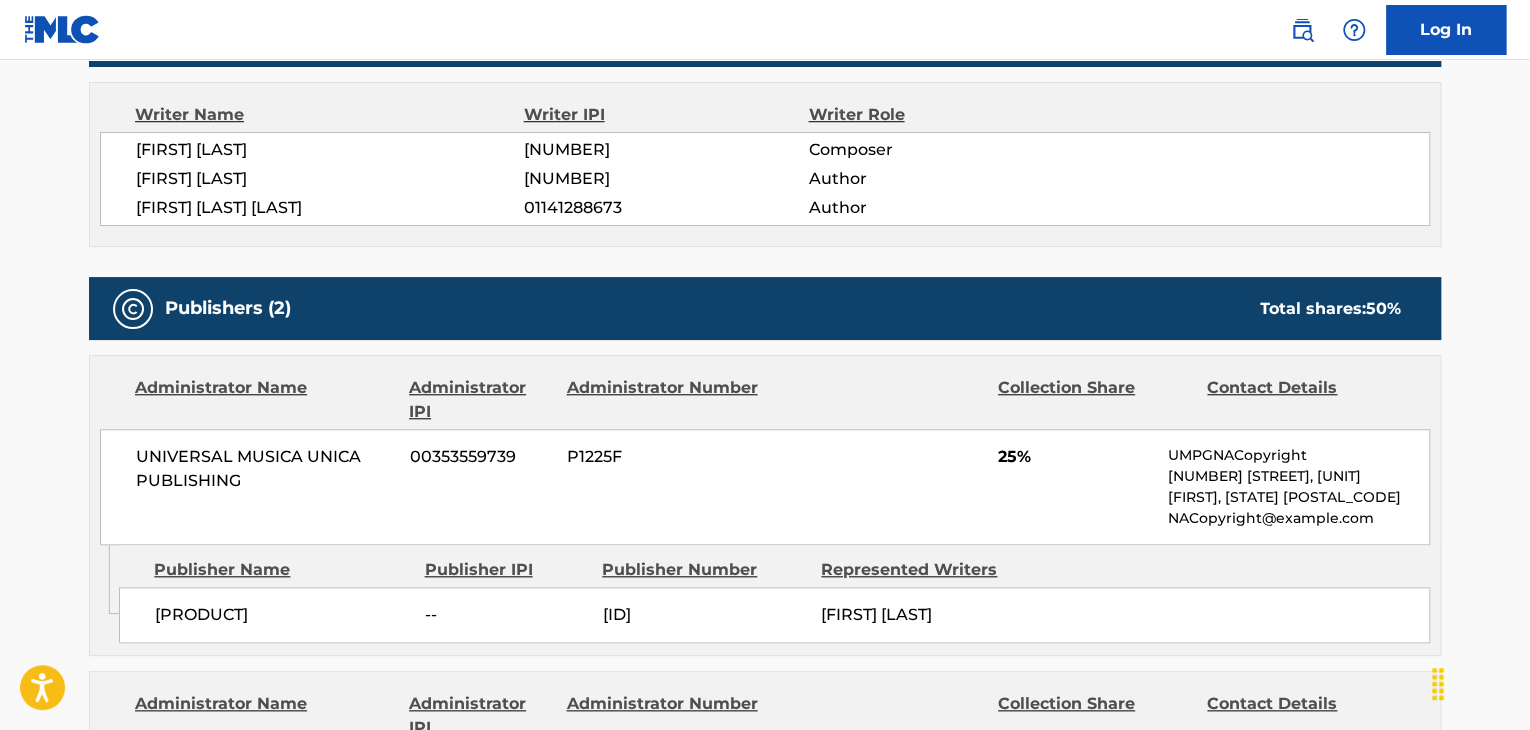 click on "[FIRST] [LAST]" at bounding box center (330, 150) 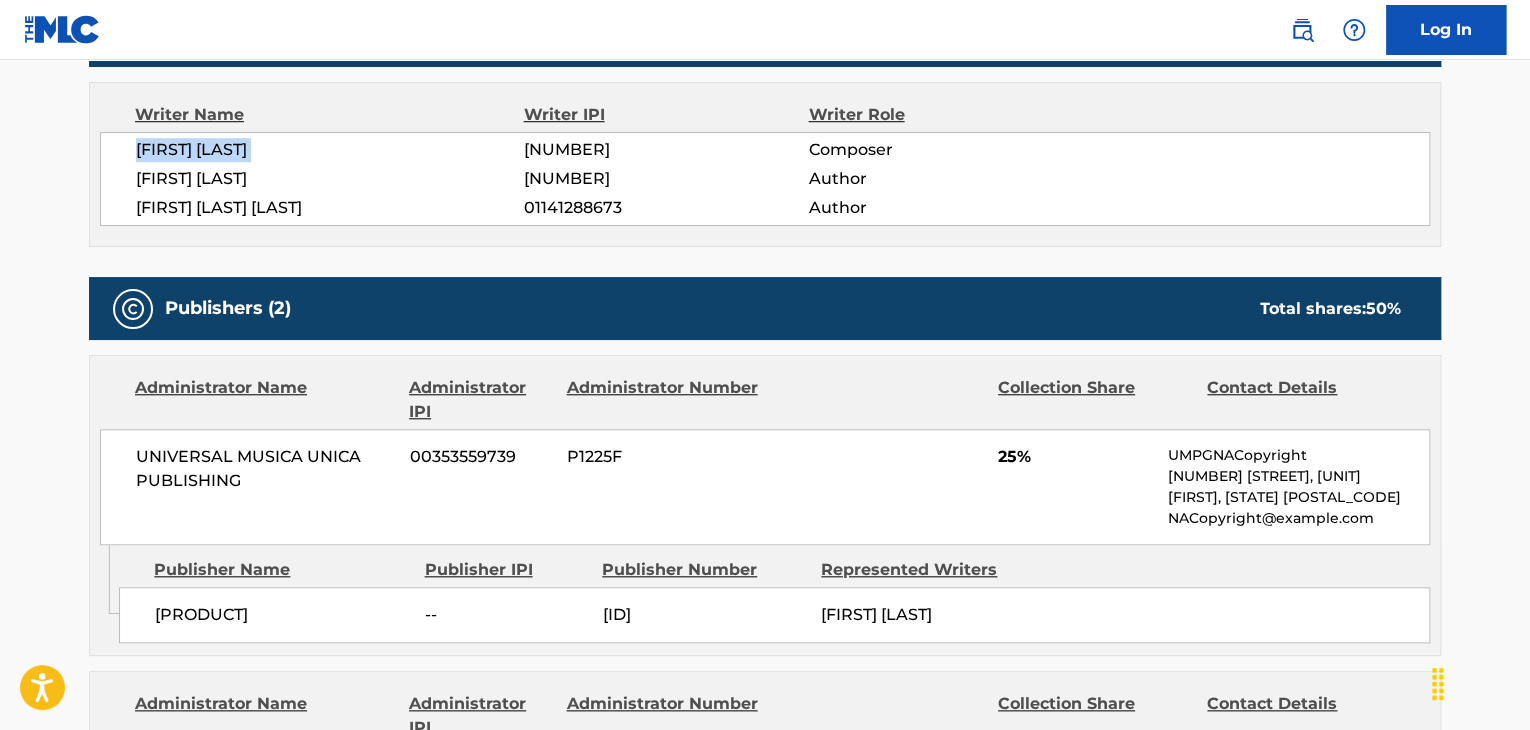 click on "[FIRST] [LAST]" at bounding box center (330, 150) 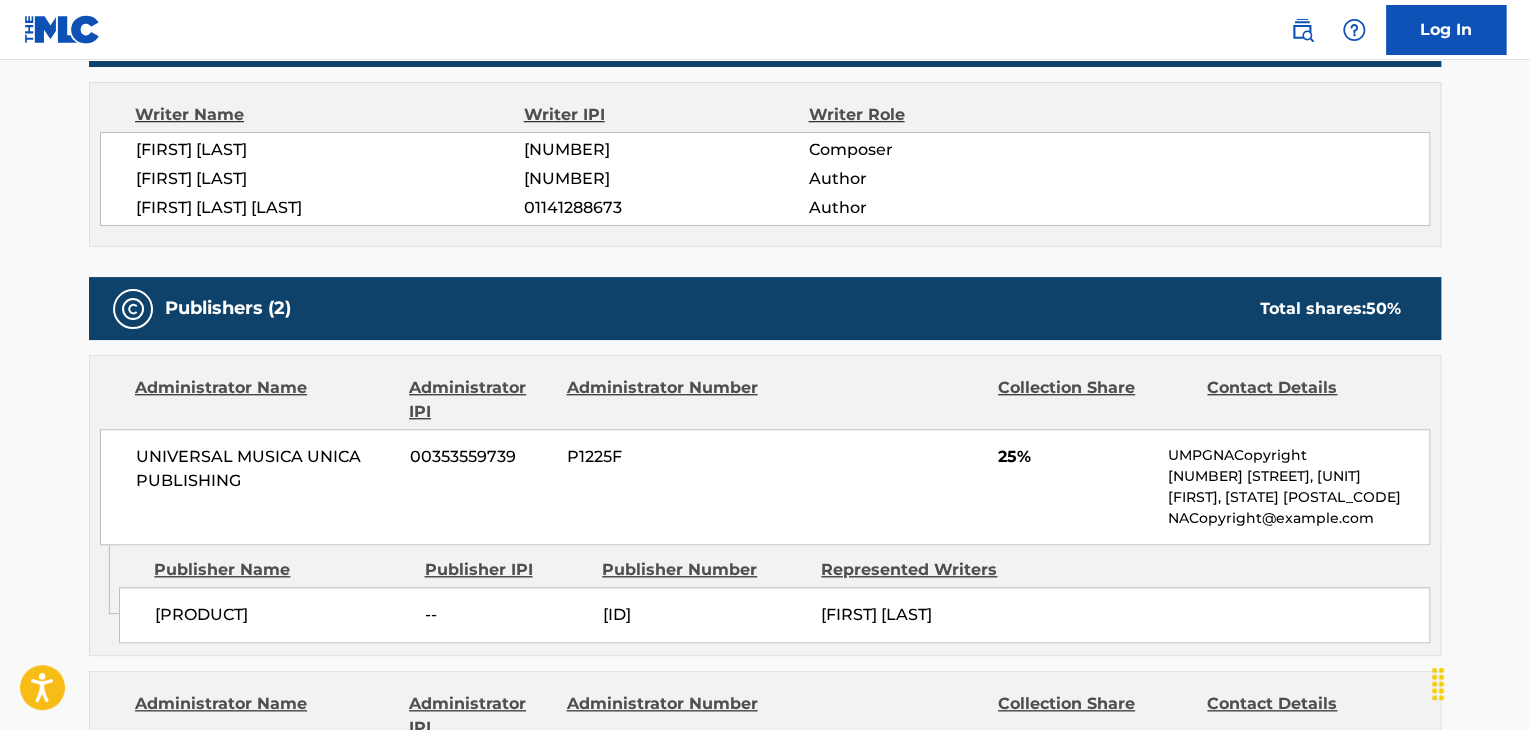 click on "[NUMBER]" at bounding box center (666, 150) 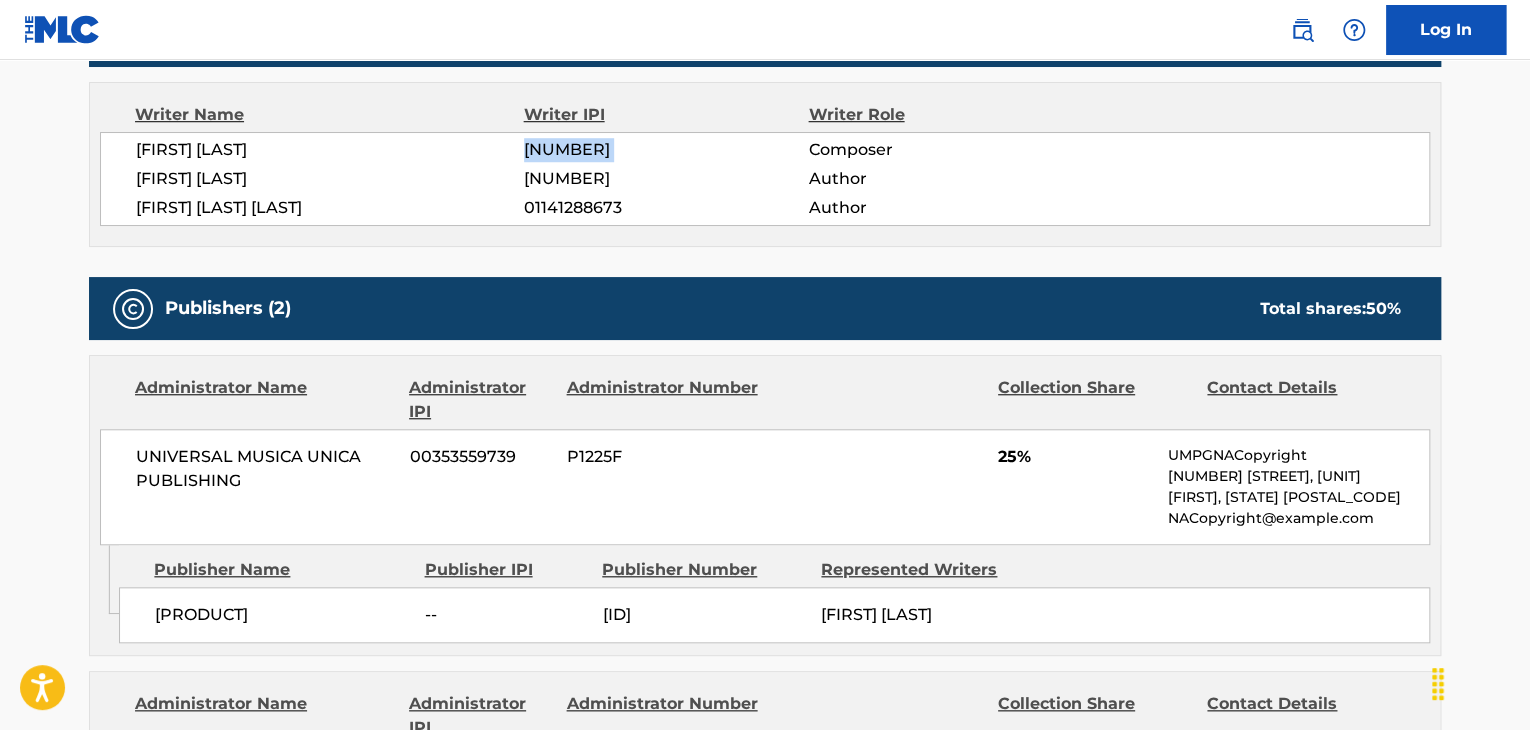 click on "[NUMBER]" at bounding box center [666, 150] 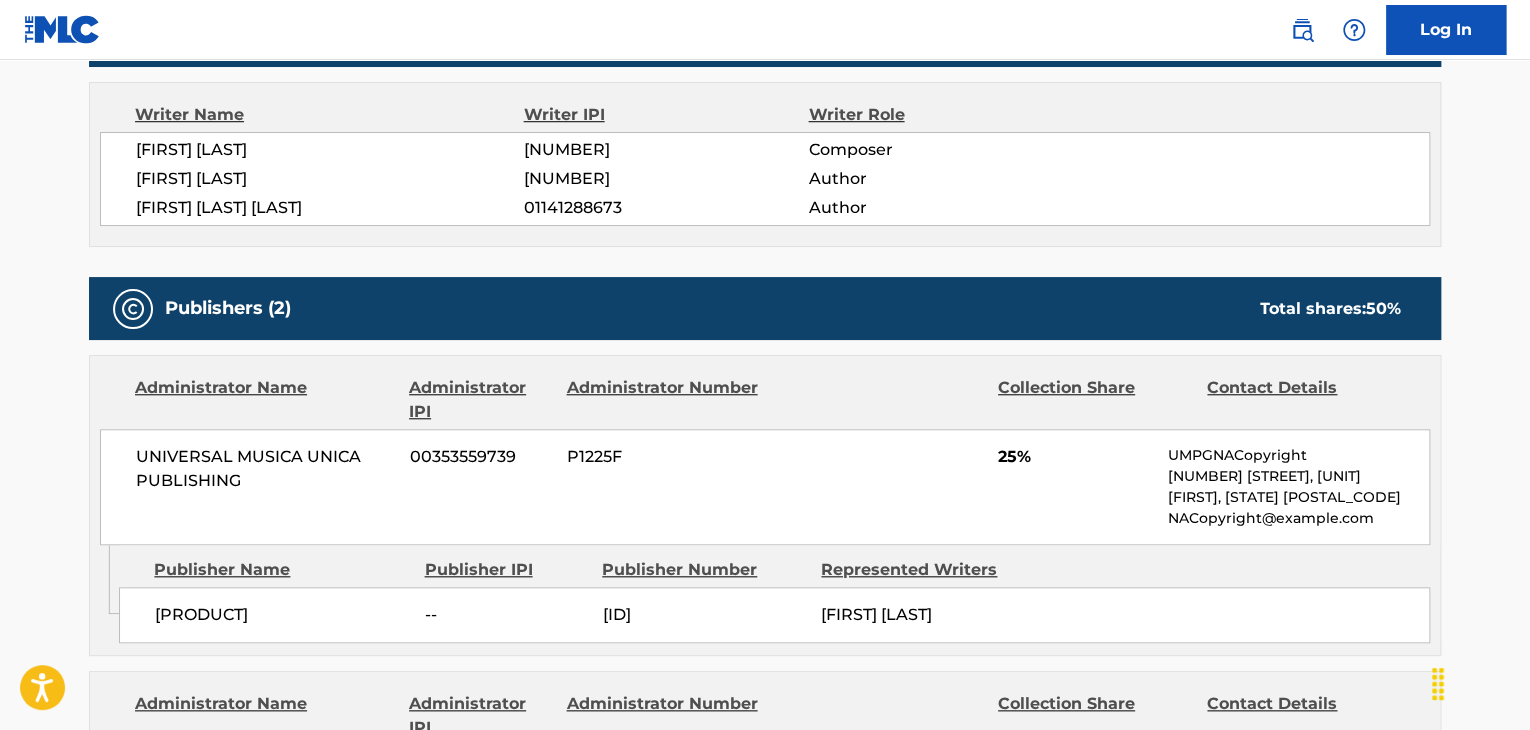click on "UNIVERSAL MUSICA UNICA PUBLISHING" at bounding box center (265, 469) 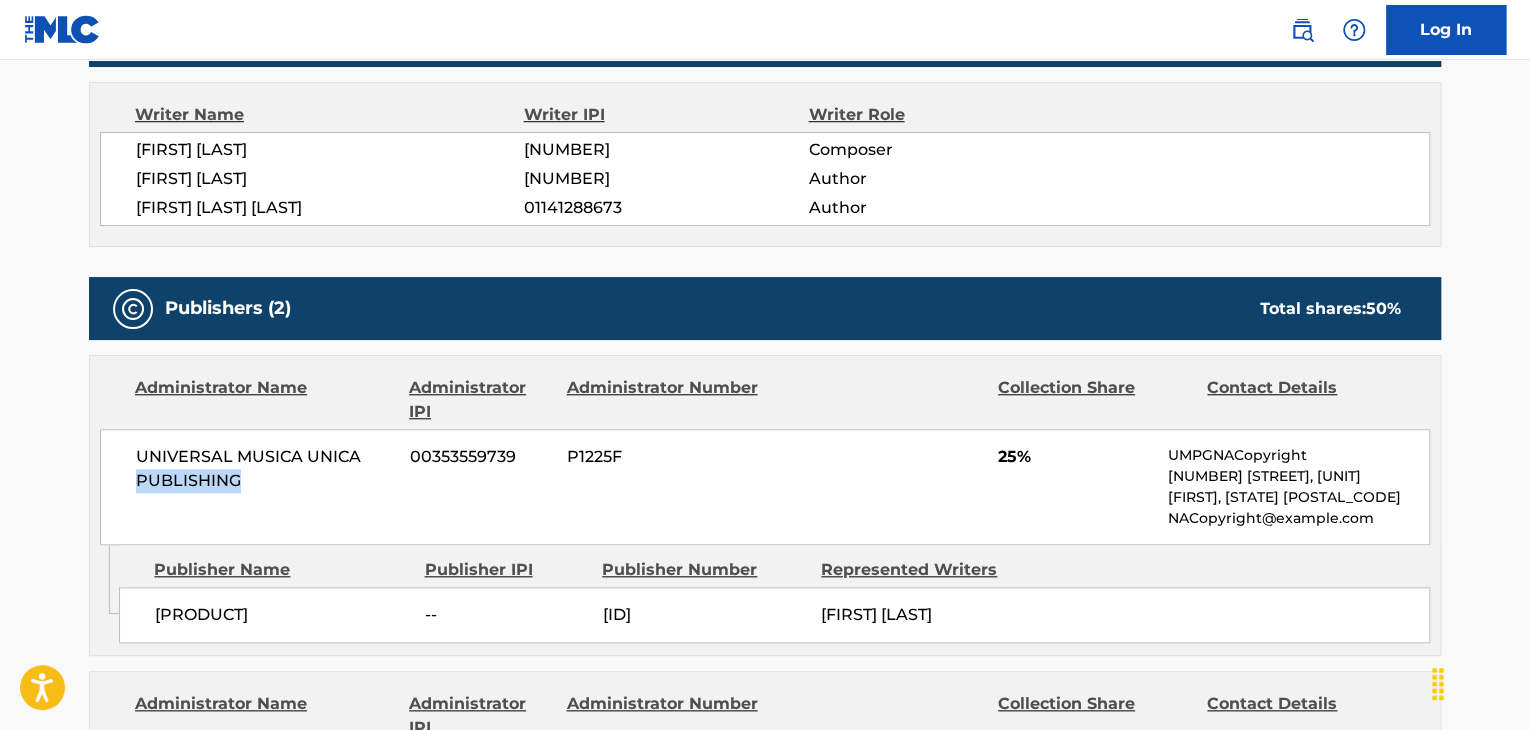 click on "UNIVERSAL MUSICA UNICA PUBLISHING" at bounding box center (265, 469) 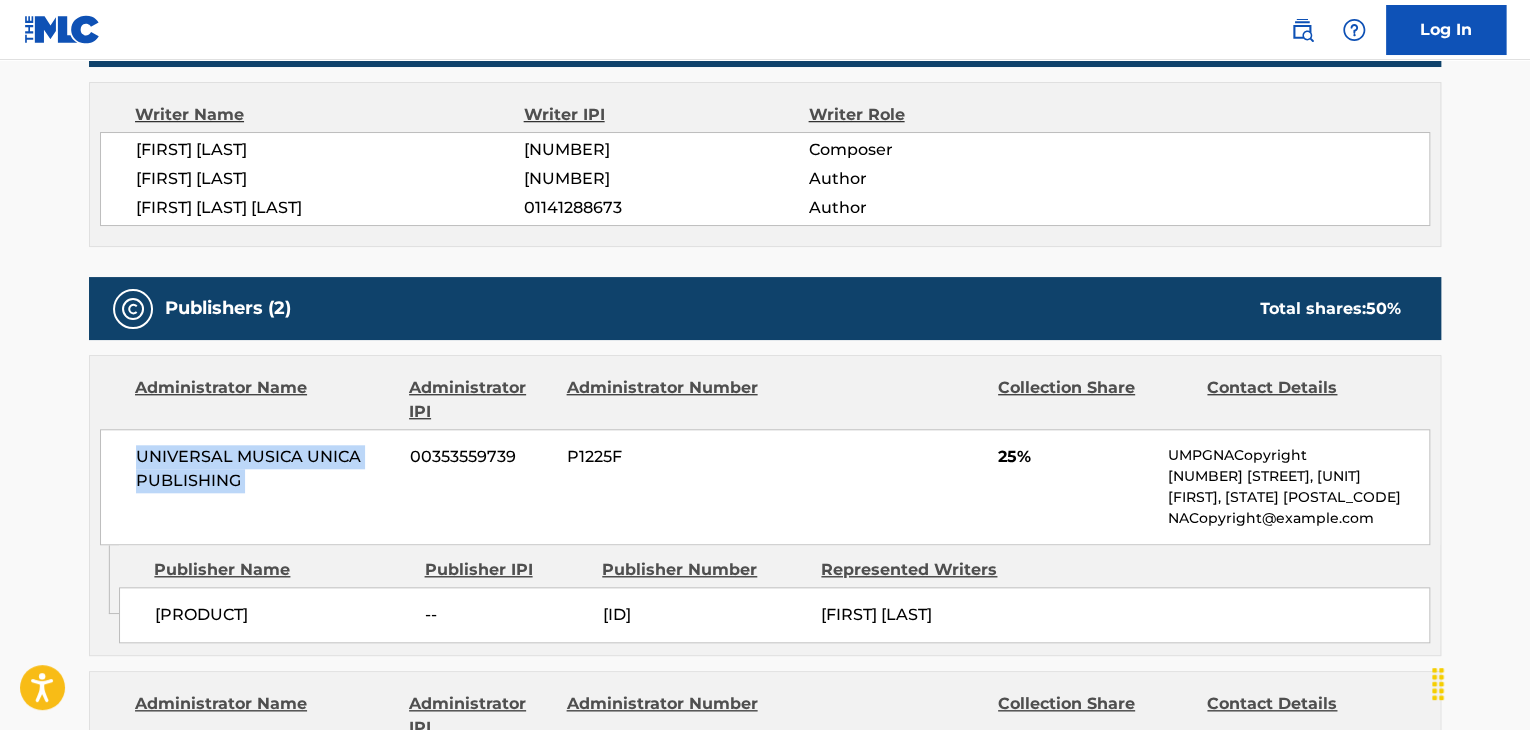 click on "UNIVERSAL MUSICA UNICA PUBLISHING" at bounding box center (265, 469) 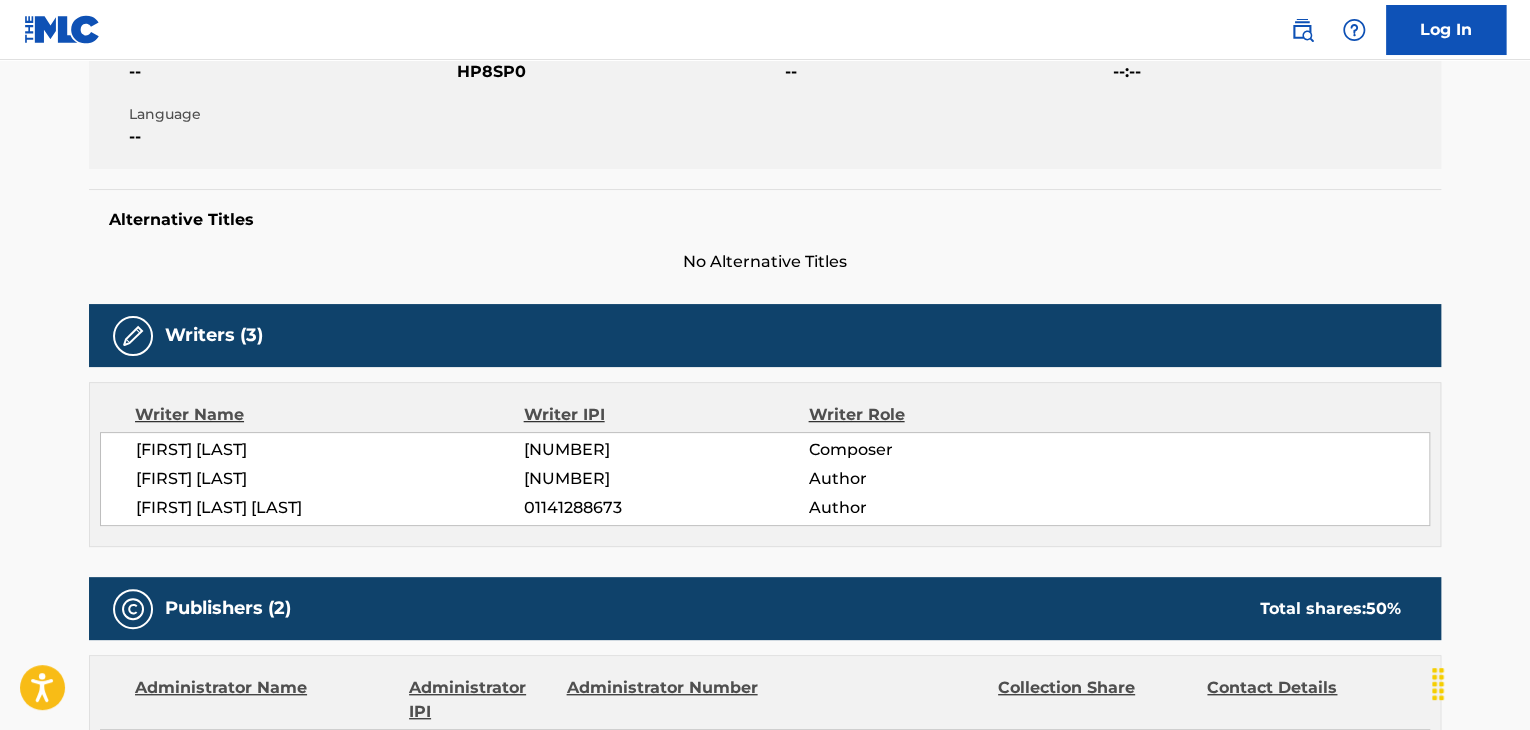 scroll, scrollTop: 100, scrollLeft: 0, axis: vertical 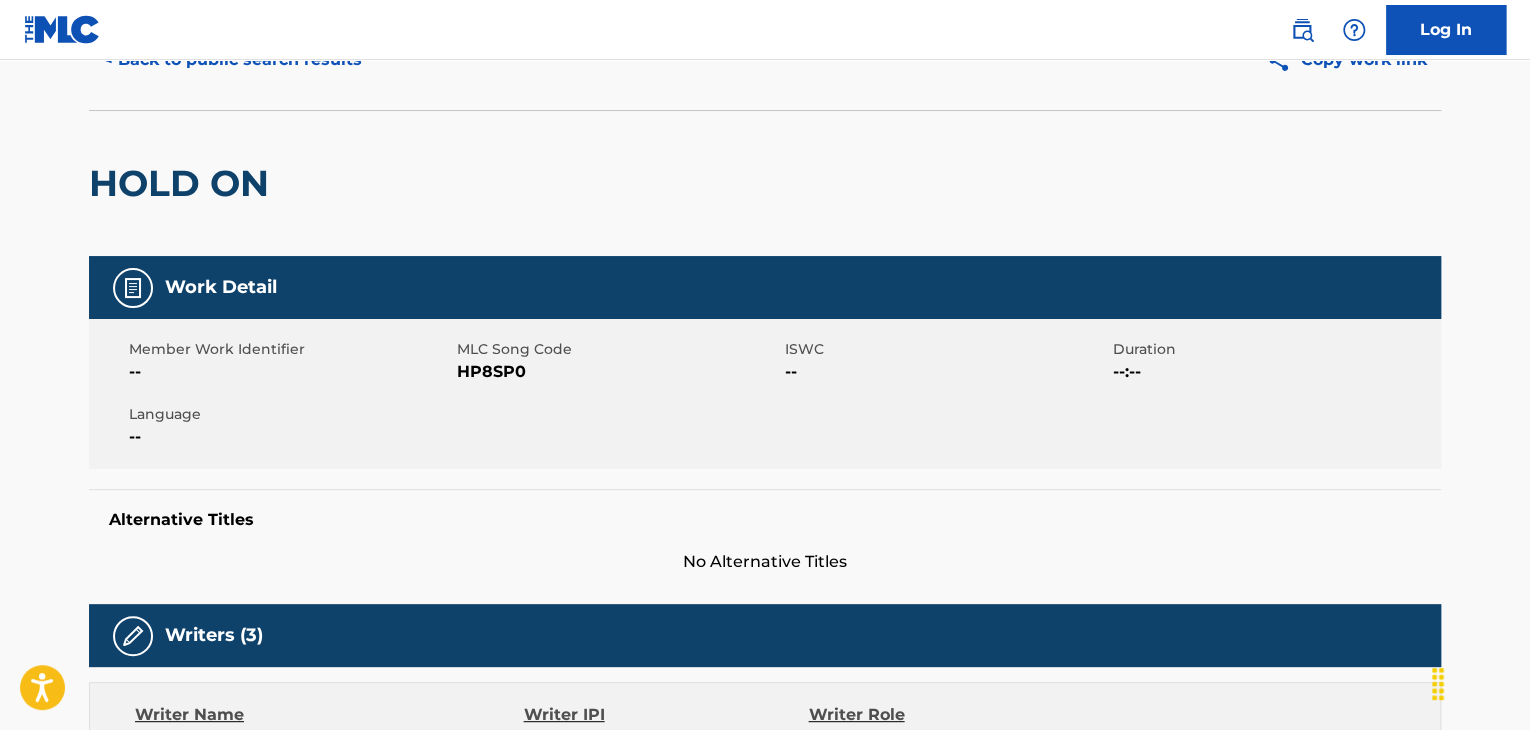 click on "HP8SP0" at bounding box center [618, 372] 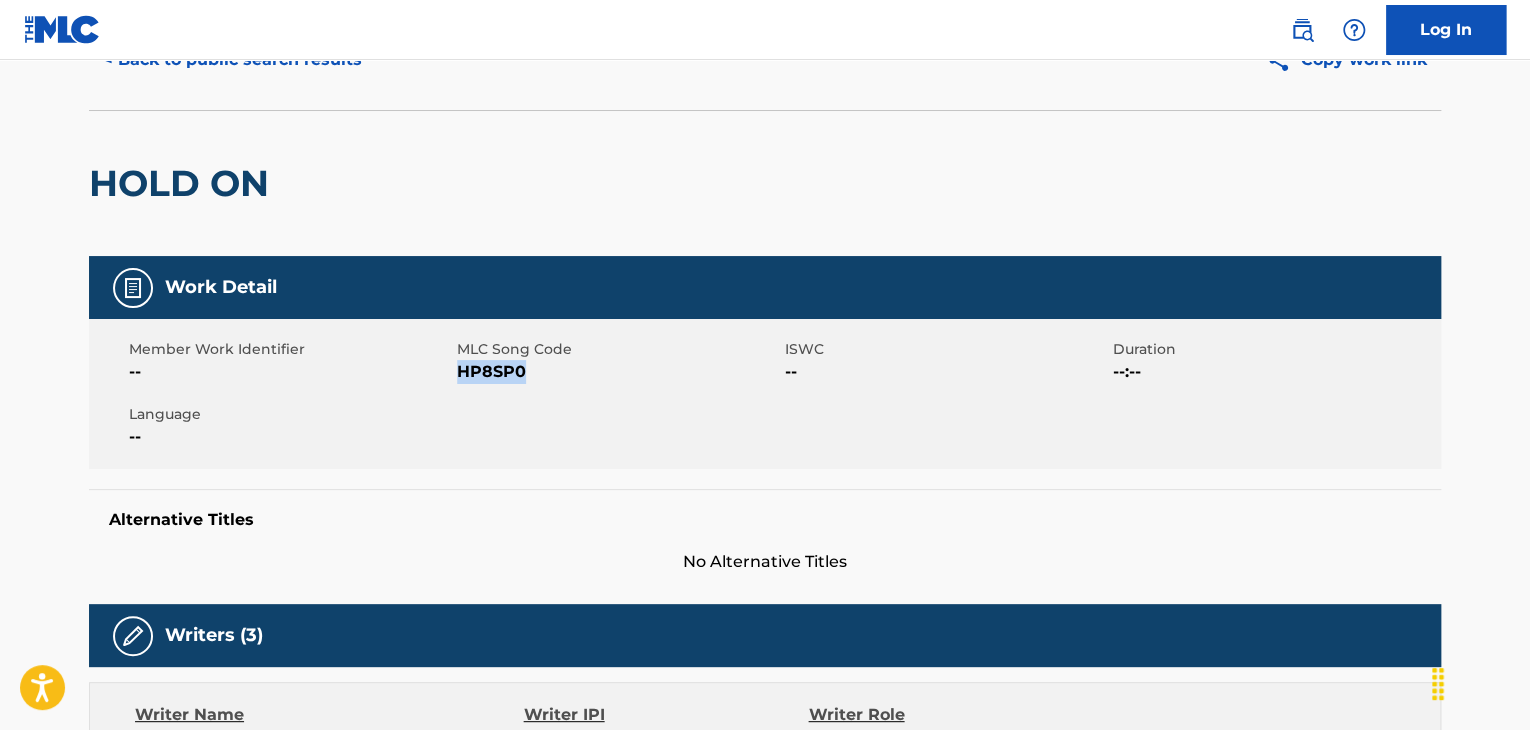 click on "HP8SP0" at bounding box center (618, 372) 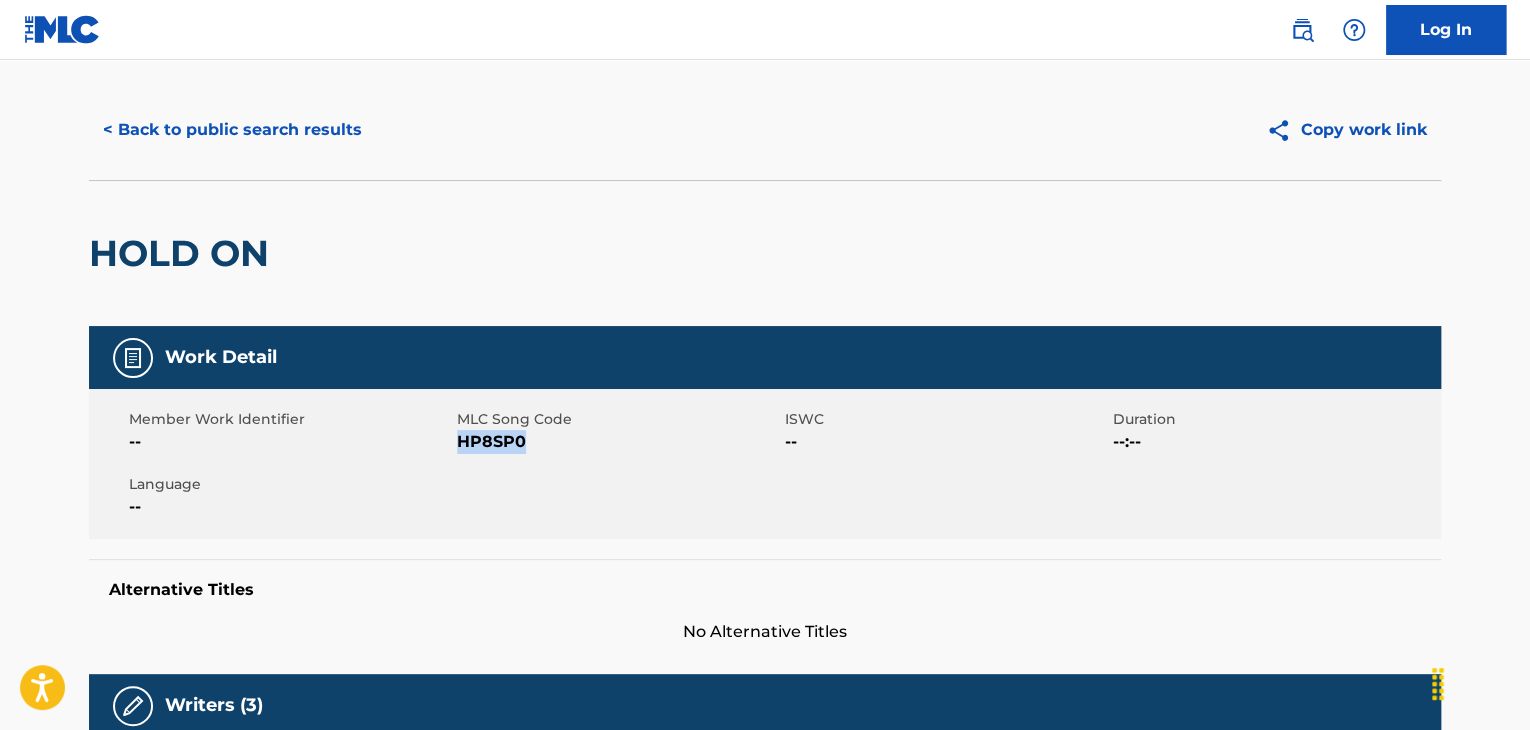 scroll, scrollTop: 0, scrollLeft: 0, axis: both 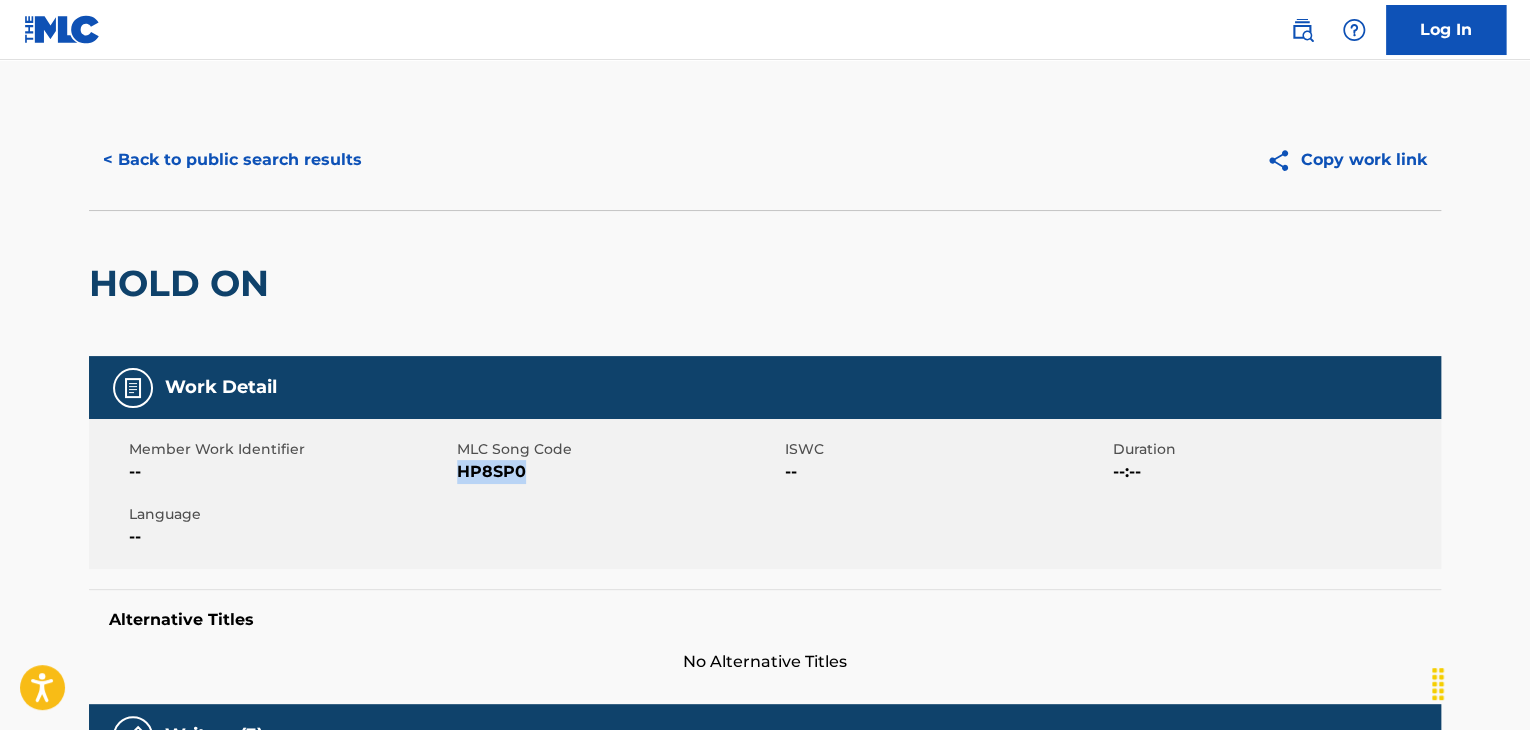 click on "< Back to public search results" at bounding box center (232, 160) 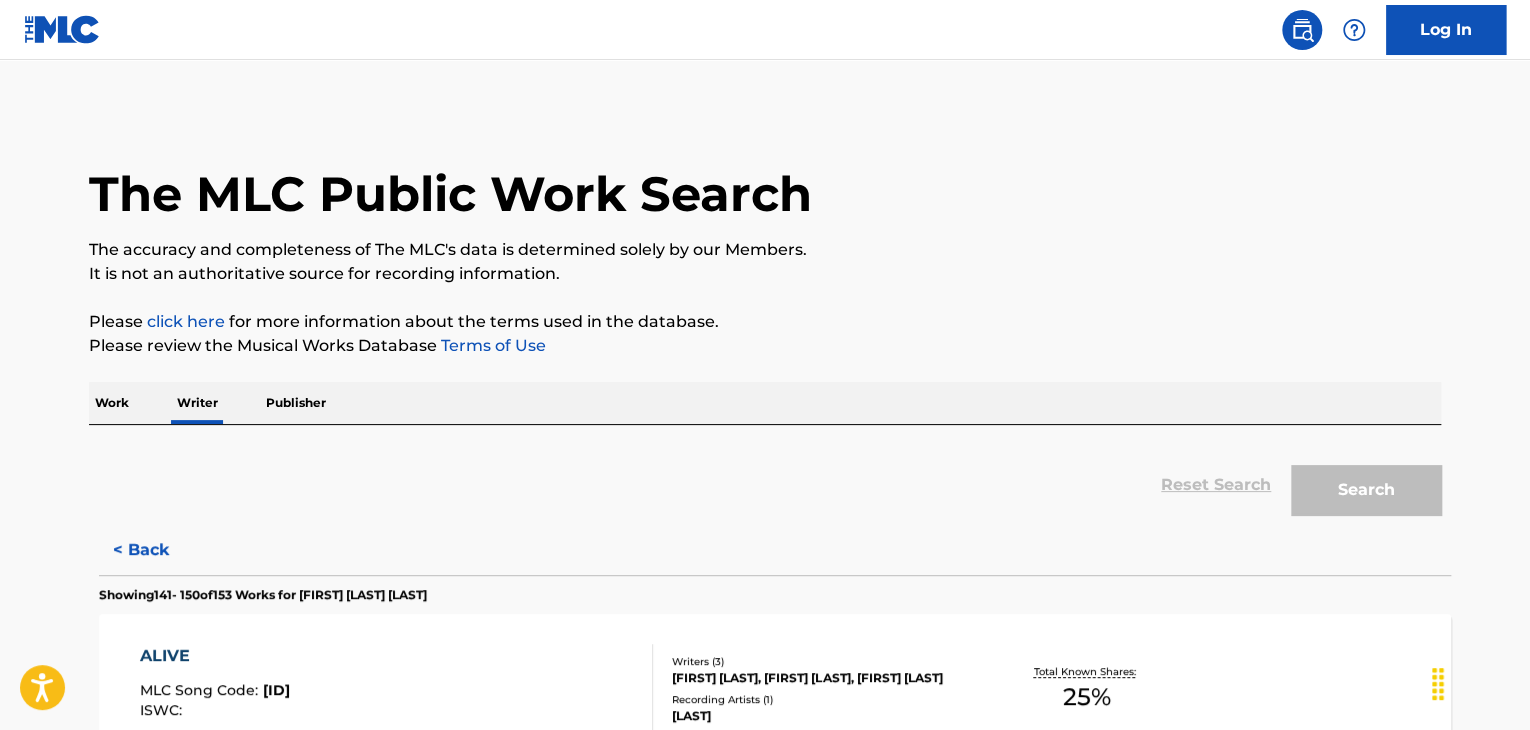 scroll, scrollTop: 24, scrollLeft: 0, axis: vertical 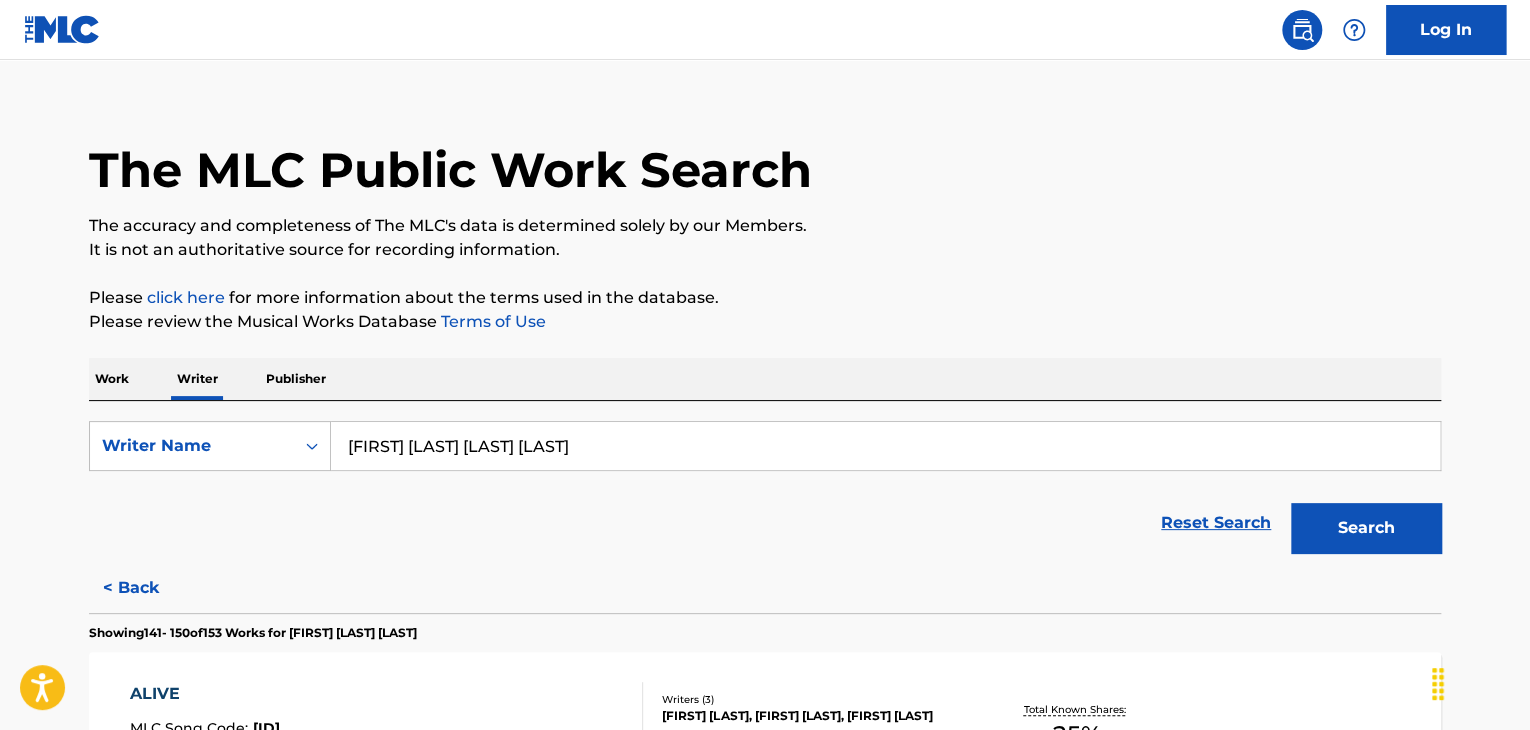 click on "[FIRST] [LAST] [LAST] [LAST]" at bounding box center [885, 446] 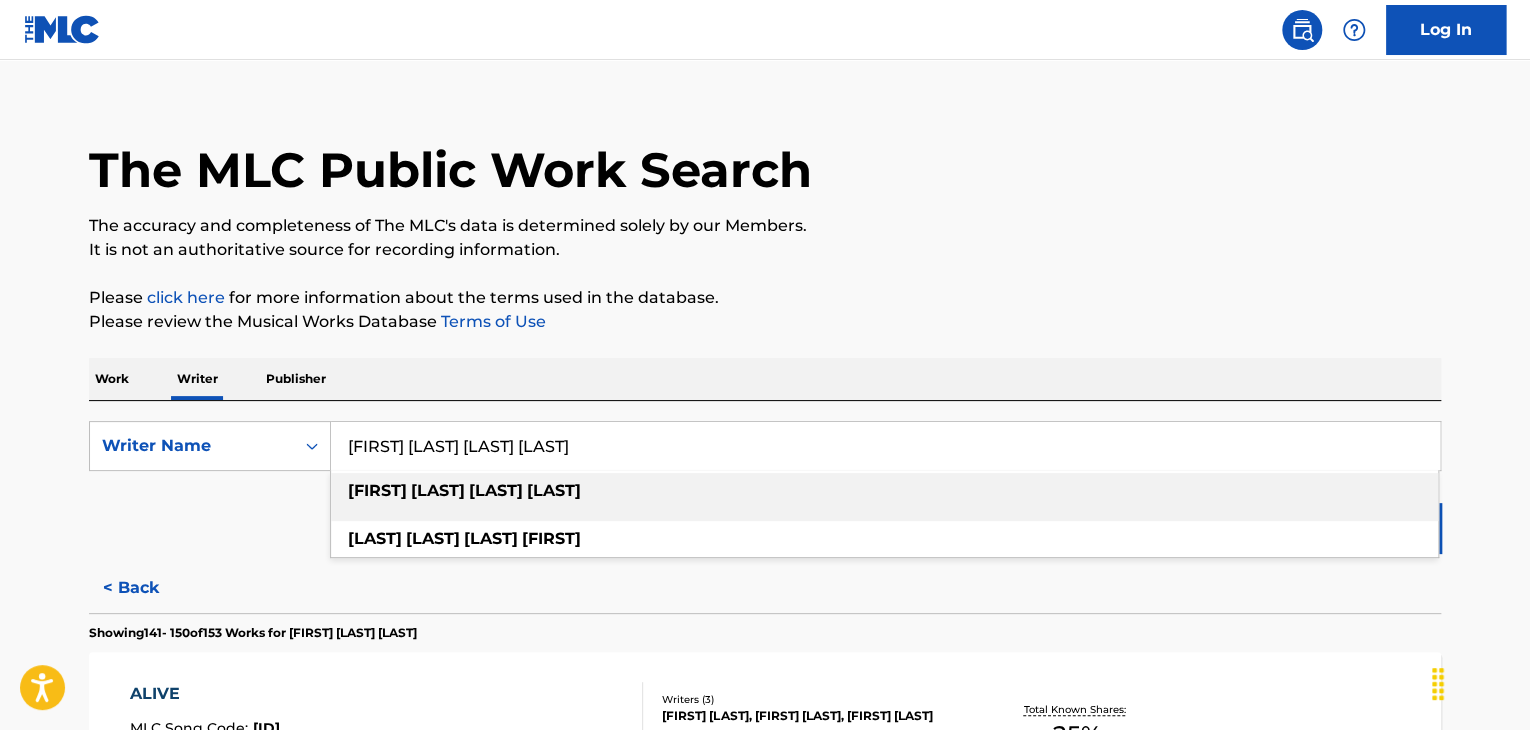 paste on "[FIRST] [LAST]" 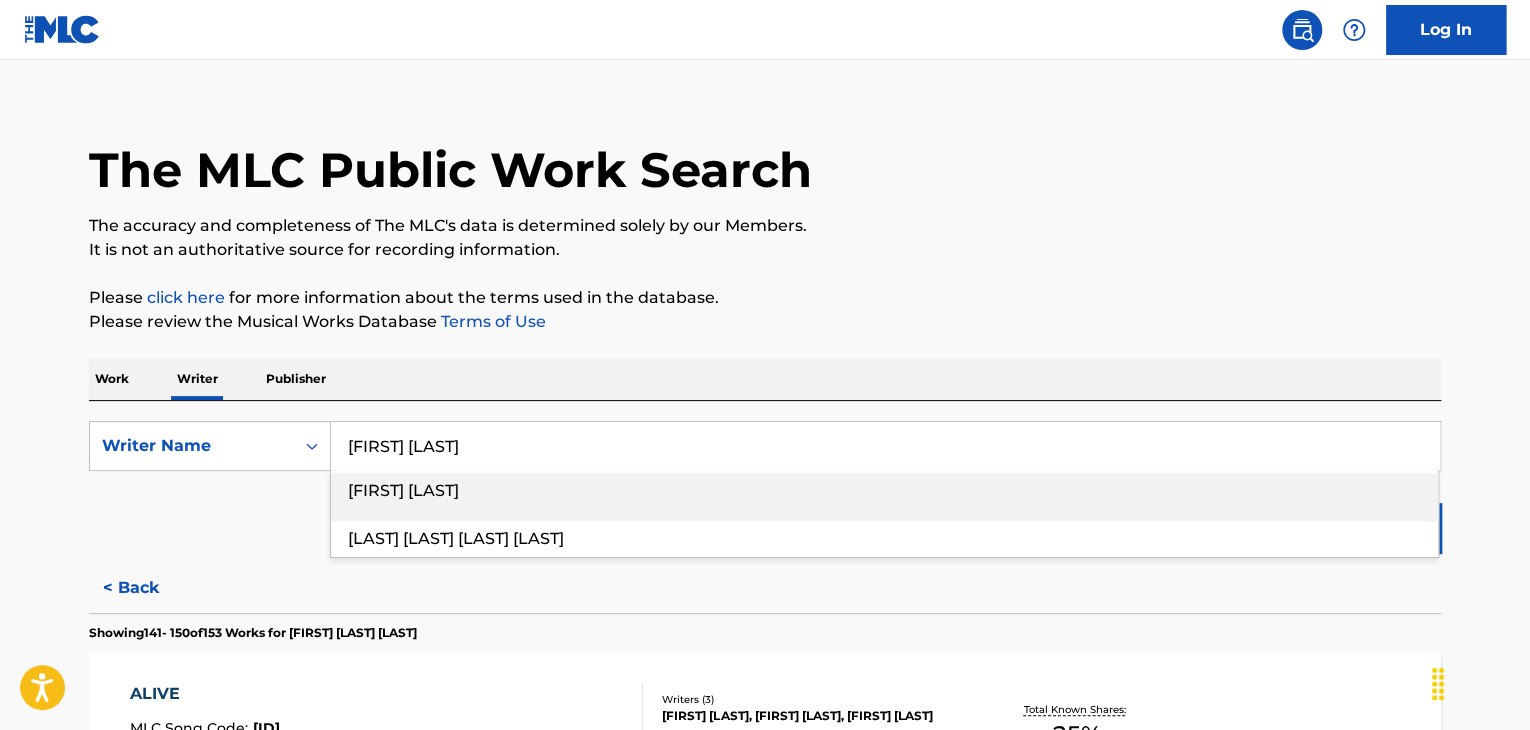 type on "[FIRST] [LAST]" 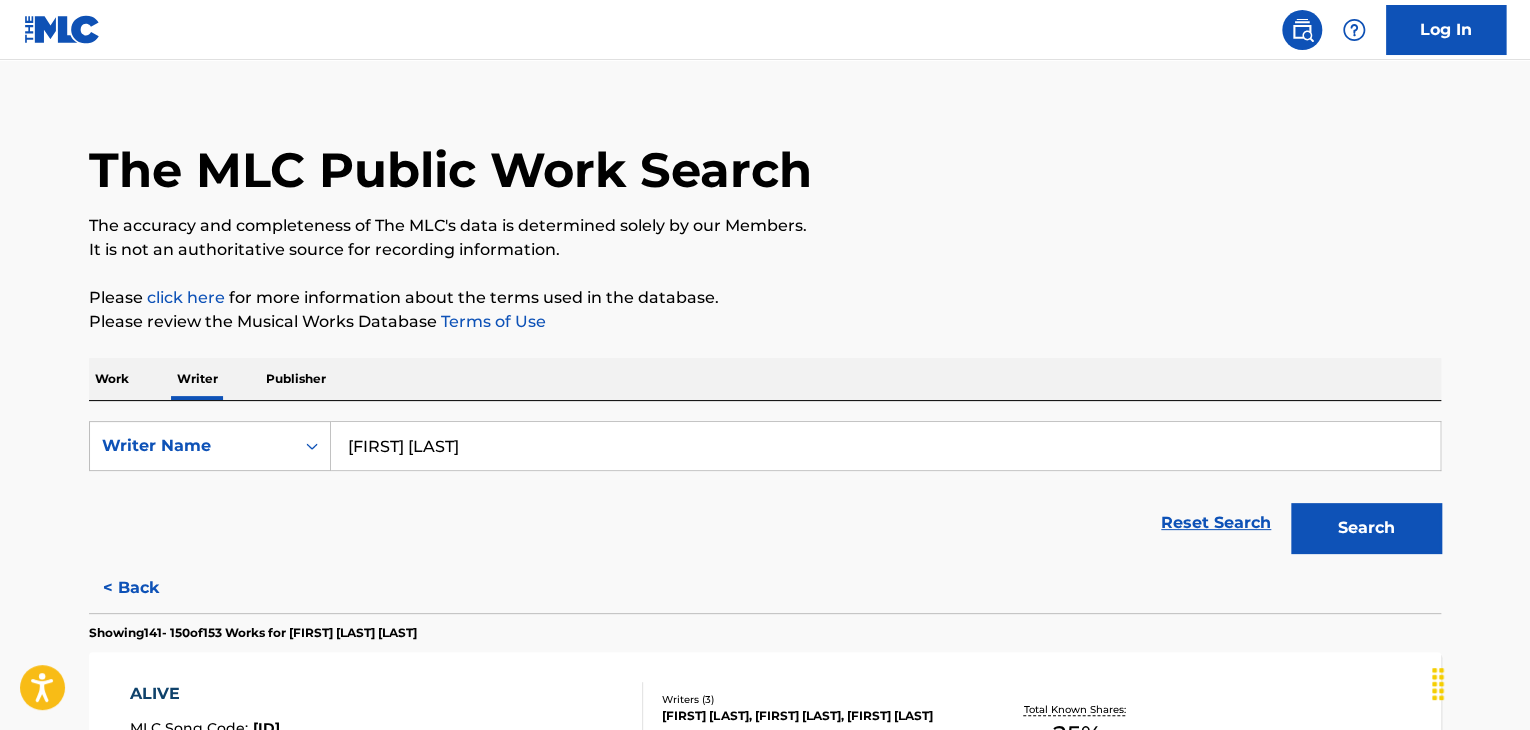 click on "Search" at bounding box center [1366, 528] 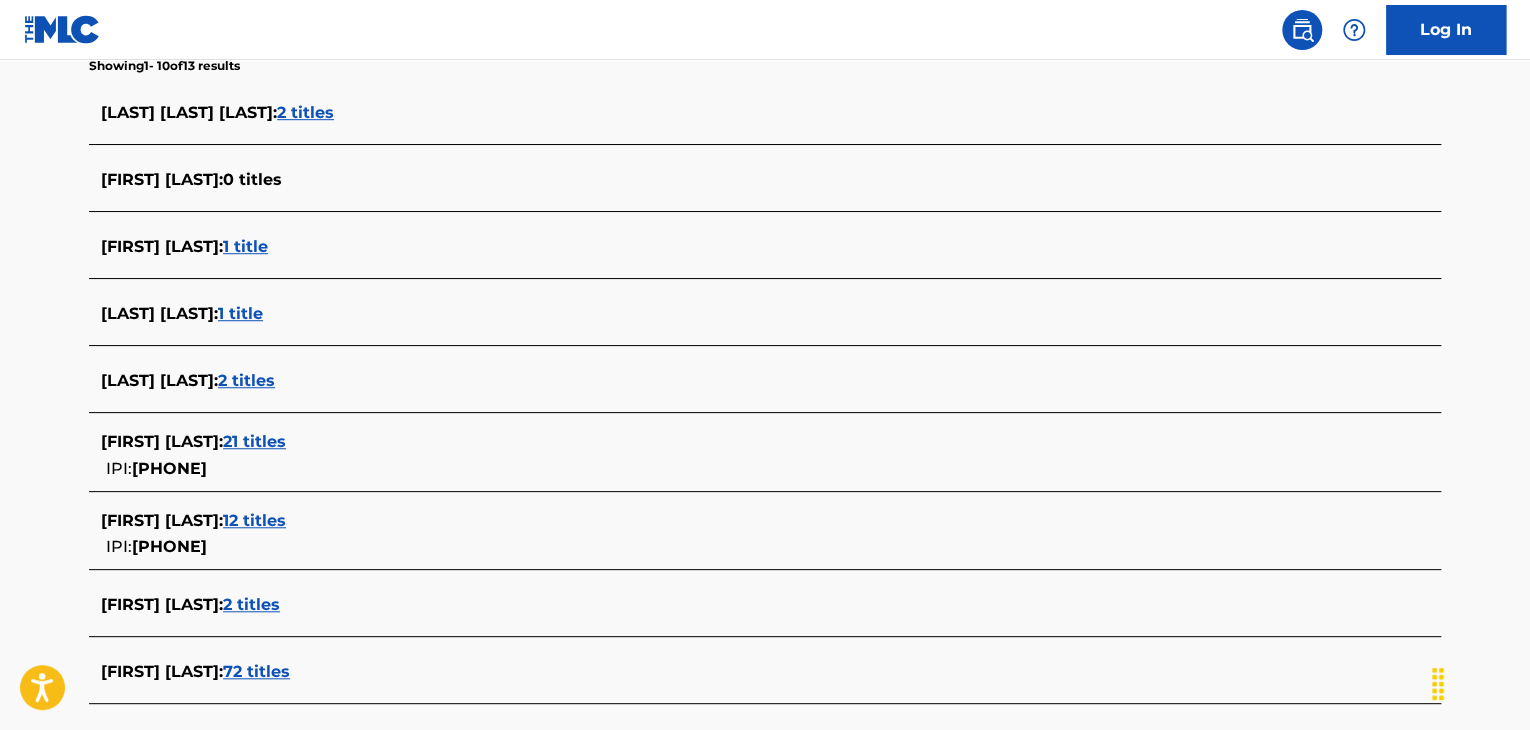scroll, scrollTop: 624, scrollLeft: 0, axis: vertical 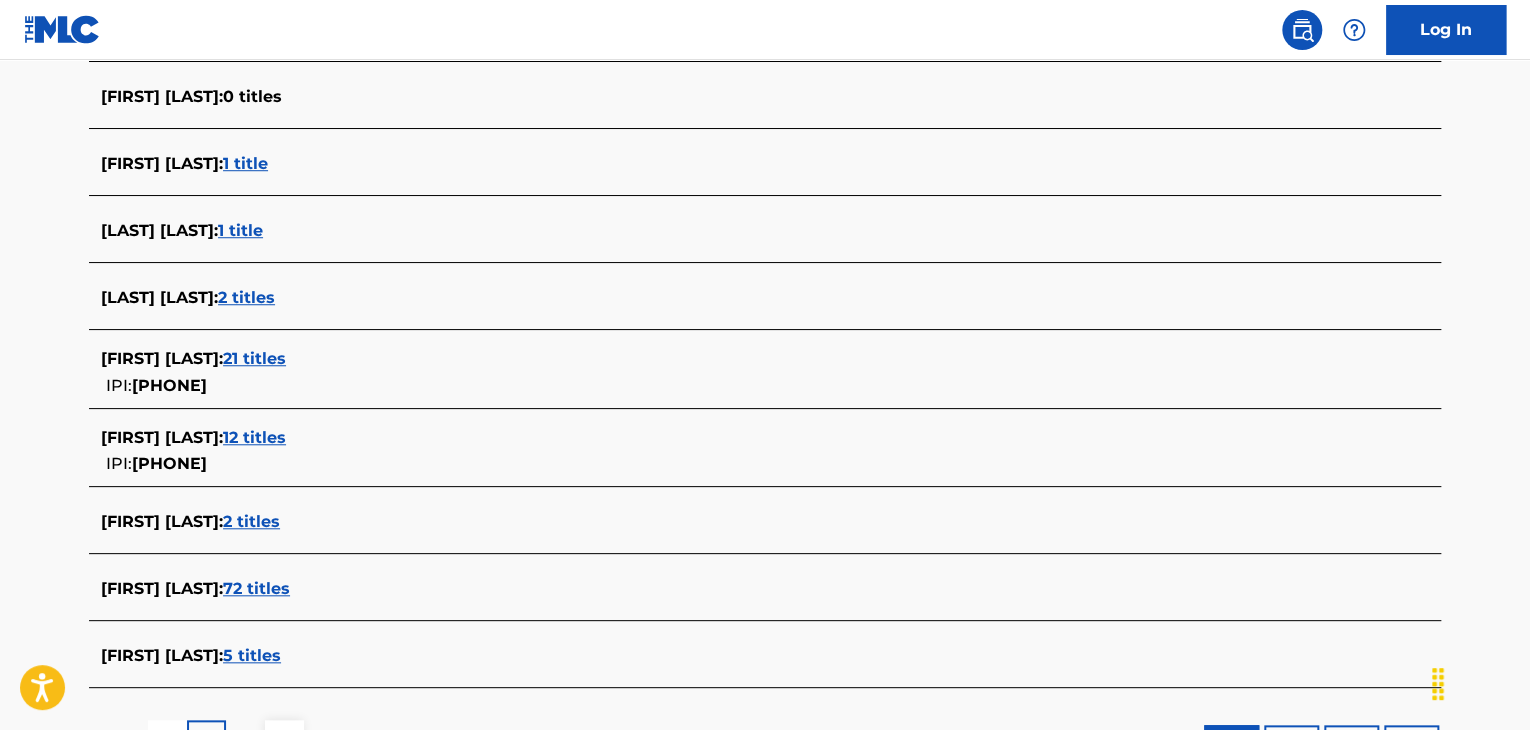 click on "21 titles" at bounding box center [254, 358] 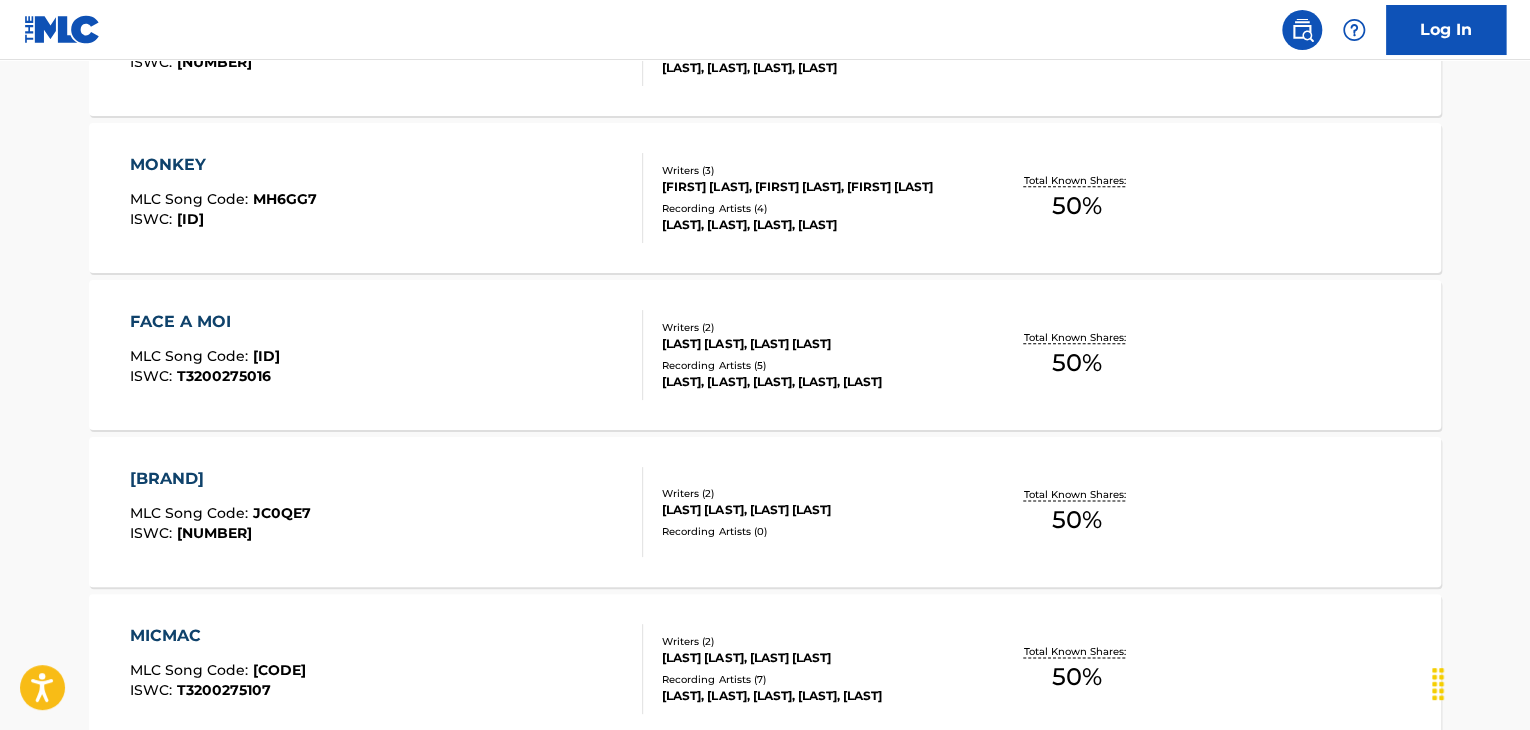 scroll, scrollTop: 1424, scrollLeft: 0, axis: vertical 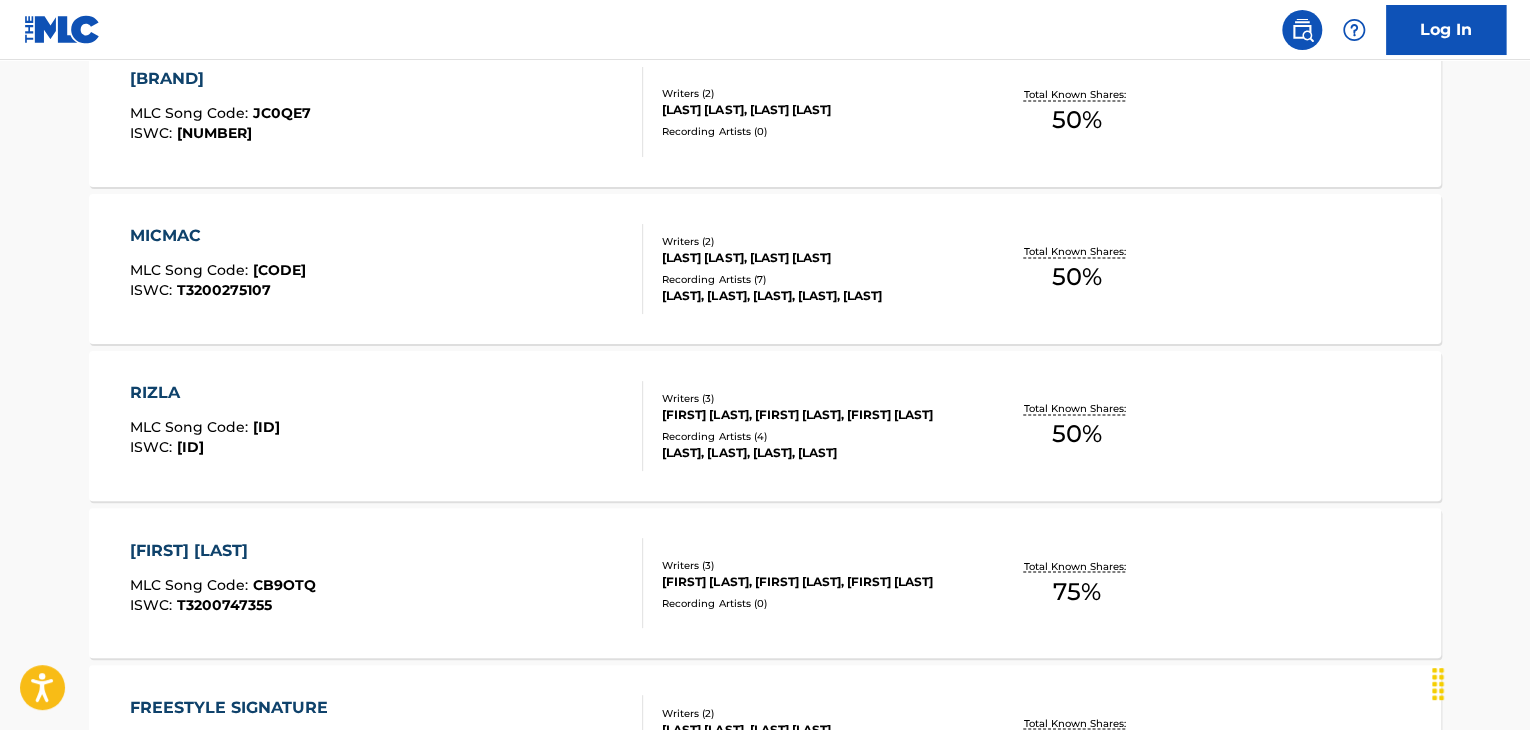 click on "RIZLA MLC Song Code : RB7MGY ISWC : T3200747322 Writers ( 3 ) [FIRST] [LAST], [FIRST] [LAST], [FIRST] [LAST] Recording Artists ( 4 ) [LAST], [LAST], [LAST], [LAST] Total Known Shares: 50 %" at bounding box center [765, 426] 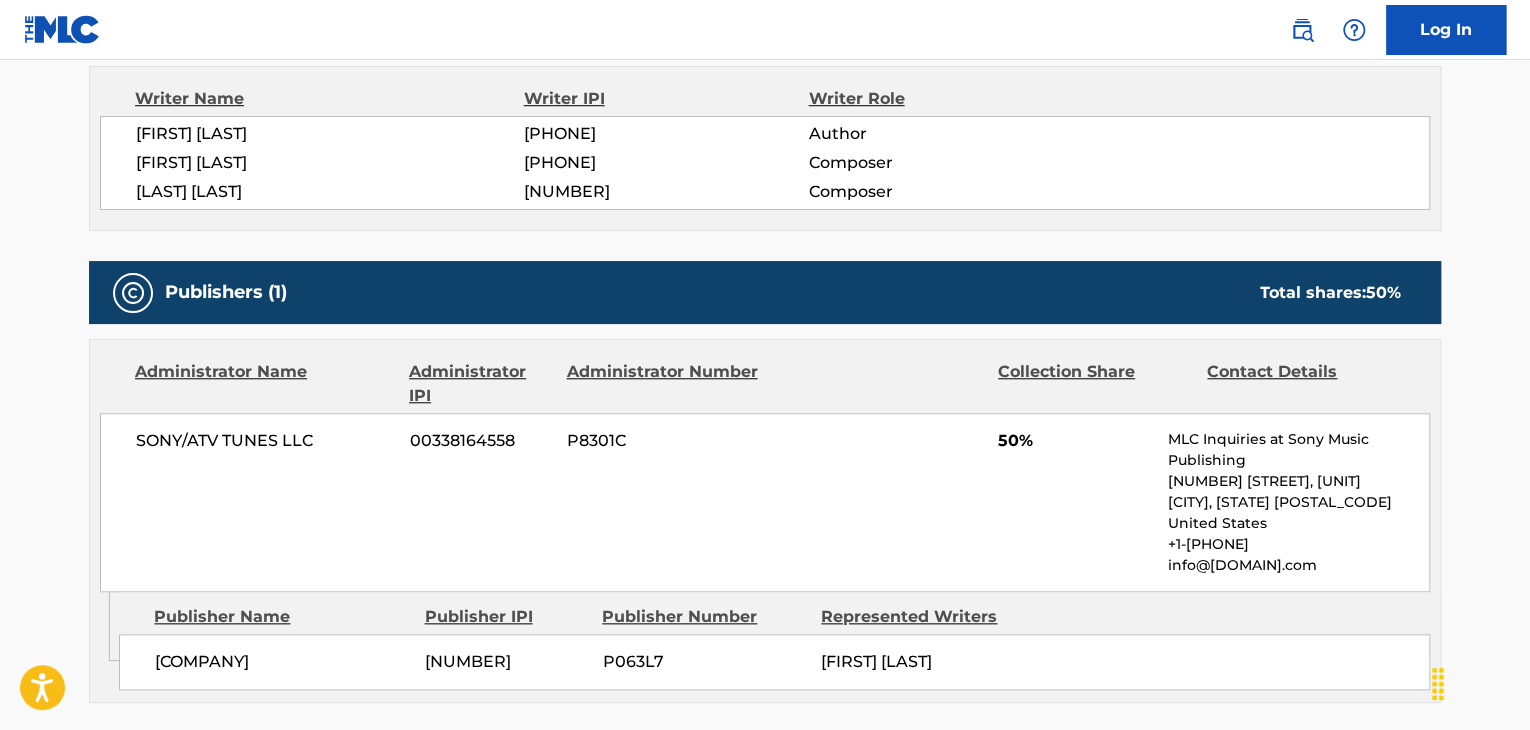 scroll, scrollTop: 600, scrollLeft: 0, axis: vertical 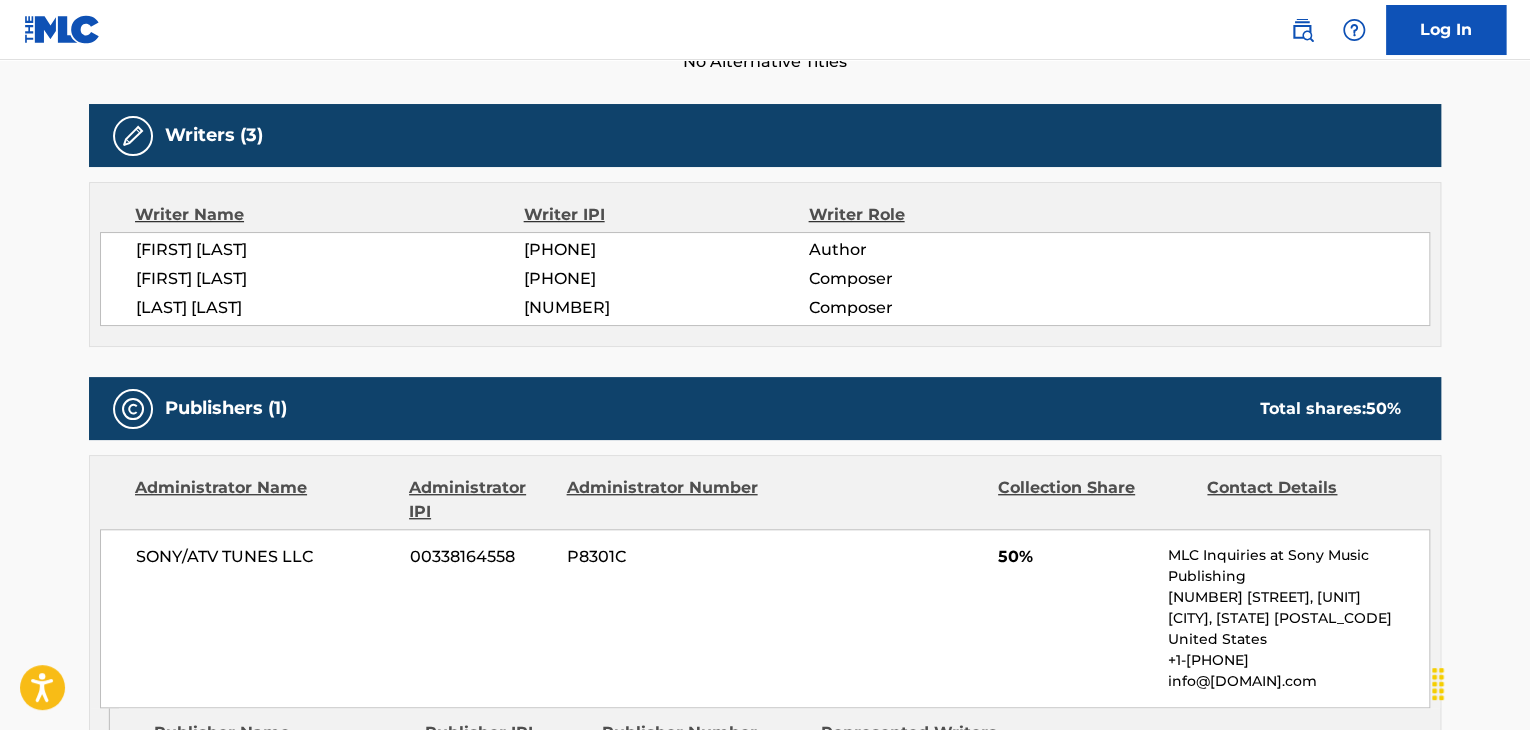 click on "[FIRST] [LAST]" at bounding box center (330, 250) 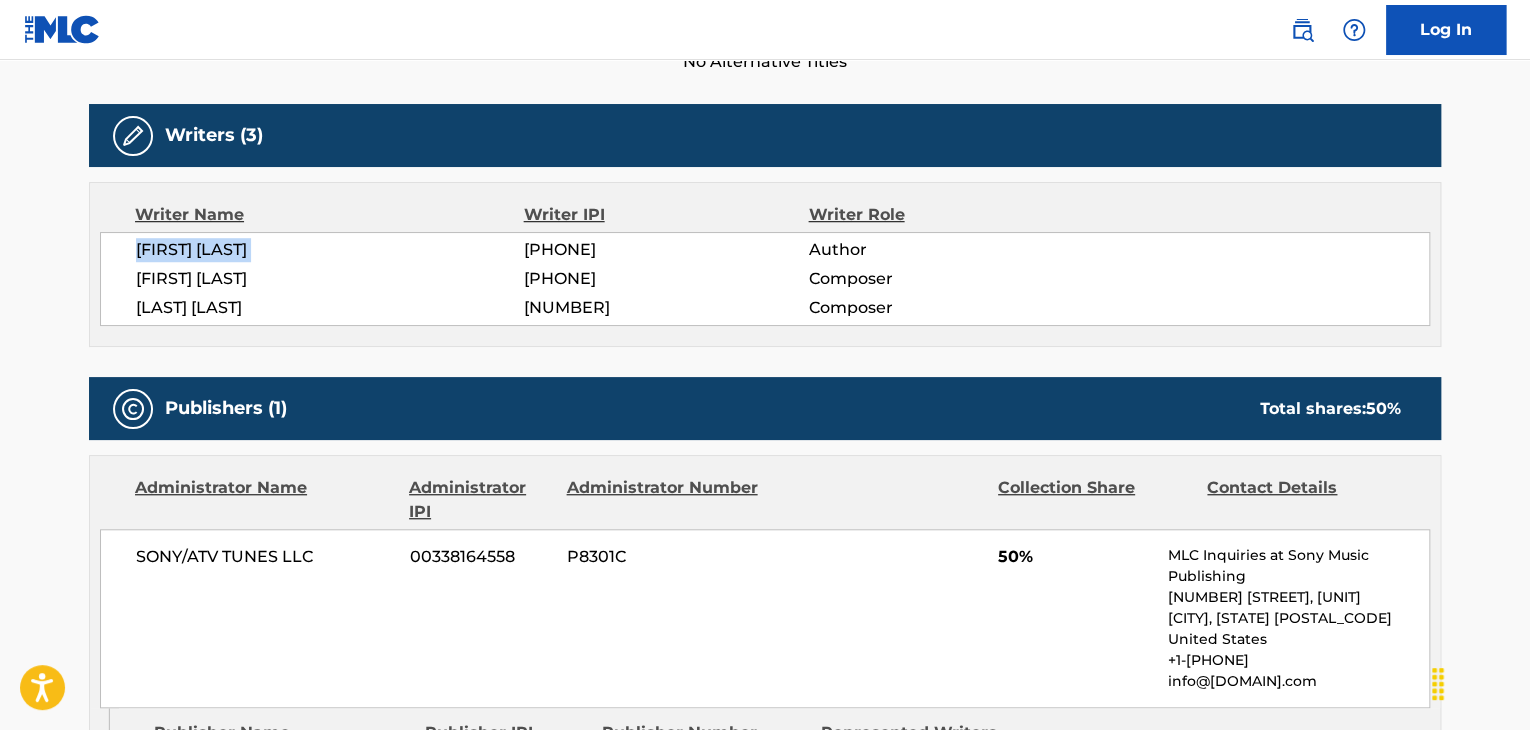 click on "[FIRST] [LAST]" at bounding box center [330, 250] 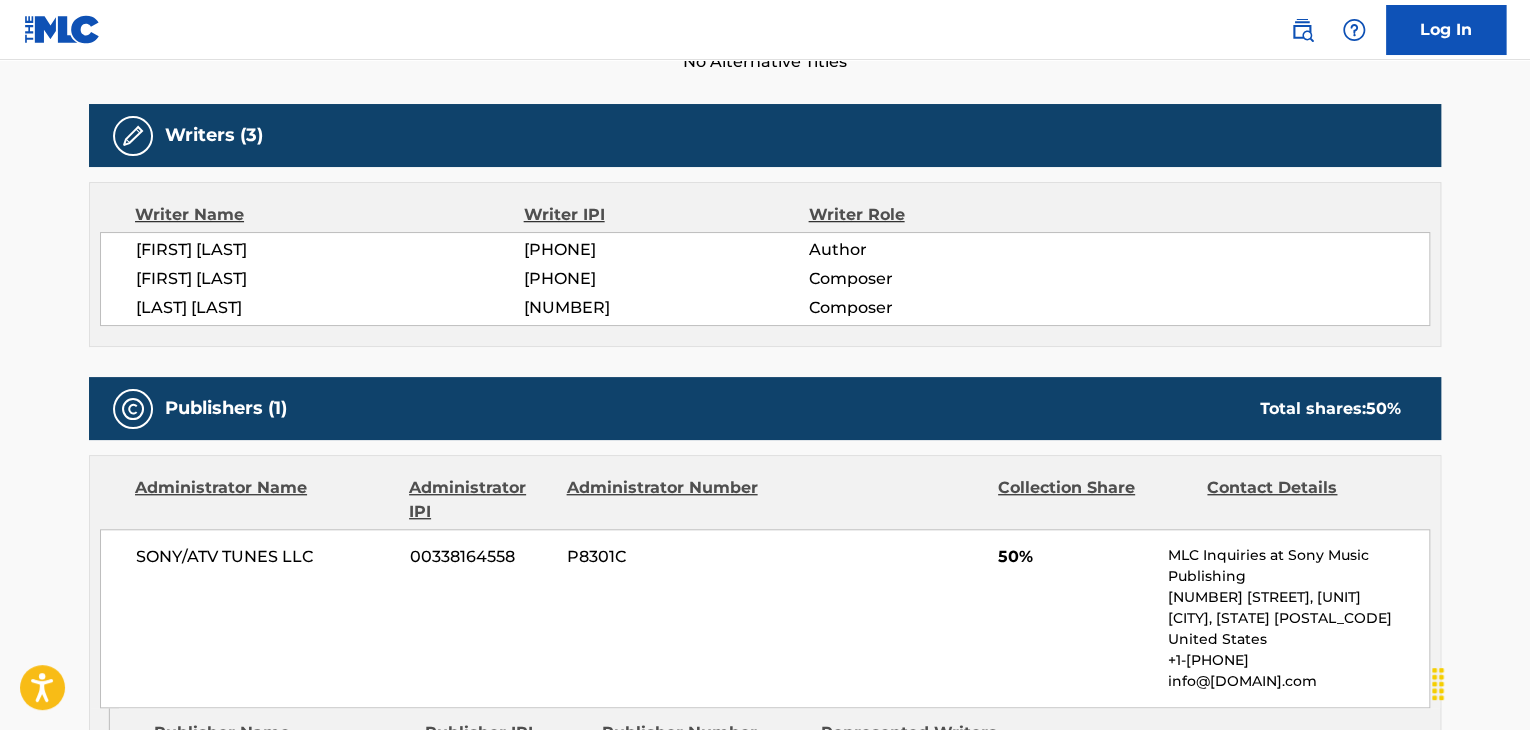click on "[LAST] [LAST] [PHONE] Author [LAST] [LAST] [PHONE] Composer [LAST] [LAST] [PHONE] Composer" at bounding box center (765, 279) 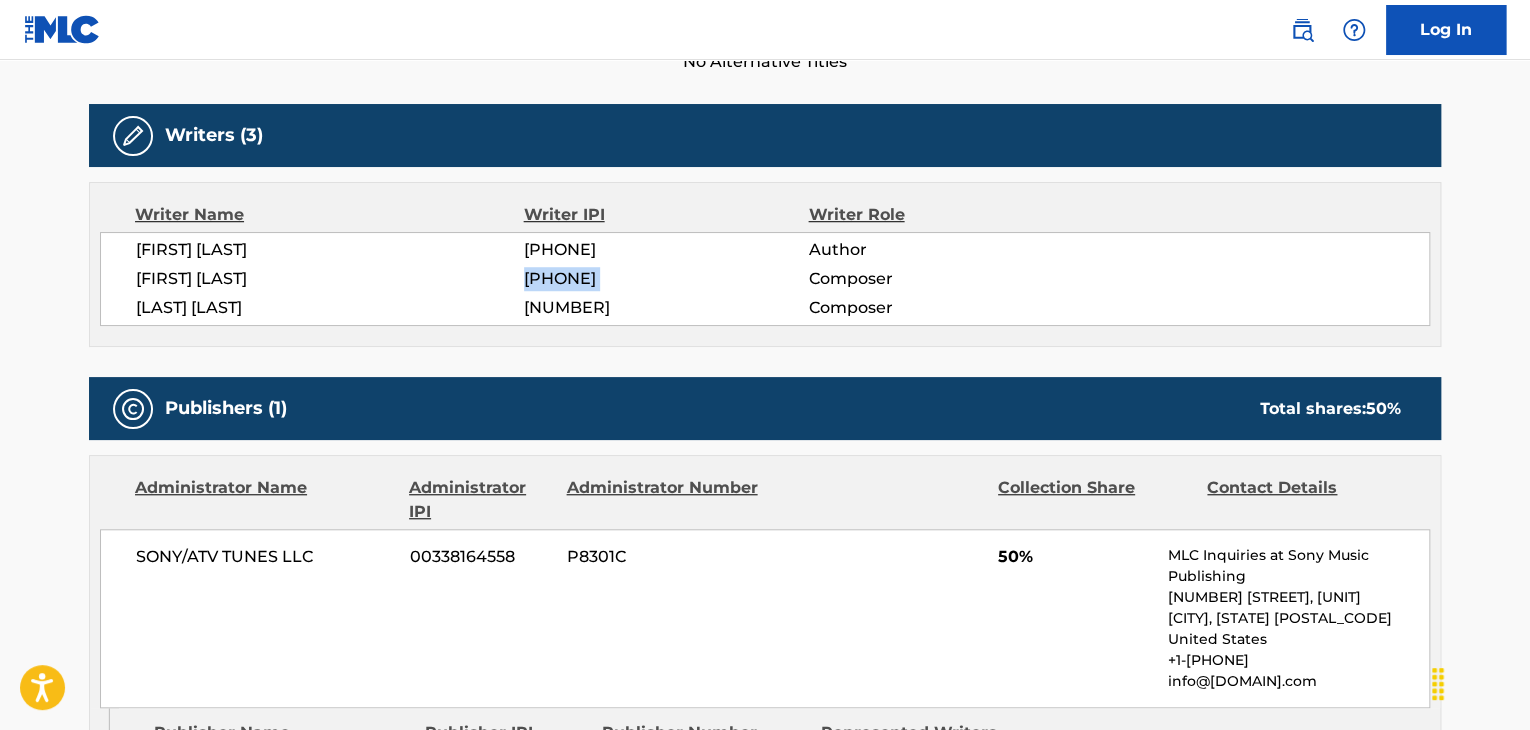 click on "[LAST] [LAST] [PHONE] Author [LAST] [LAST] [PHONE] Composer [LAST] [LAST] [PHONE] Composer" at bounding box center (765, 279) 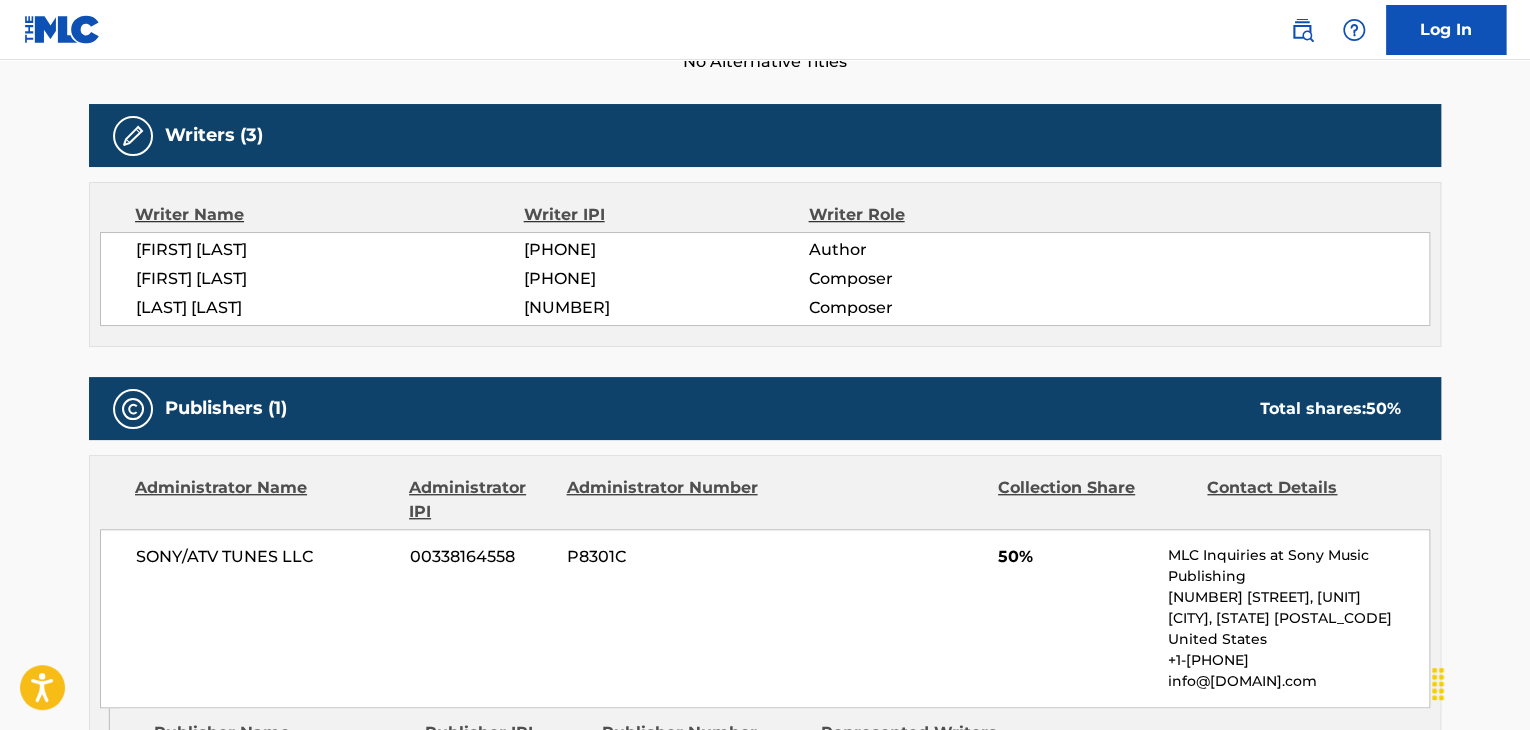 click on "[PHONE]" at bounding box center (666, 250) 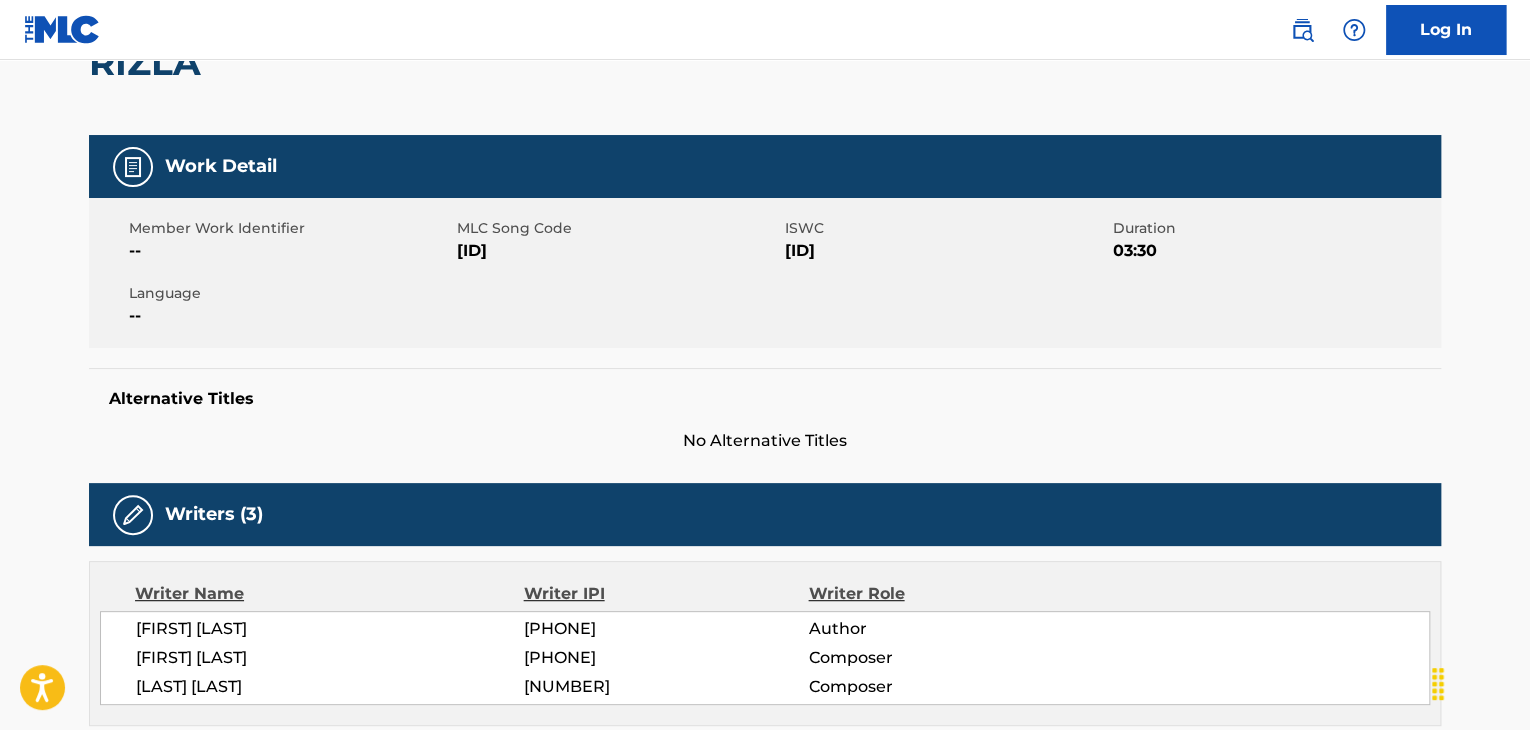 scroll, scrollTop: 100, scrollLeft: 0, axis: vertical 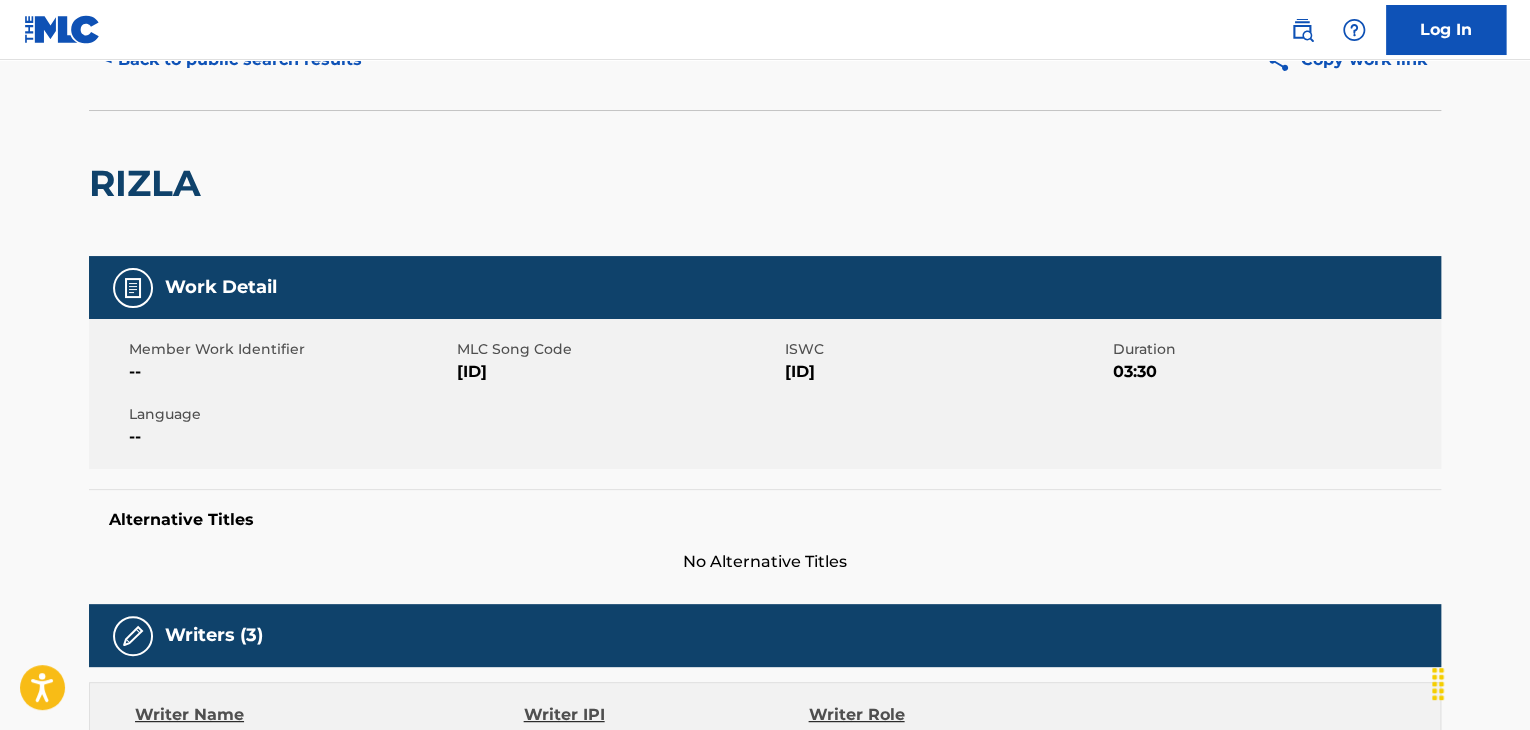 click on "MLC Song Code" at bounding box center [618, 349] 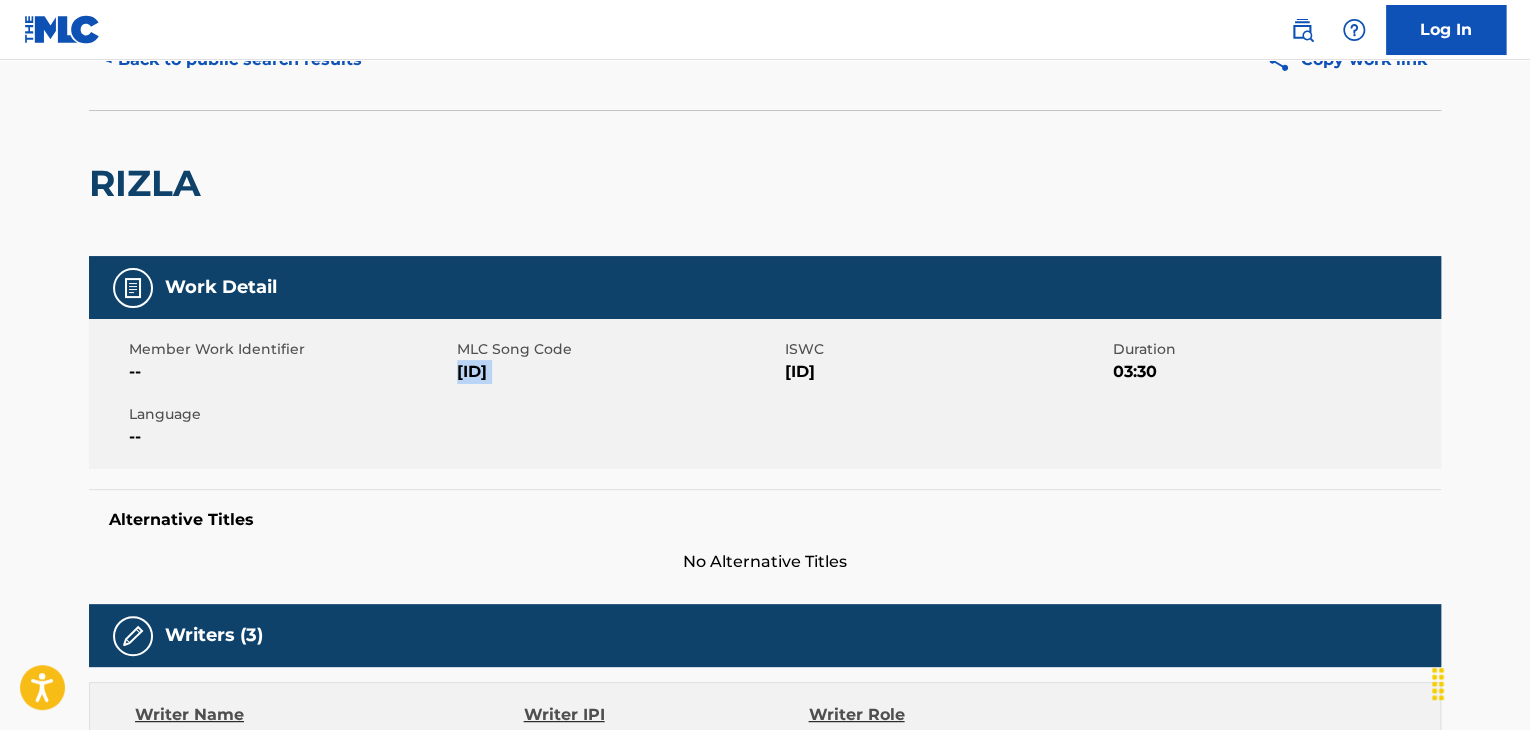 click on "[ID]" at bounding box center [618, 372] 